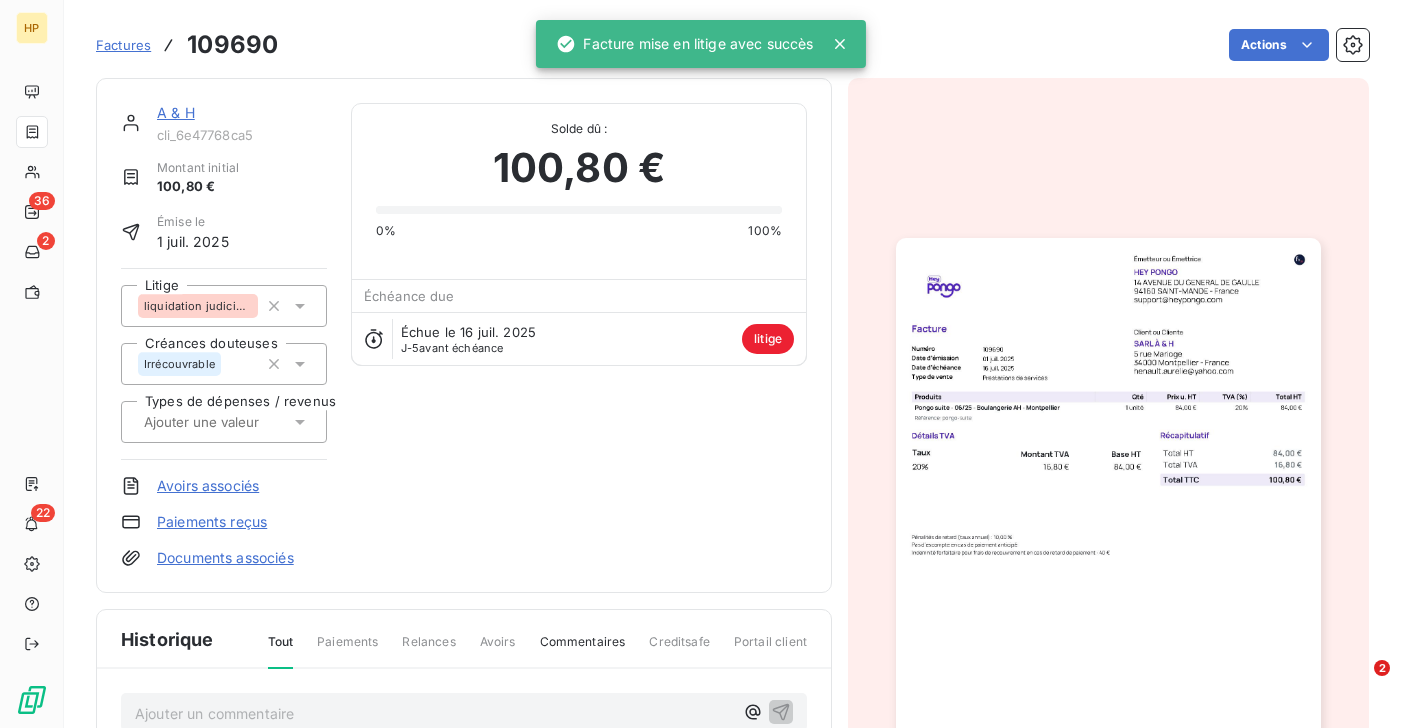 scroll, scrollTop: 0, scrollLeft: 0, axis: both 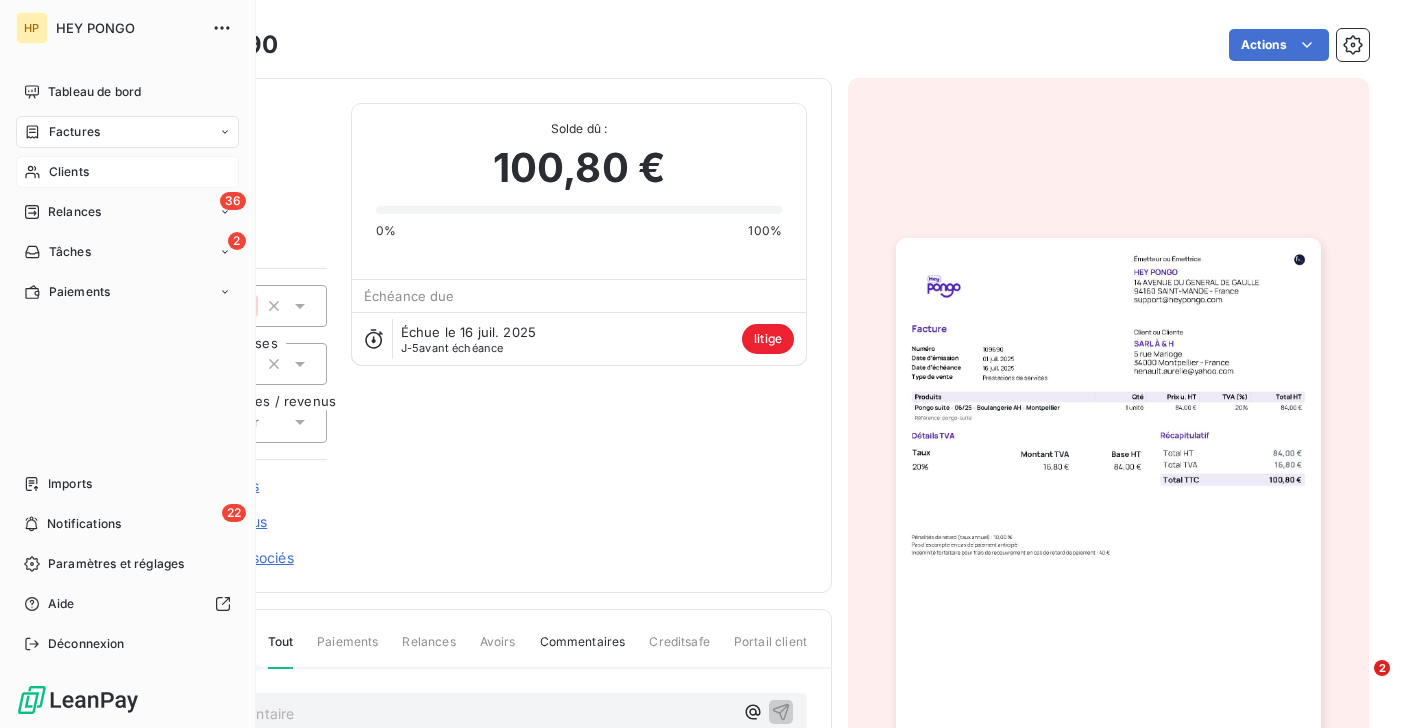 click on "Clients" at bounding box center [127, 172] 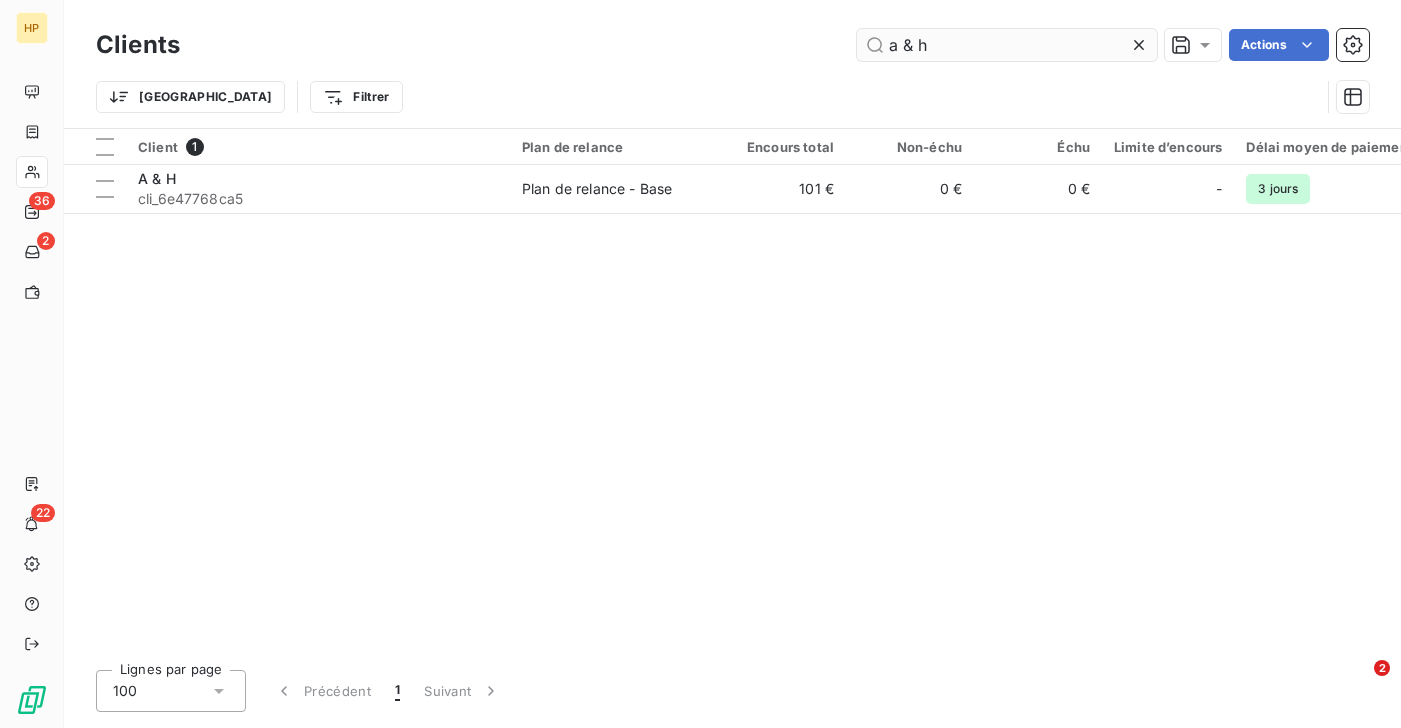 drag, startPoint x: 931, startPoint y: 50, endPoint x: 879, endPoint y: 48, distance: 52.03845 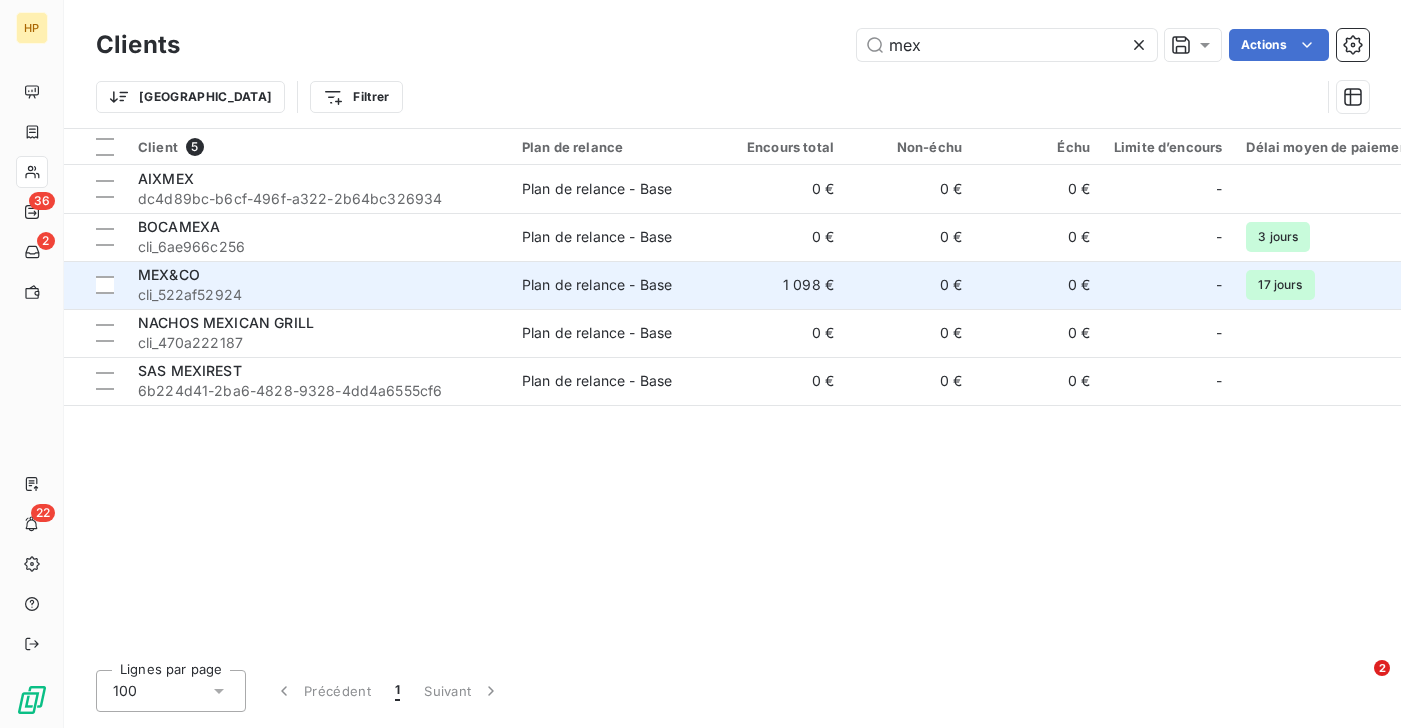 type on "mex" 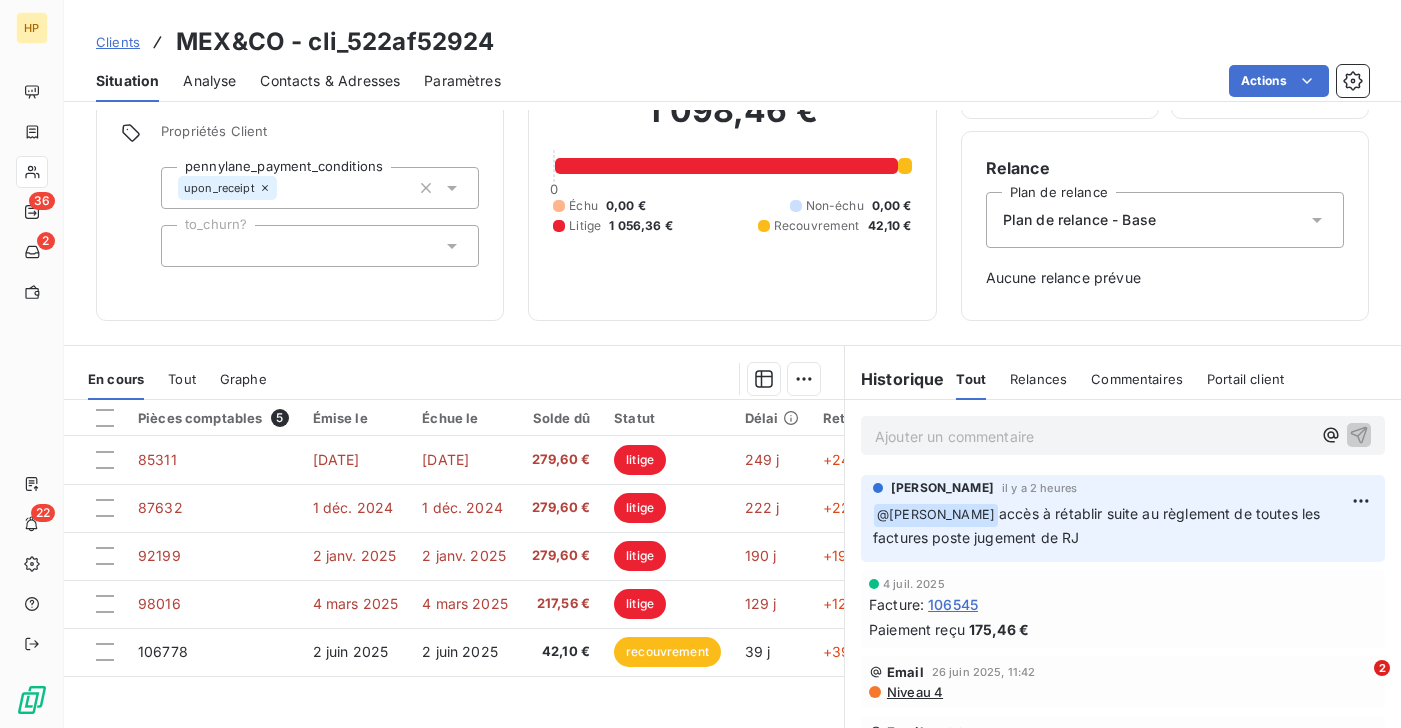 scroll, scrollTop: 258, scrollLeft: 0, axis: vertical 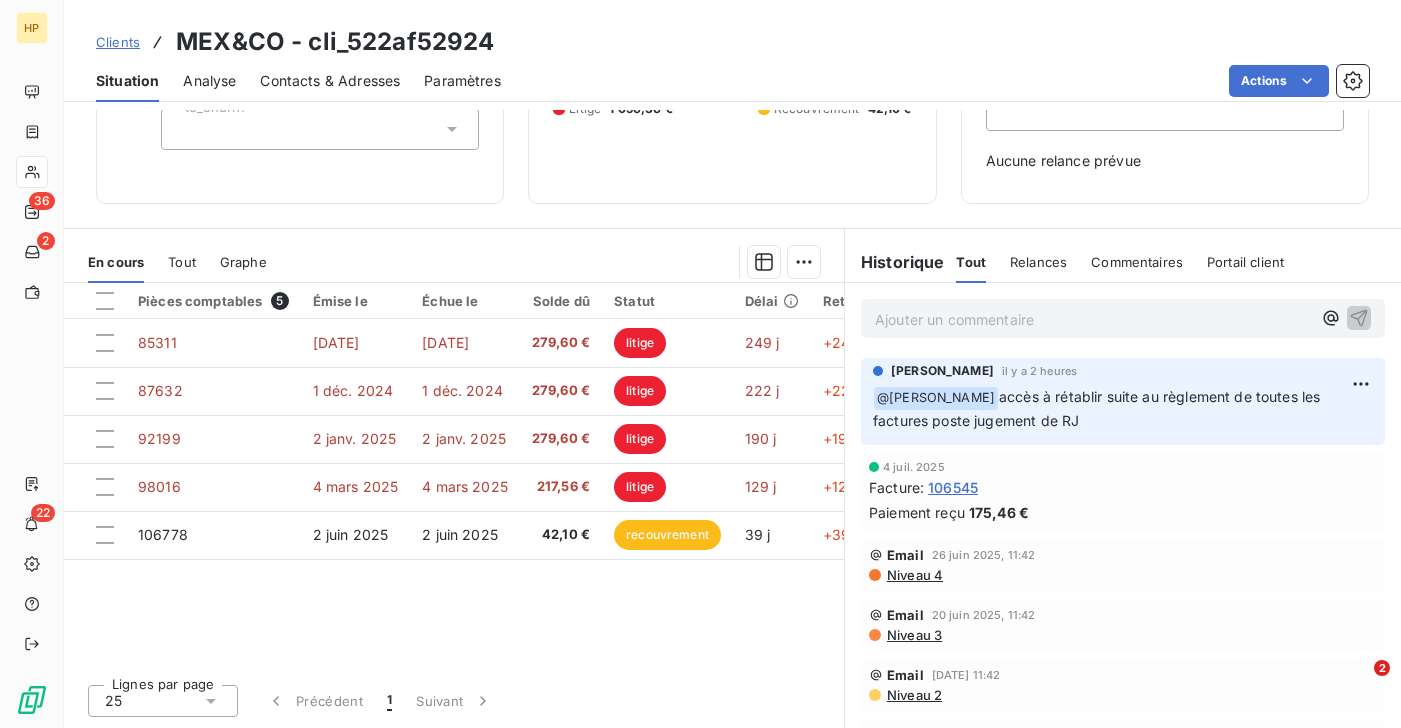 click on "Ajouter un commentaire ﻿" at bounding box center (1093, 319) 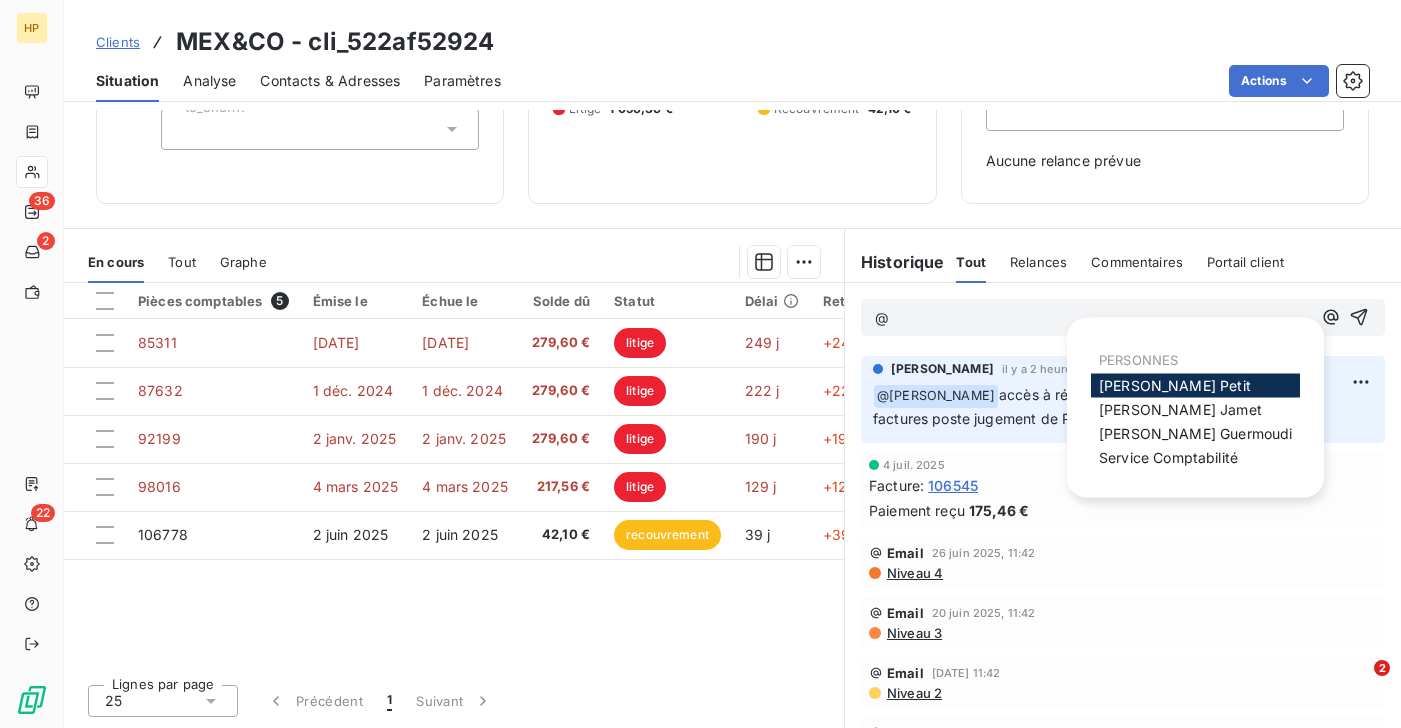 click on "Katharina   Petit" at bounding box center (1175, 385) 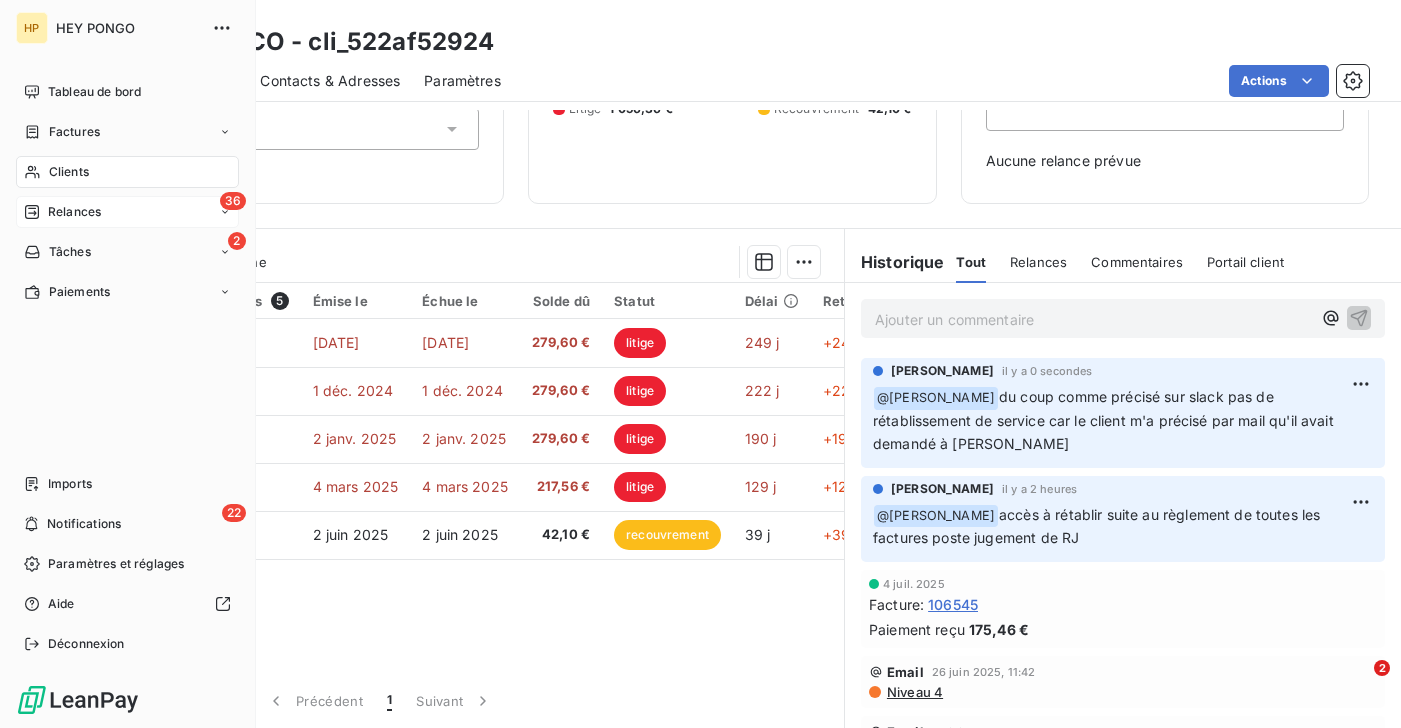 click on "Relances" at bounding box center (74, 212) 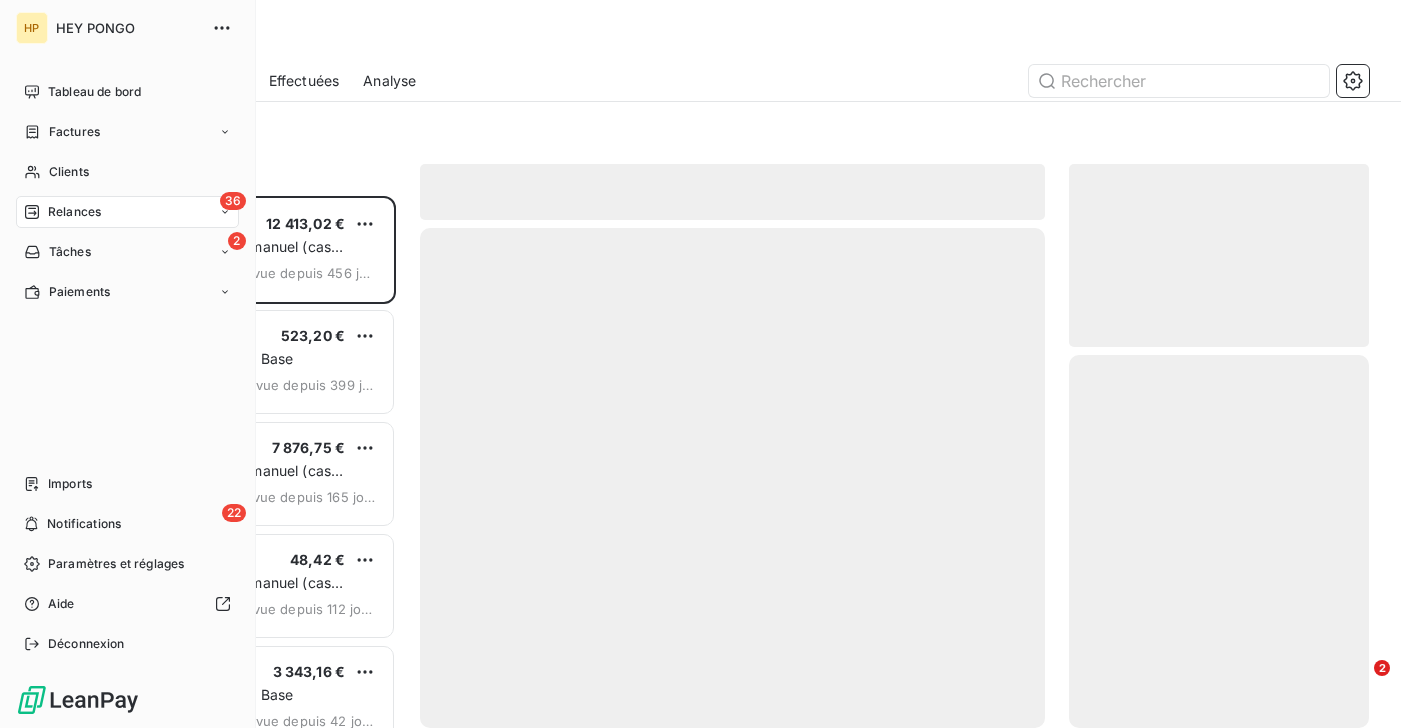 scroll, scrollTop: 1, scrollLeft: 0, axis: vertical 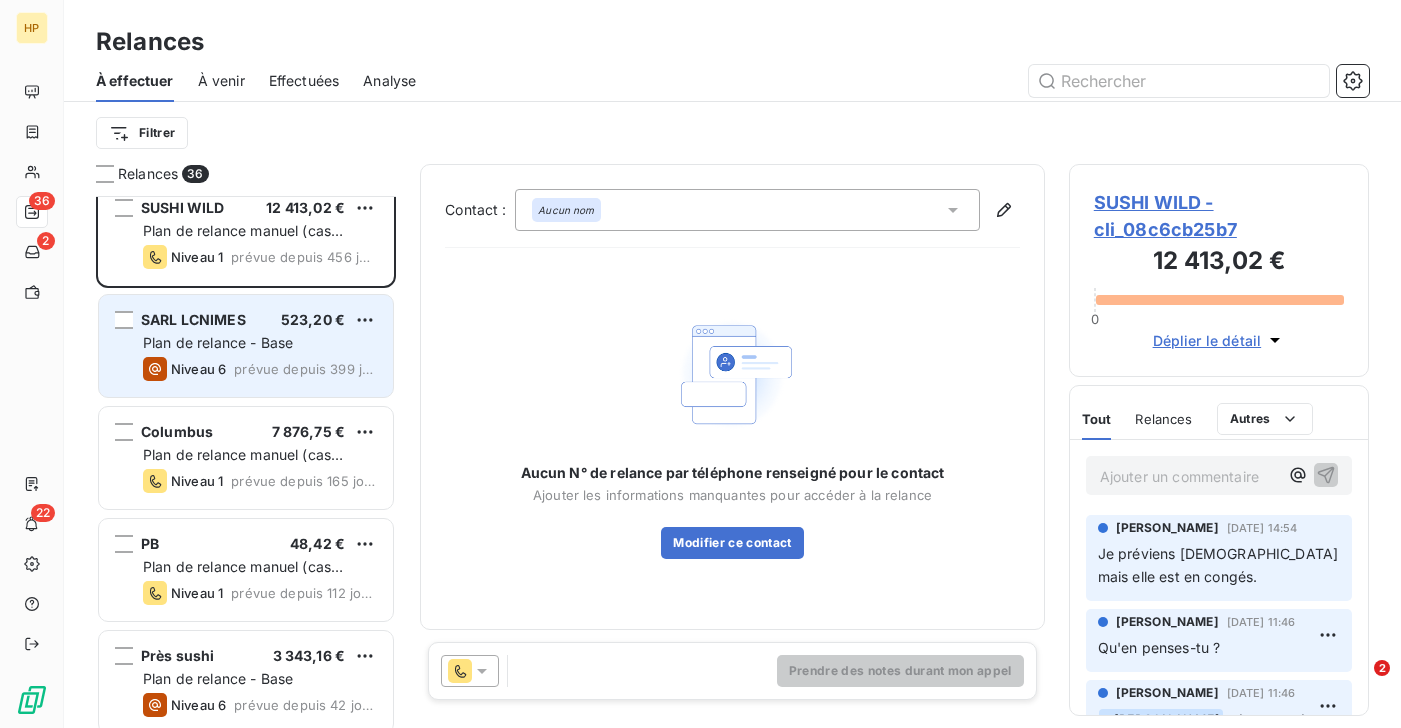 click on "Plan de relance - Base" at bounding box center [218, 342] 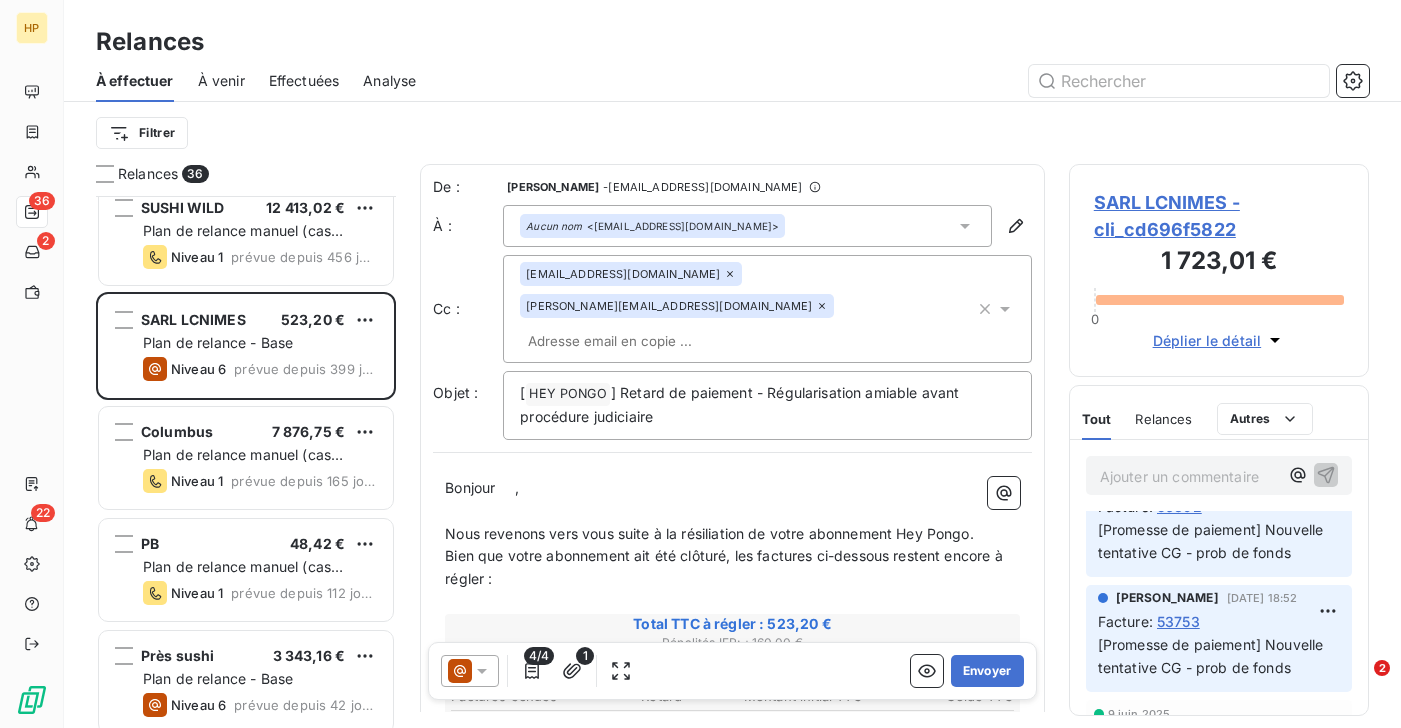 scroll, scrollTop: 0, scrollLeft: 0, axis: both 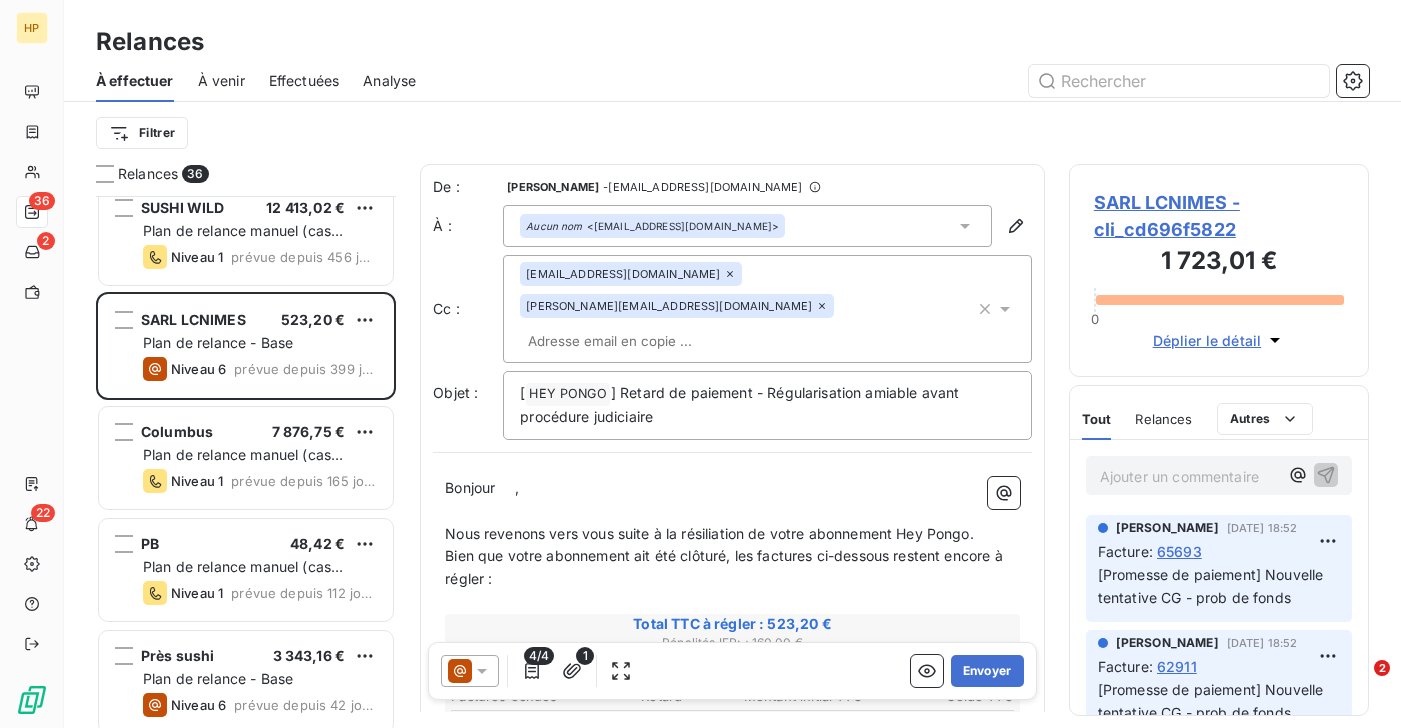 click on "SARL LCNIMES - cli_cd696f5822" at bounding box center (1219, 216) 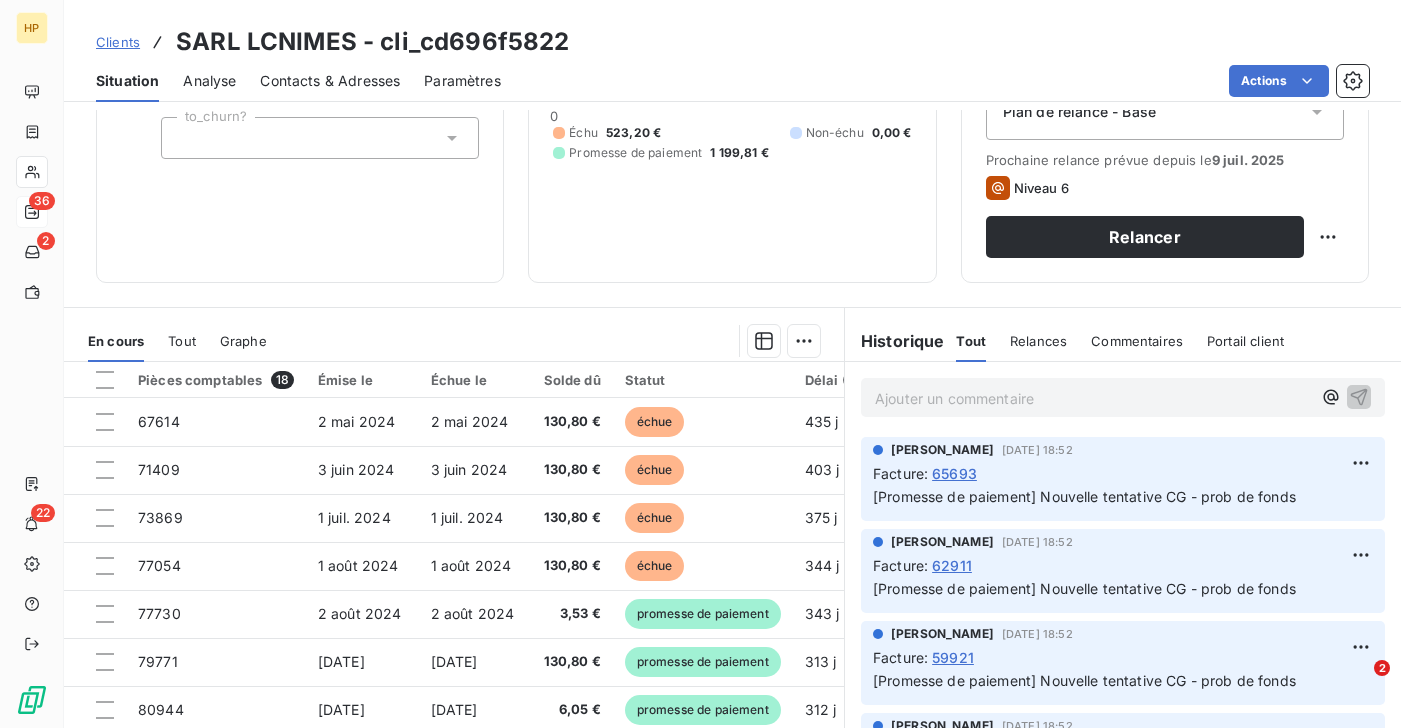 scroll, scrollTop: 328, scrollLeft: 0, axis: vertical 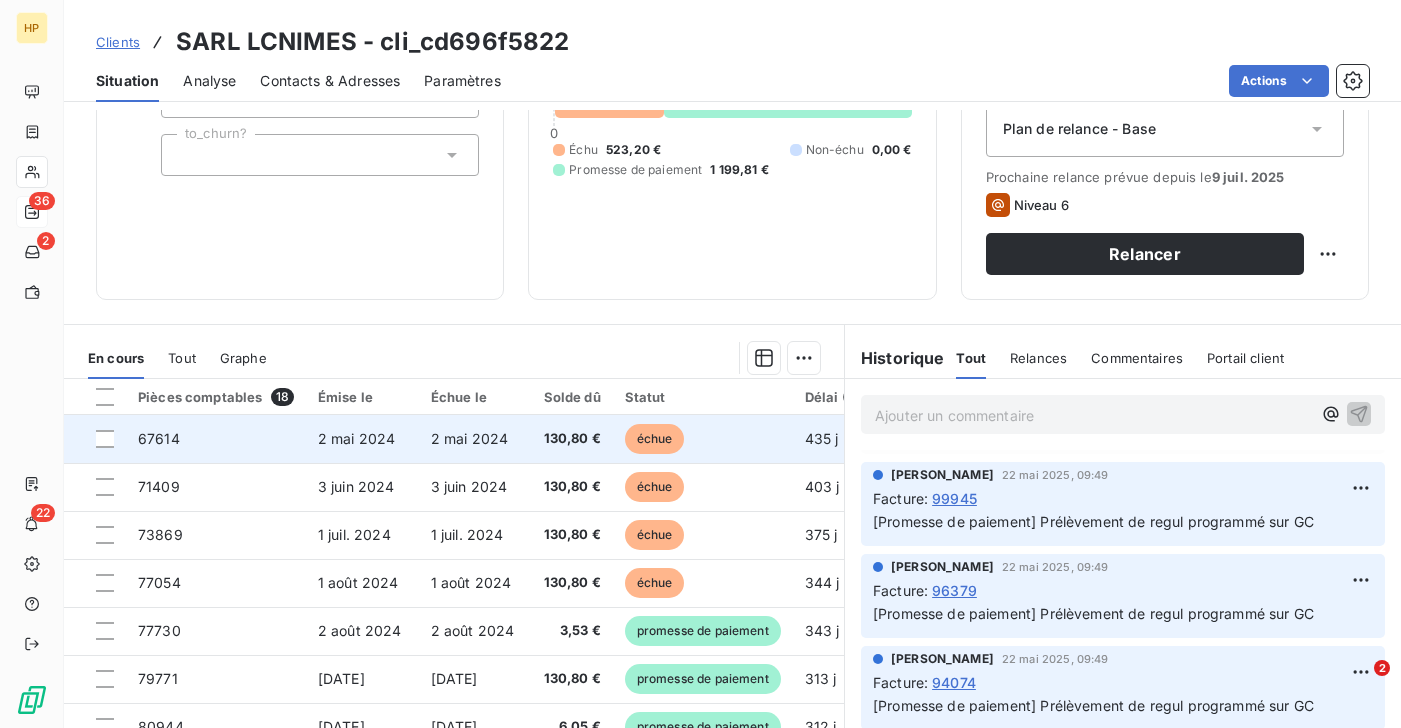 click on "2 mai 2024" at bounding box center [357, 438] 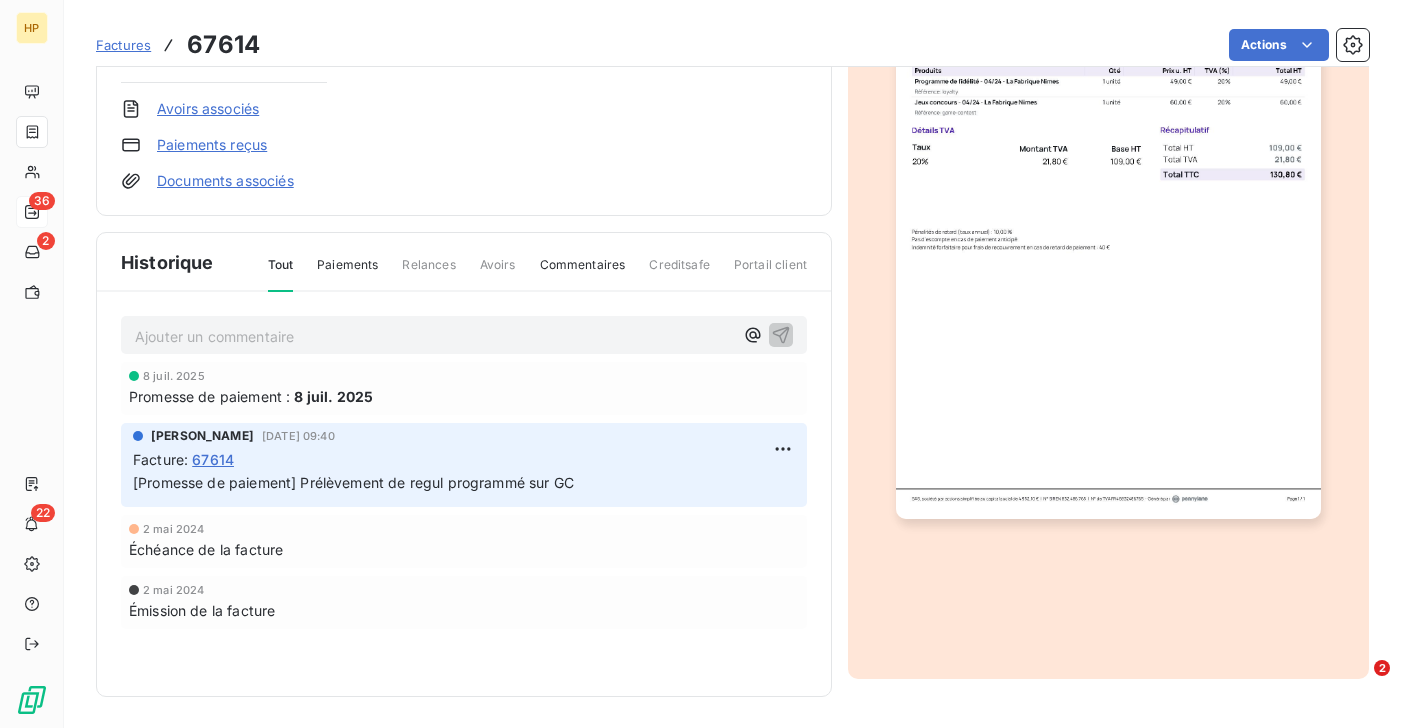 scroll, scrollTop: 0, scrollLeft: 0, axis: both 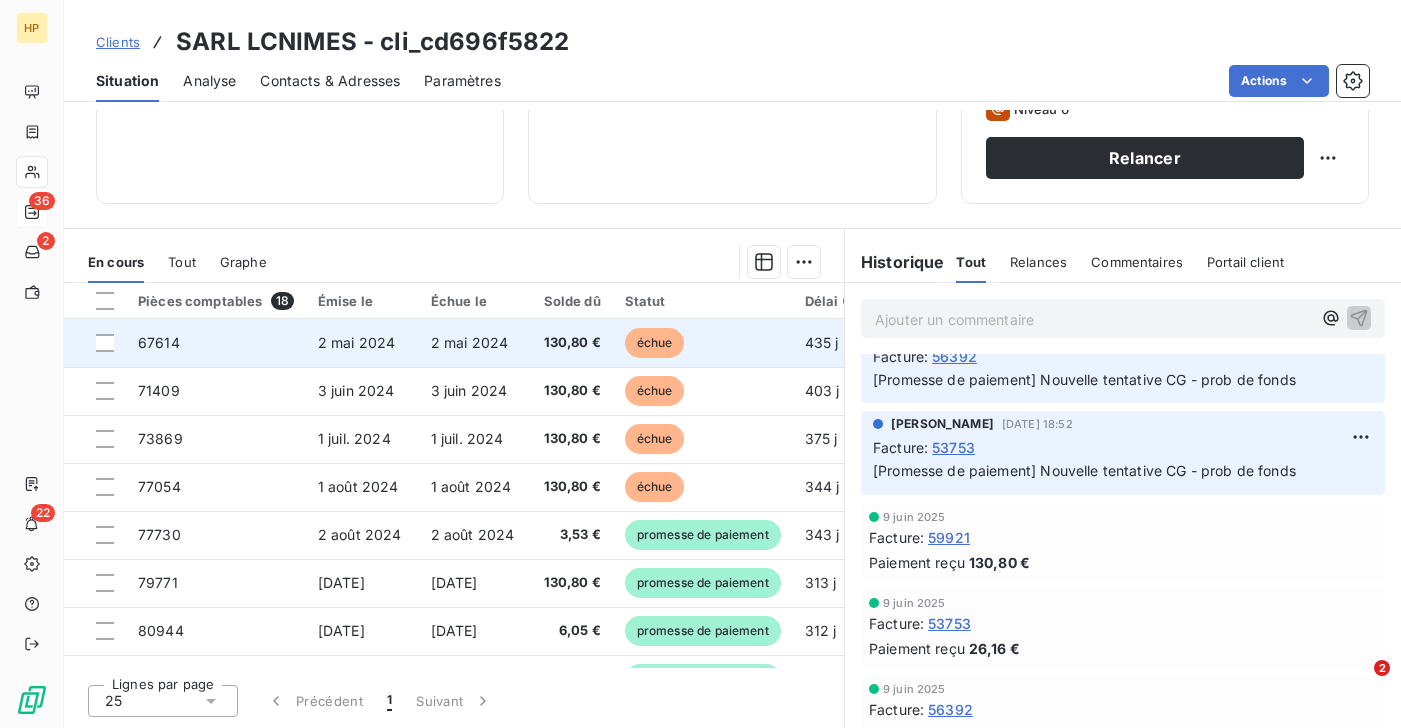 click on "2 mai 2024" at bounding box center [470, 342] 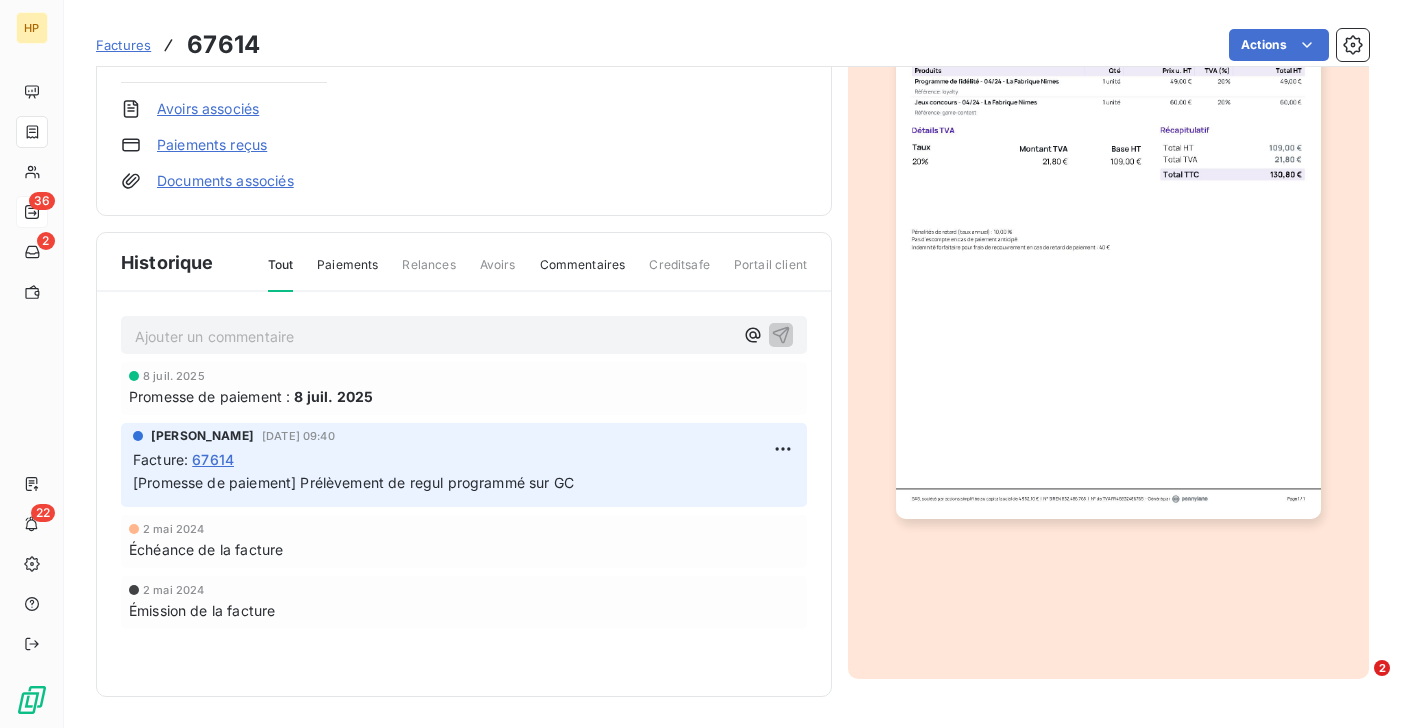 scroll, scrollTop: 0, scrollLeft: 0, axis: both 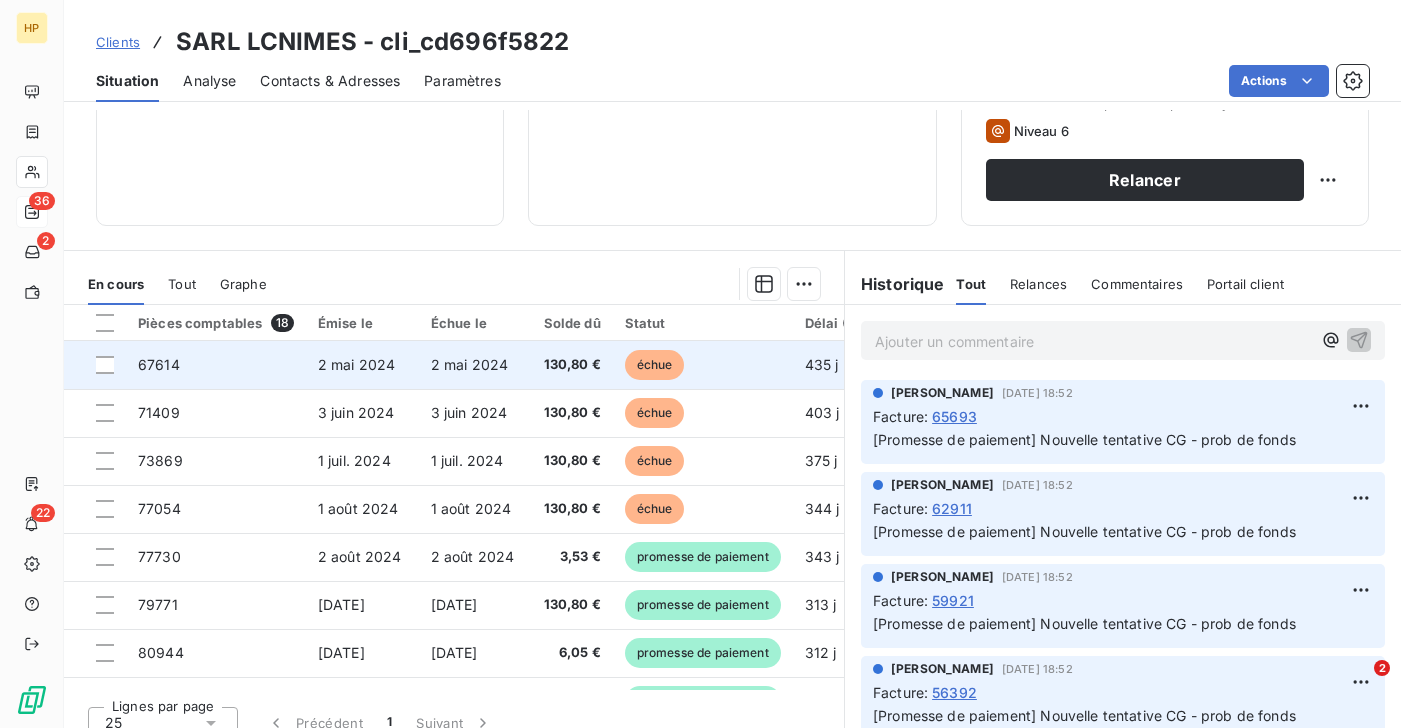 click on "2 mai 2024" at bounding box center (475, 365) 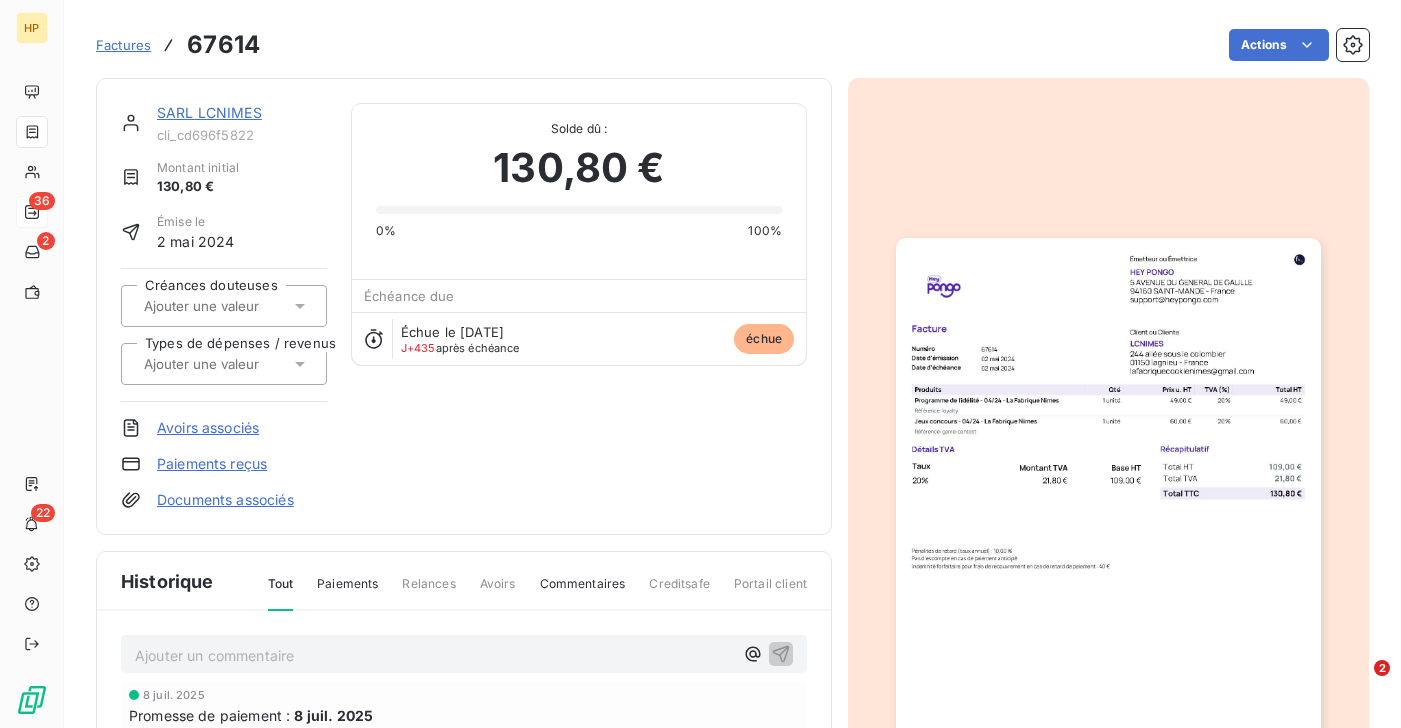 scroll, scrollTop: 320, scrollLeft: 0, axis: vertical 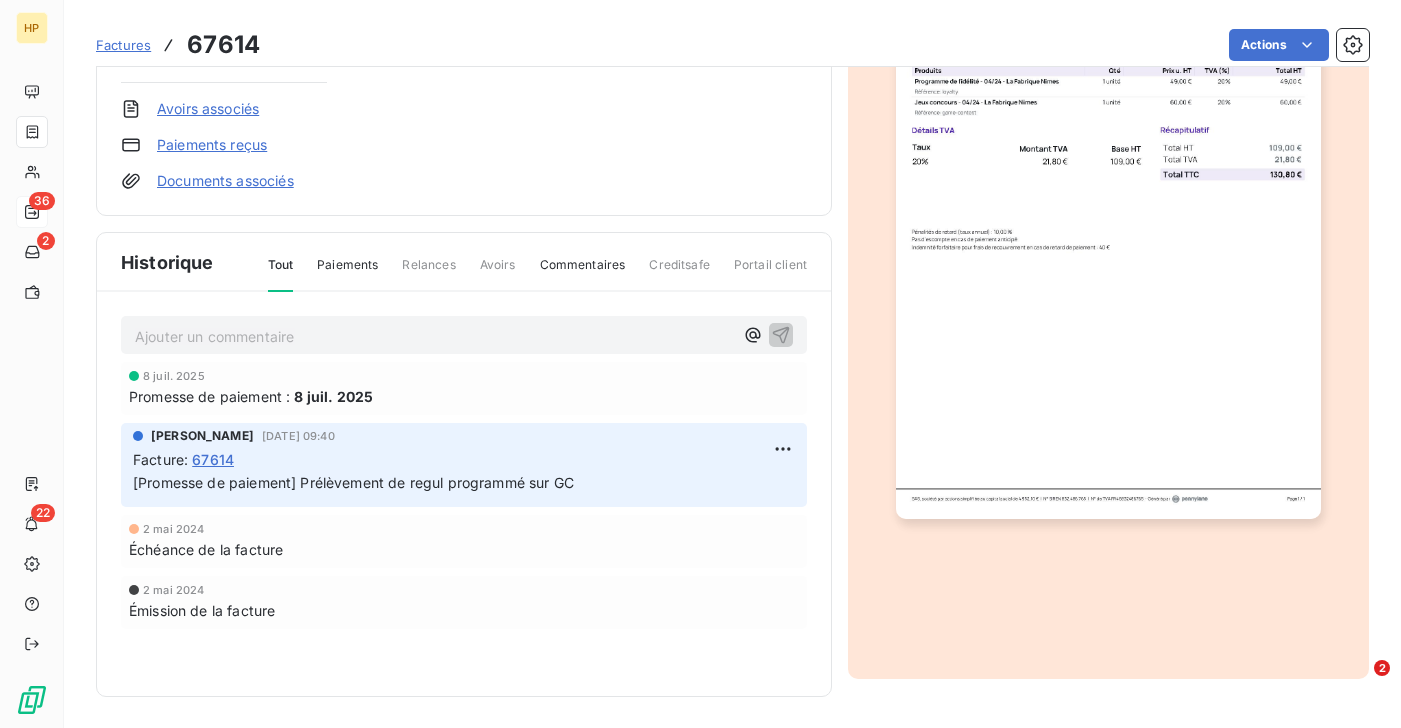click on "Ajouter un commentaire ﻿" at bounding box center (434, 336) 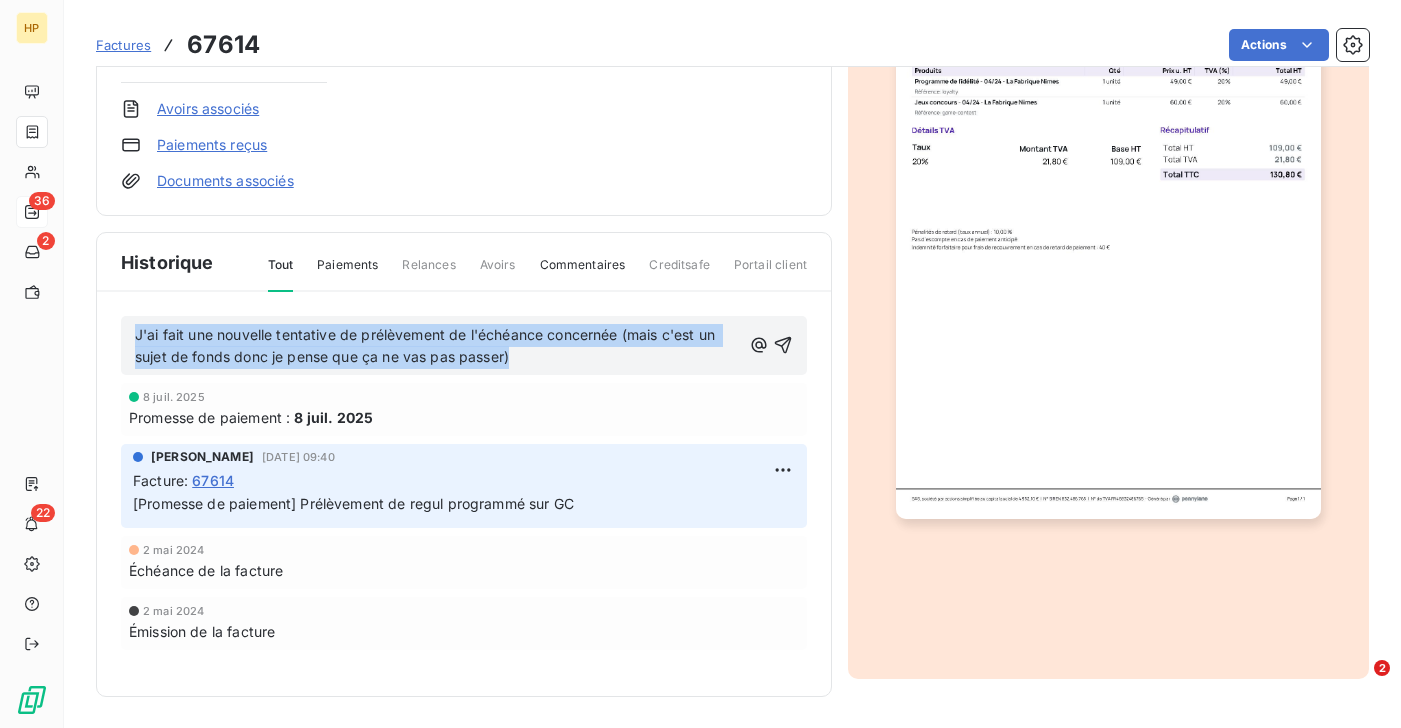 drag, startPoint x: 553, startPoint y: 359, endPoint x: 135, endPoint y: 337, distance: 418.57855 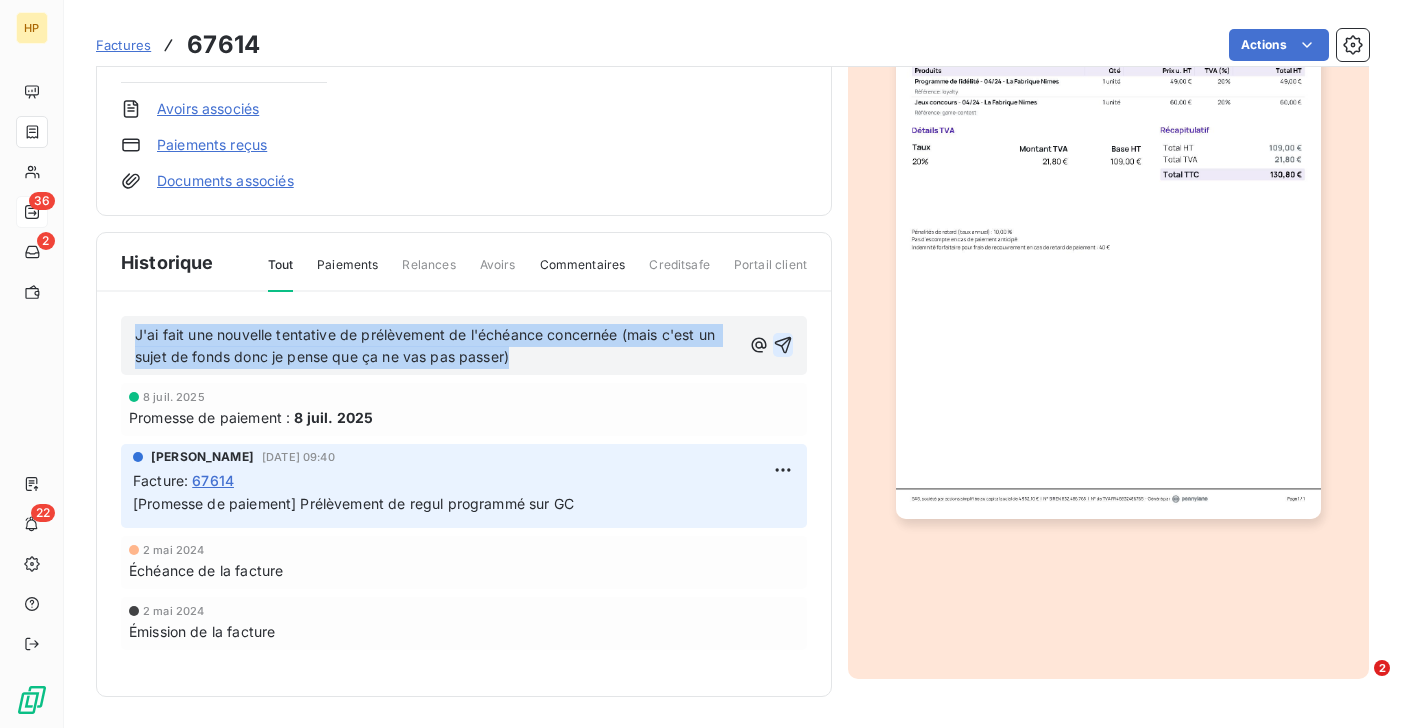 click 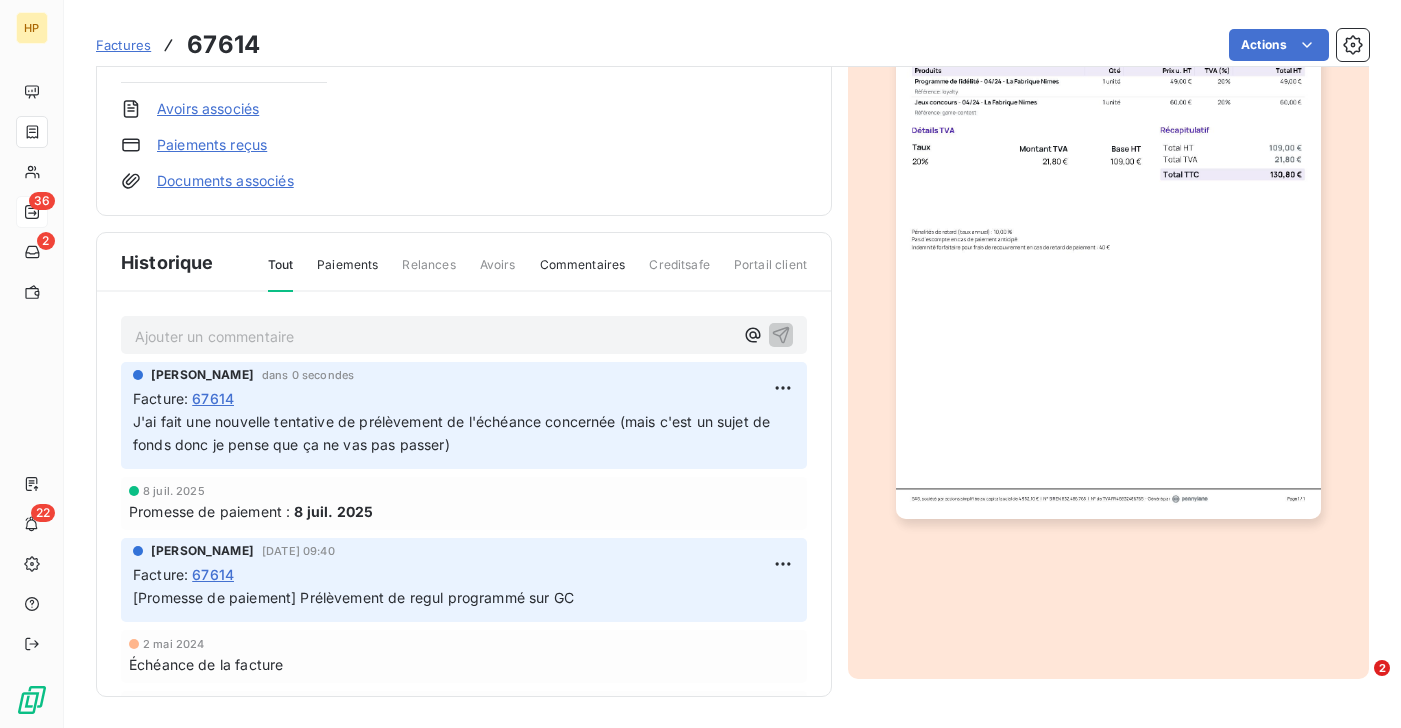 scroll, scrollTop: 0, scrollLeft: 0, axis: both 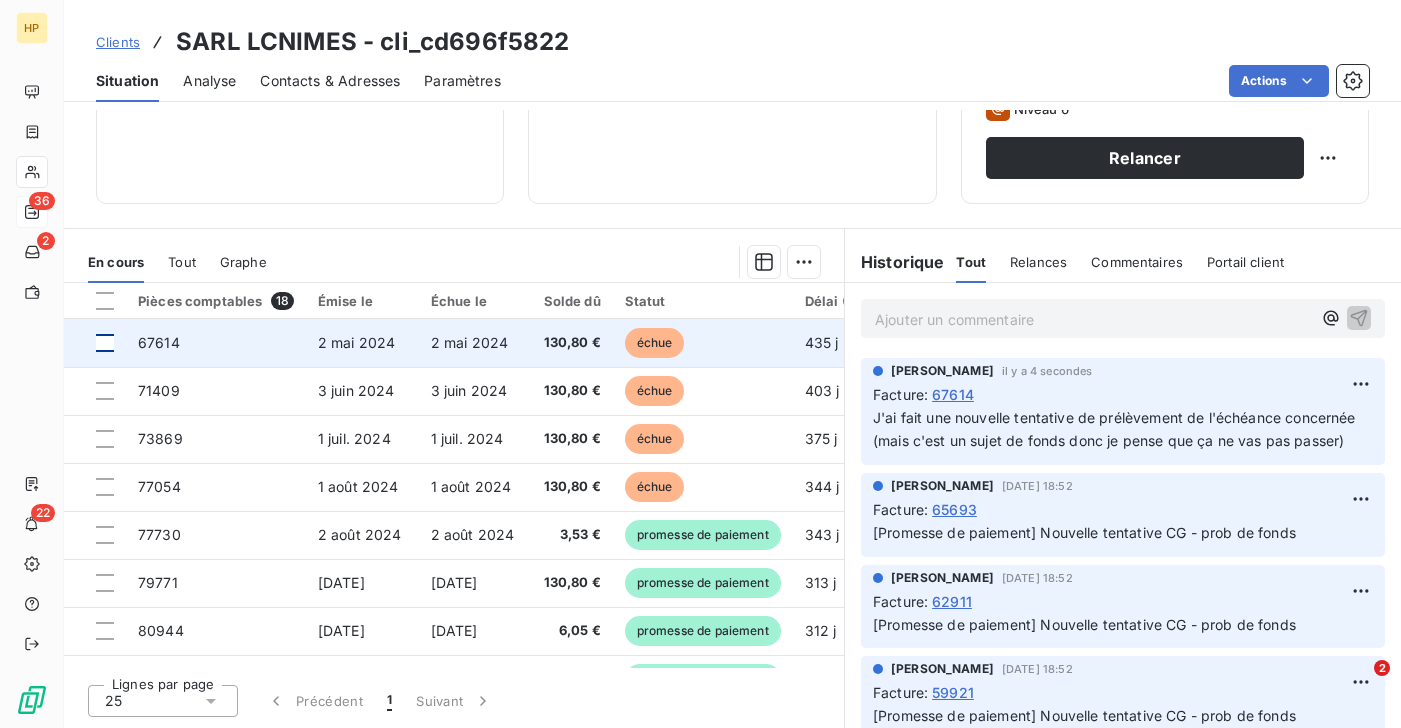 click at bounding box center (105, 343) 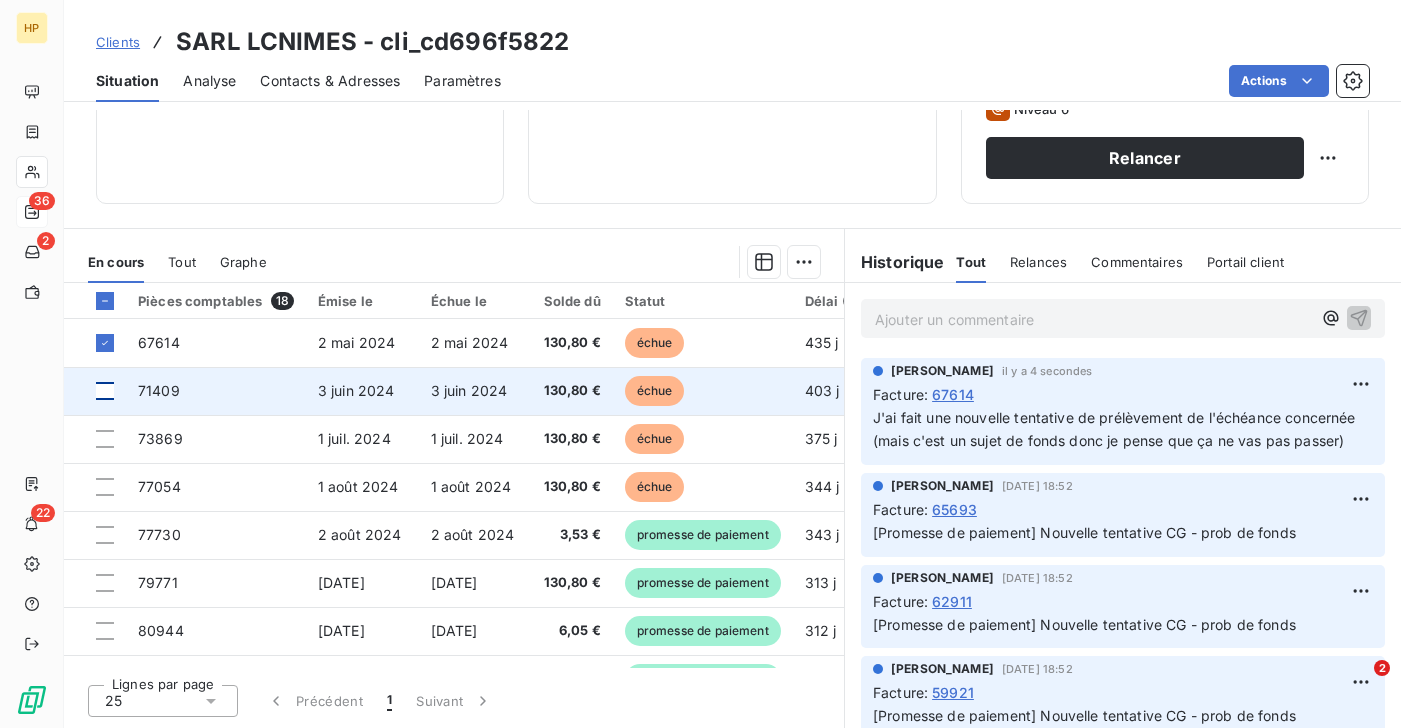 click at bounding box center (105, 391) 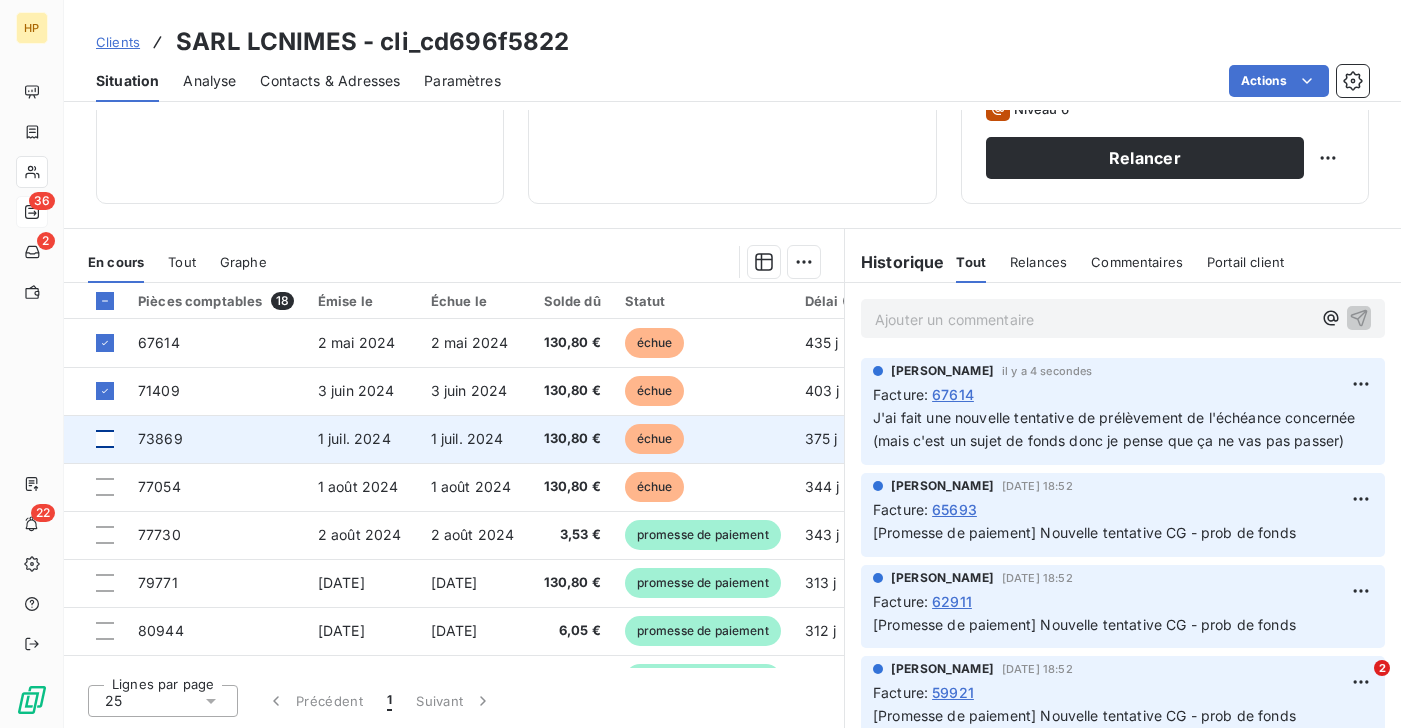 click at bounding box center (105, 439) 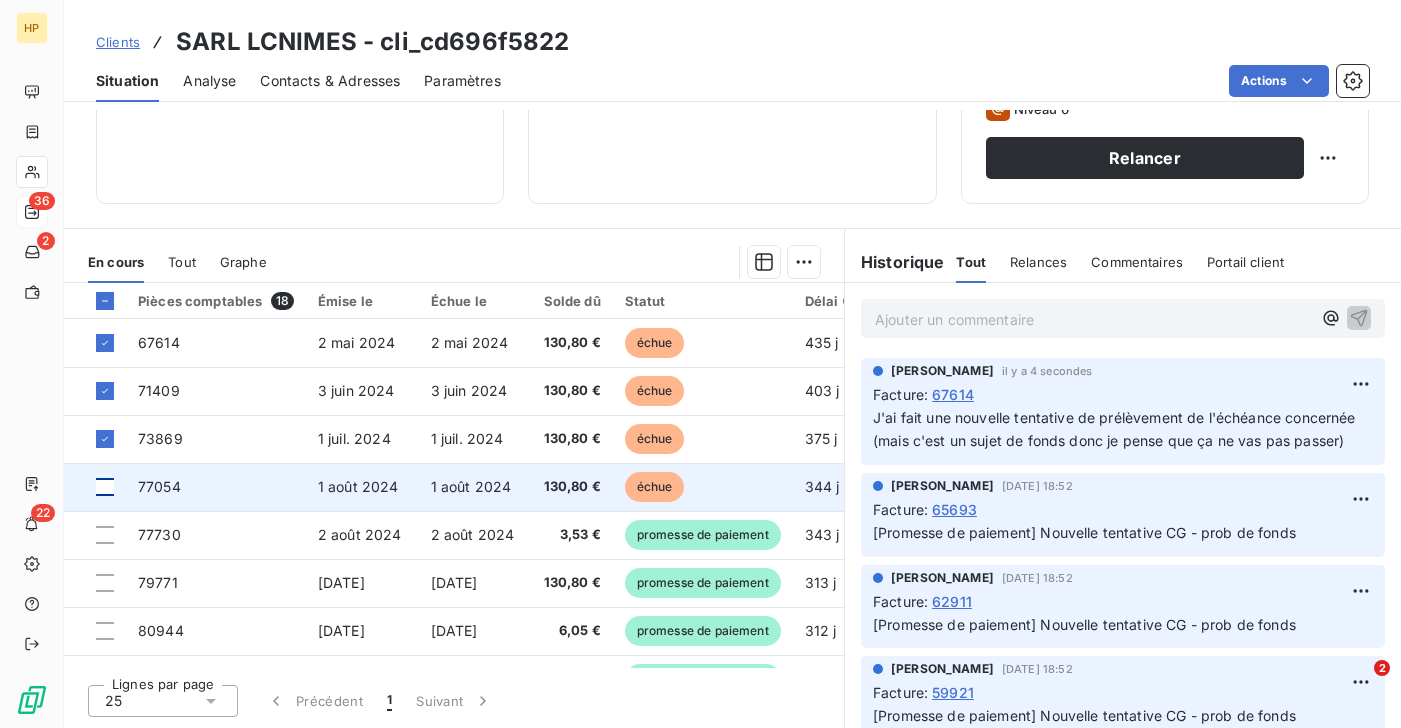 click at bounding box center (105, 487) 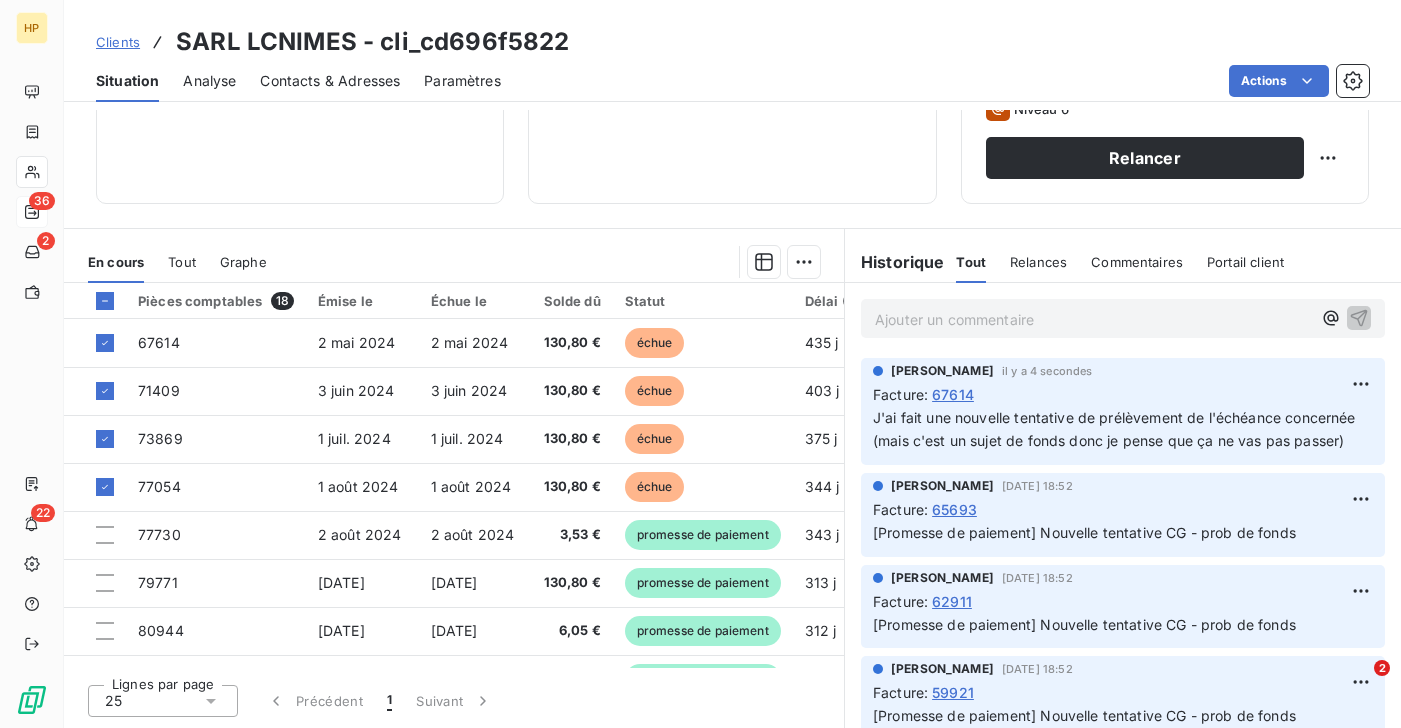 click on "HP 36 2 22 Clients SARL LCNIMES - cli_cd696f5822 Situation Analyse Contacts & Adresses Paramètres Actions Informations client Gestionnaires Florian Davoust Propriétés Client pennylane_payment_conditions 30_days 15_days to_churn? Encours client   1 723,01 € 0 Échu 523,20 € Non-échu 0,00 €   Promesse de paiement 1 199,81 €   Limite d’encours Ajouter une limite d’encours autorisé Gestion du risque Surveiller ce client en intégrant votre outil de gestion des risques client. Relance Plan de relance Plan de relance - Base Prochaine relance prévue depuis le  9 juil. 2025 Niveau 6 Relancer En cours Tout Graphe Pièces comptables 18 Émise le Échue le Solde dû Statut Délai   Retard   67614 2 mai 2024 2 mai 2024 130,80 € échue 435 j +435 j 71409 3 juin 2024 3 juin 2024 130,80 € échue 403 j +403 j 73869 1 juil. 2024 1 juil. 2024 130,80 € échue 375 j +375 j 77054 1 août 2024 1 août 2024 130,80 € échue 344 j +344 j 77730 2 août 2024 2 août 2024 3,53 € 25" at bounding box center [700, 364] 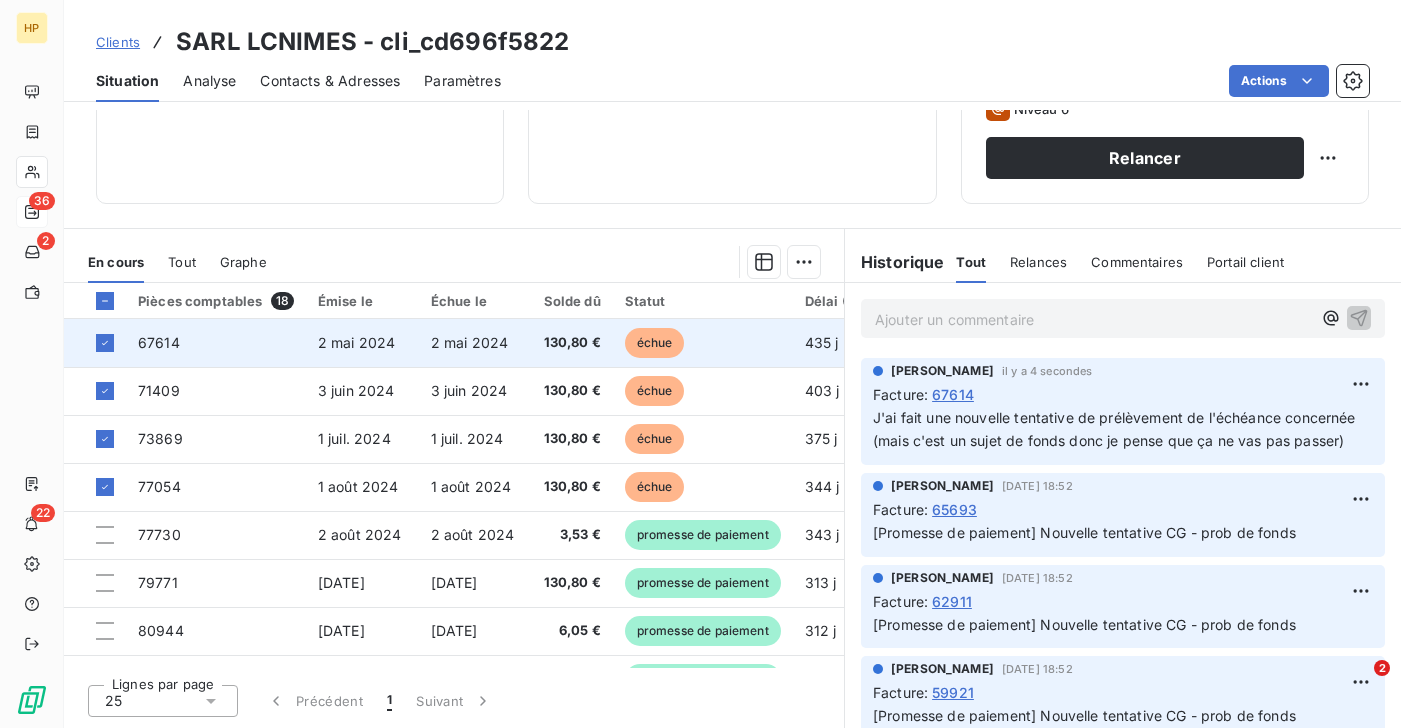 click on "2 mai 2024" at bounding box center [362, 343] 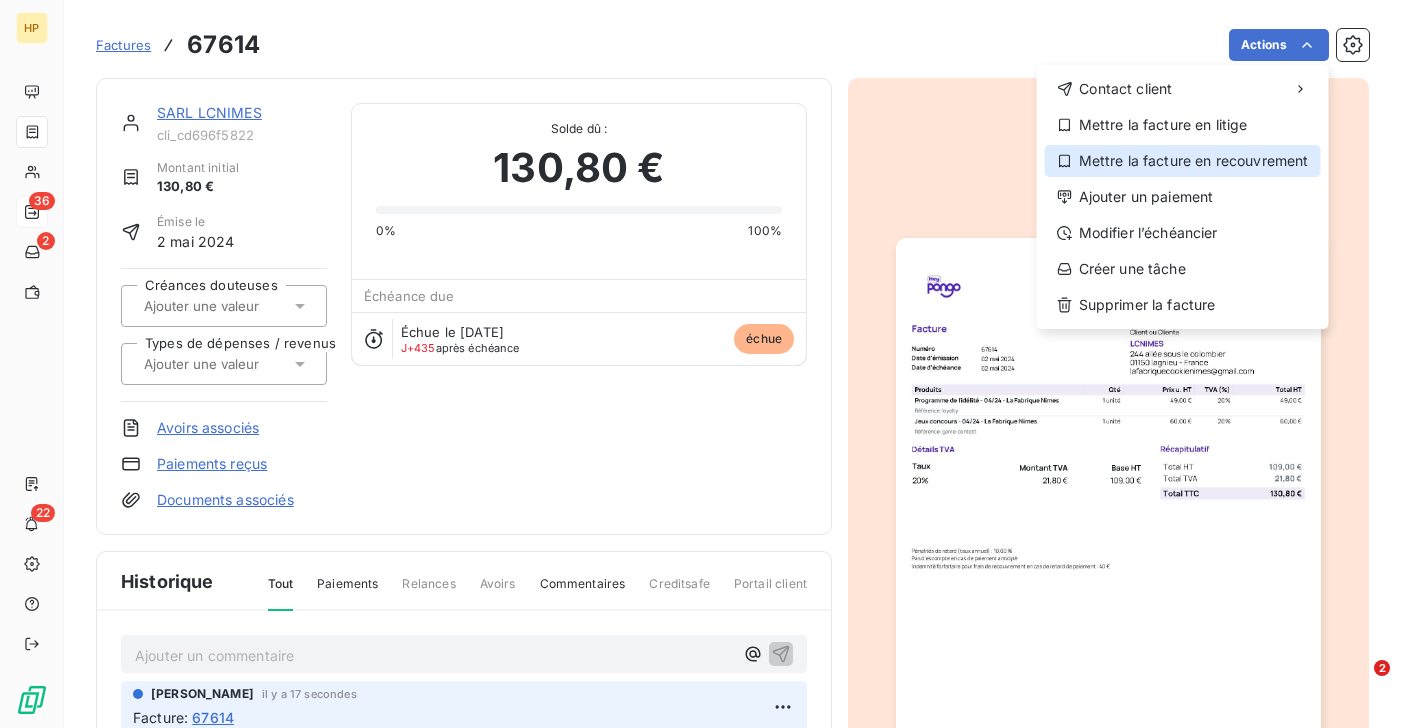 click on "Mettre la facture en recouvrement" at bounding box center [1183, 161] 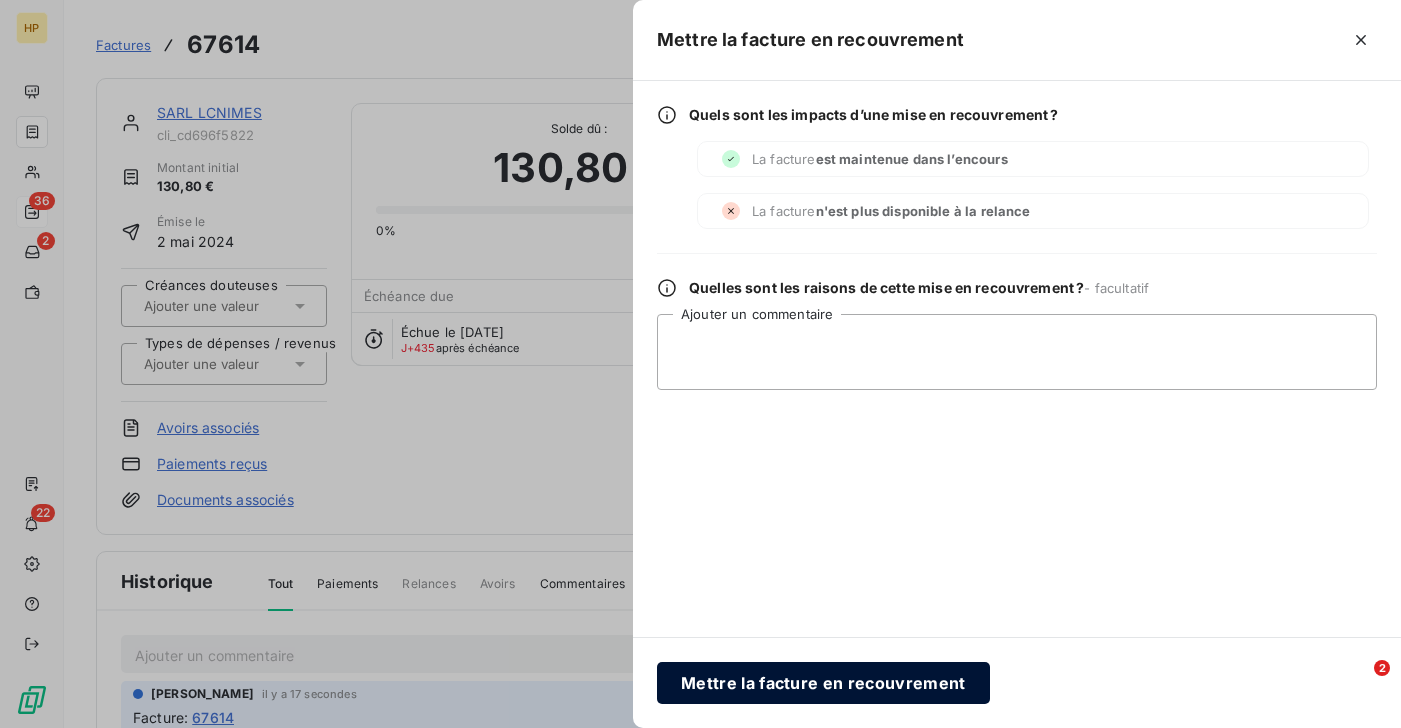 click on "Mettre la facture en recouvrement" at bounding box center (823, 683) 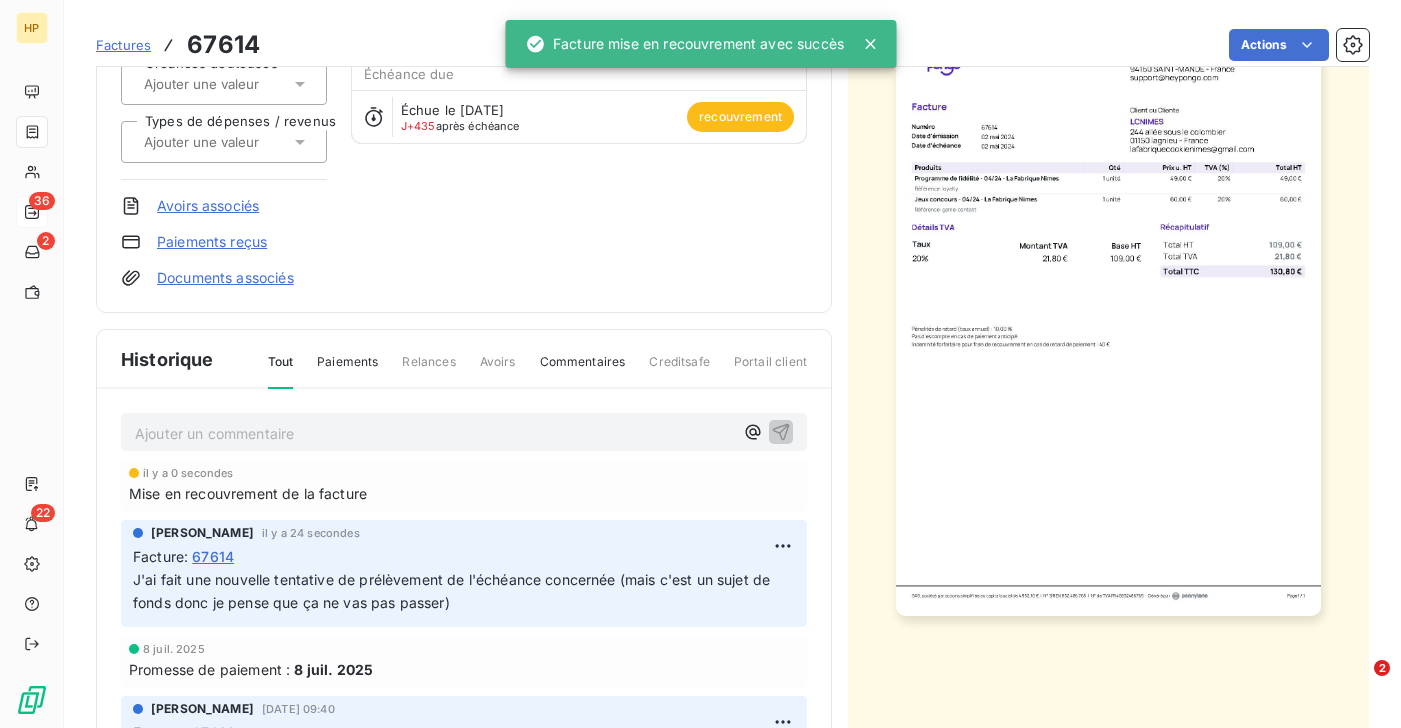 scroll, scrollTop: 320, scrollLeft: 0, axis: vertical 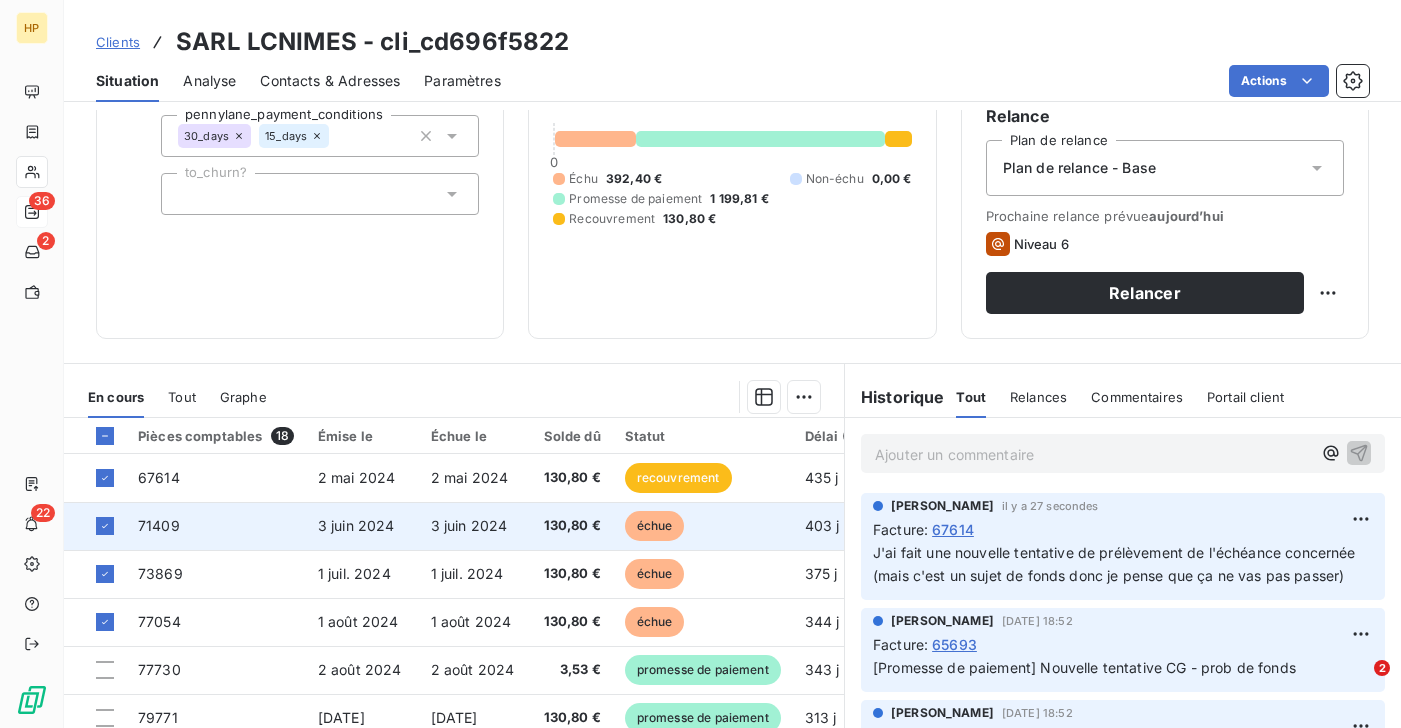 click on "3 juin 2024" at bounding box center [469, 525] 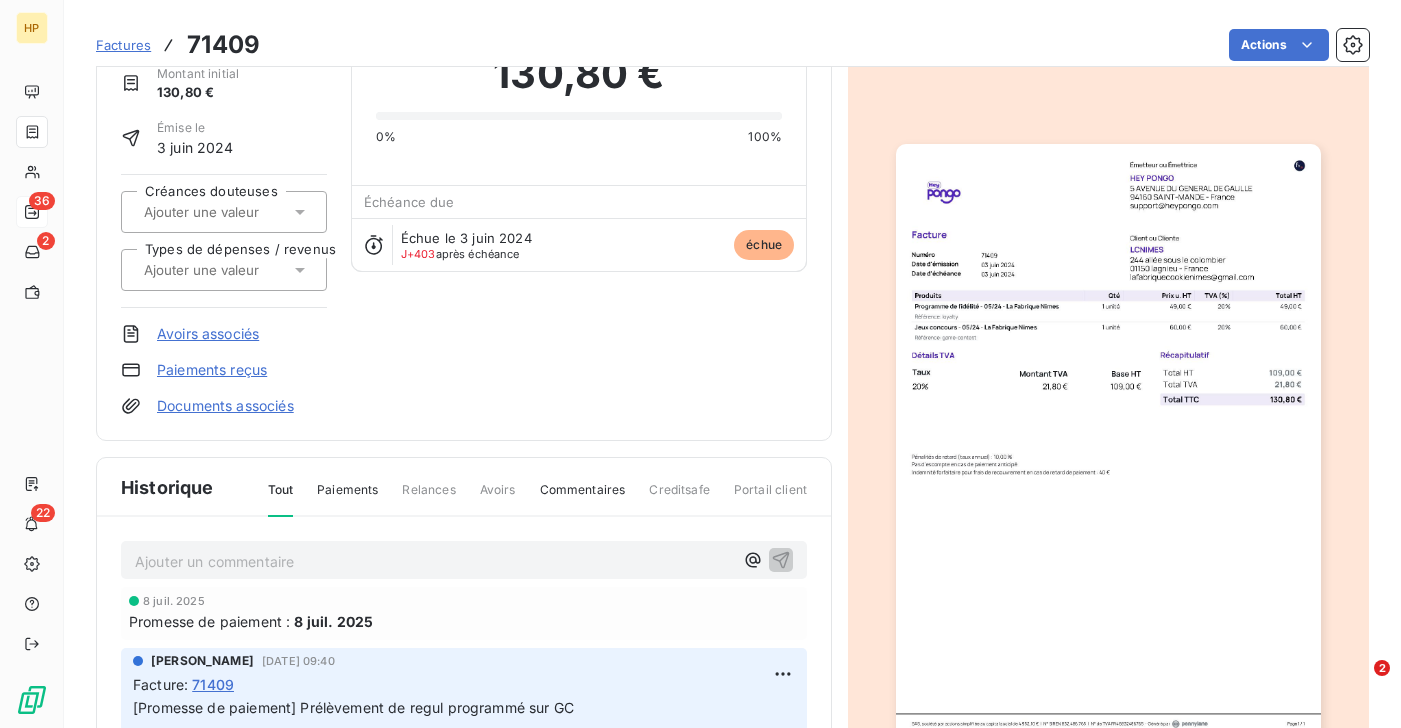 scroll, scrollTop: 231, scrollLeft: 0, axis: vertical 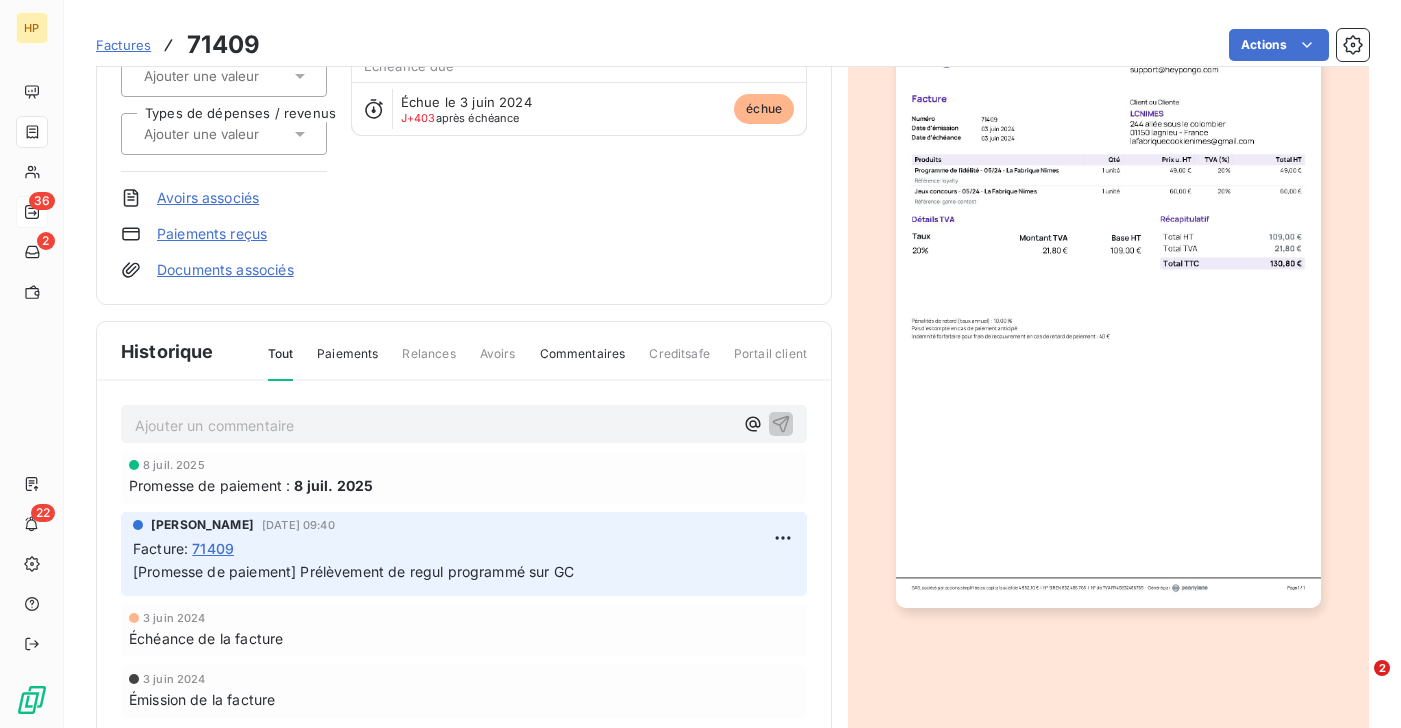 click on "Ajouter un commentaire ﻿" at bounding box center (434, 425) 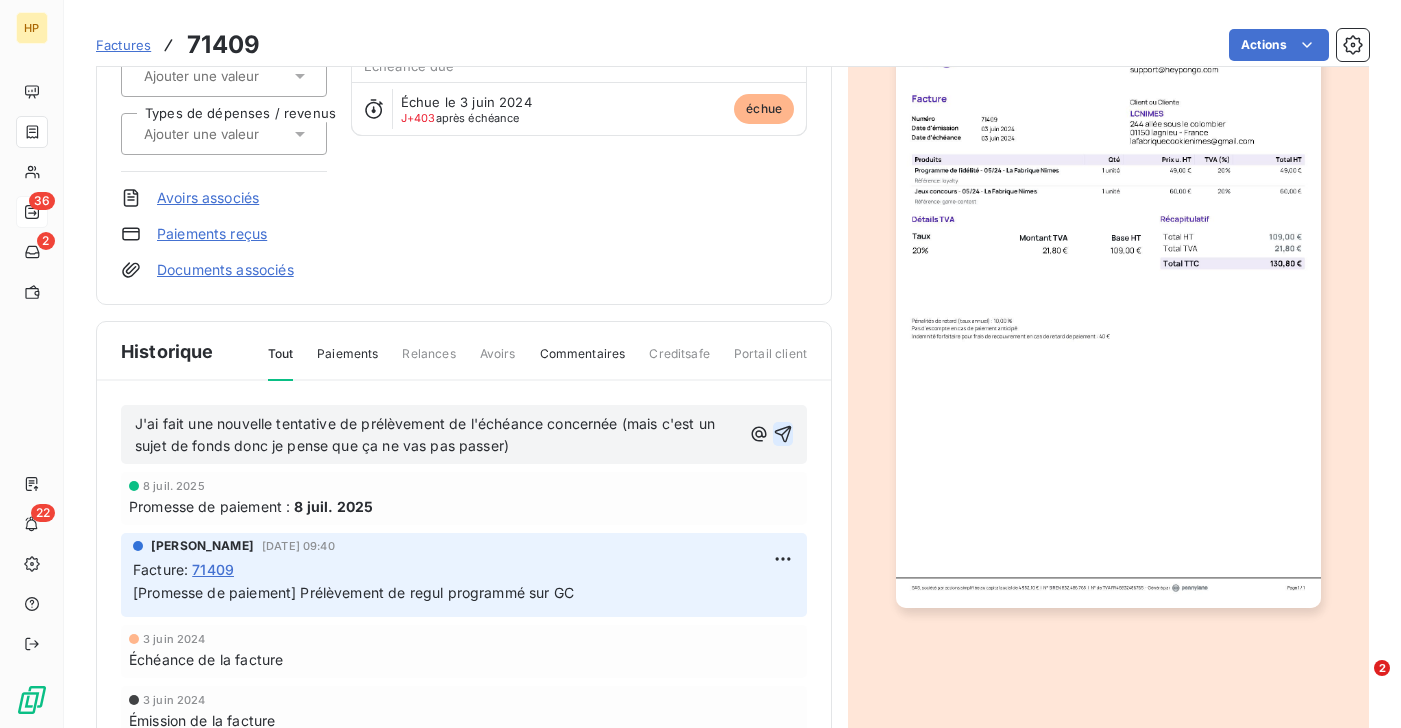 click 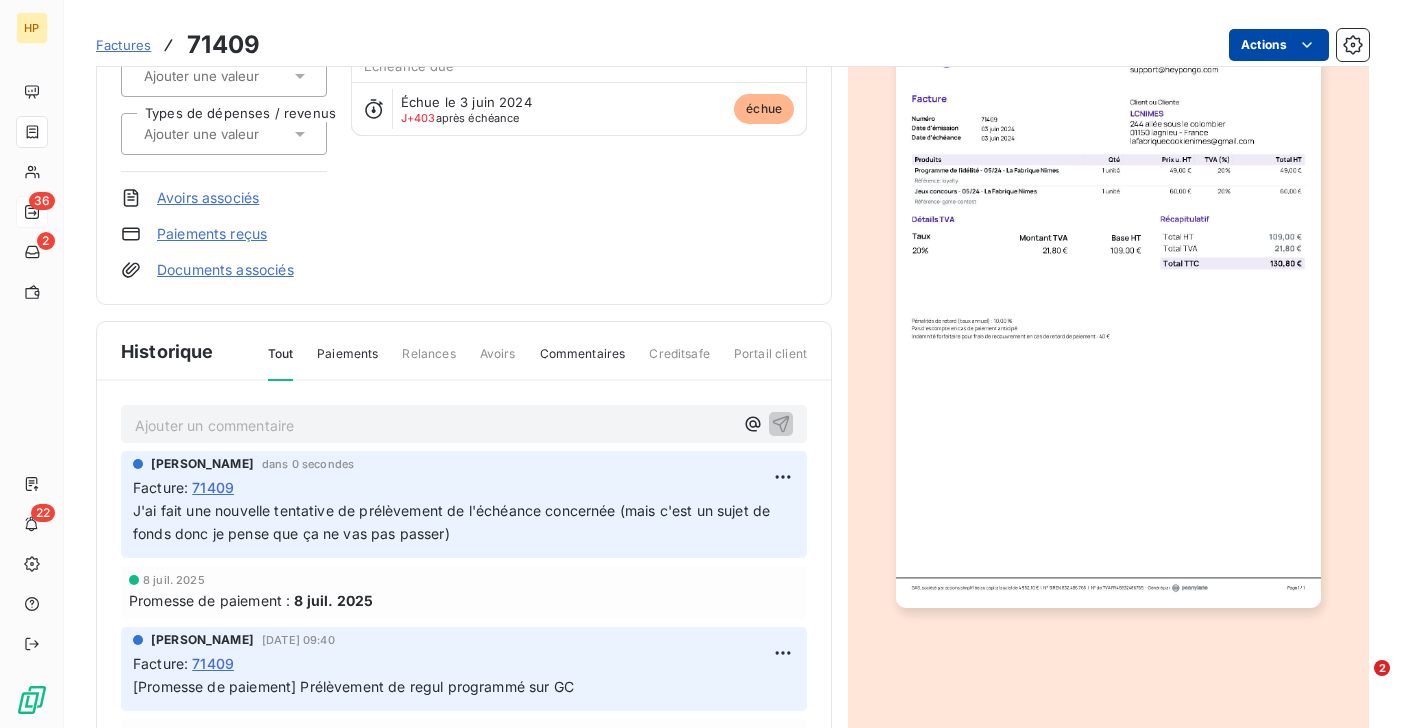 click on "HP 36 2 22 Factures 71409 Actions SARL LCNIMES cli_cd696f5822 Montant initial 130,80 € Émise le 3 juin 2024 Créances douteuses Types de dépenses / revenus Avoirs associés Paiements reçus Documents associés Solde dû : 130,80 € 0% 100% Échéance due Échue le 3 juin 2024 J+403  après échéance échue Historique Tout Paiements Relances Avoirs Commentaires Creditsafe Portail client Ajouter un commentaire ﻿ Salomé LALA dans 0 secondes Facture  : 71409 J'ai fait une nouvelle tentative de prélèvement de l'échéance concernée (mais c'est un sujet de fonds donc je pense que ça ne vas pas passer) 8 juil. 2025 Promesse de paiement : 8 juil. 2025 Salomé LALA 22 mai 2025, 09:40 Facture  : 71409 [Promesse de paiement] Prélèvement de regul programmé sur GC 3 juin 2024 Échéance de la facture 3 juin 2024 Émission de la facture
2" at bounding box center (700, 364) 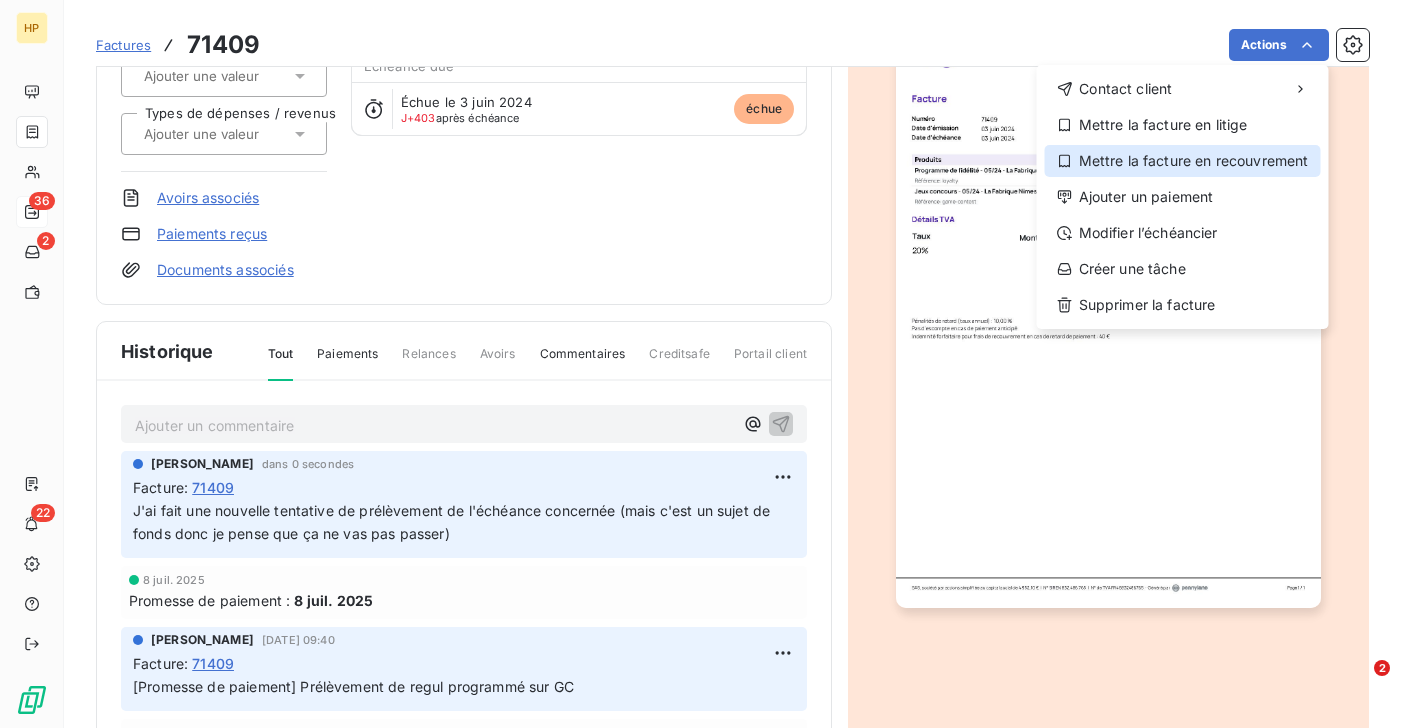 click on "Mettre la facture en recouvrement" at bounding box center [1183, 161] 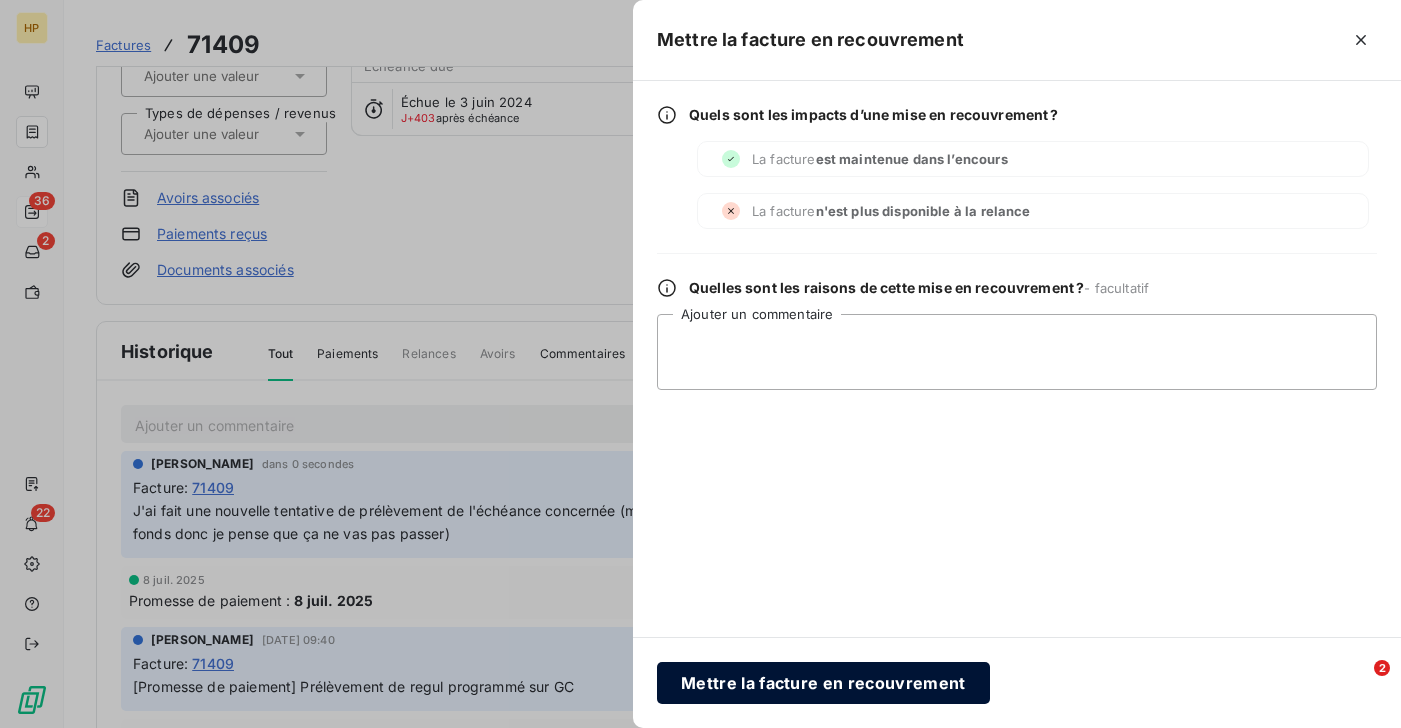 click on "Mettre la facture en recouvrement" at bounding box center [823, 683] 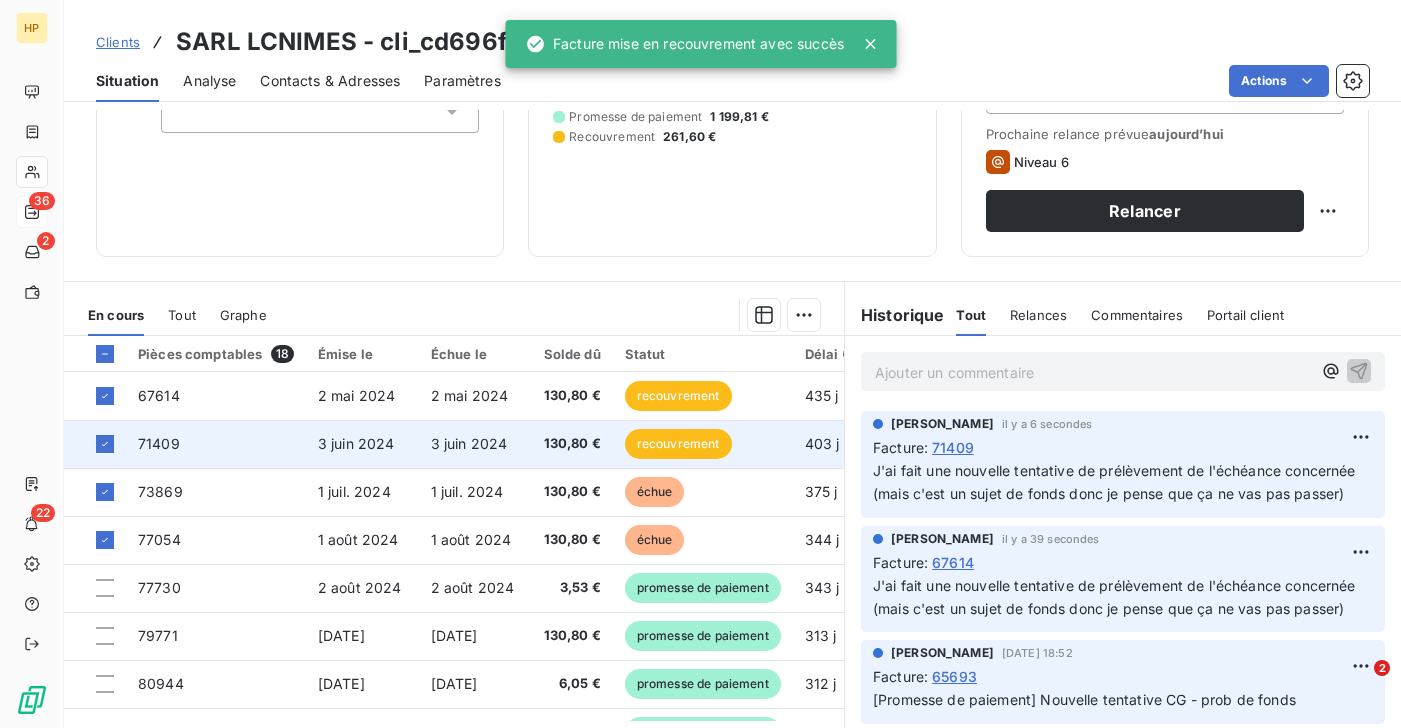 scroll, scrollTop: 326, scrollLeft: 0, axis: vertical 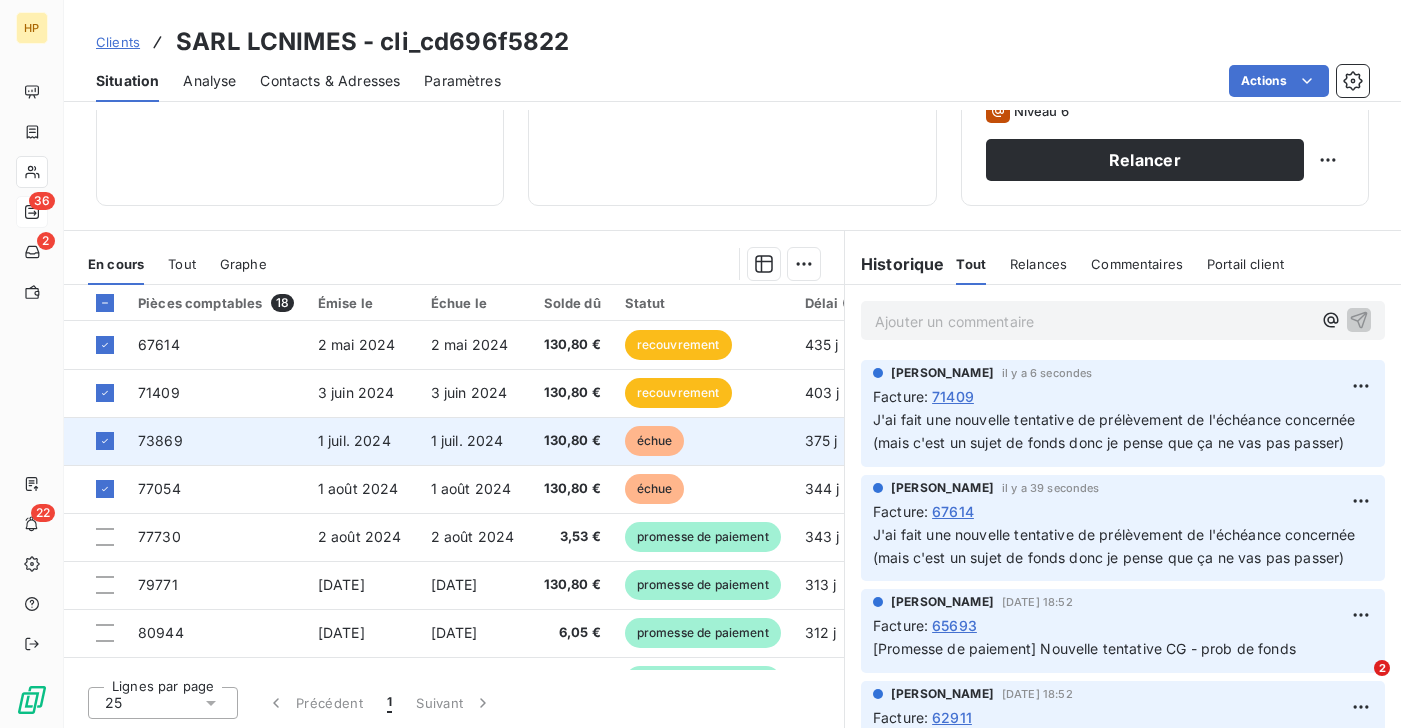 click on "1 juil. 2024" at bounding box center (362, 441) 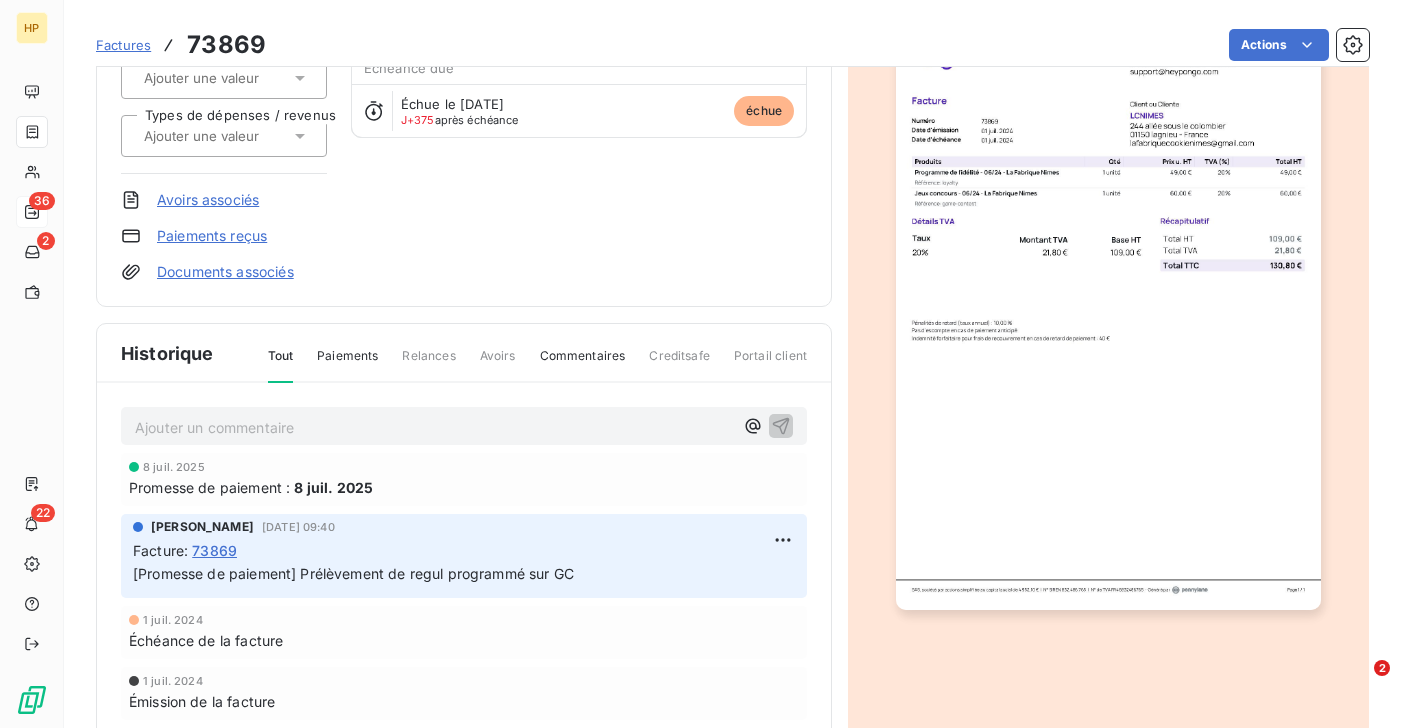 scroll, scrollTop: 251, scrollLeft: 0, axis: vertical 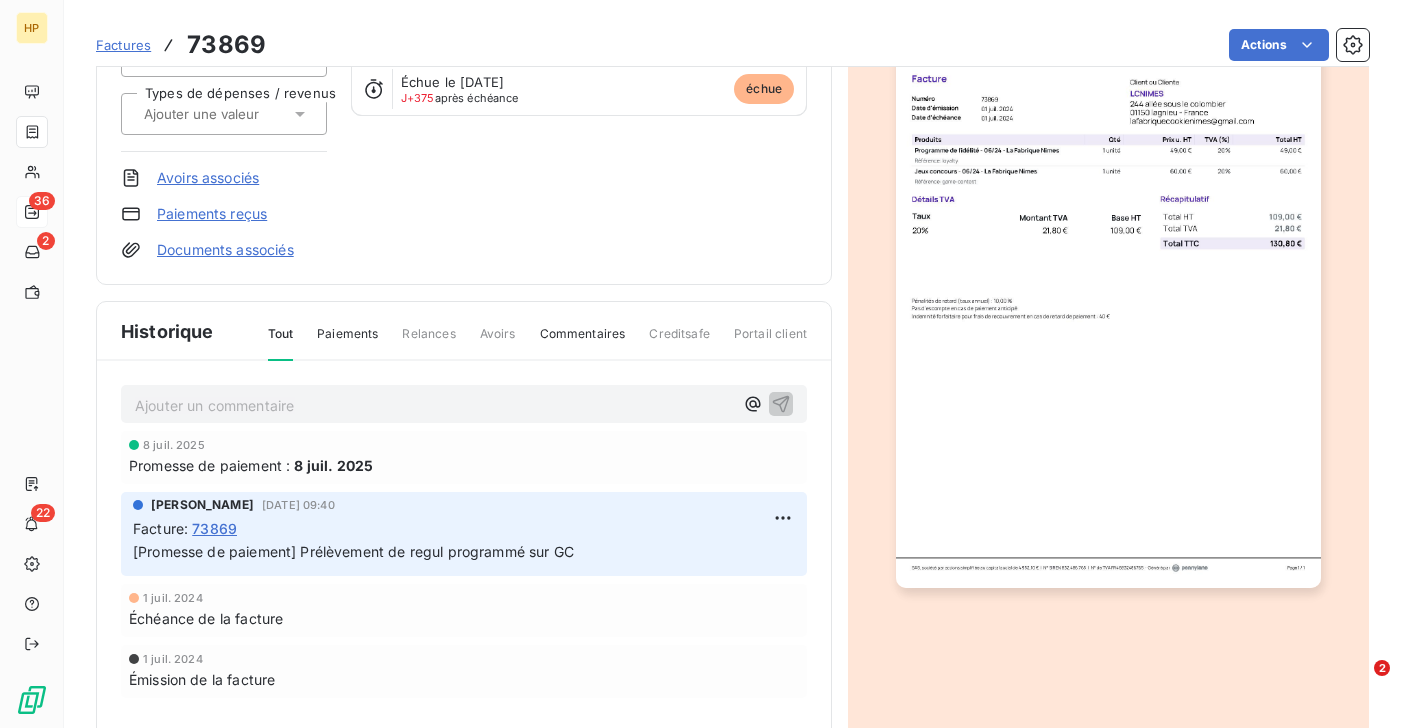 click on "Ajouter un commentaire ﻿" at bounding box center (434, 405) 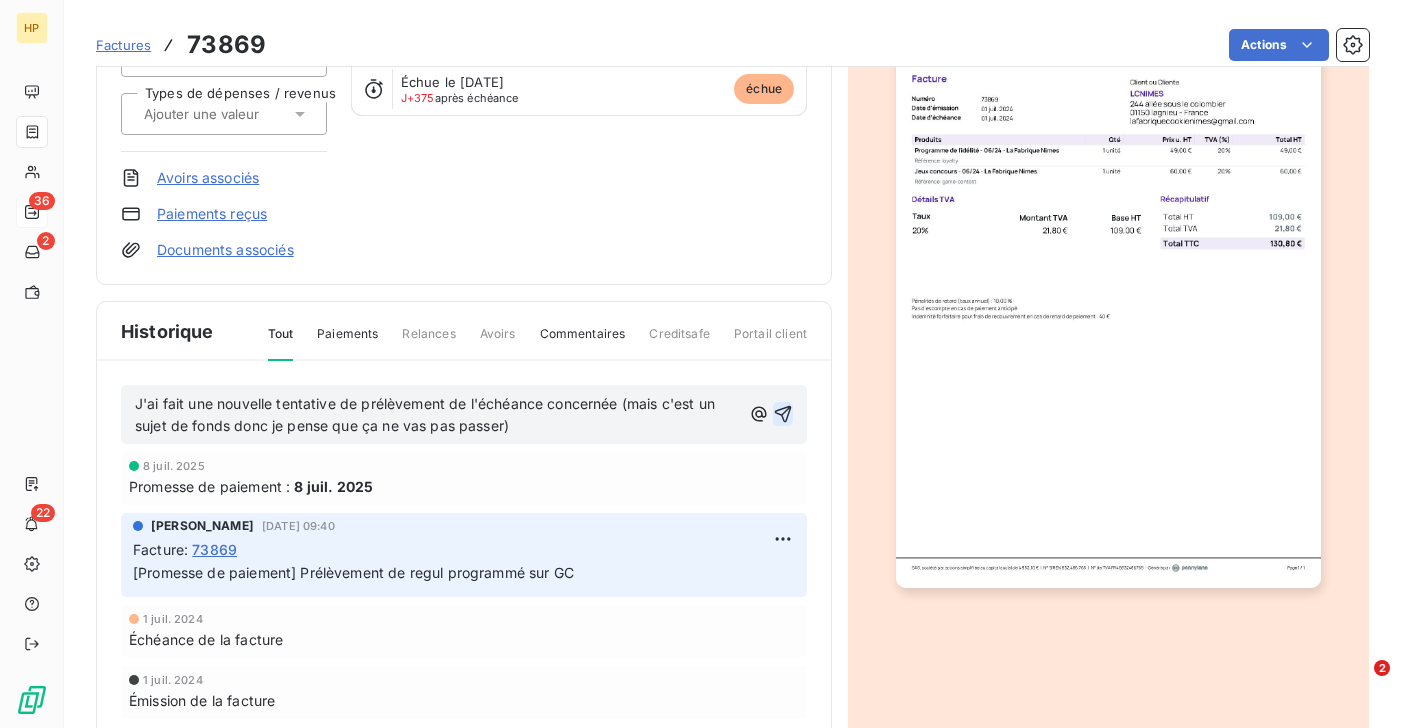click 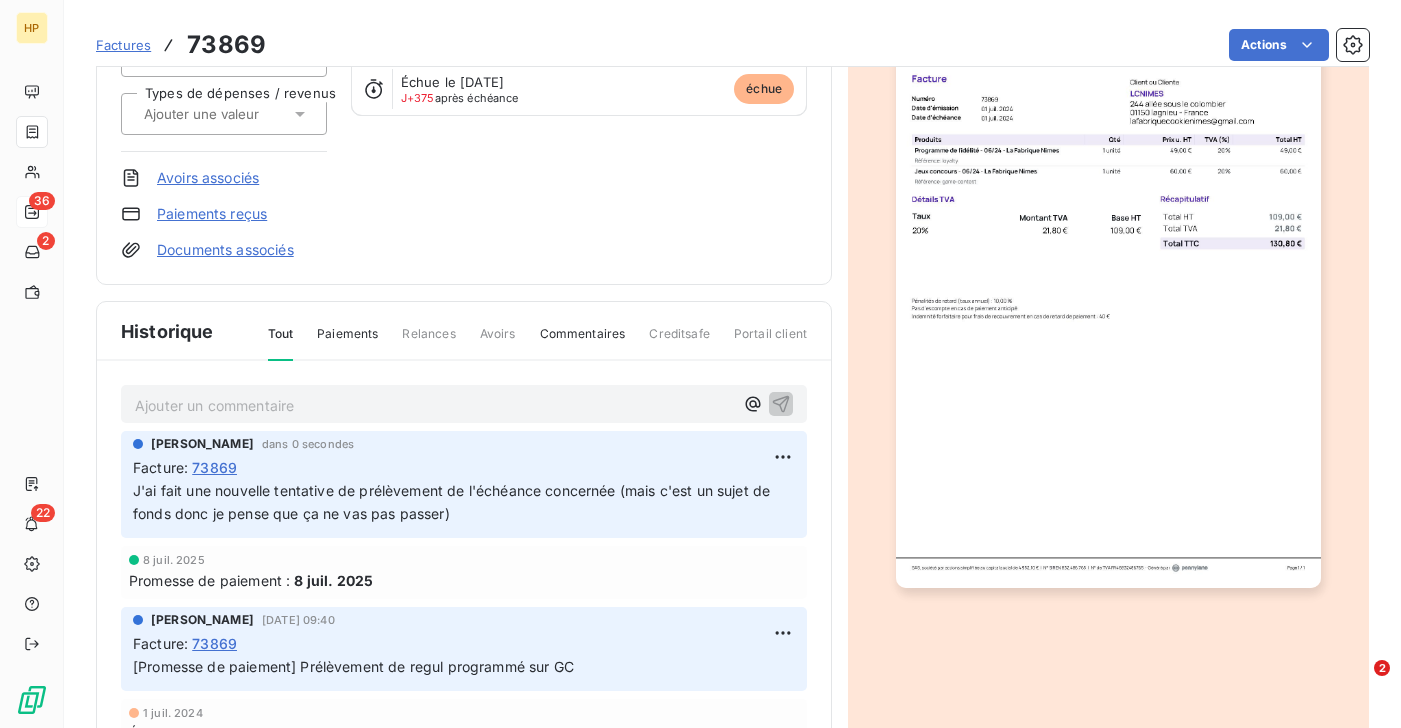 scroll, scrollTop: 0, scrollLeft: 0, axis: both 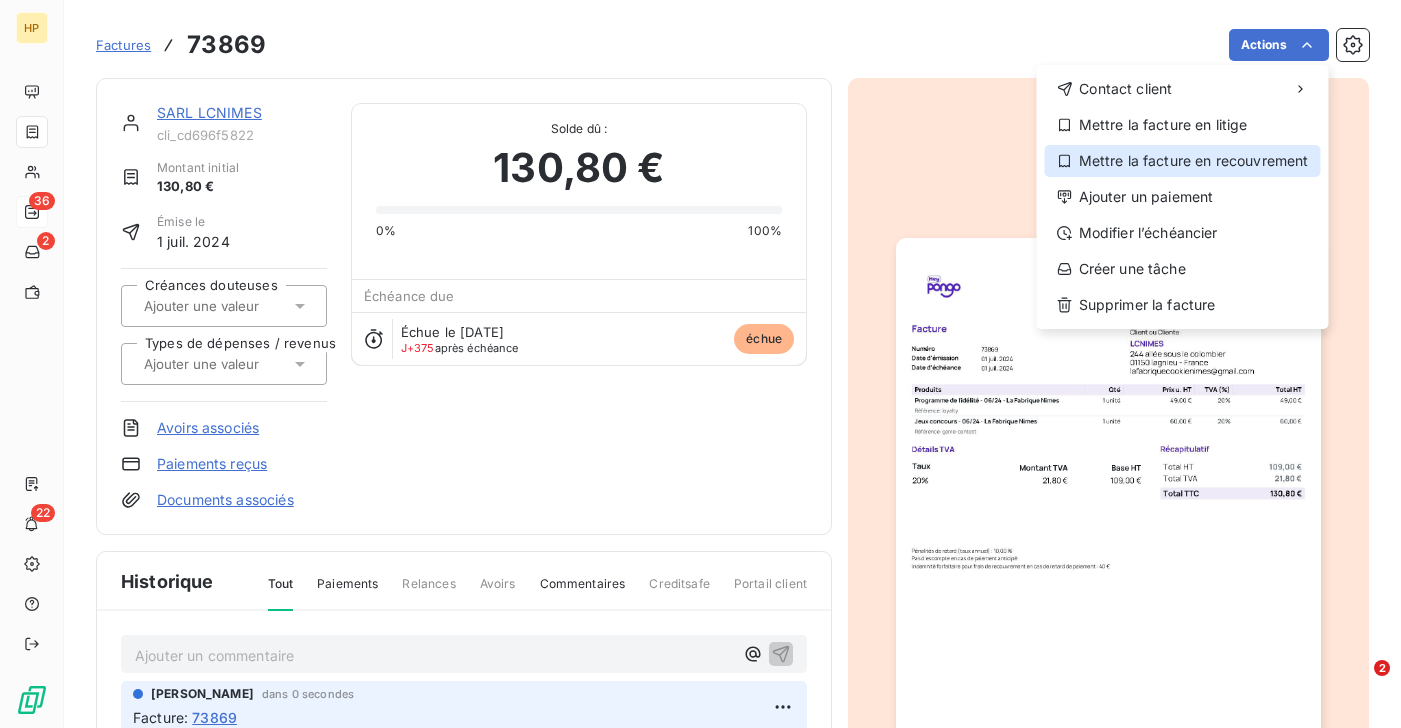 click on "Mettre la facture en recouvrement" at bounding box center (1183, 161) 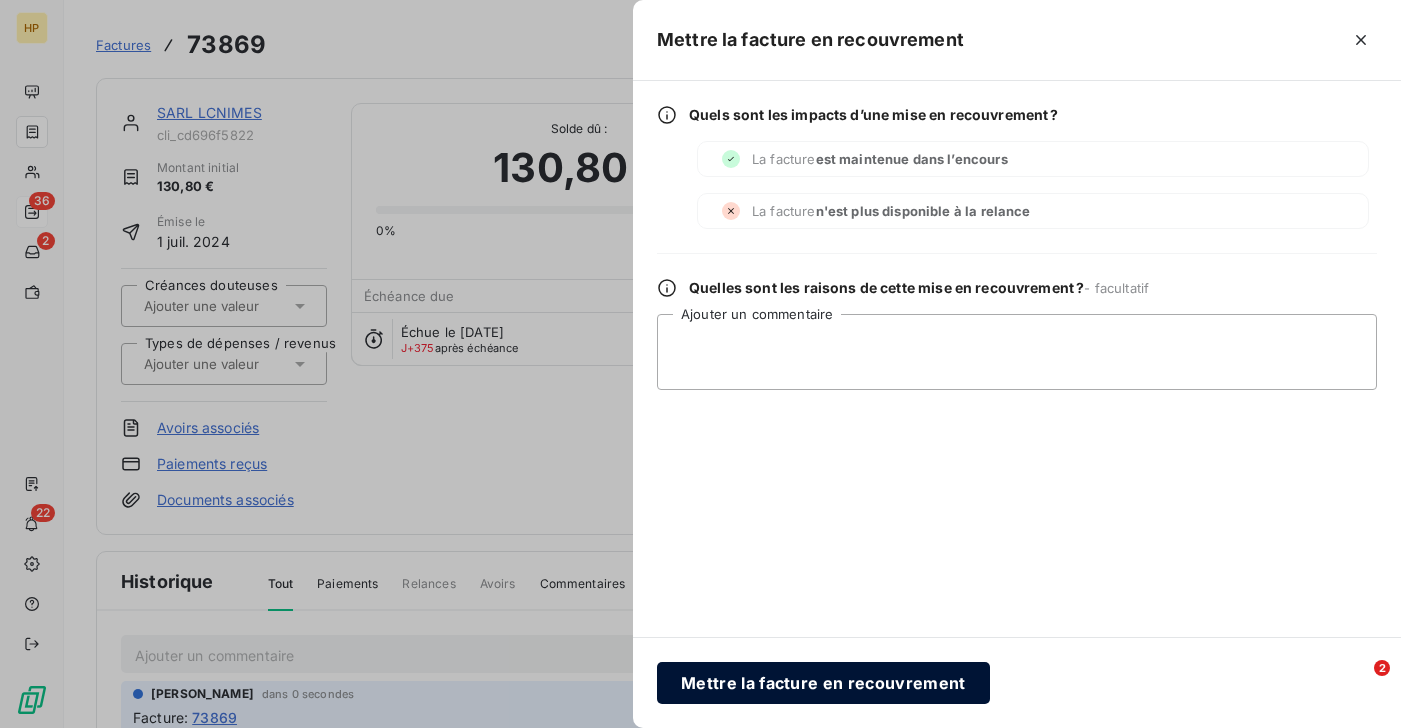 click on "Mettre la facture en recouvrement" at bounding box center [823, 683] 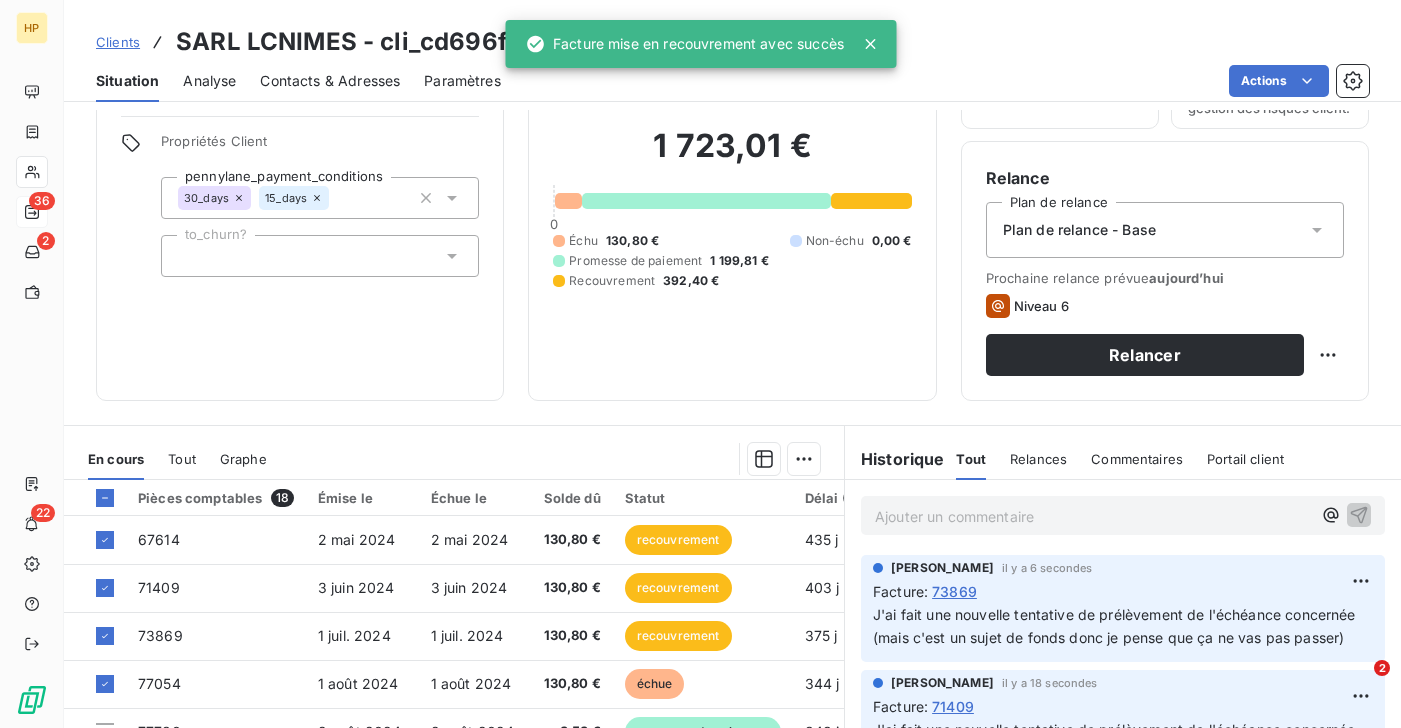 scroll, scrollTop: 328, scrollLeft: 0, axis: vertical 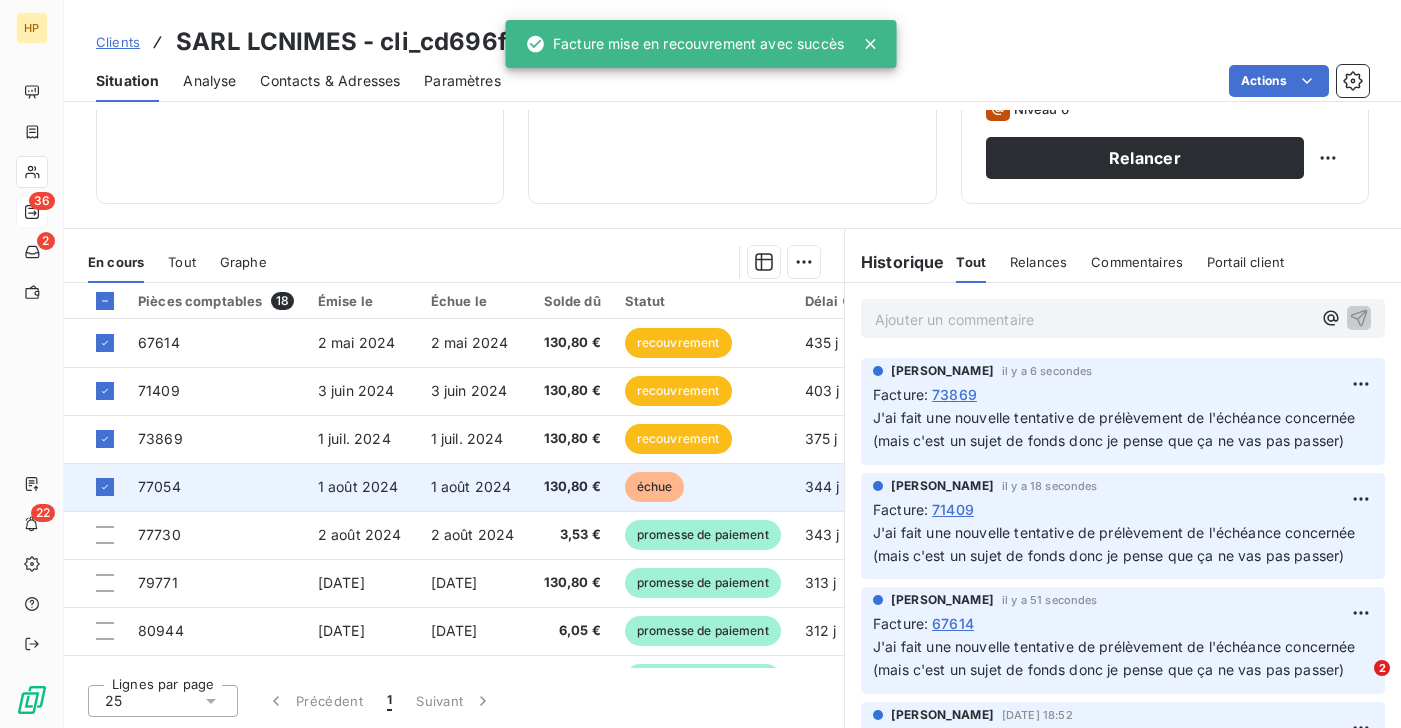 click on "1 août 2024" at bounding box center (475, 487) 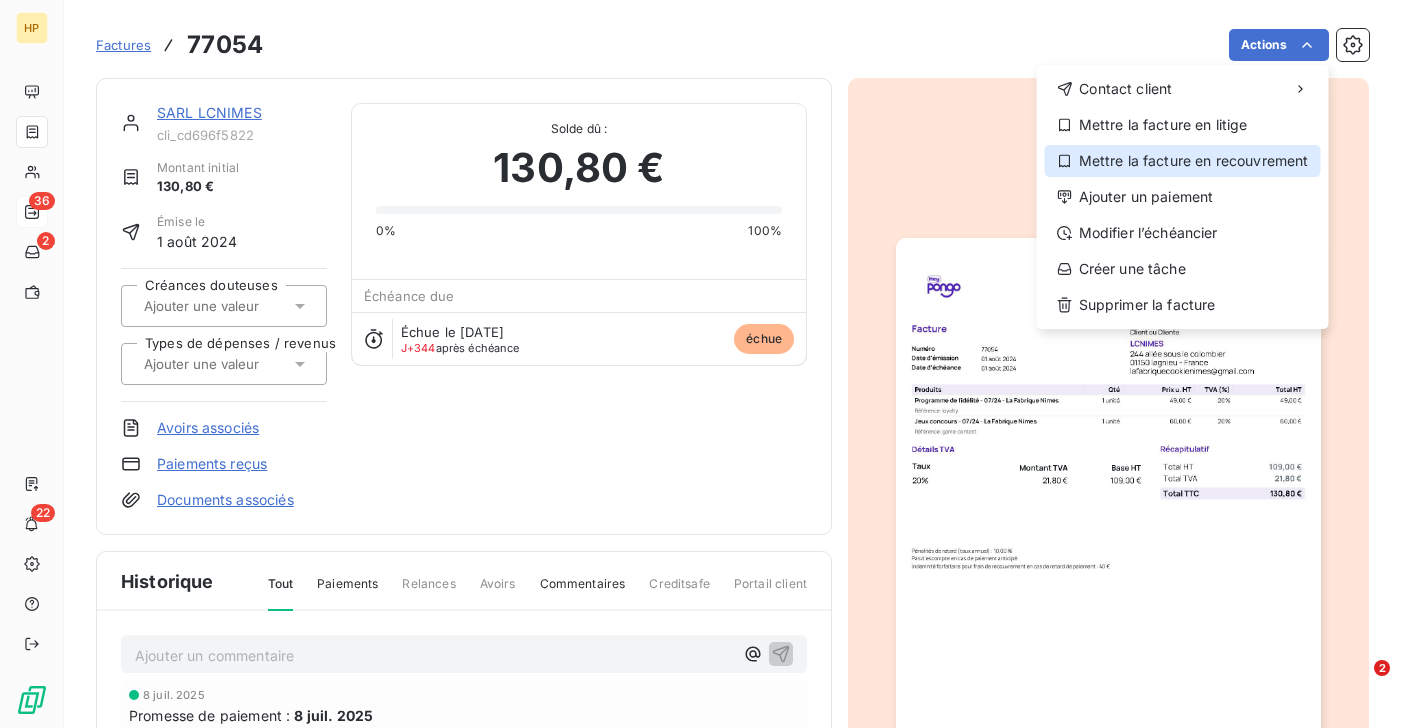 click on "Mettre la facture en recouvrement" at bounding box center [1183, 161] 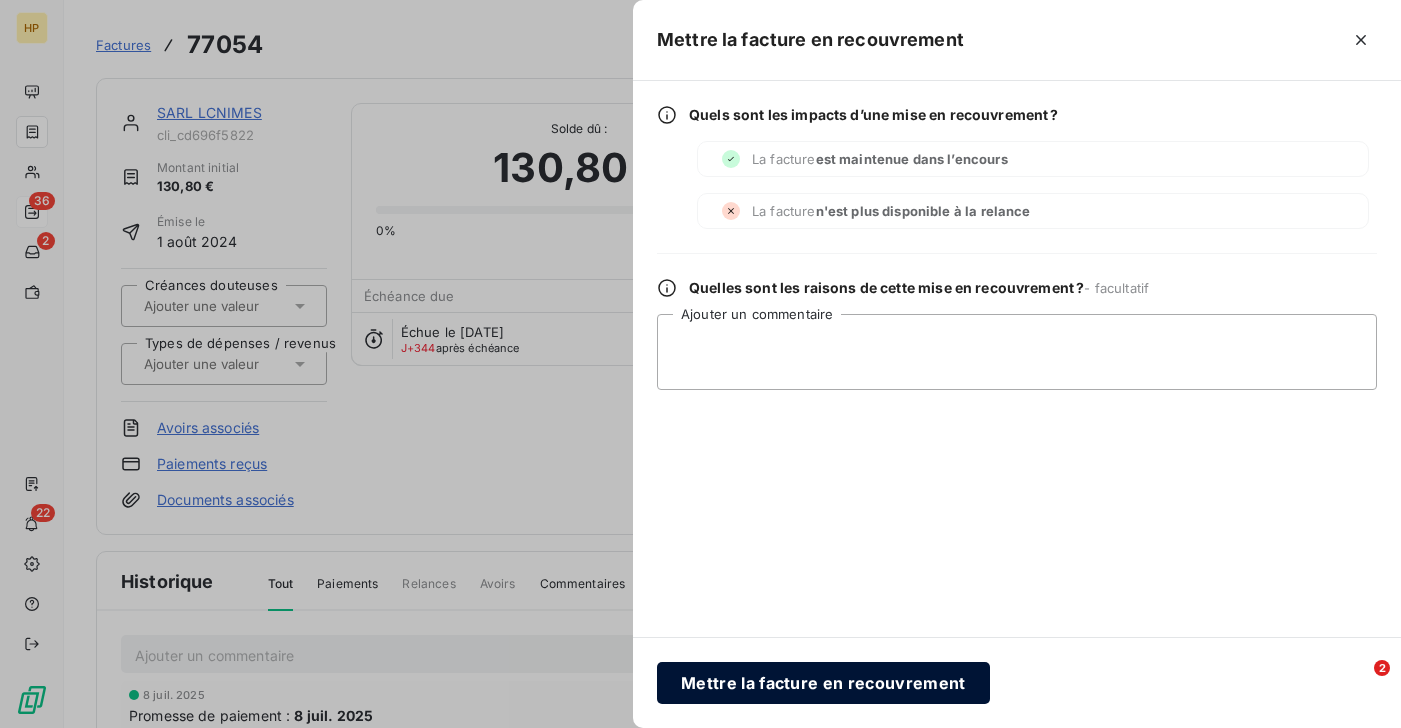 click on "Mettre la facture en recouvrement" at bounding box center (823, 683) 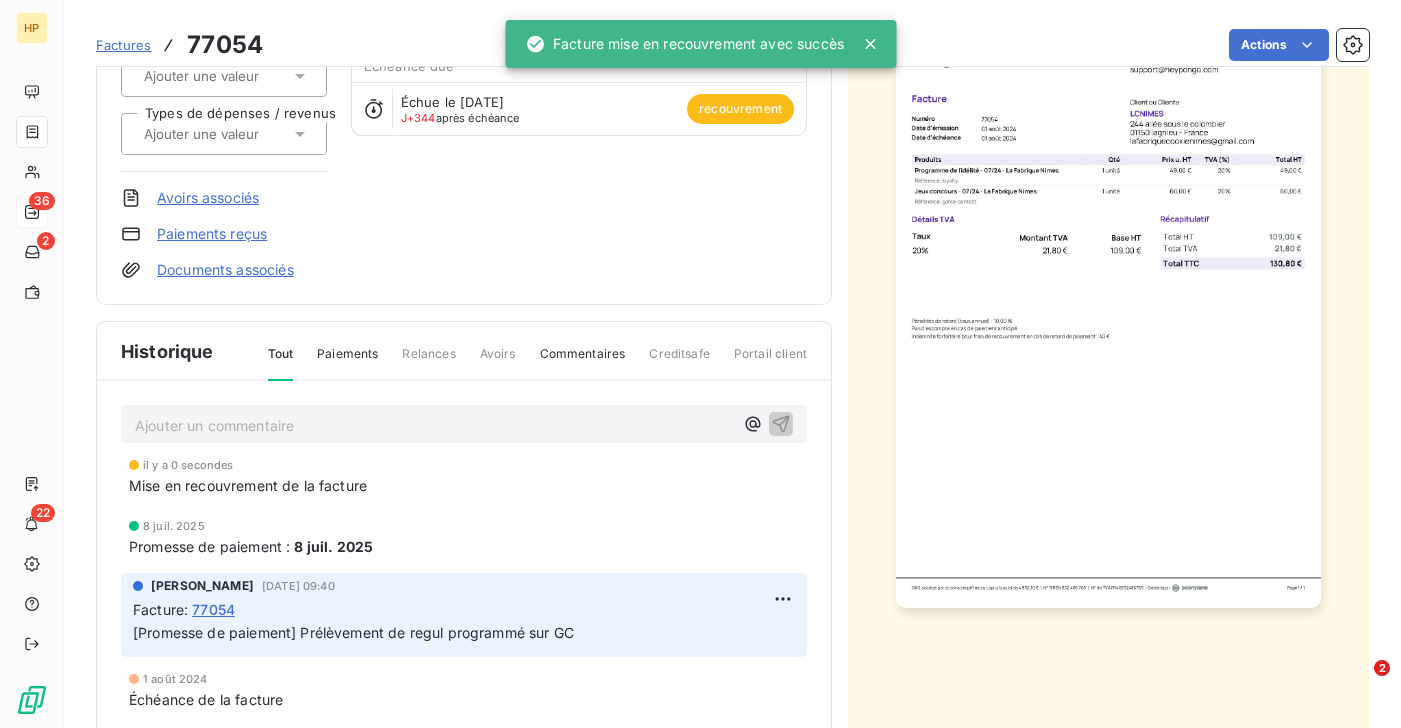 scroll, scrollTop: 276, scrollLeft: 0, axis: vertical 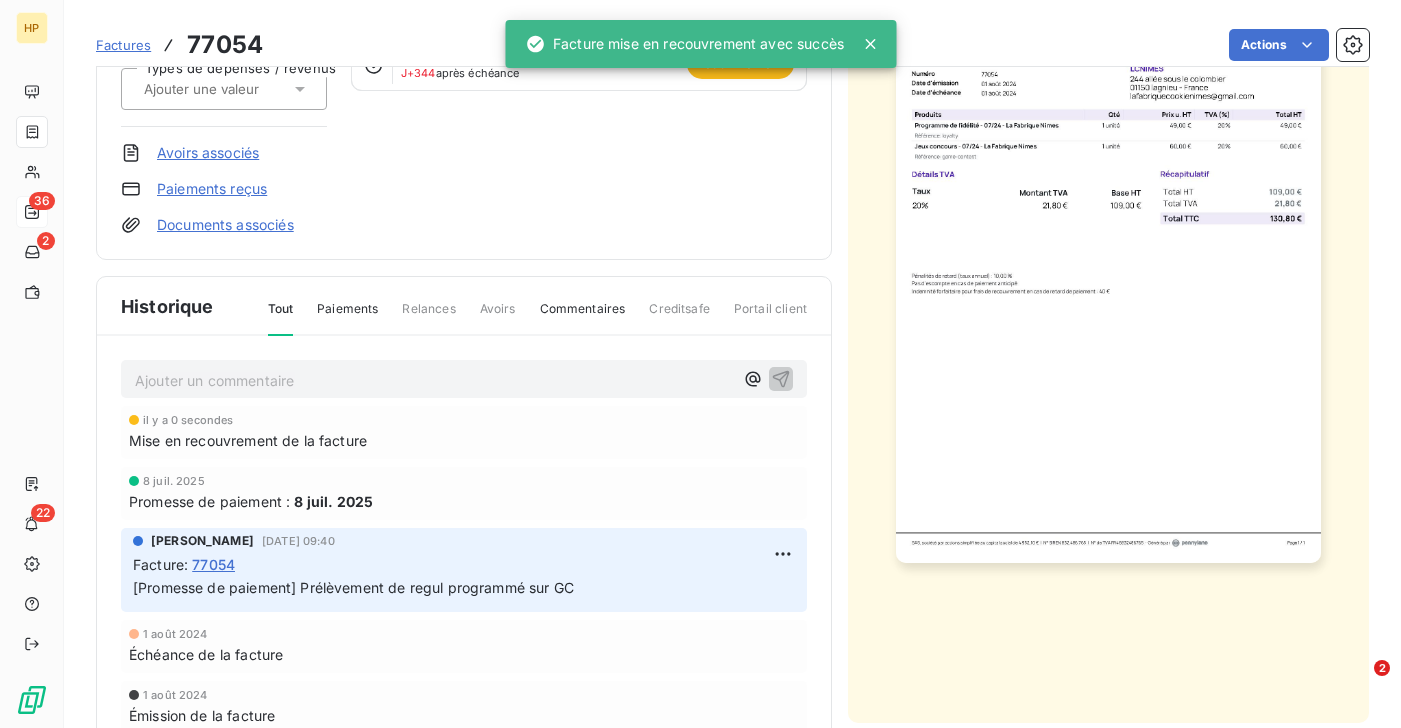 click on "Ajouter un commentaire ﻿" at bounding box center [434, 380] 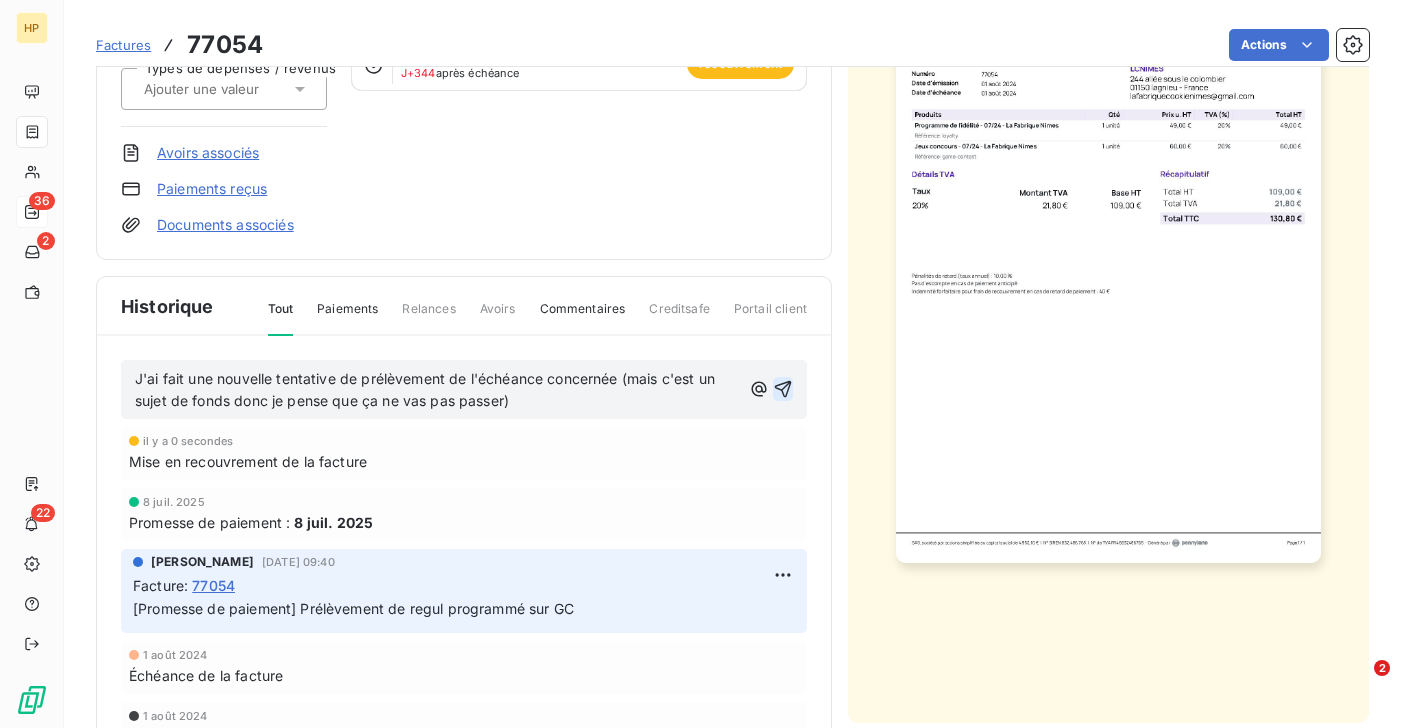 click 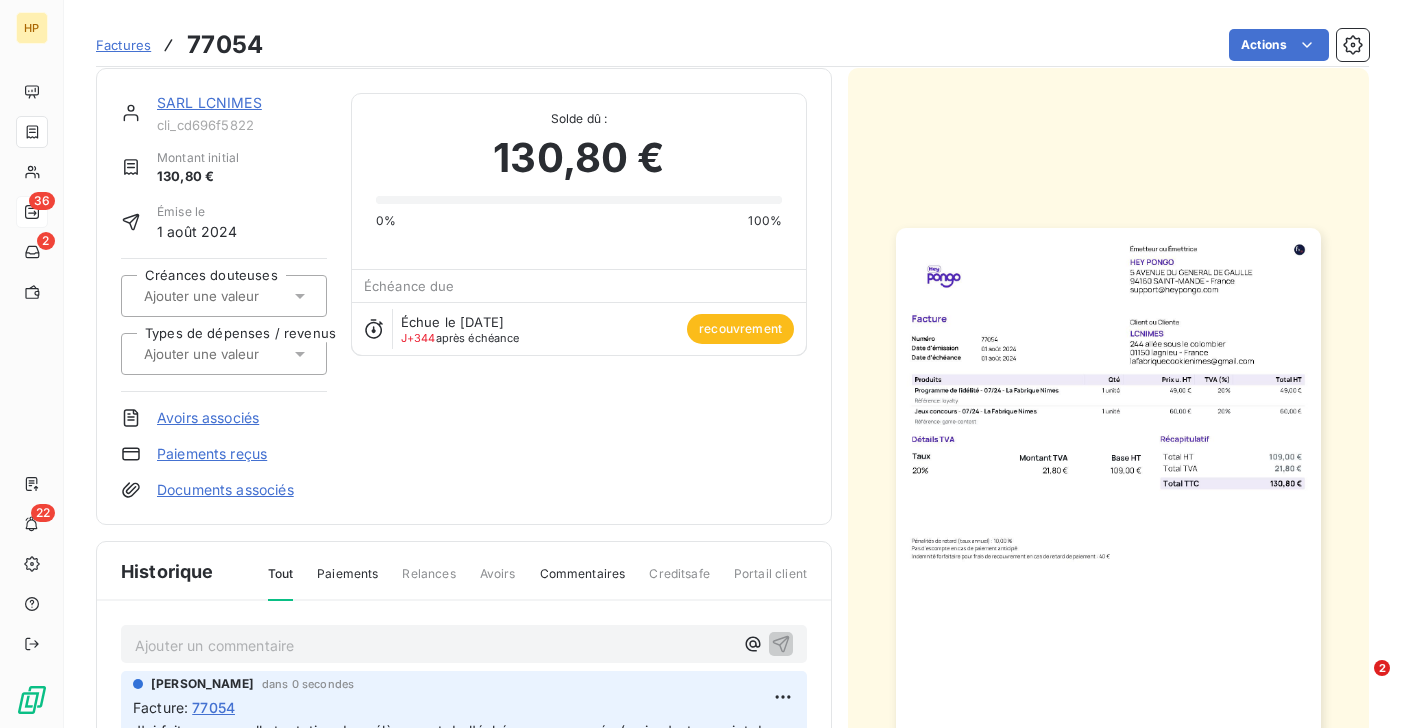 scroll, scrollTop: 0, scrollLeft: 0, axis: both 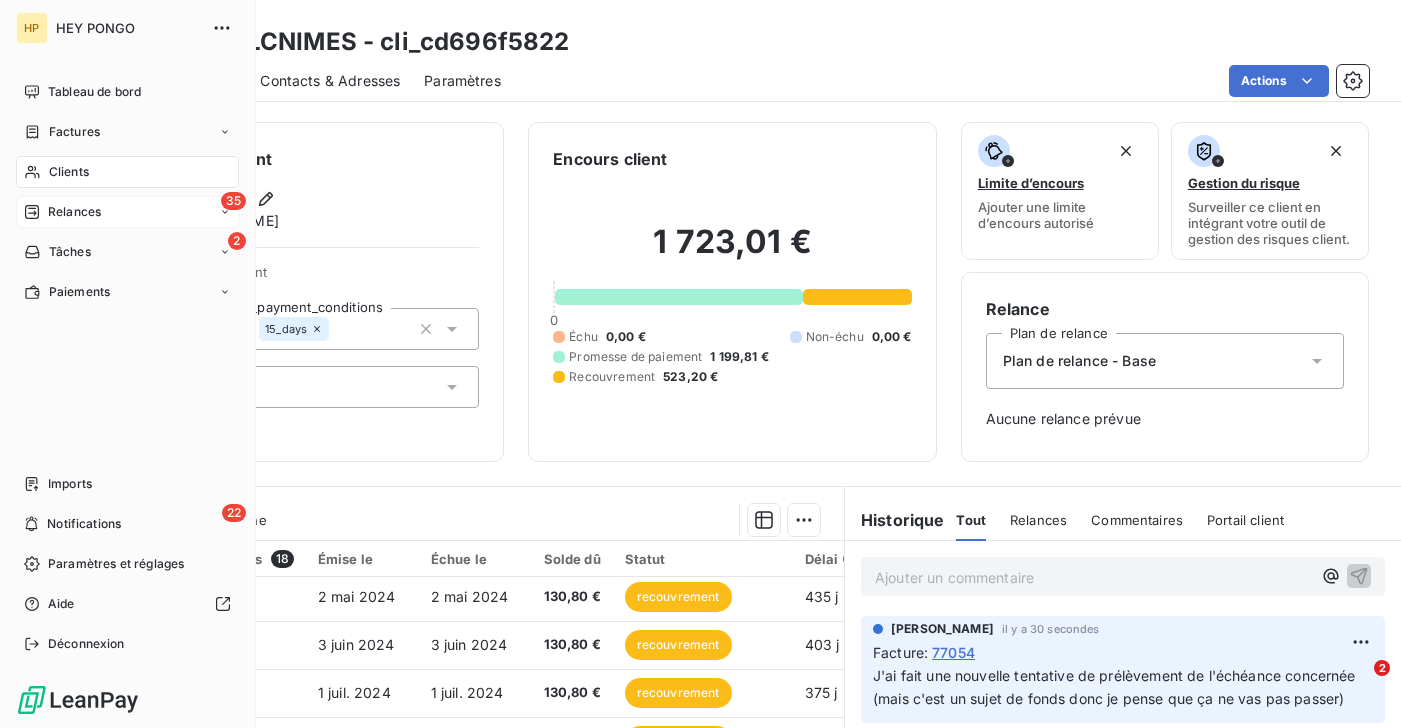 click on "Relances" at bounding box center (74, 212) 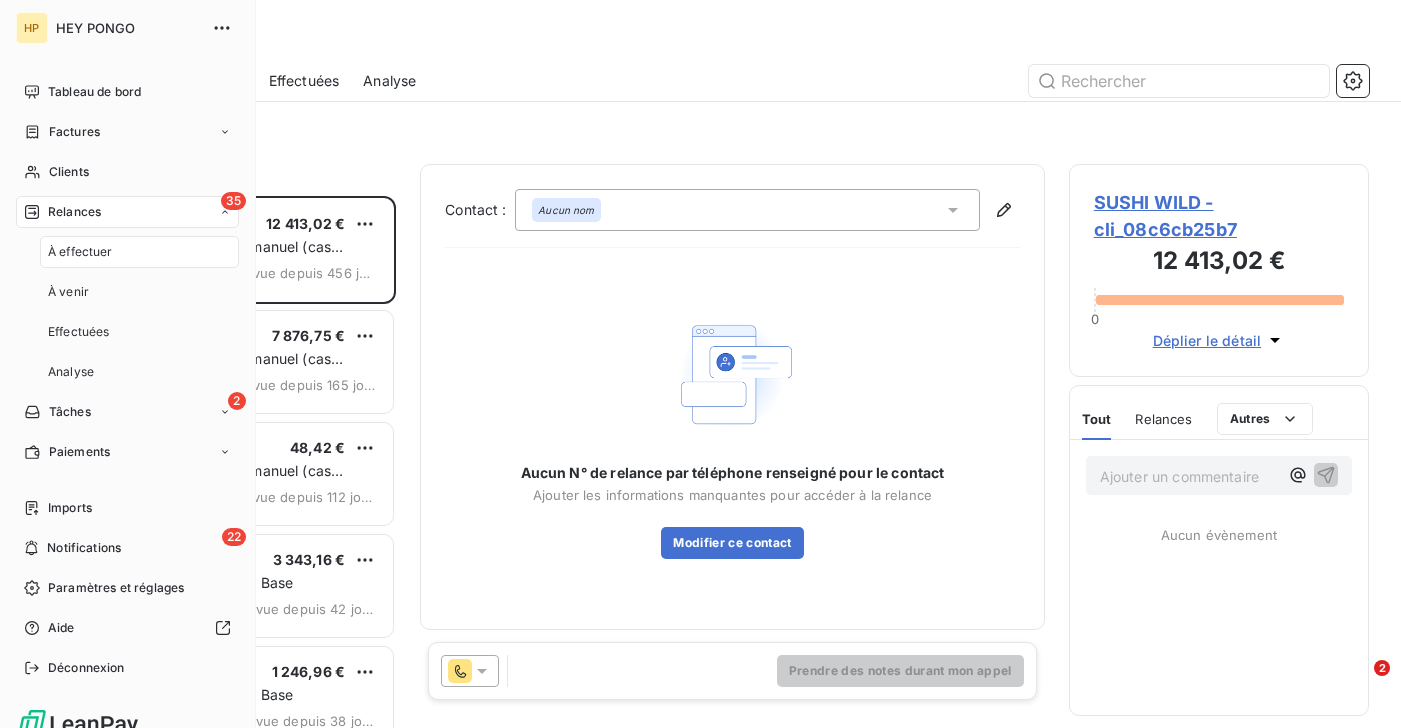 scroll, scrollTop: 1, scrollLeft: 0, axis: vertical 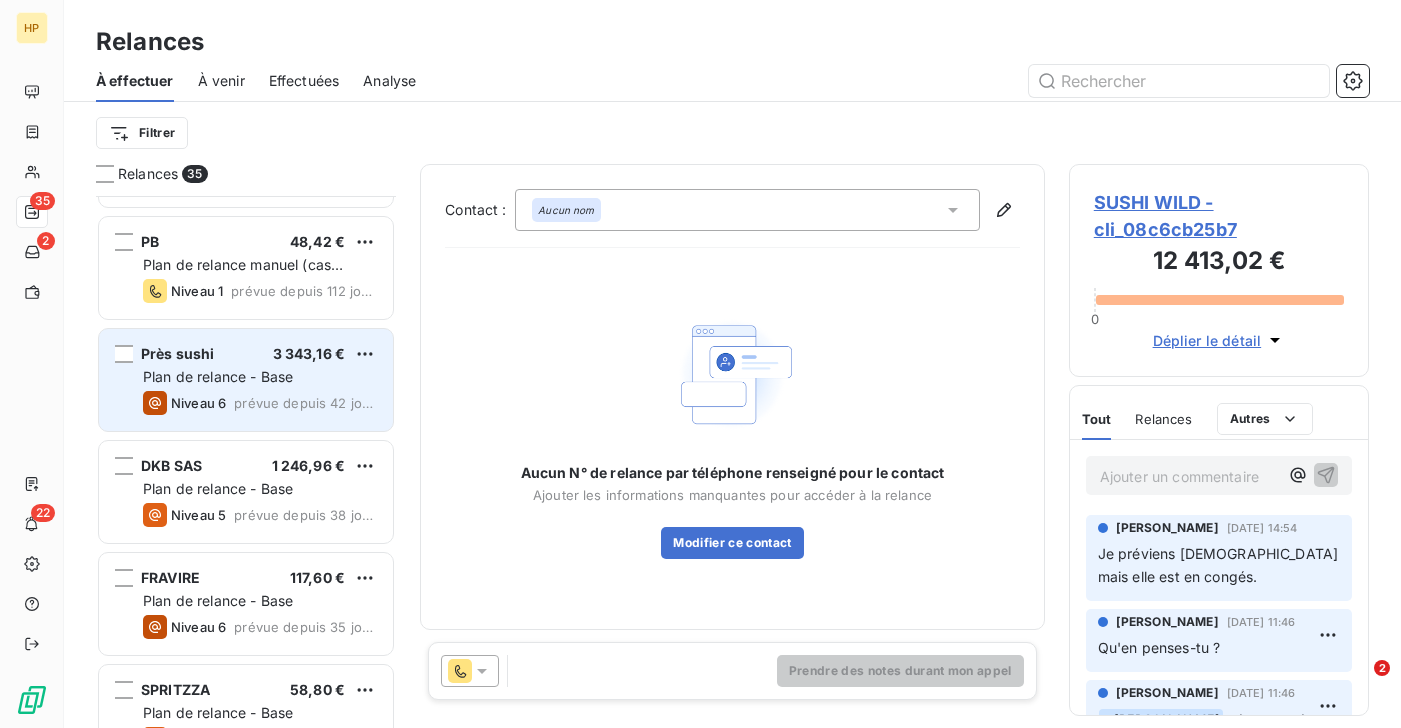 click on "Près sushi 3 343,16 € Plan de relance - Base Niveau 6 prévue depuis 42 jours" at bounding box center (246, 380) 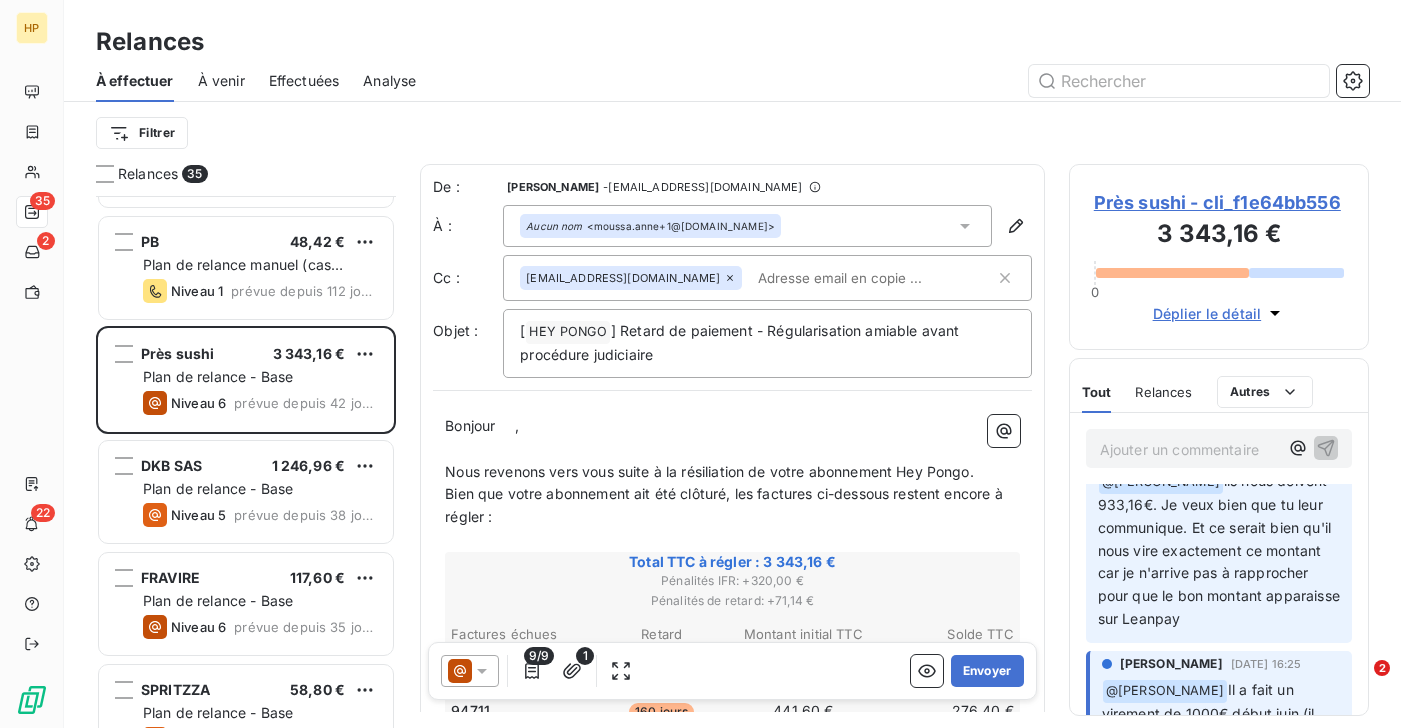 scroll, scrollTop: 0, scrollLeft: 0, axis: both 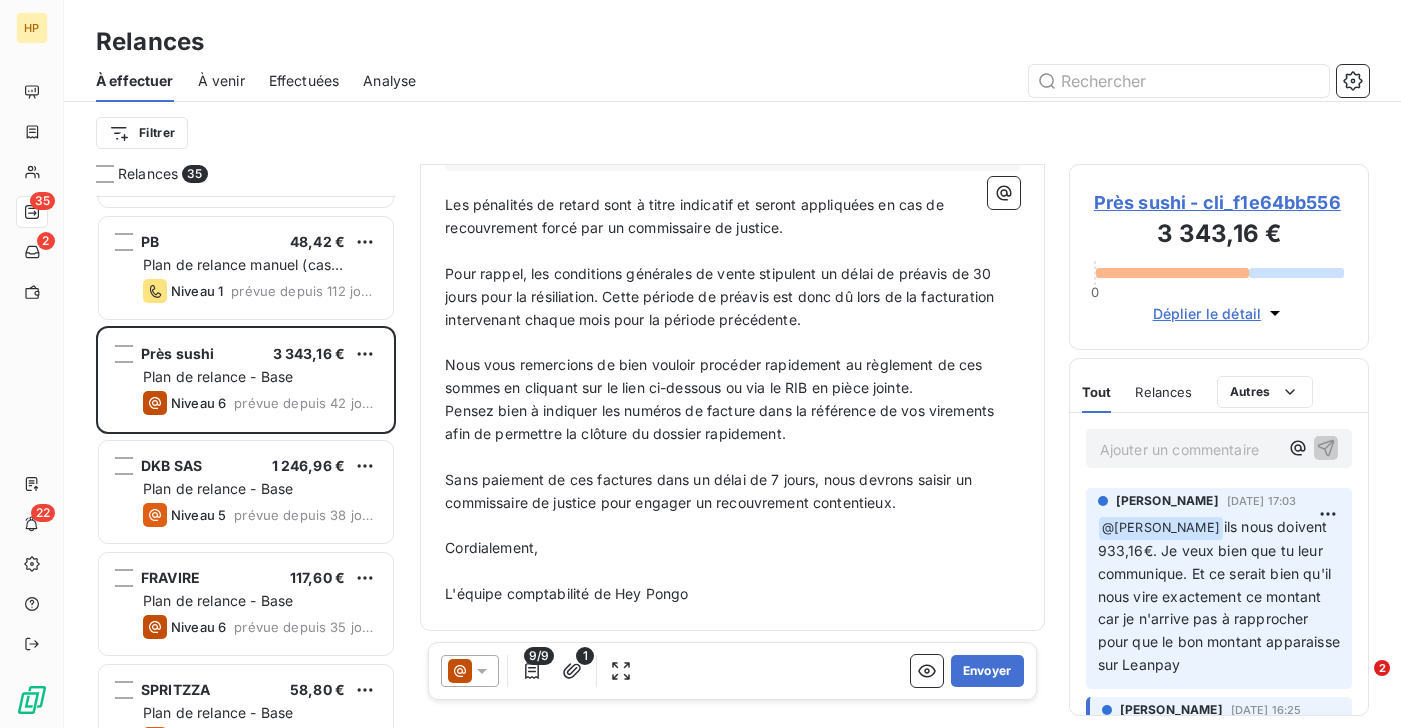 click on "Ajouter un commentaire ﻿" at bounding box center [1189, 449] 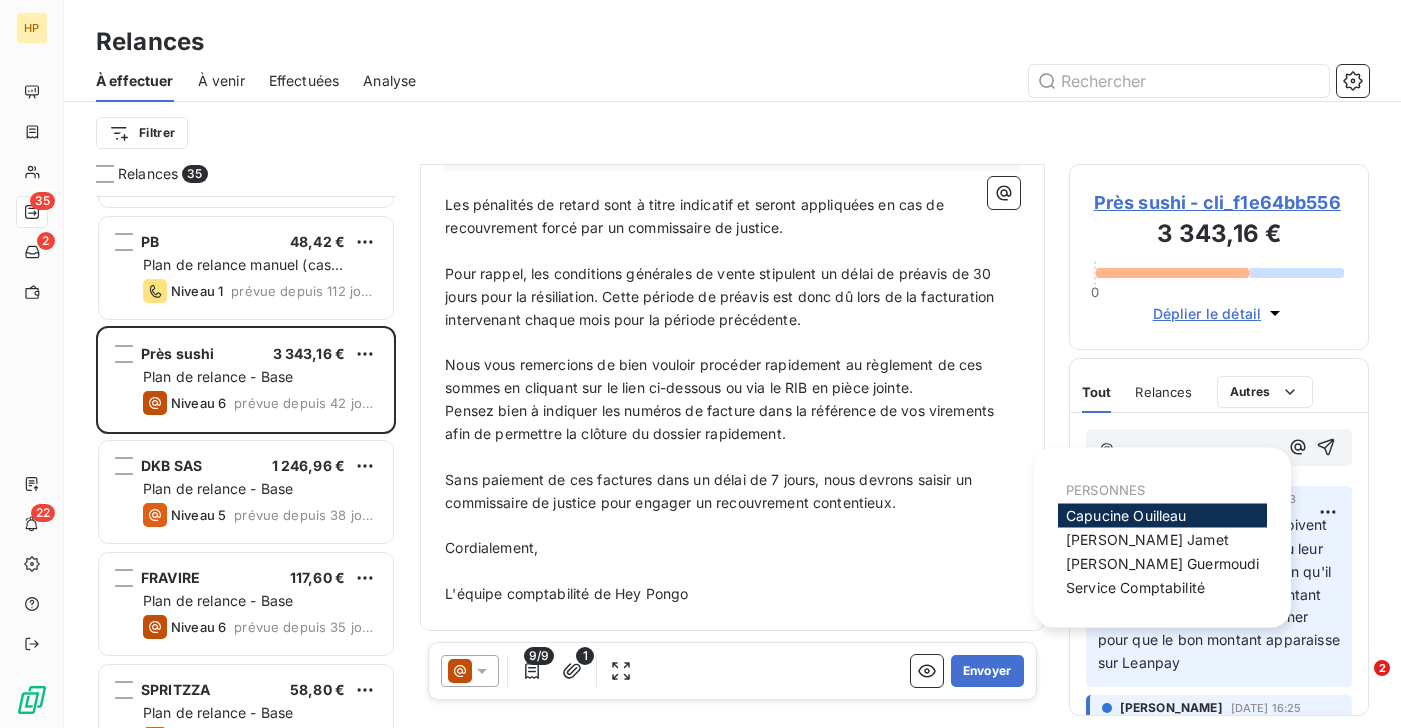 click on "[PERSON_NAME]" at bounding box center [1126, 515] 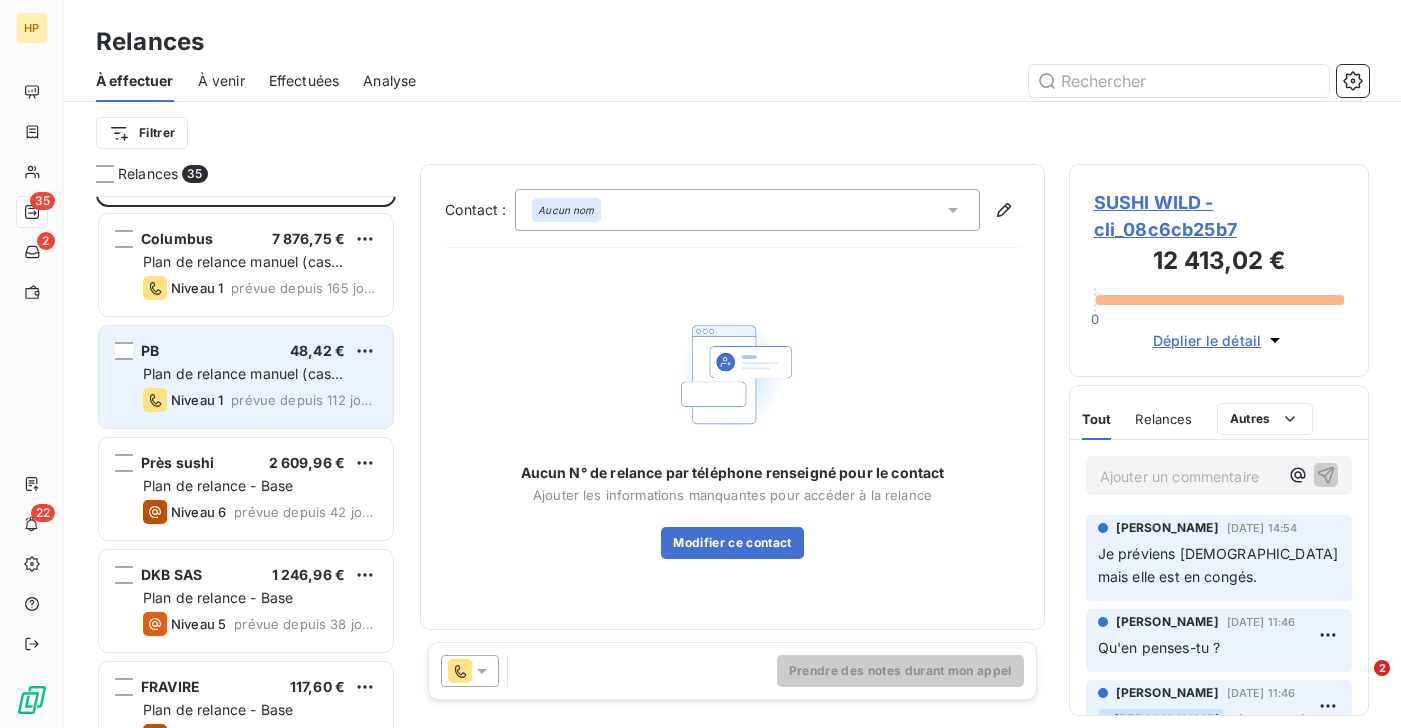 scroll, scrollTop: 0, scrollLeft: 0, axis: both 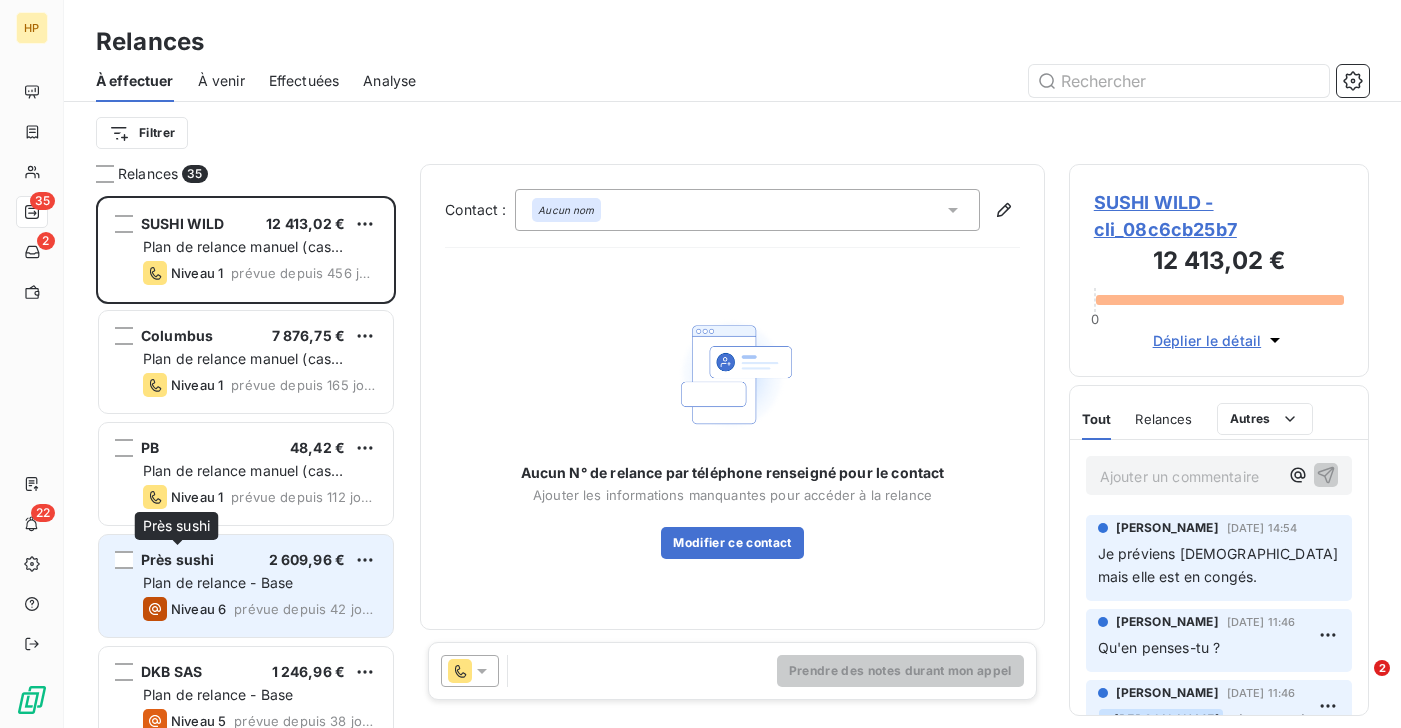 click on "Près sushi" at bounding box center (178, 559) 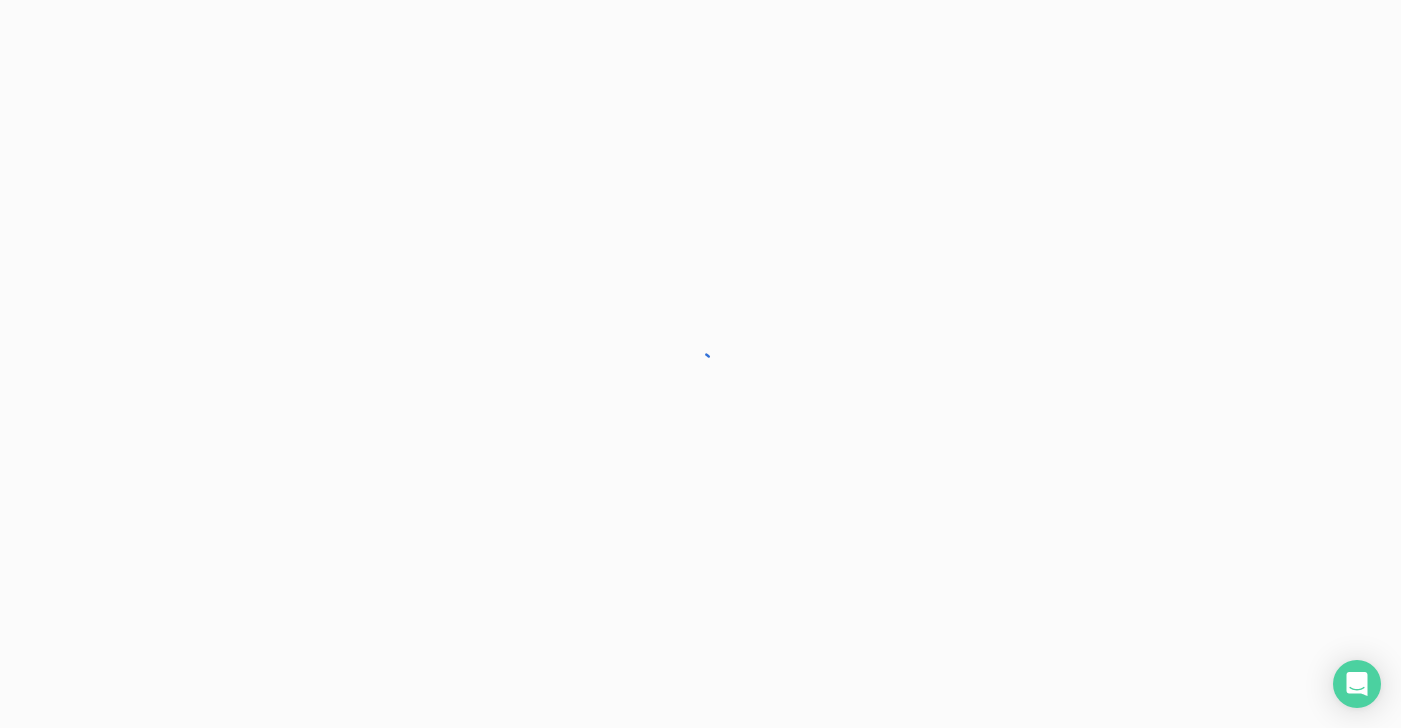 scroll, scrollTop: 0, scrollLeft: 0, axis: both 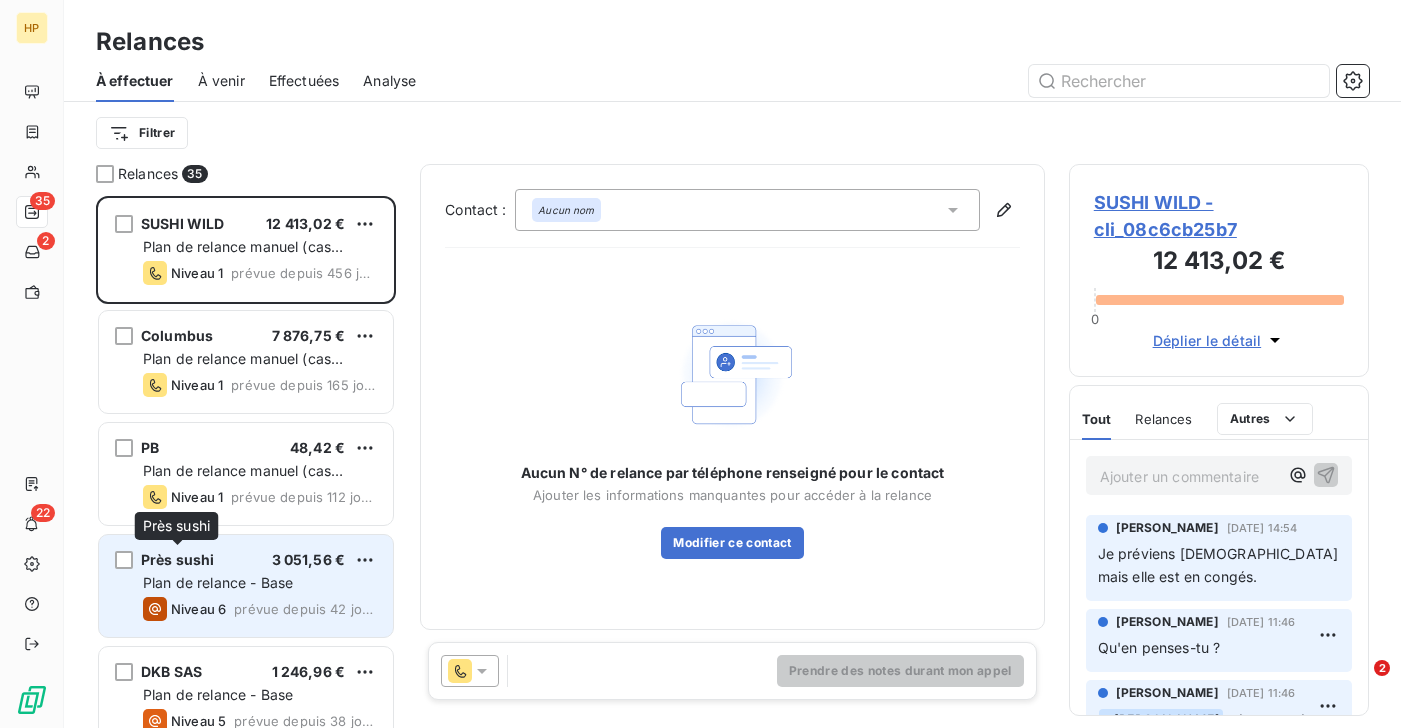 click on "Près sushi" at bounding box center [178, 559] 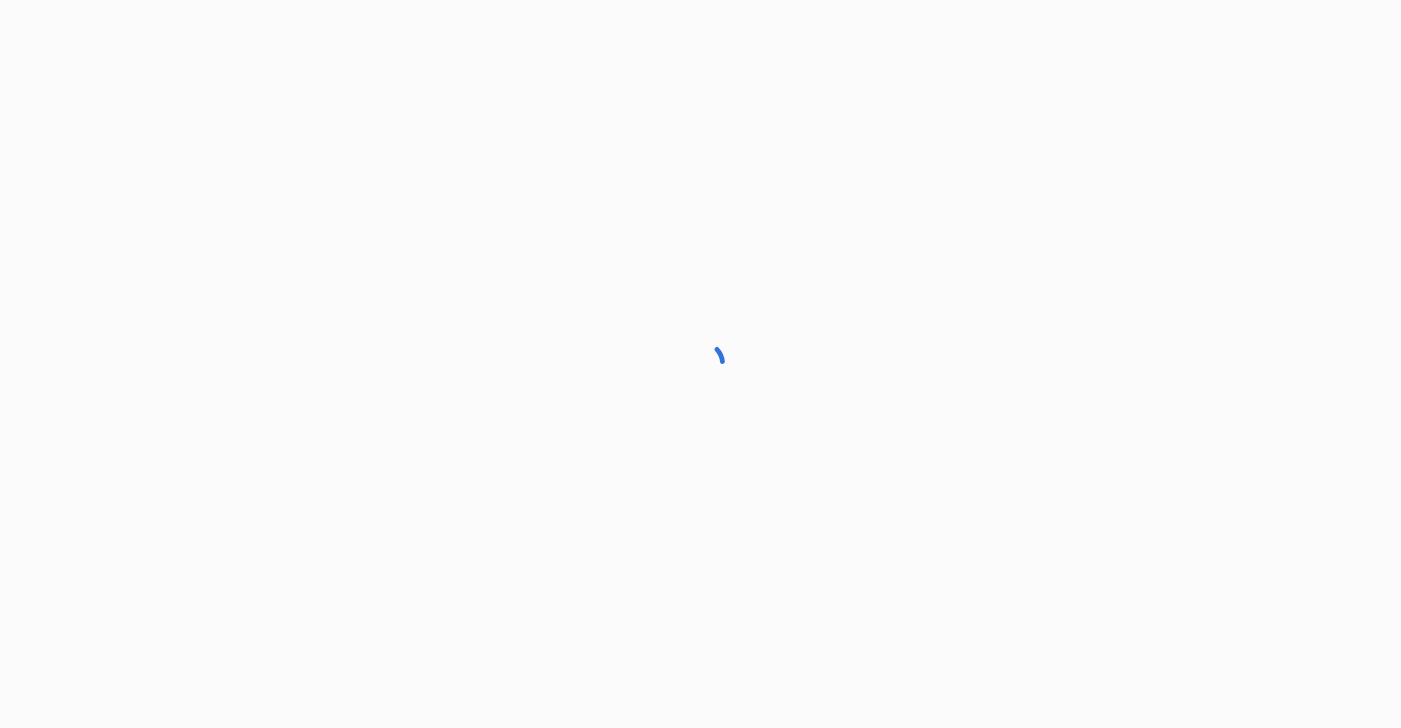 scroll, scrollTop: 0, scrollLeft: 0, axis: both 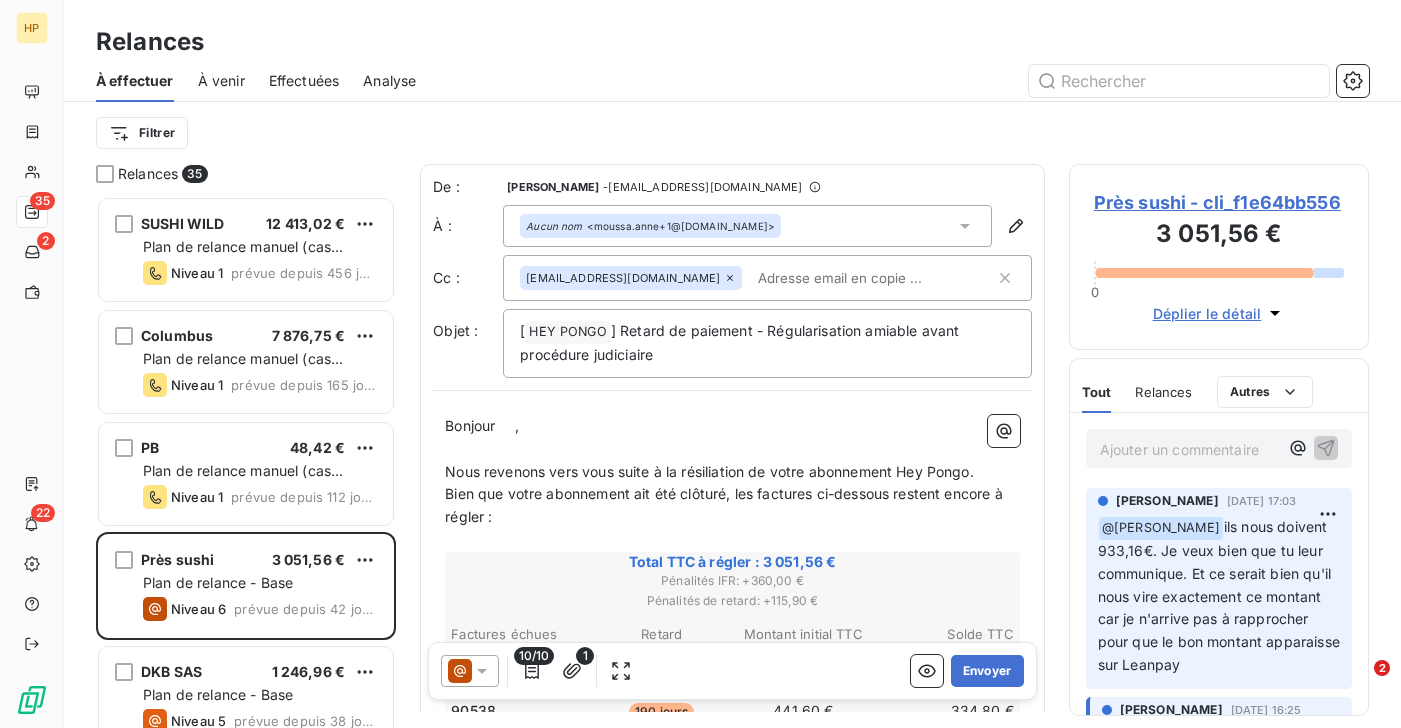 click on "Ajouter un commentaire ﻿" at bounding box center [1189, 449] 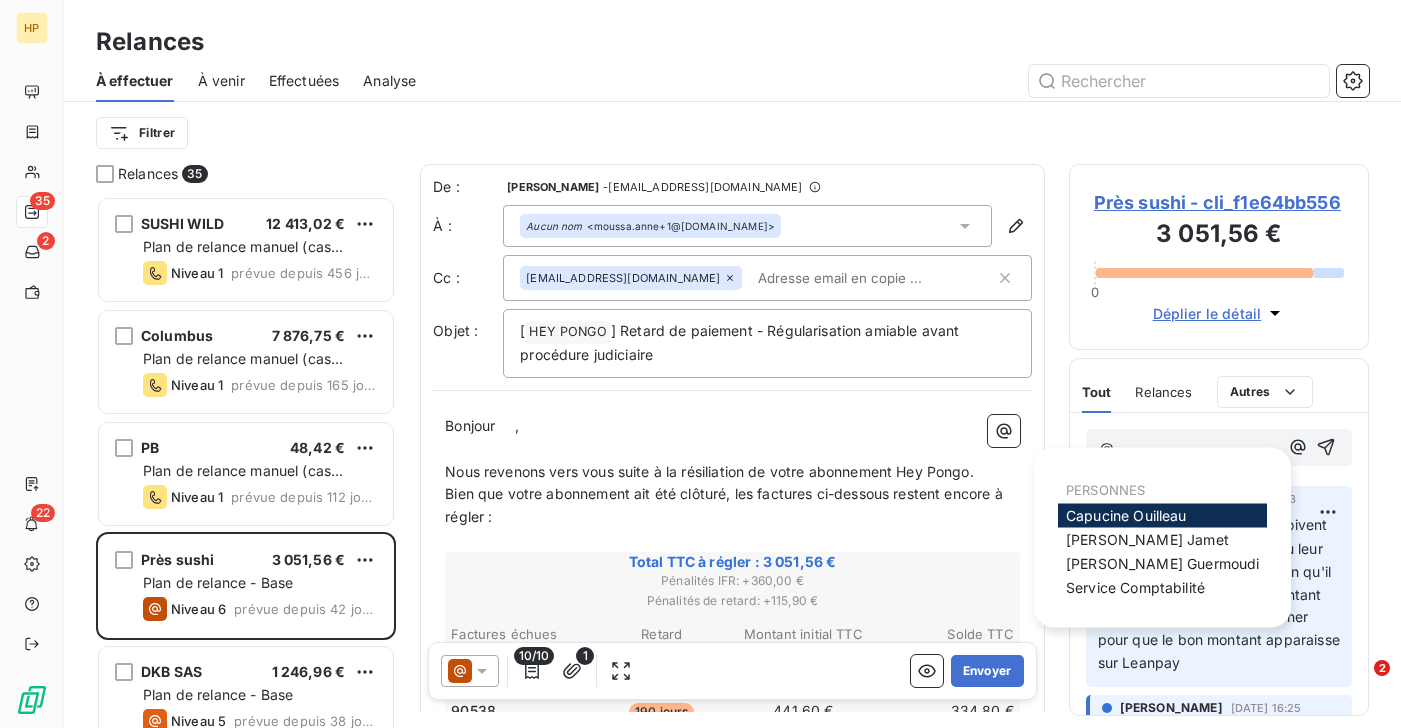 click on "[PERSON_NAME]" at bounding box center (1162, 516) 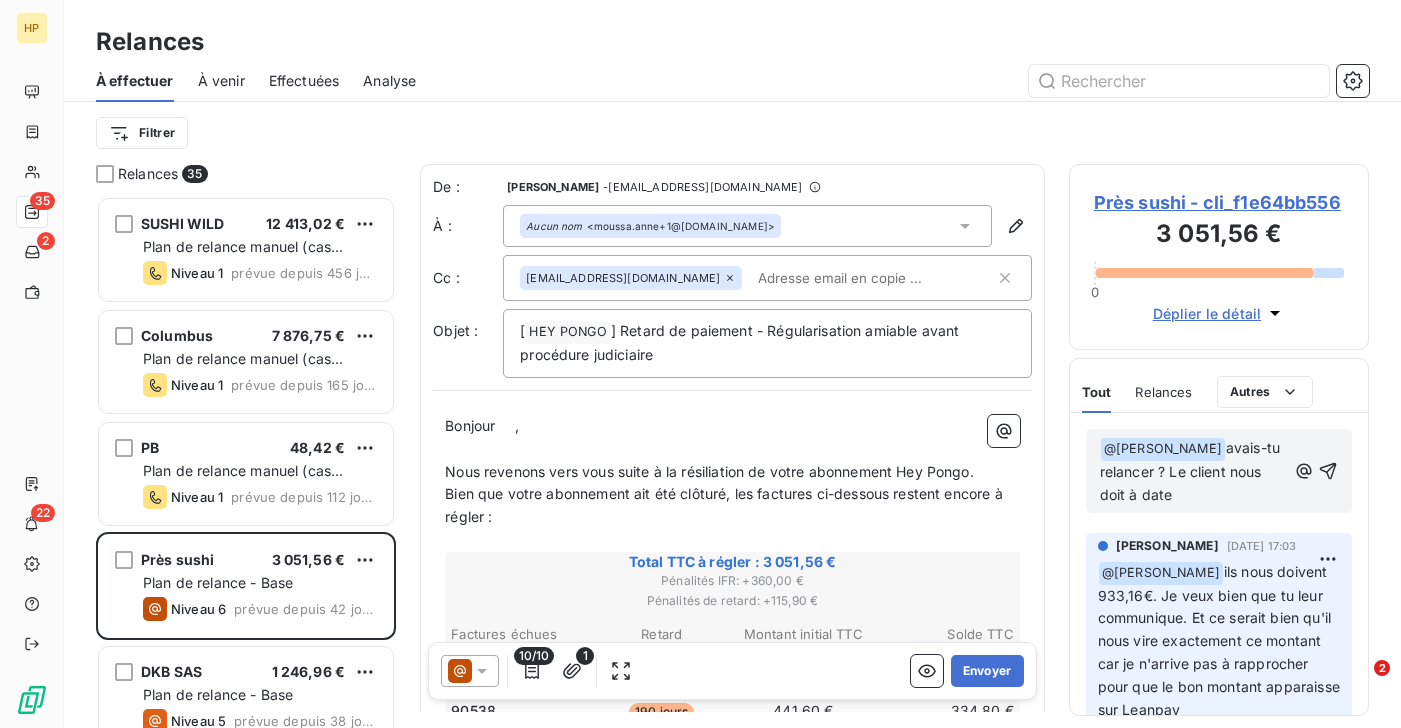click on "﻿ @ [PERSON_NAME] ﻿  avais-tu relancer ? Le client nous doit à date" at bounding box center (1193, 472) 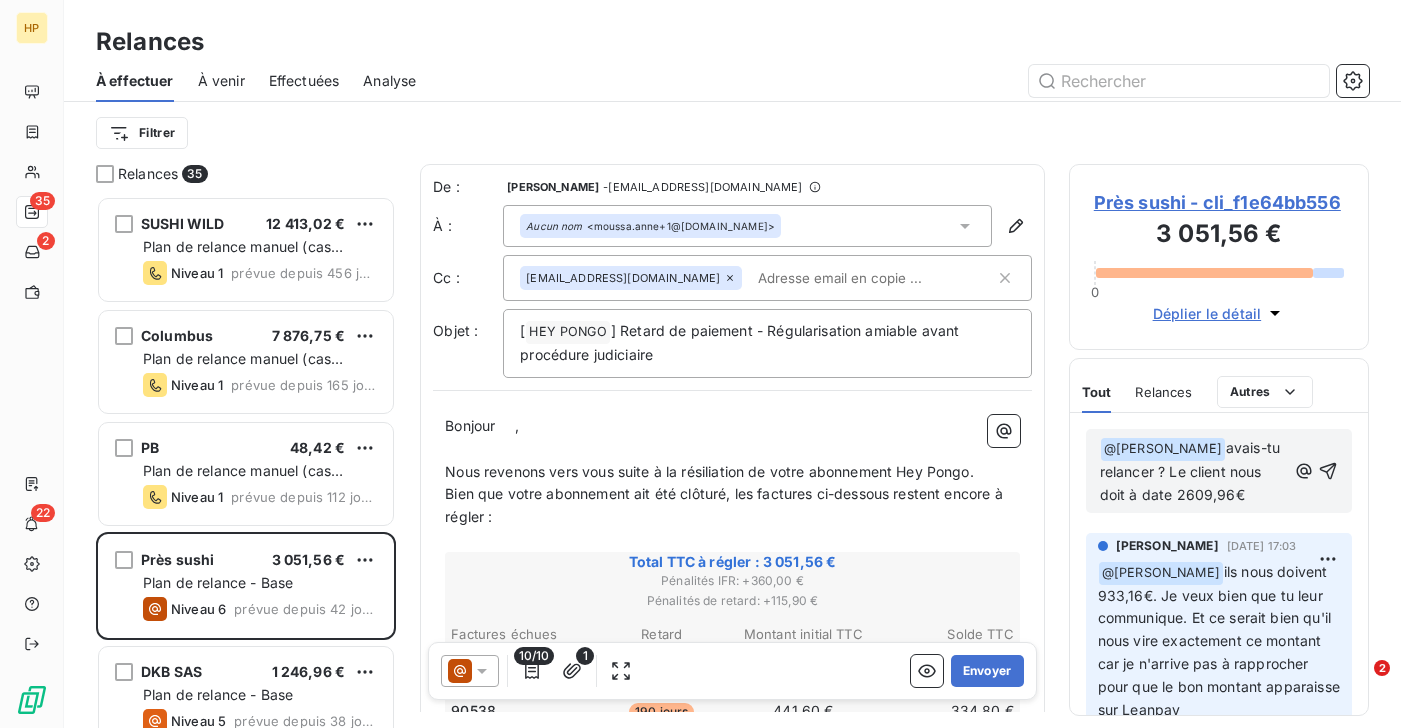 click on "avais-tu relancer ? Le client nous doit à date 2609,96€" at bounding box center [1192, 471] 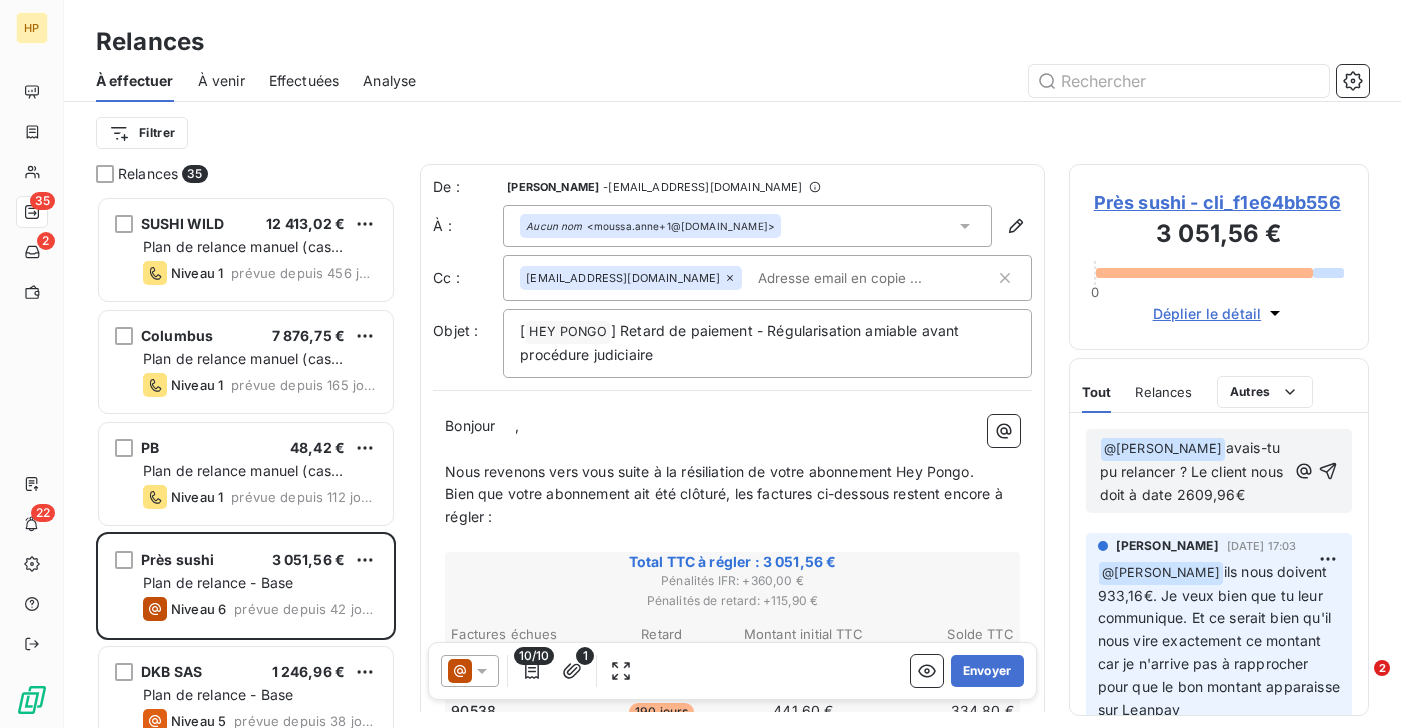 click on "﻿ @ [PERSON_NAME] ﻿  avais-tu pu relancer ? Le client nous doit à date 2609,96€" at bounding box center (1193, 472) 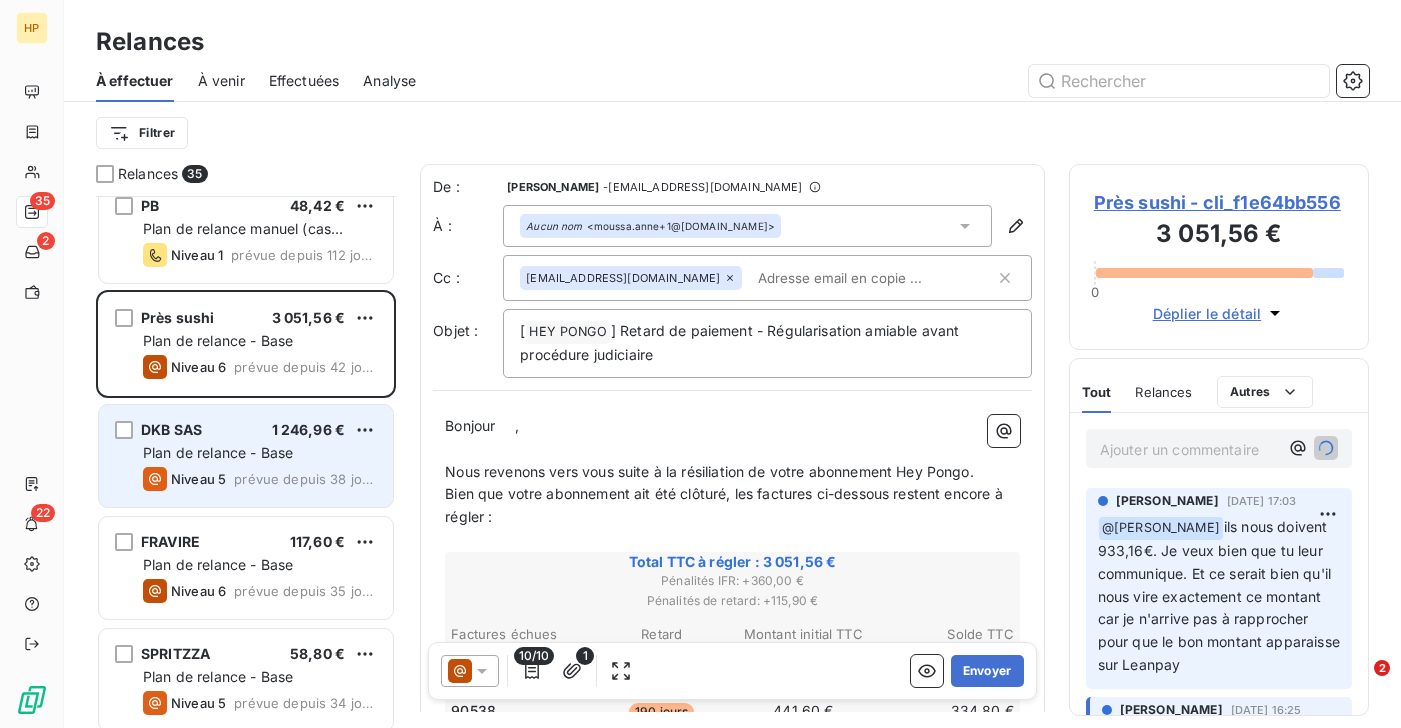 scroll, scrollTop: 248, scrollLeft: 0, axis: vertical 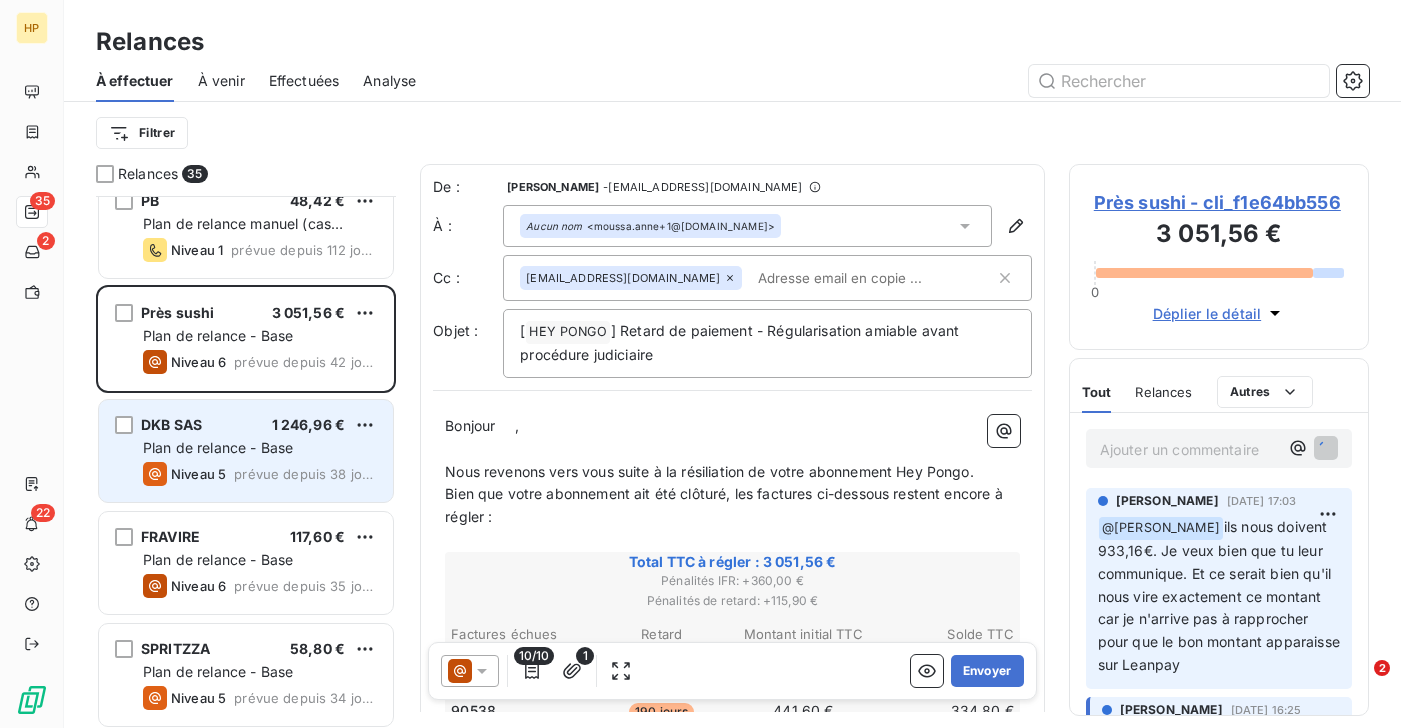 click on "Niveau 5 prévue depuis 38 jours" at bounding box center [260, 474] 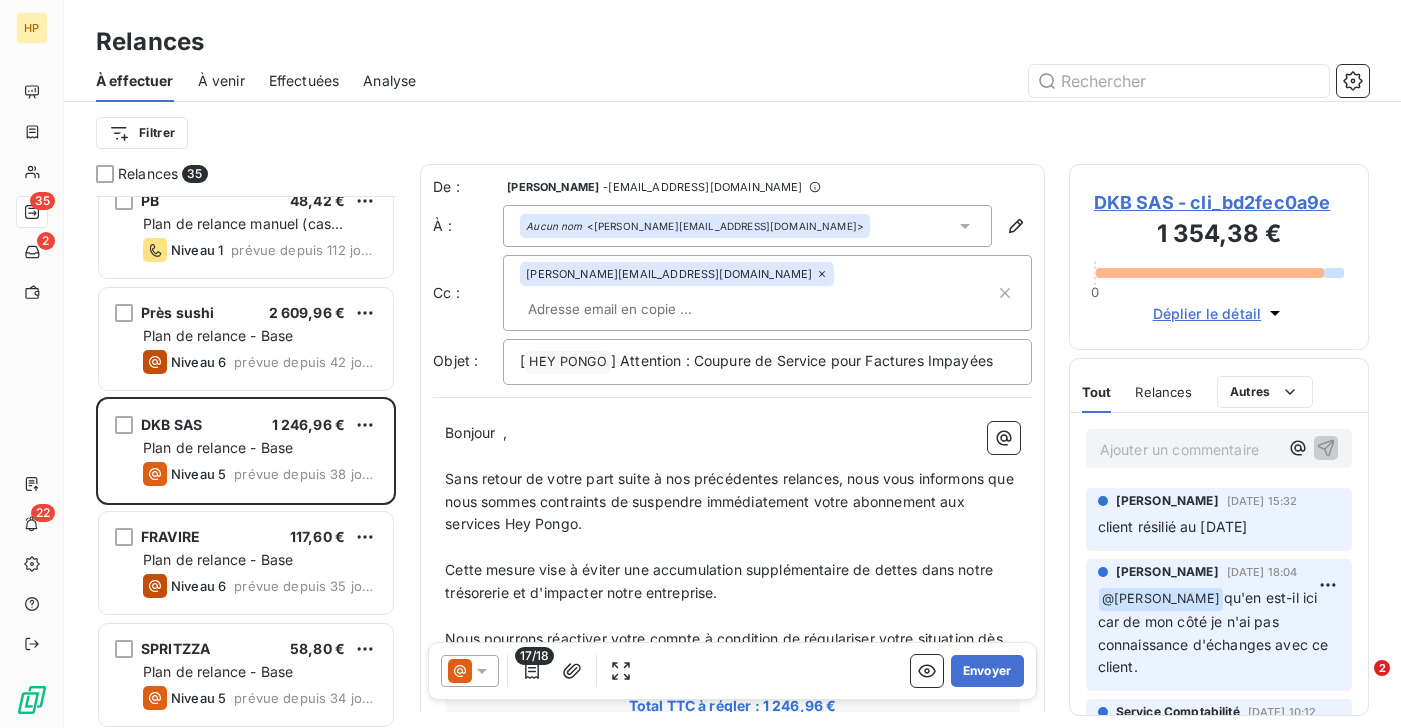 click on "DKB SAS - cli_bd2fec0a9e" at bounding box center (1219, 202) 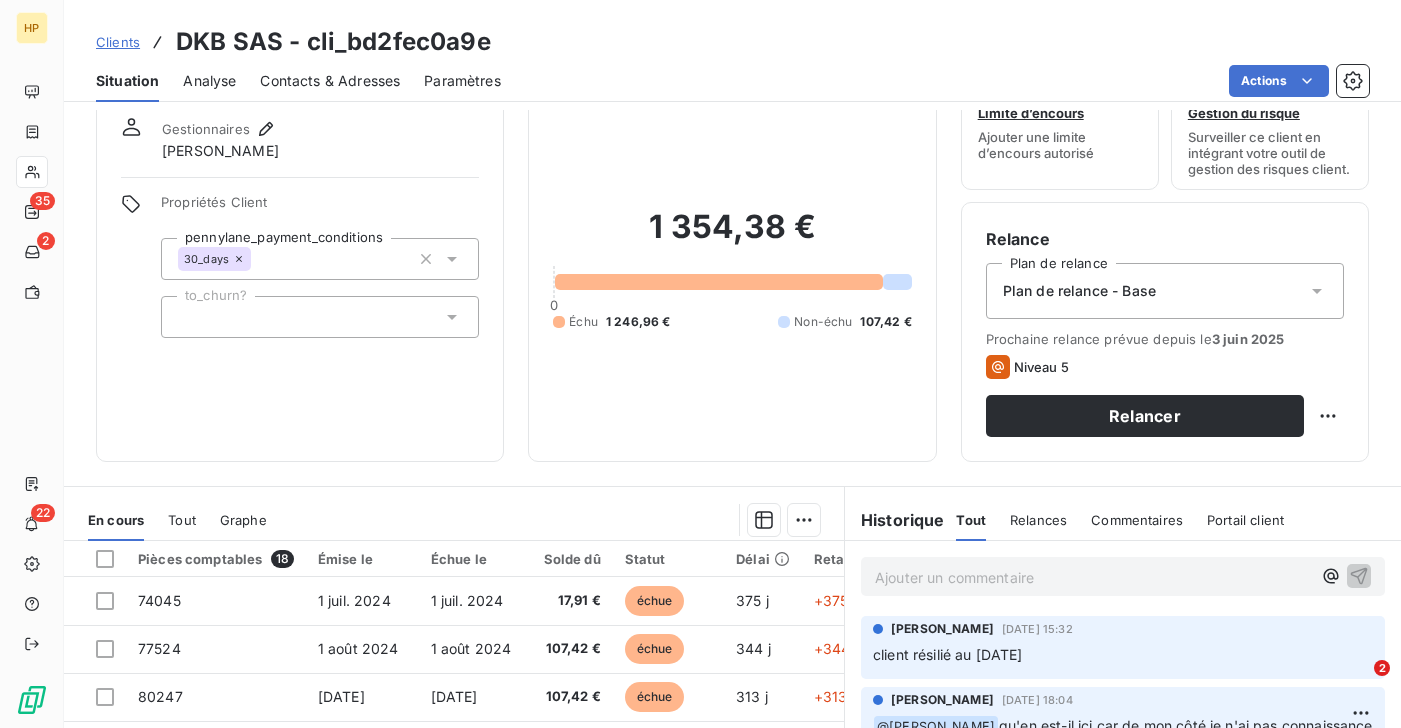 scroll, scrollTop: 161, scrollLeft: 0, axis: vertical 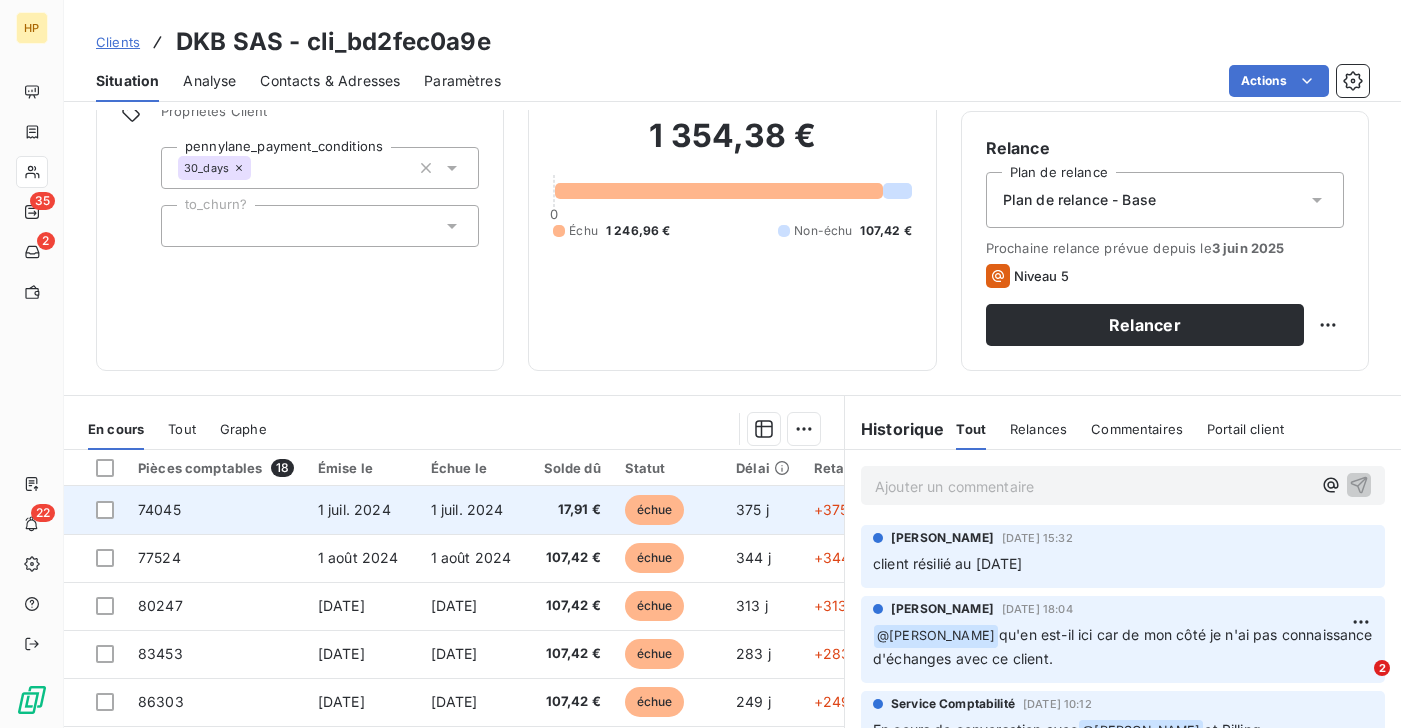 click on "1 juil. 2024" at bounding box center (362, 510) 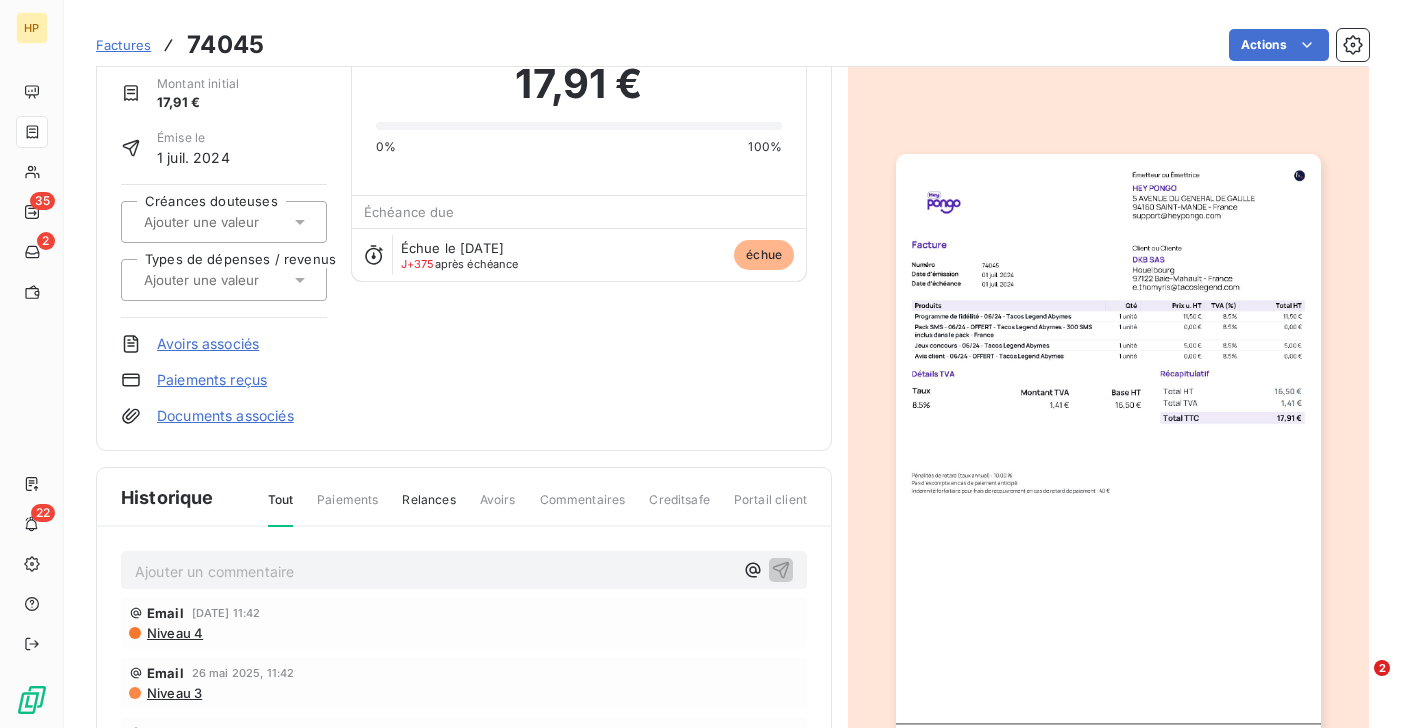 scroll, scrollTop: 0, scrollLeft: 0, axis: both 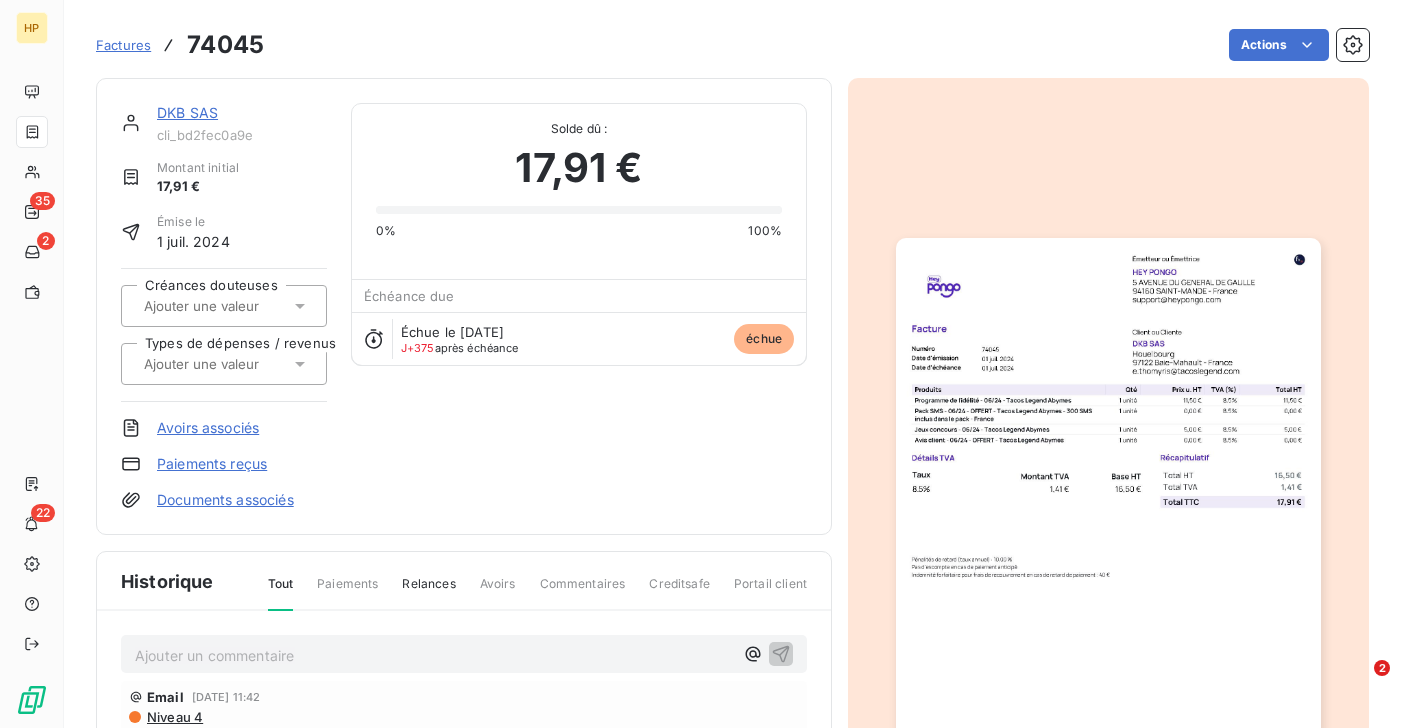 click on "DKB SAS" at bounding box center (187, 112) 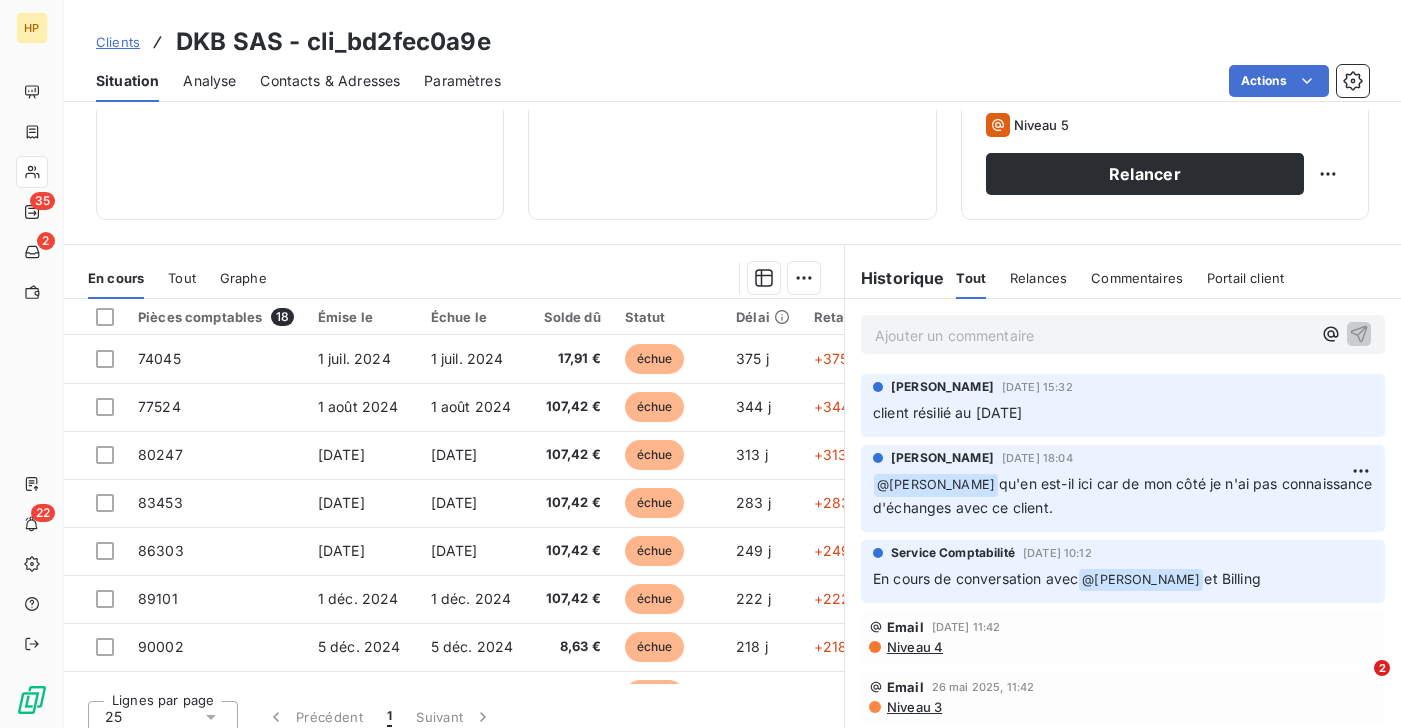 scroll, scrollTop: 328, scrollLeft: 0, axis: vertical 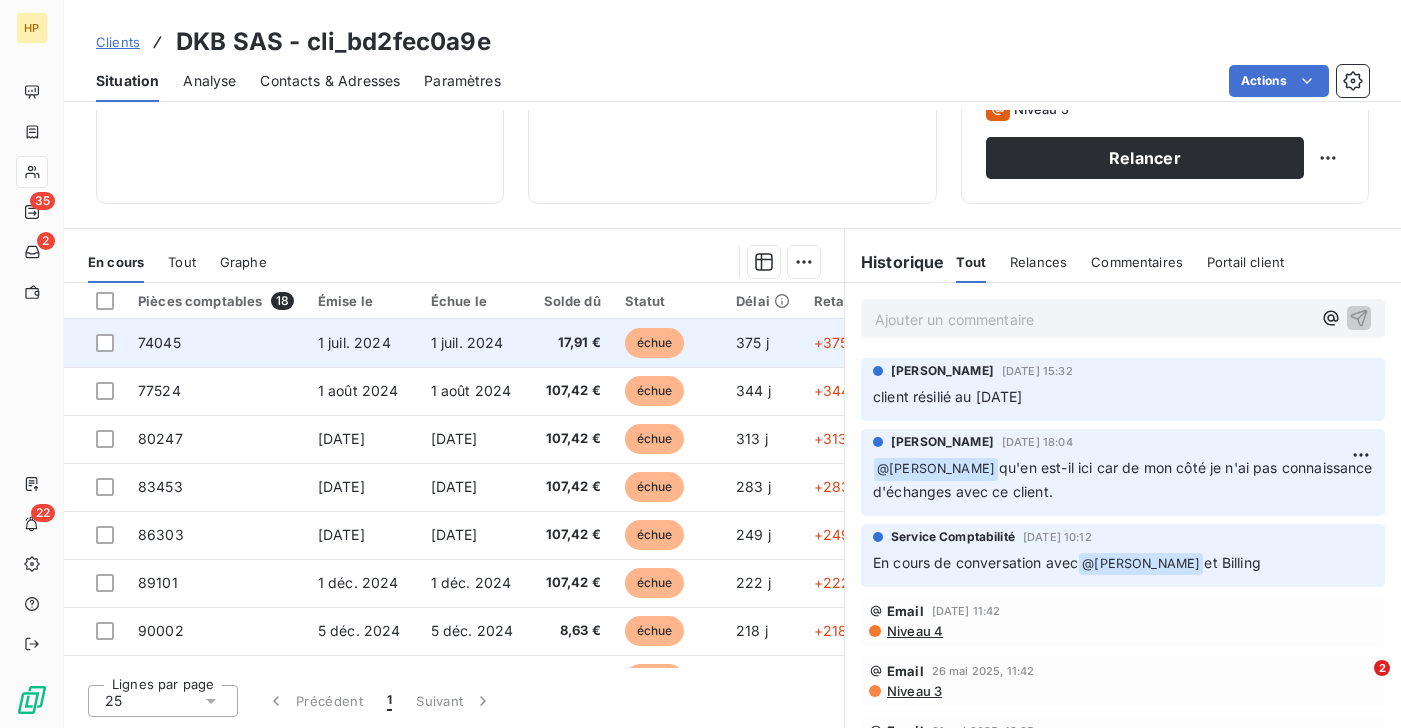 click on "1 juil. 2024" at bounding box center [467, 342] 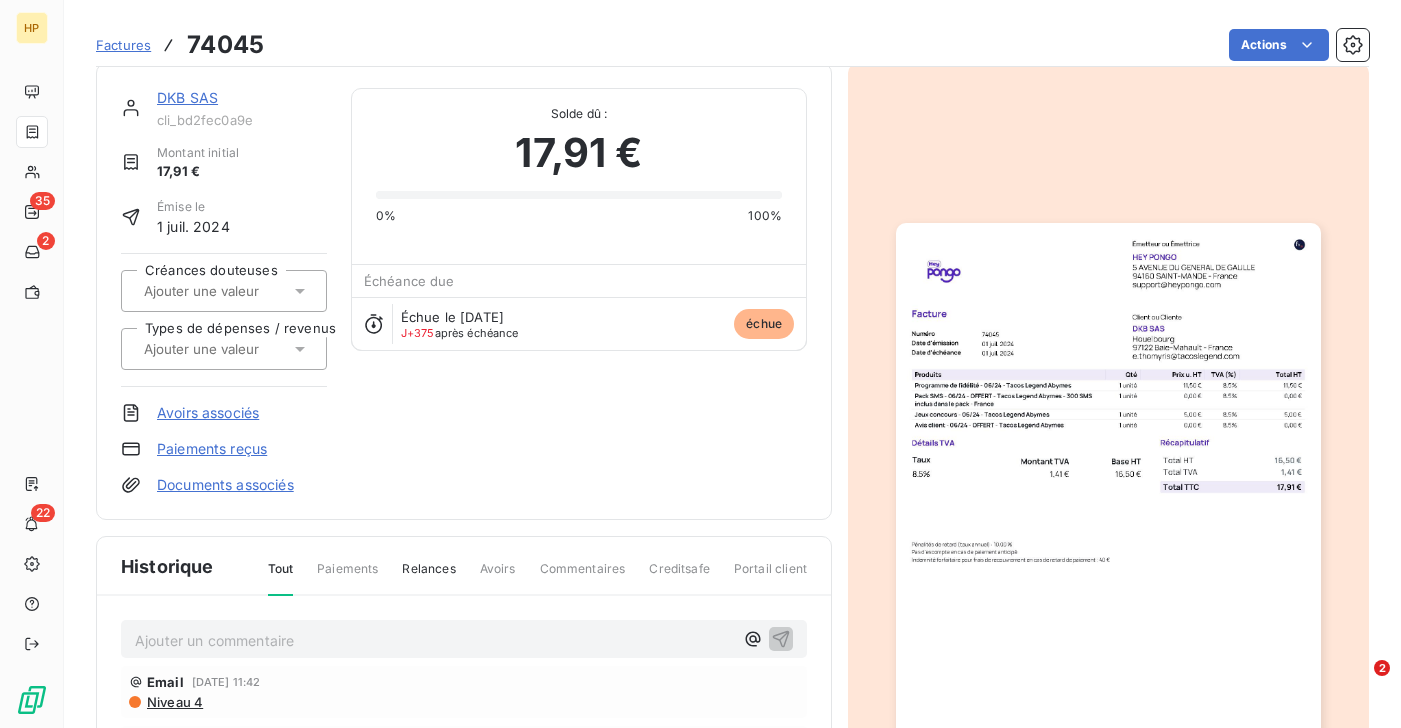 scroll, scrollTop: 13, scrollLeft: 0, axis: vertical 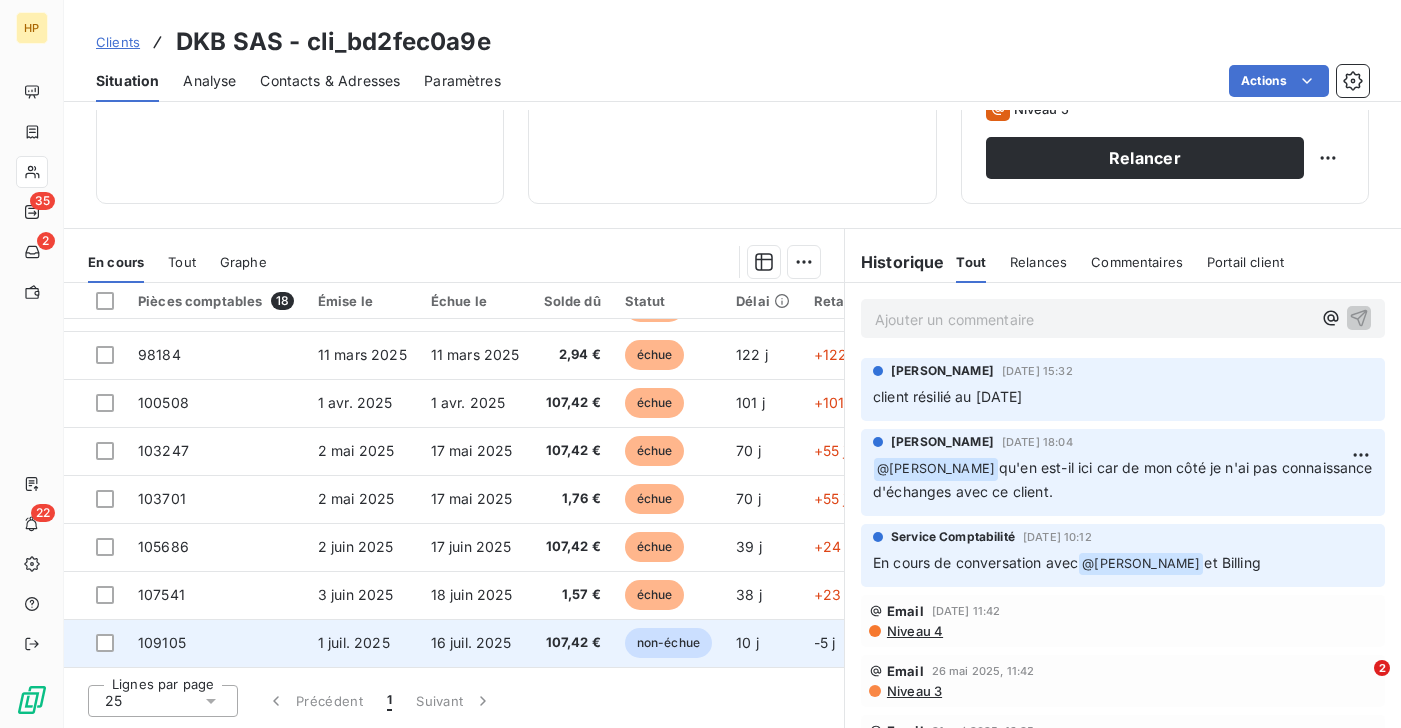 click on "109105" at bounding box center (216, 643) 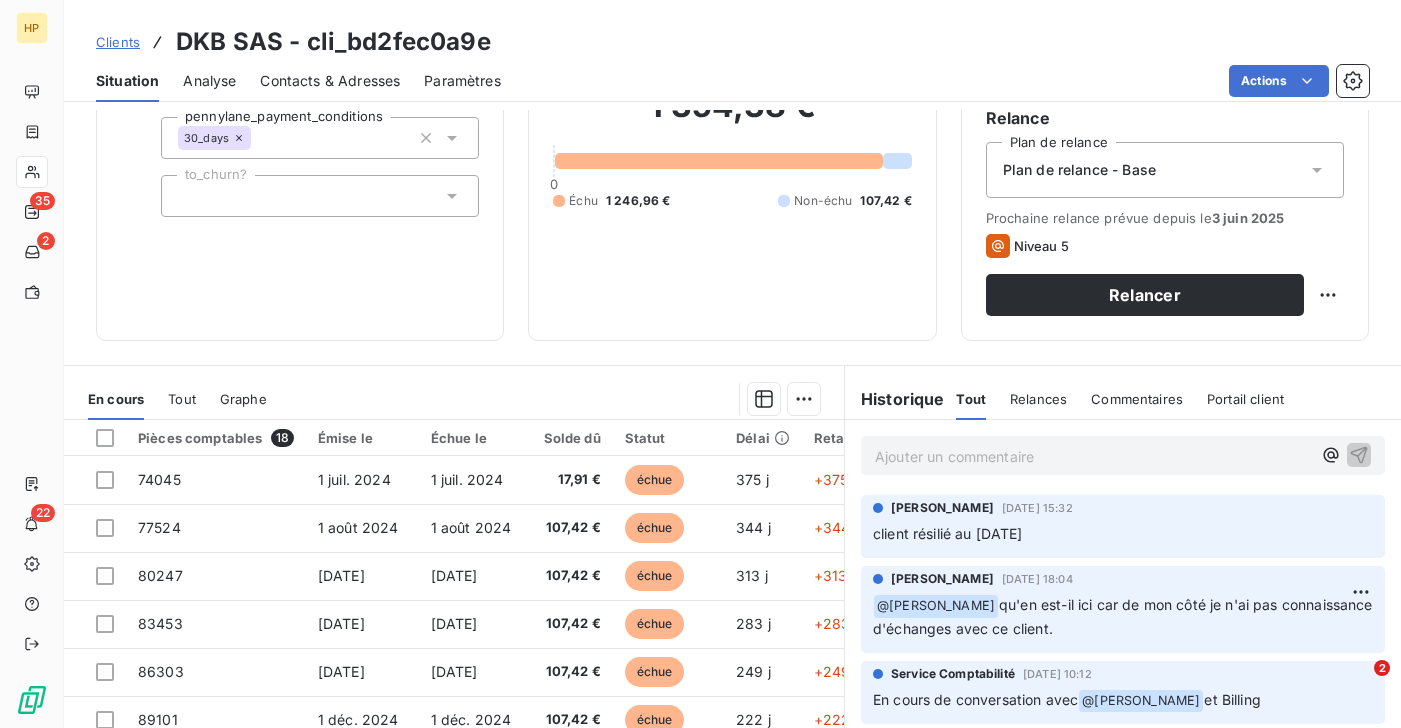 scroll, scrollTop: 181, scrollLeft: 0, axis: vertical 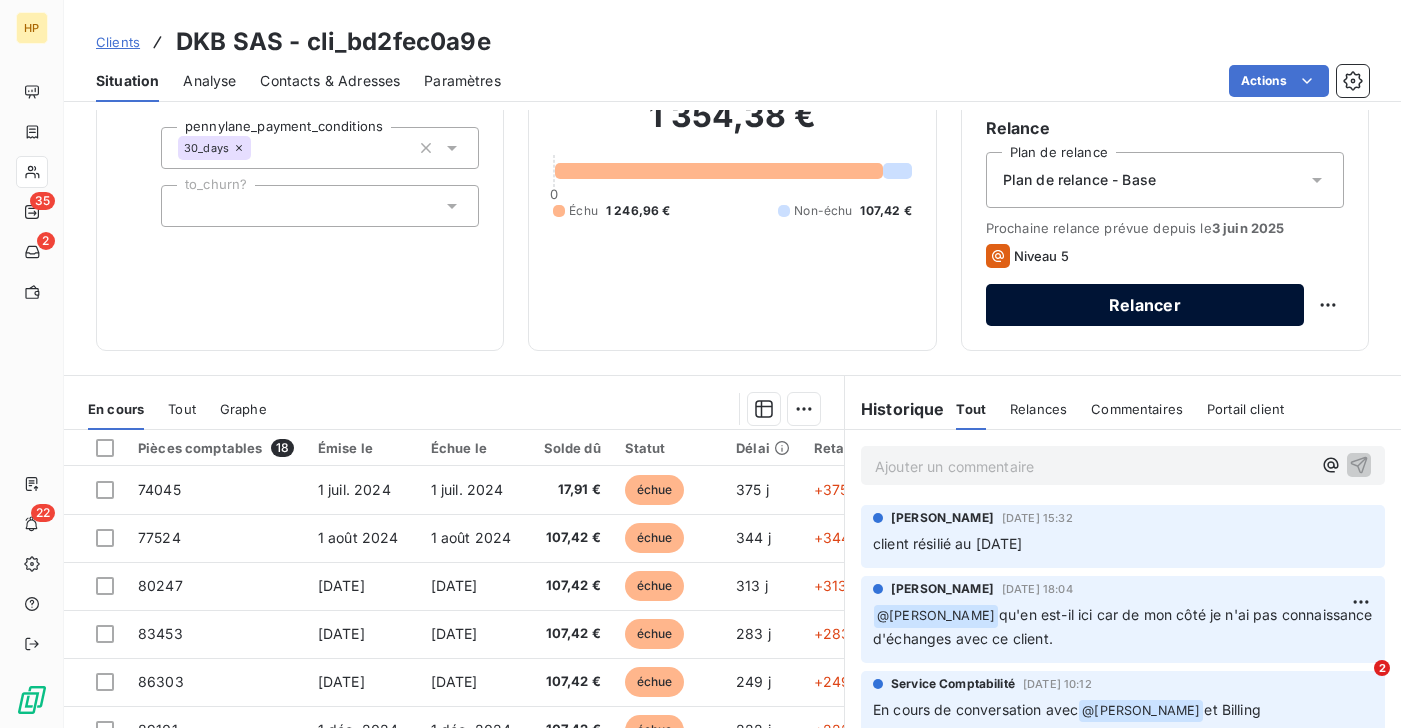 click on "Relancer" at bounding box center (1145, 305) 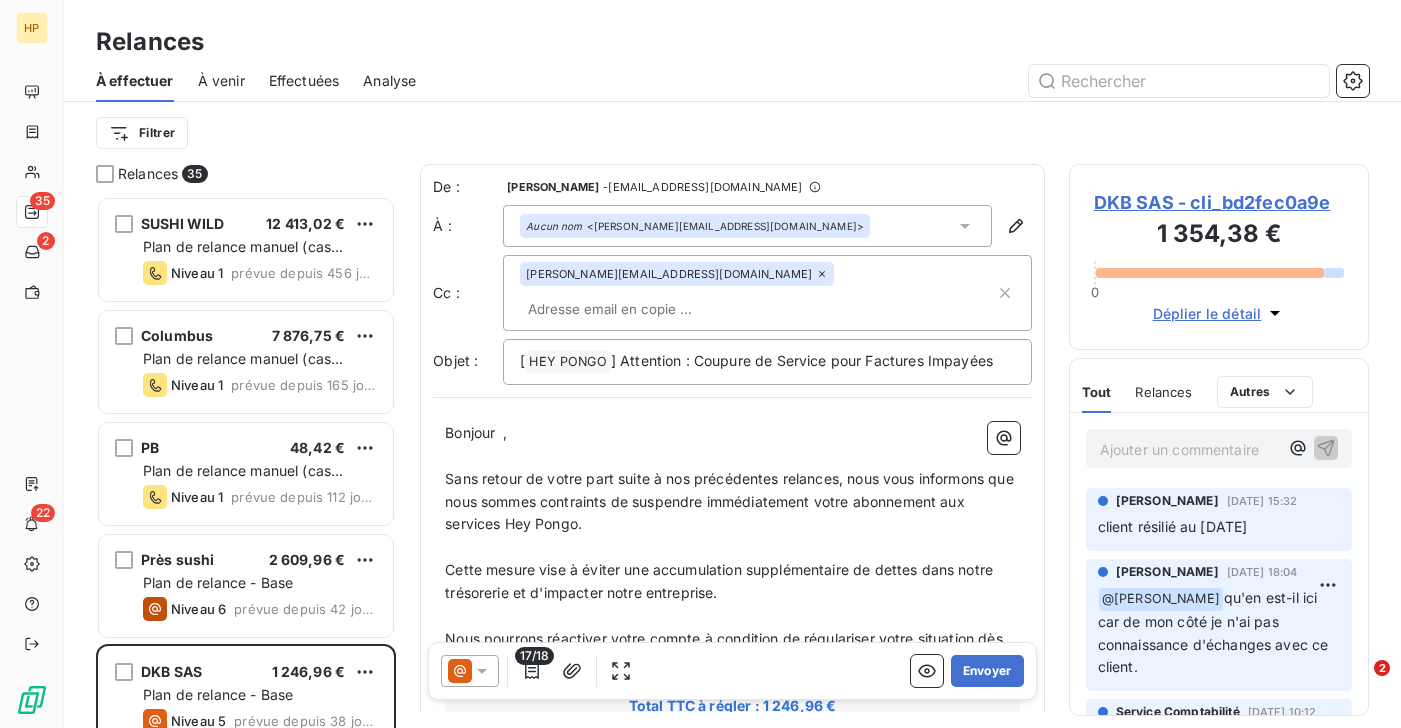 scroll, scrollTop: 1, scrollLeft: 0, axis: vertical 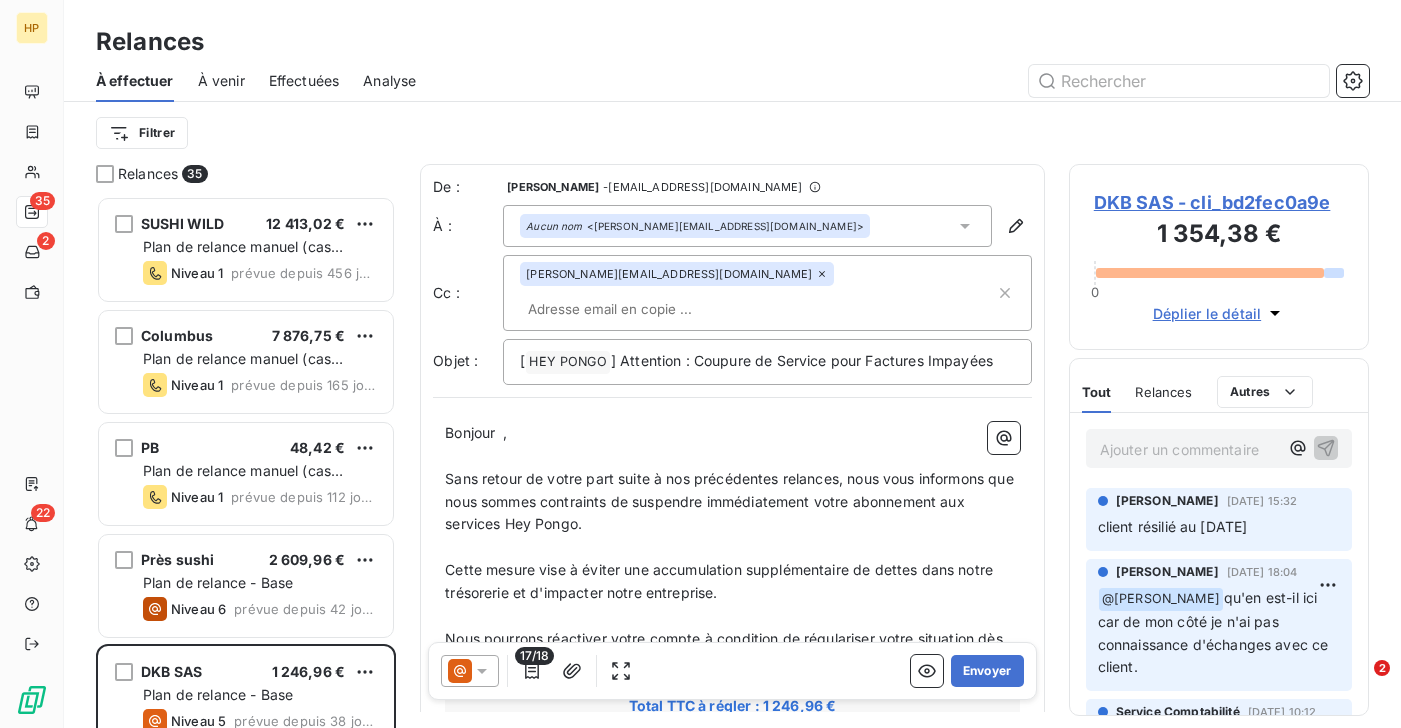 click on "DKB SAS - cli_bd2fec0a9e" at bounding box center (1219, 202) 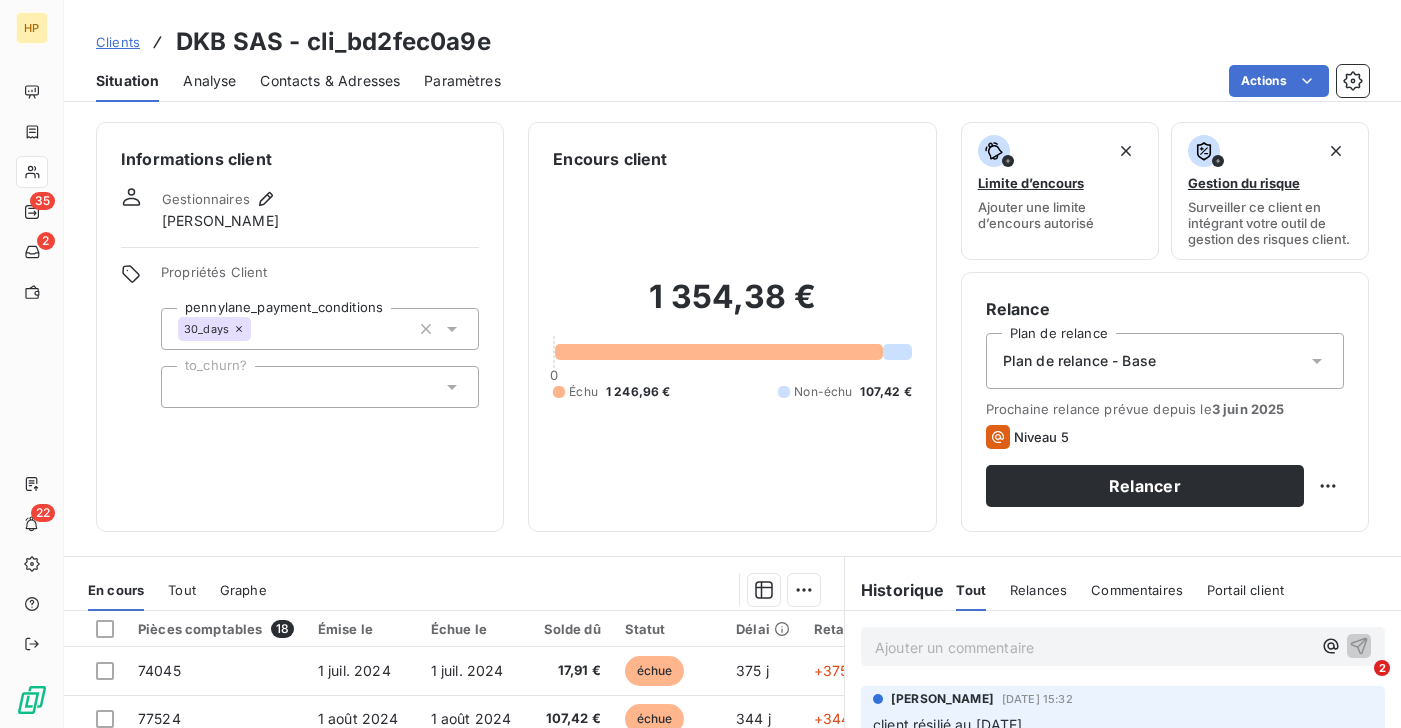 click on "Plan de relance - Base" at bounding box center [1165, 361] 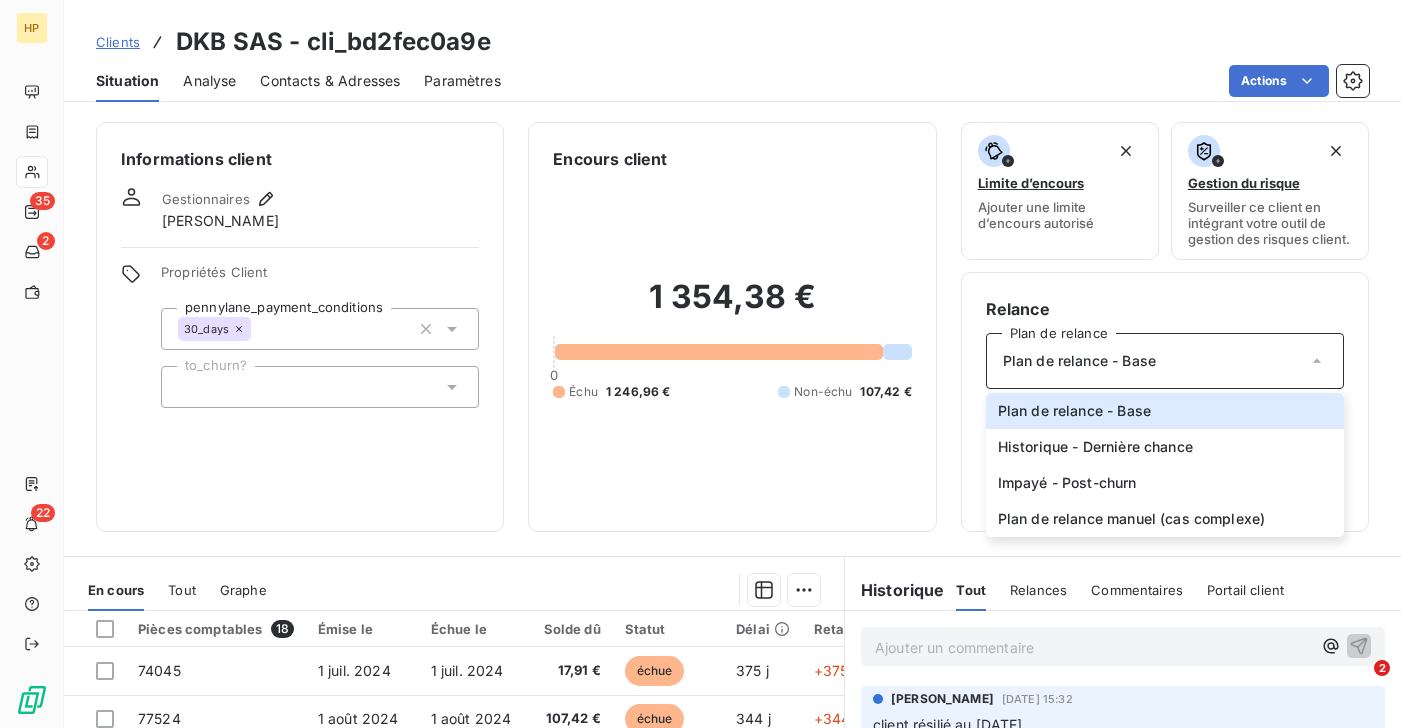 click on "Relance" at bounding box center (1165, 309) 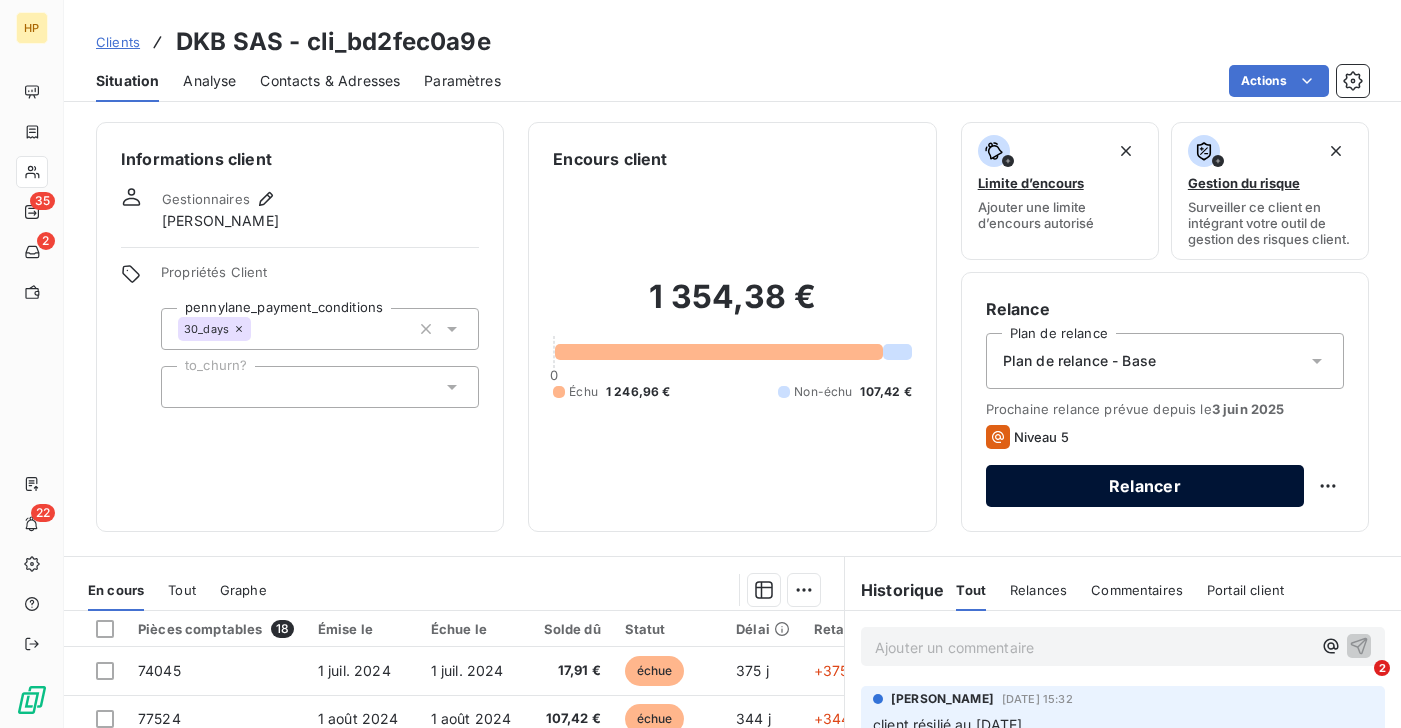 click on "Relancer" at bounding box center (1145, 486) 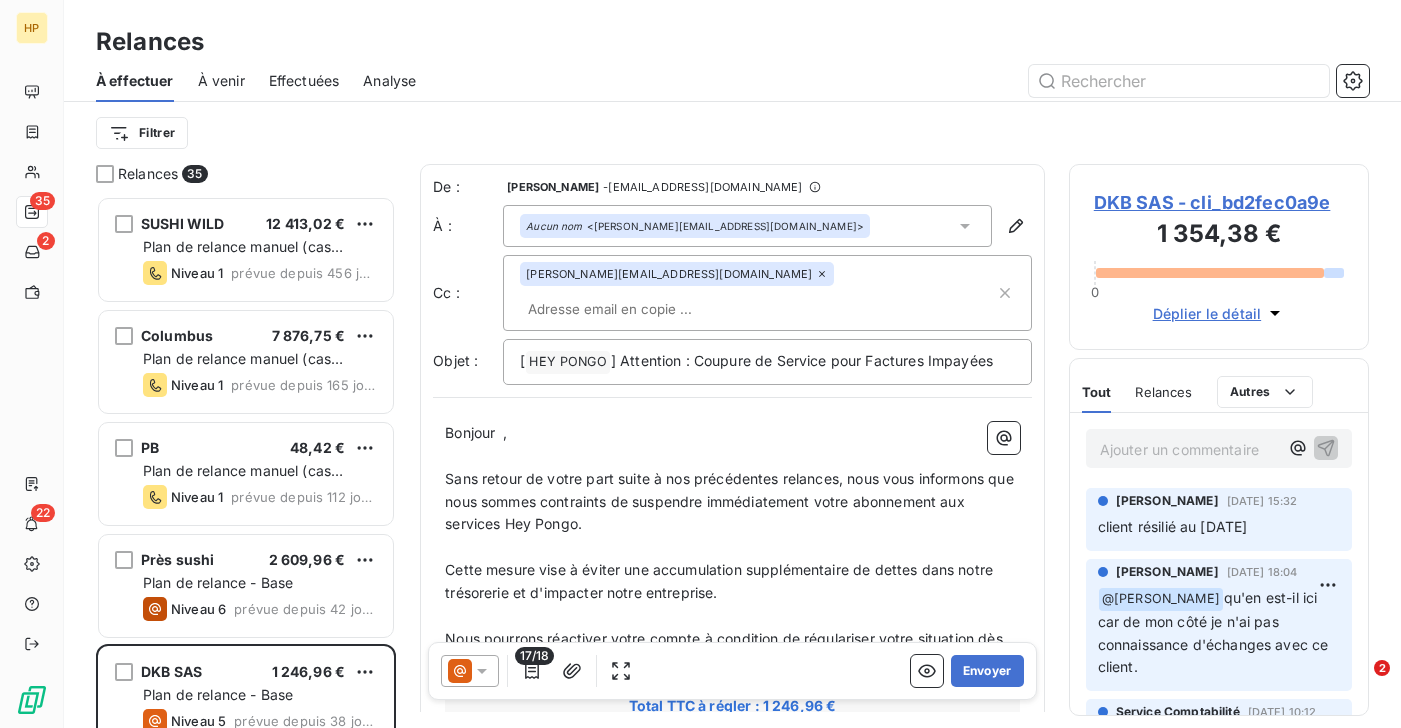 scroll, scrollTop: 1, scrollLeft: 0, axis: vertical 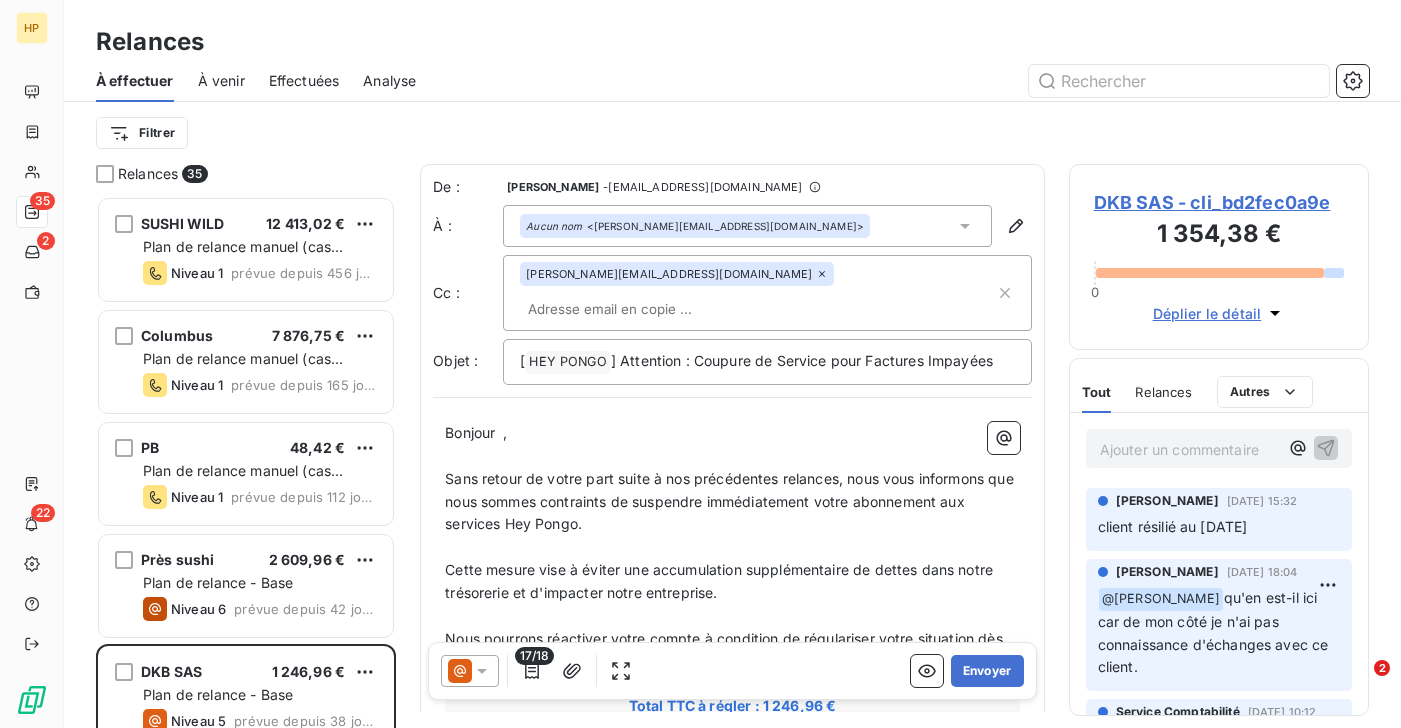 click 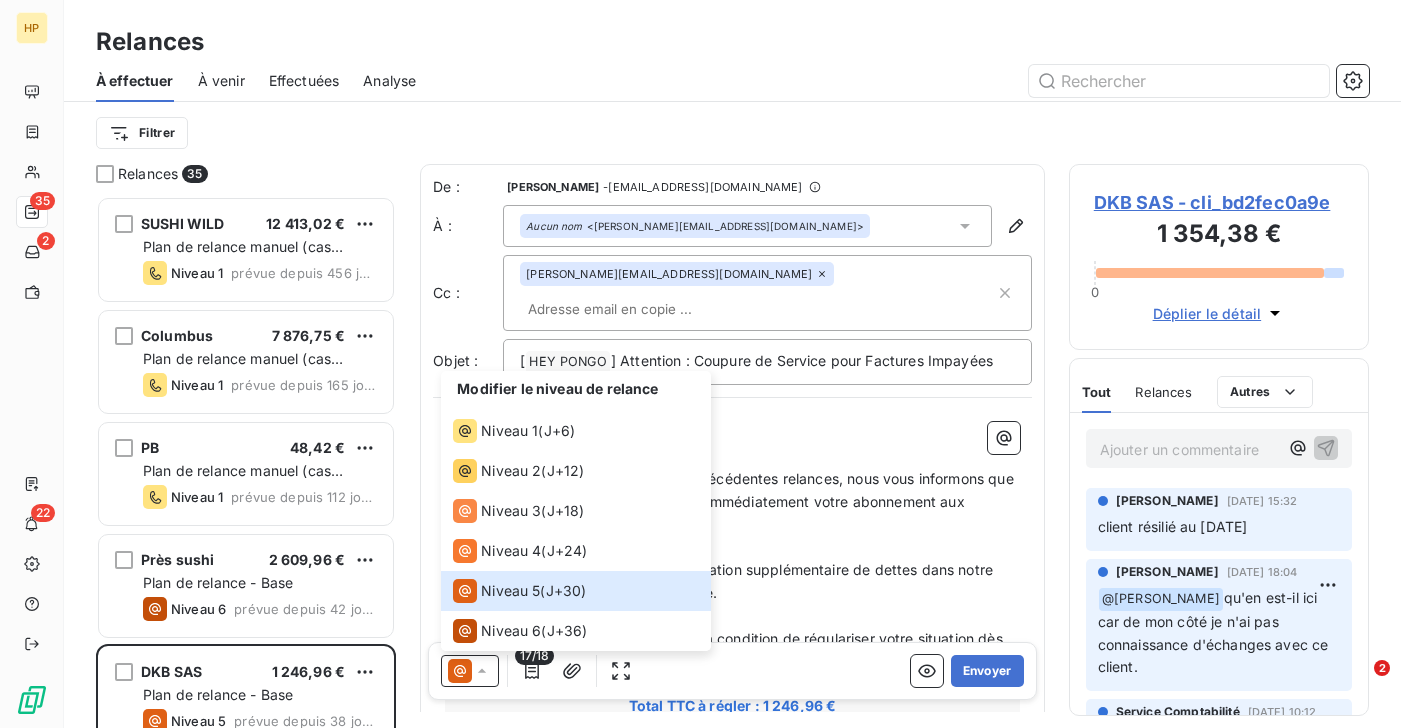 click on "Sans retour de votre part suite à nos précédentes relances, nous vous informons que nous sommes contraints de suspendre immédiatement votre abonnement aux services Hey Pongo." at bounding box center [732, 502] 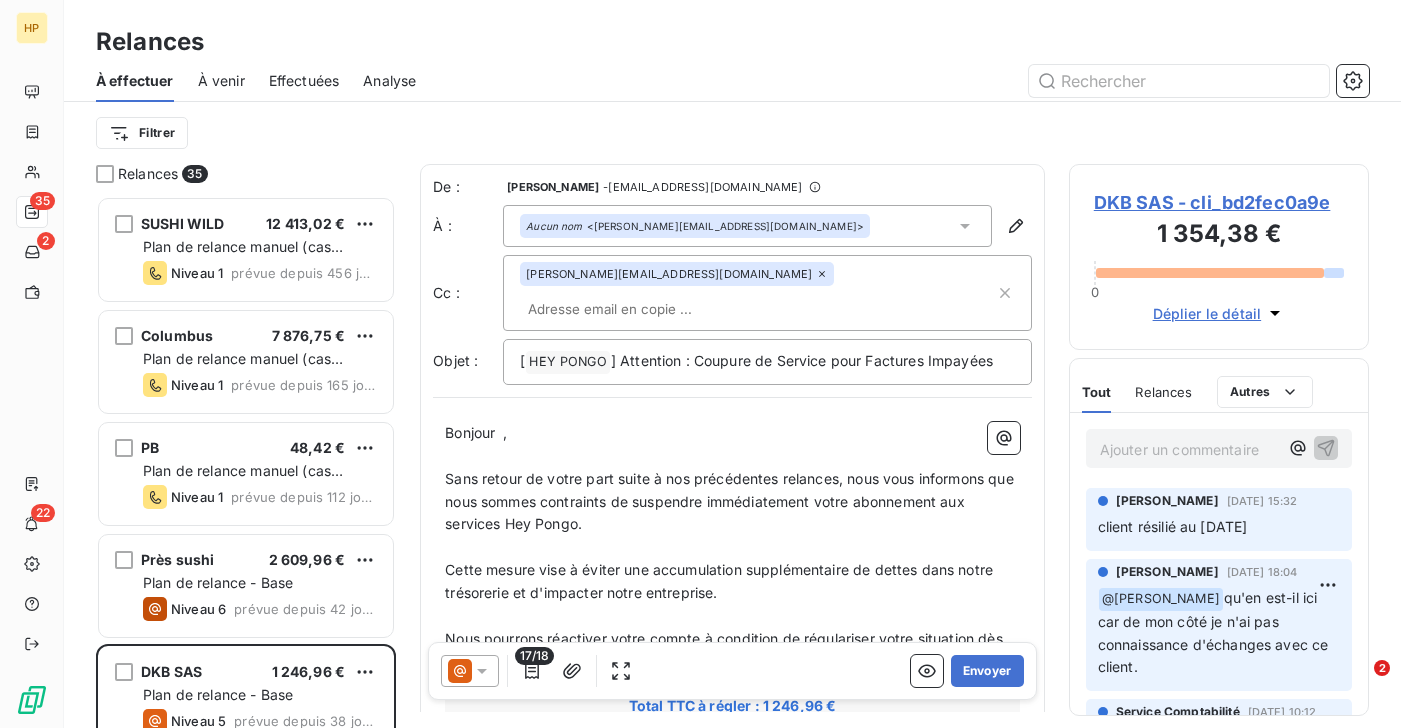 click 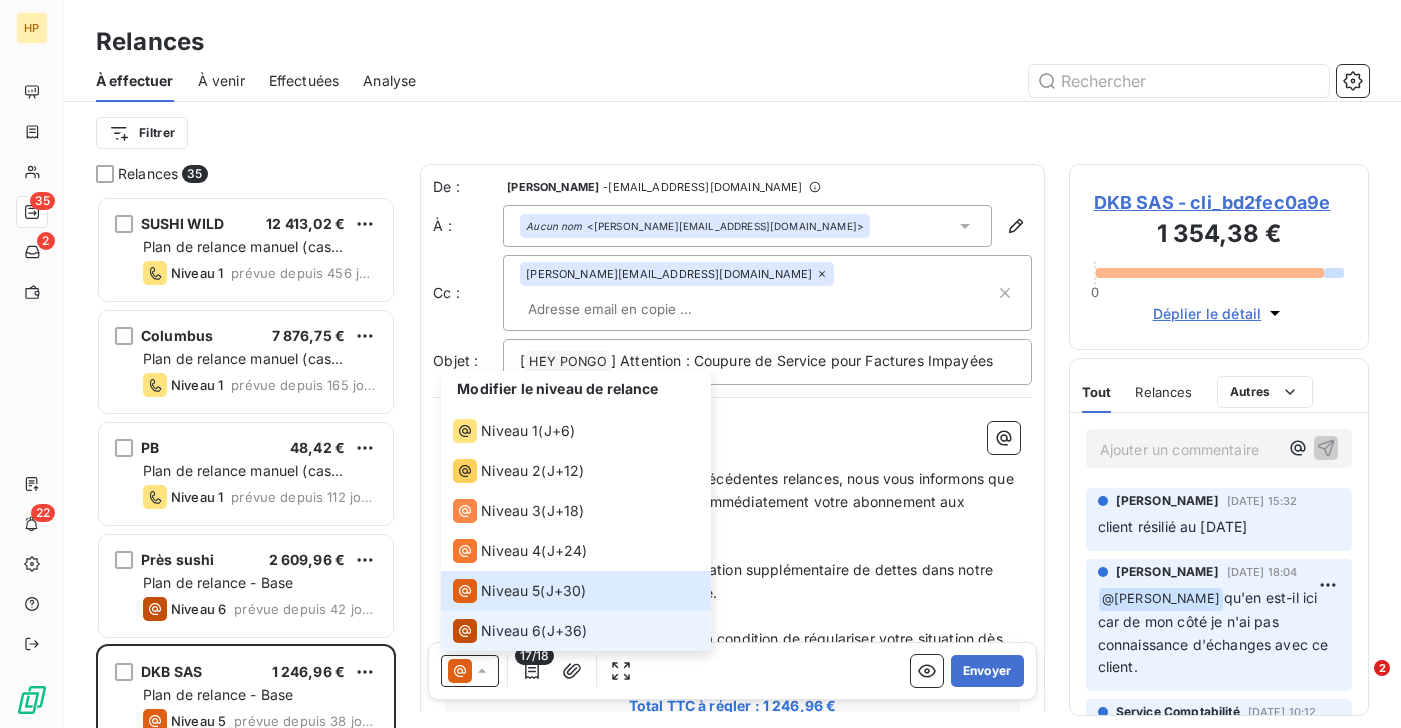 click on "Niveau 6" at bounding box center (511, 631) 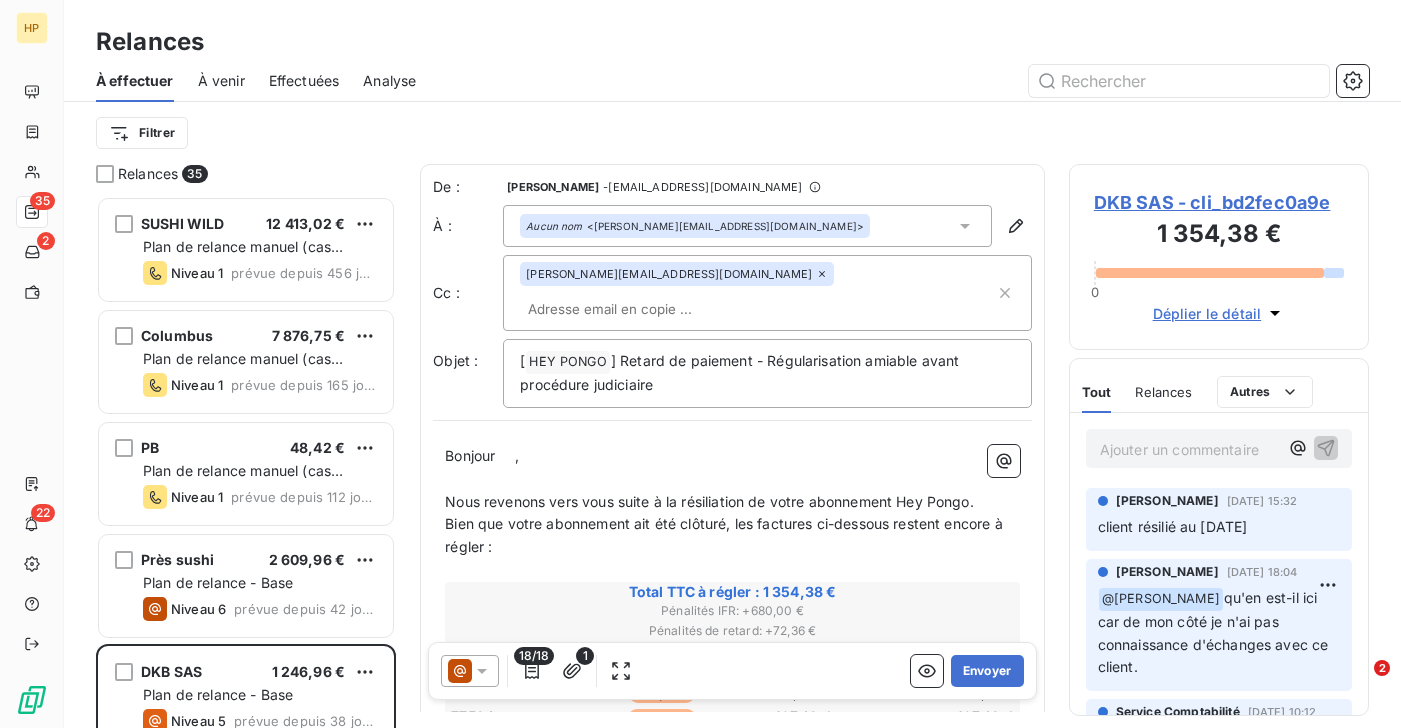 click on "," at bounding box center [517, 455] 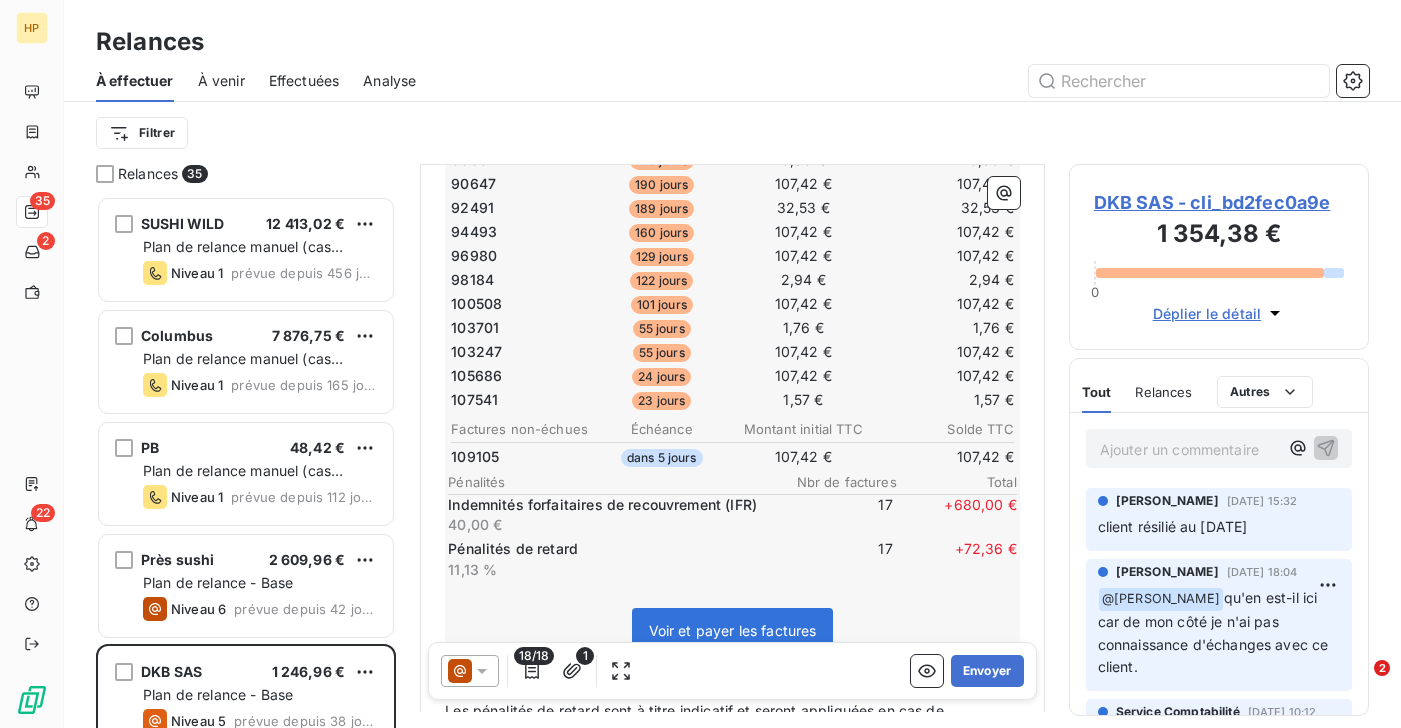scroll, scrollTop: 1155, scrollLeft: 0, axis: vertical 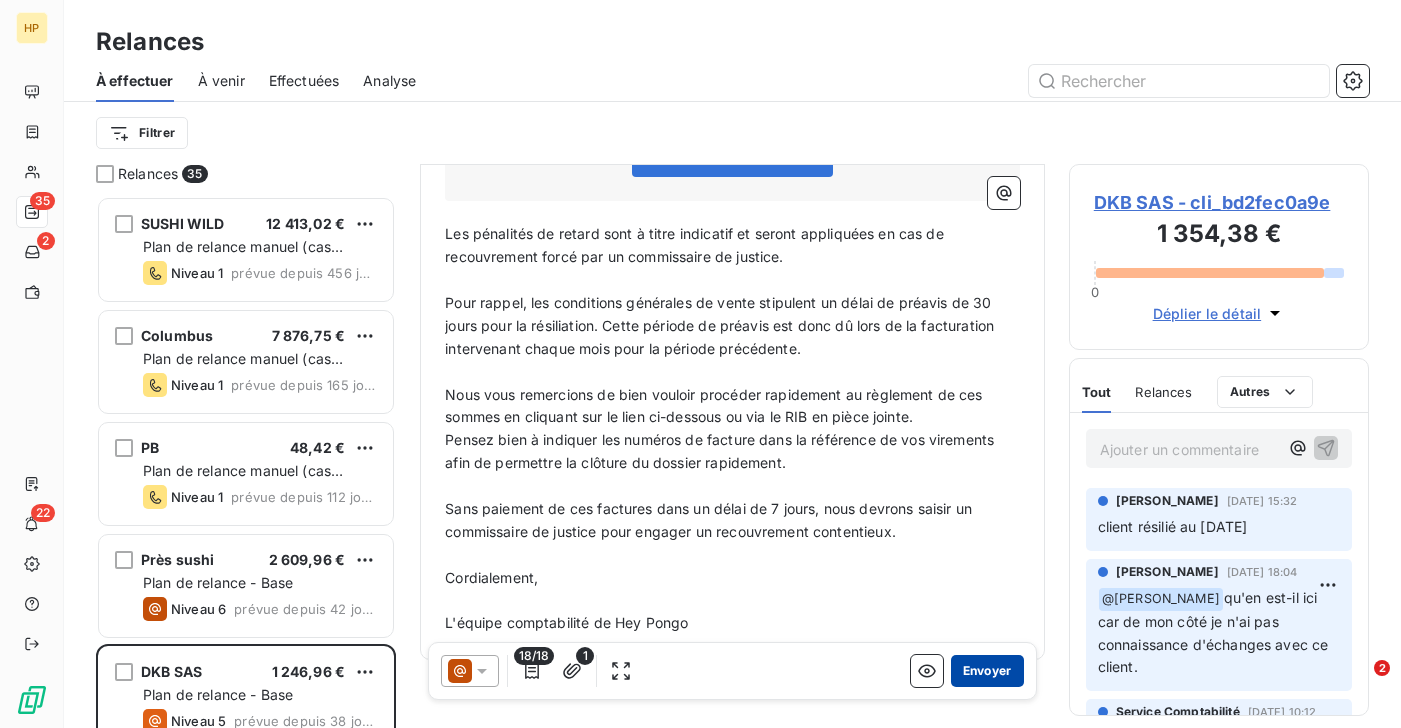 click on "Envoyer" at bounding box center (987, 671) 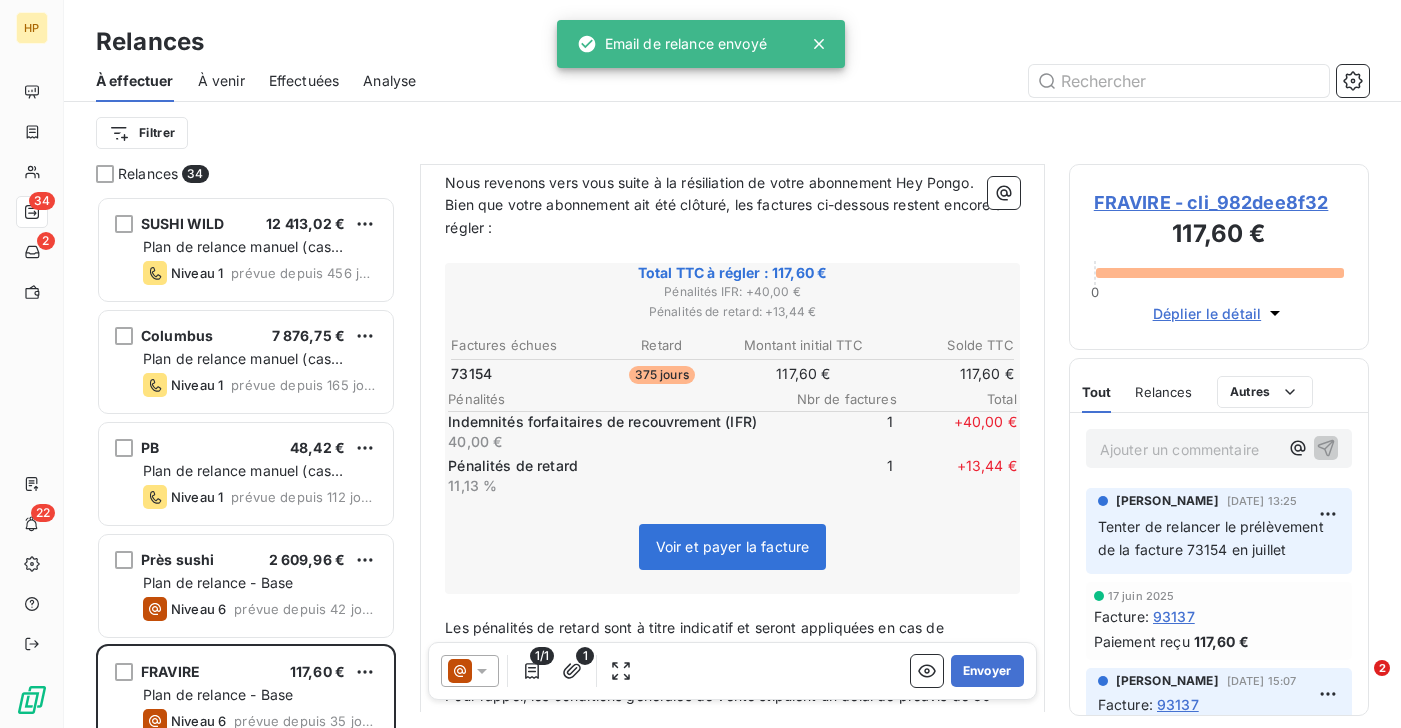 scroll, scrollTop: 333, scrollLeft: 0, axis: vertical 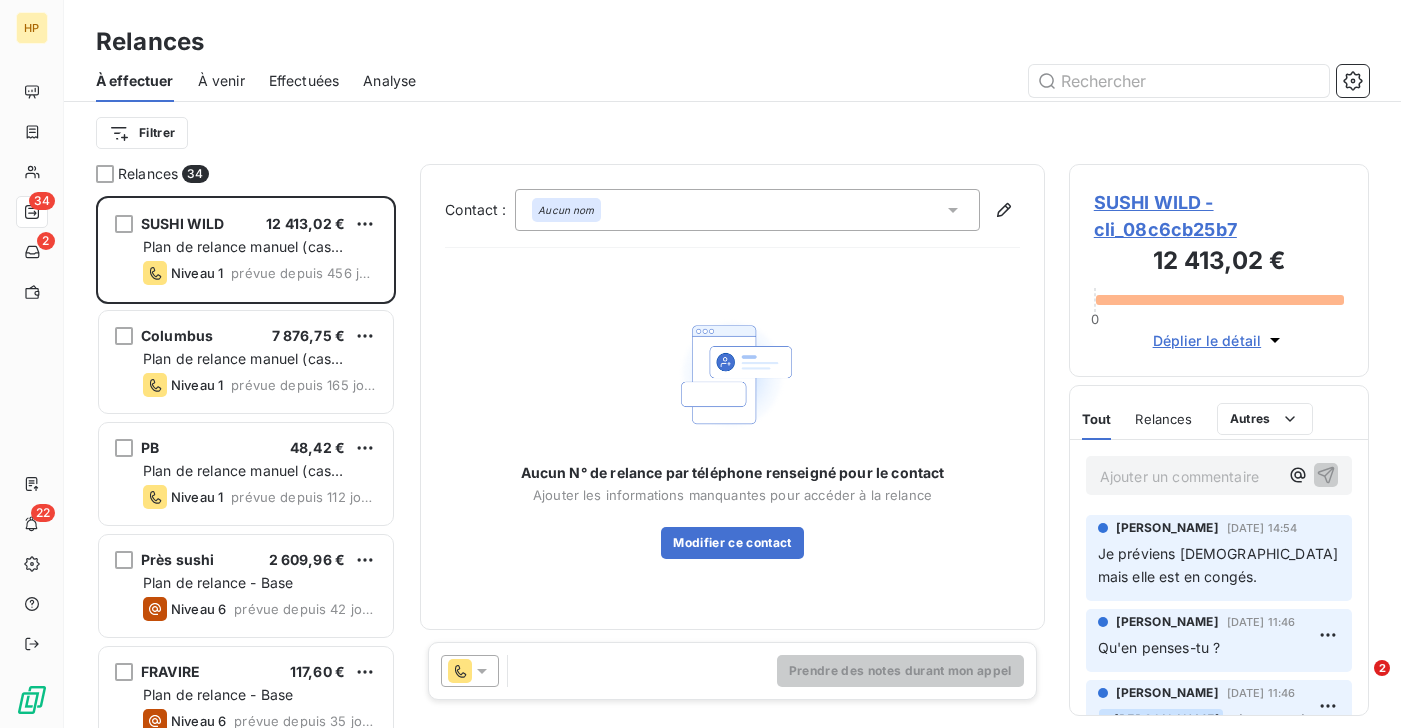 click on "Effectuées" at bounding box center [304, 81] 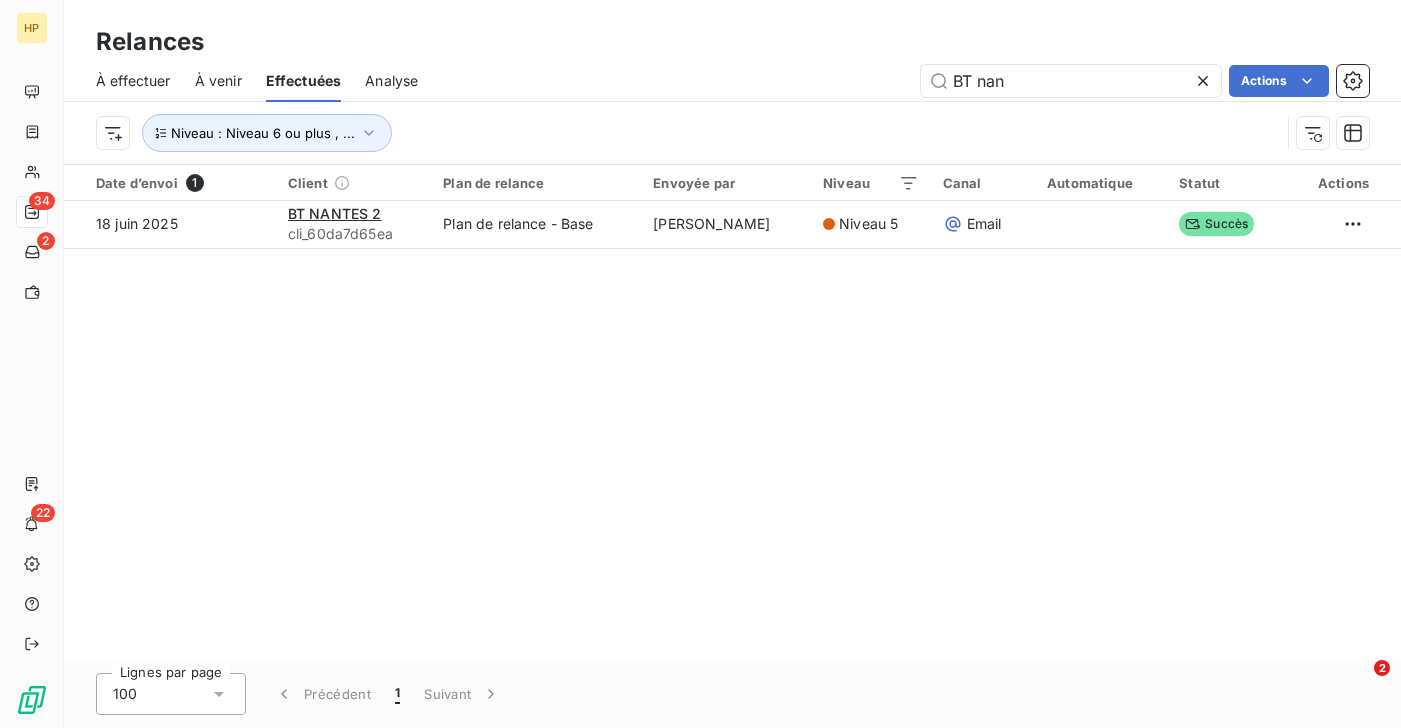 click on "Analyse" at bounding box center [391, 81] 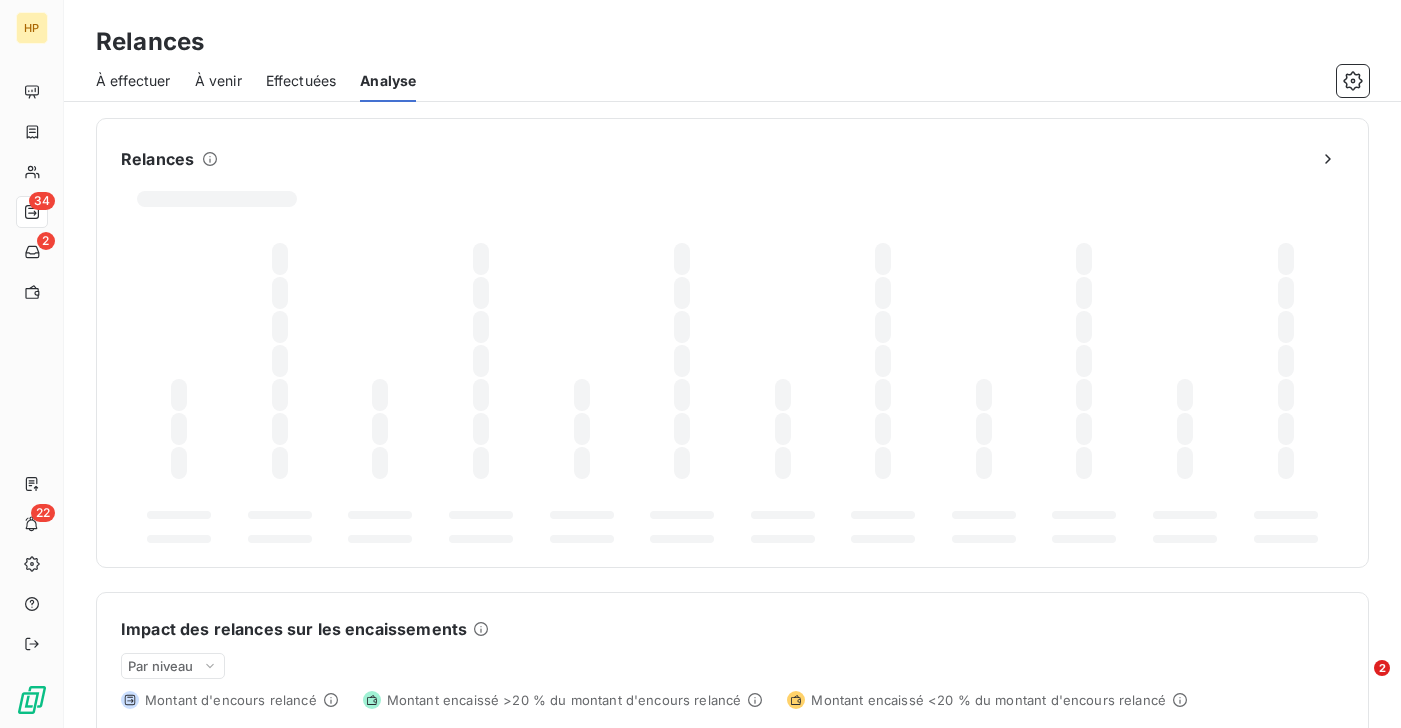 click on "À venir" at bounding box center [218, 81] 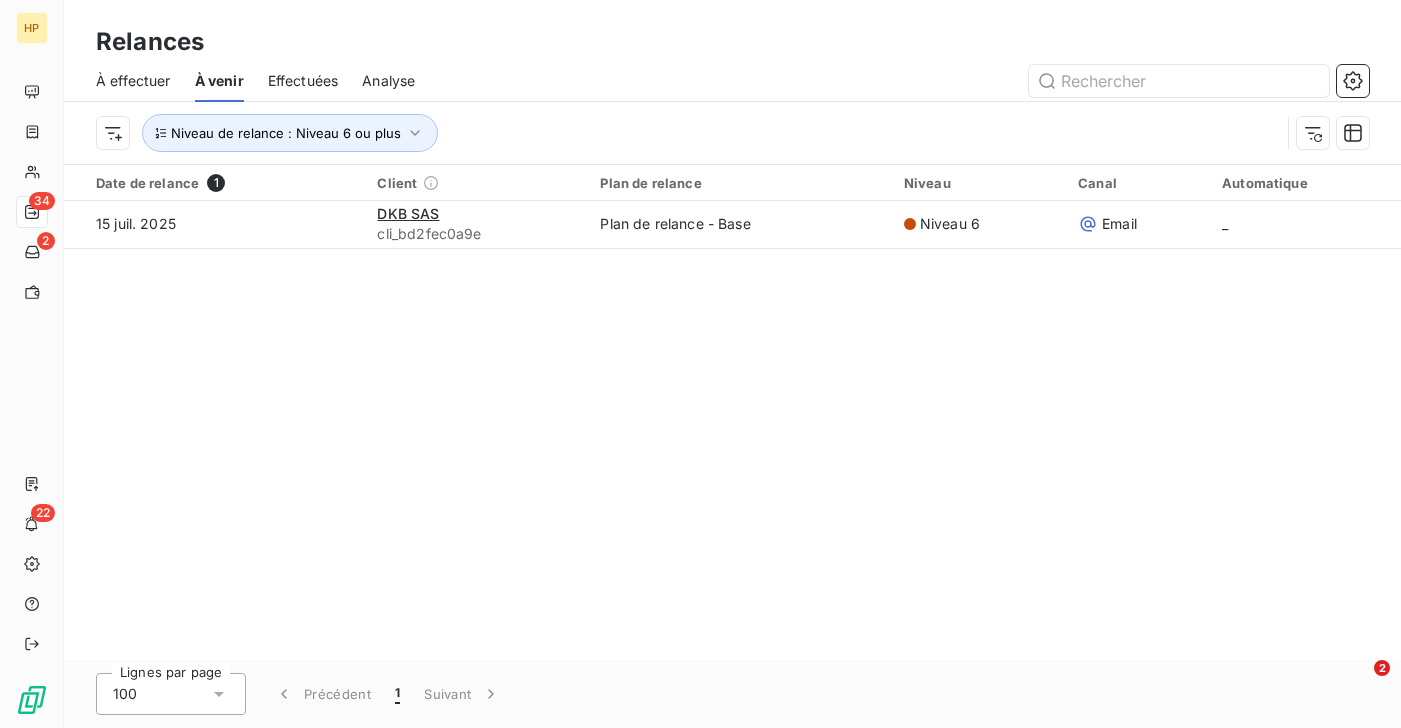 click on "À effectuer" at bounding box center [133, 81] 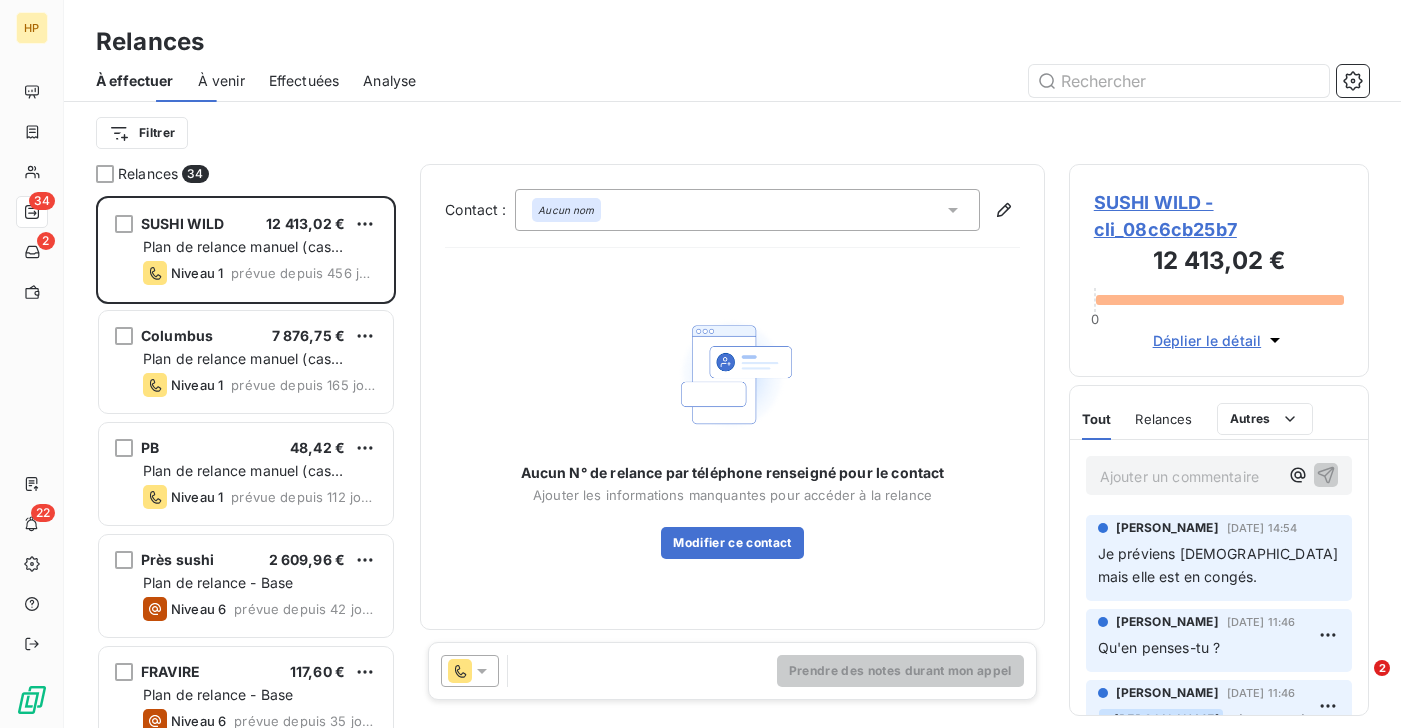 scroll, scrollTop: 1, scrollLeft: 0, axis: vertical 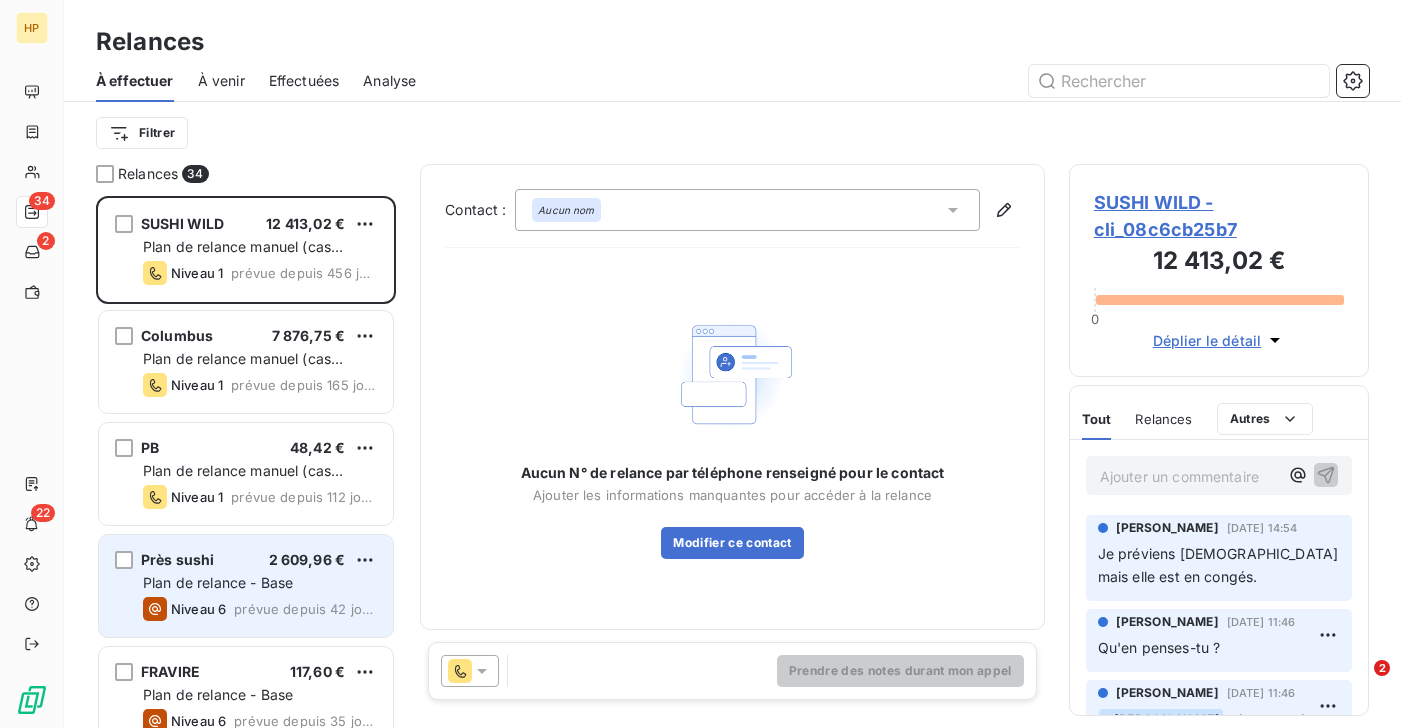 click on "Plan de relance - Base" at bounding box center (218, 582) 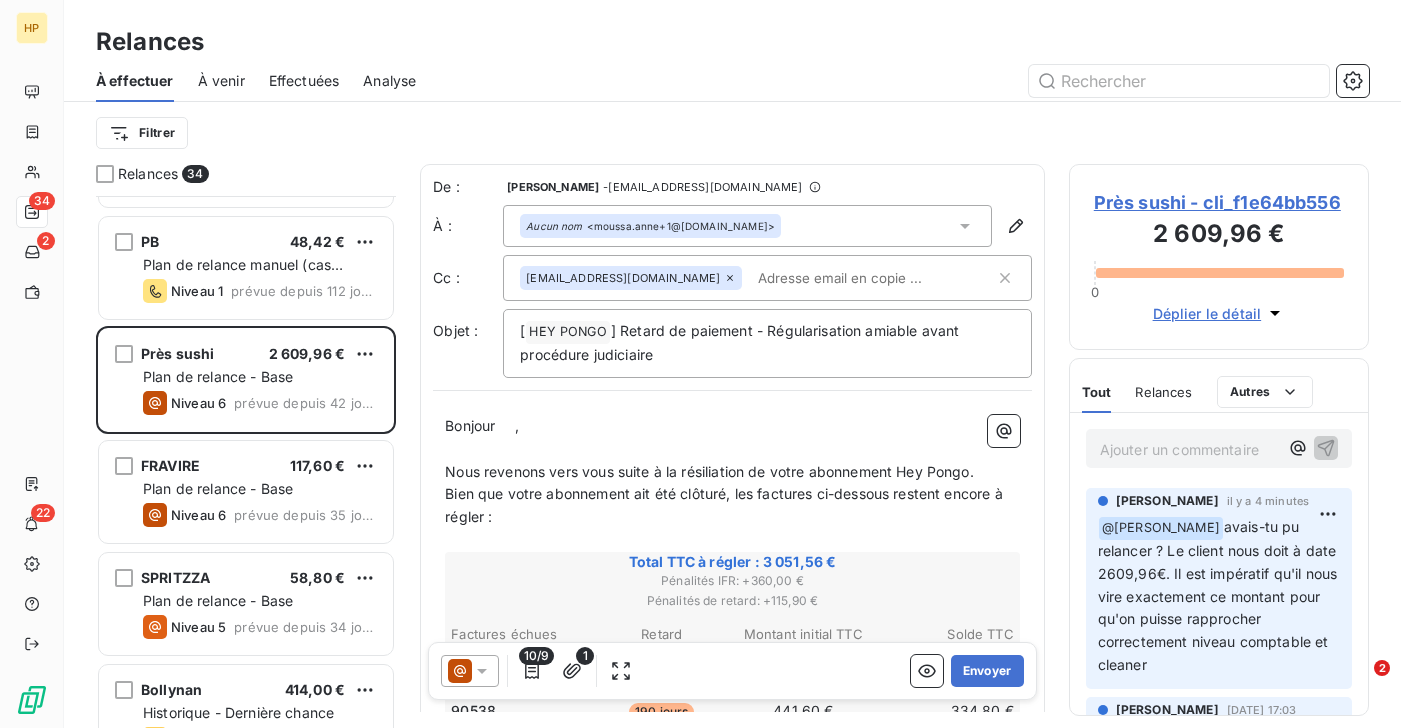 scroll, scrollTop: 244, scrollLeft: 0, axis: vertical 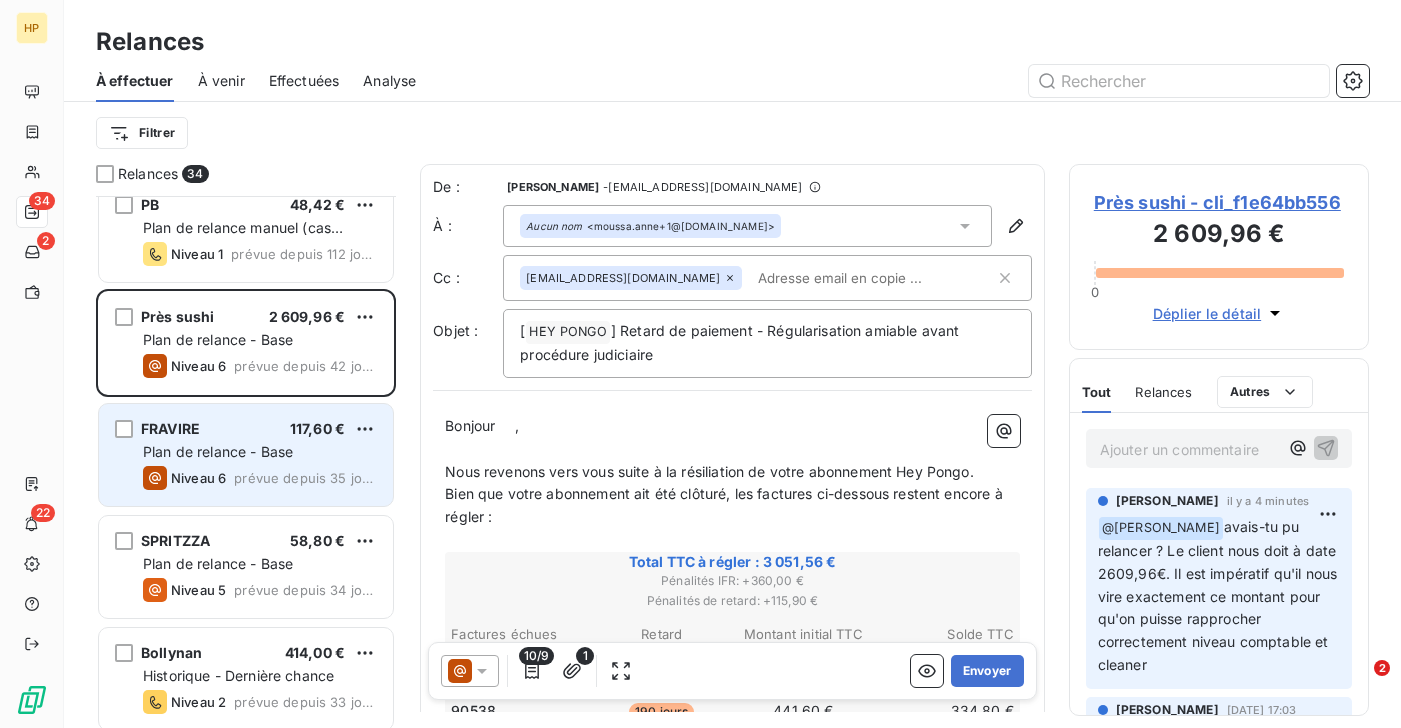 click on "FRAVIRE 117,60 € Plan de relance - Base Niveau 6 prévue depuis 35 jours" at bounding box center [246, 455] 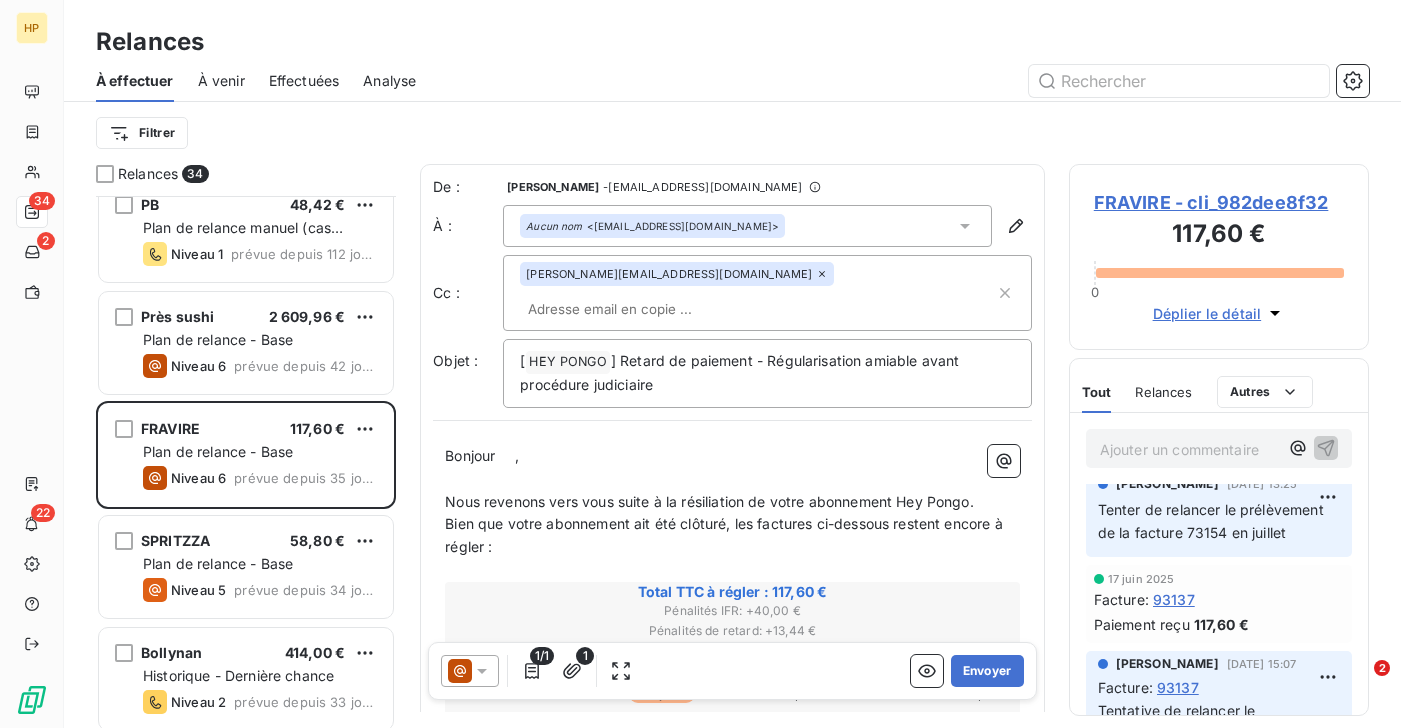 scroll, scrollTop: 0, scrollLeft: 0, axis: both 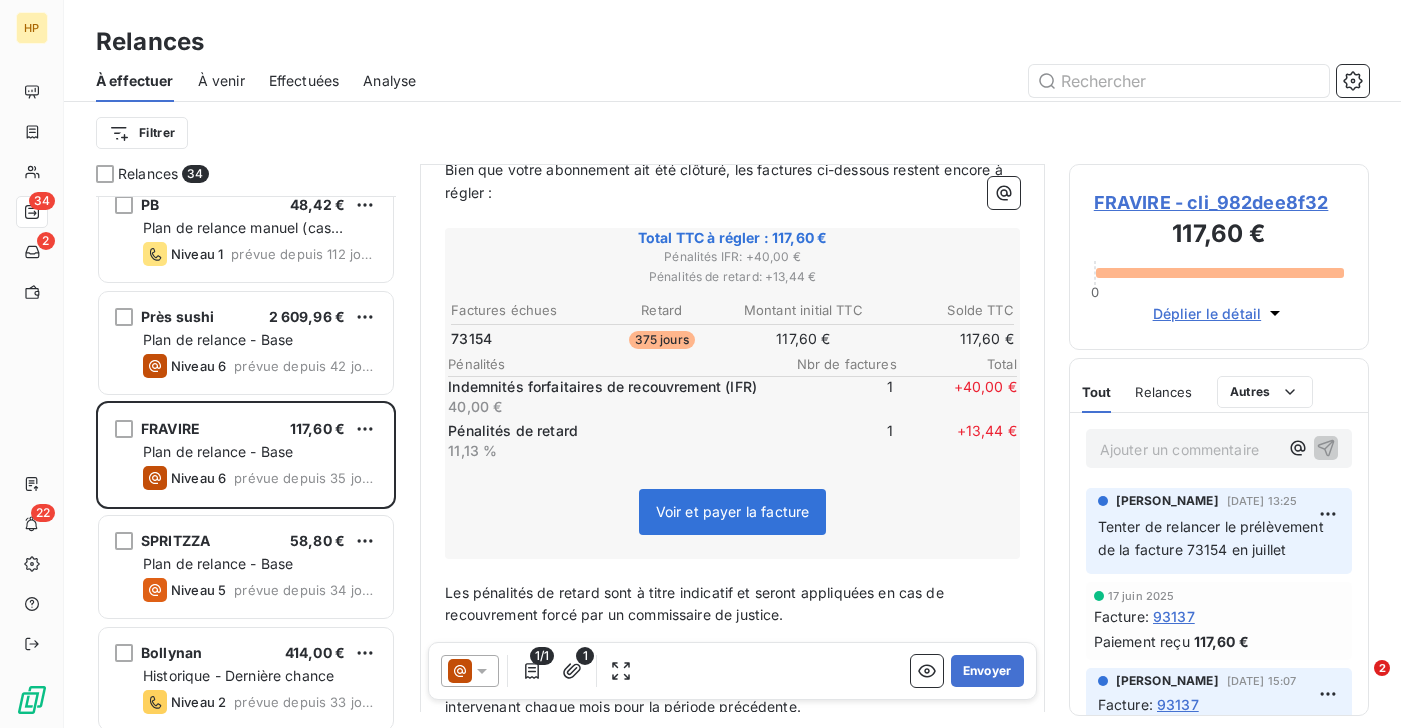 click on "FRAVIRE - cli_982dee8f32" at bounding box center (1219, 202) 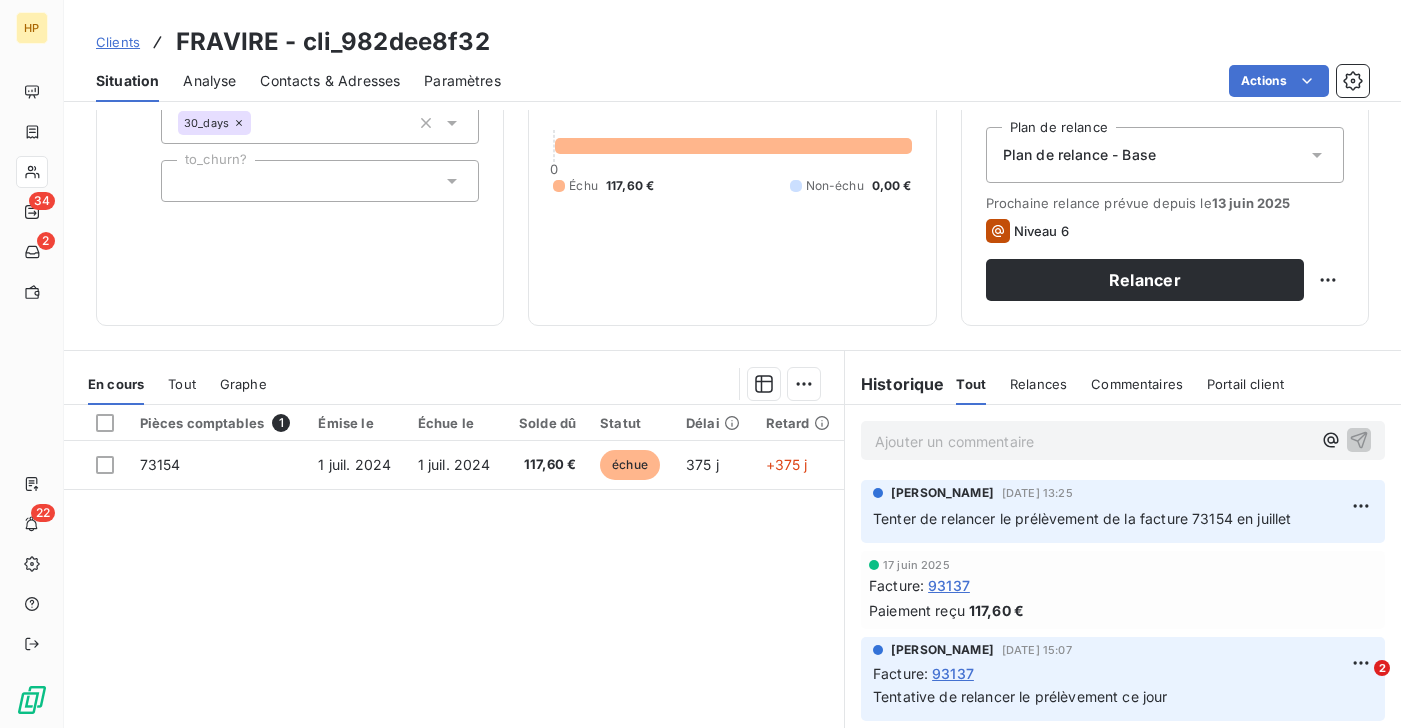 scroll, scrollTop: 328, scrollLeft: 0, axis: vertical 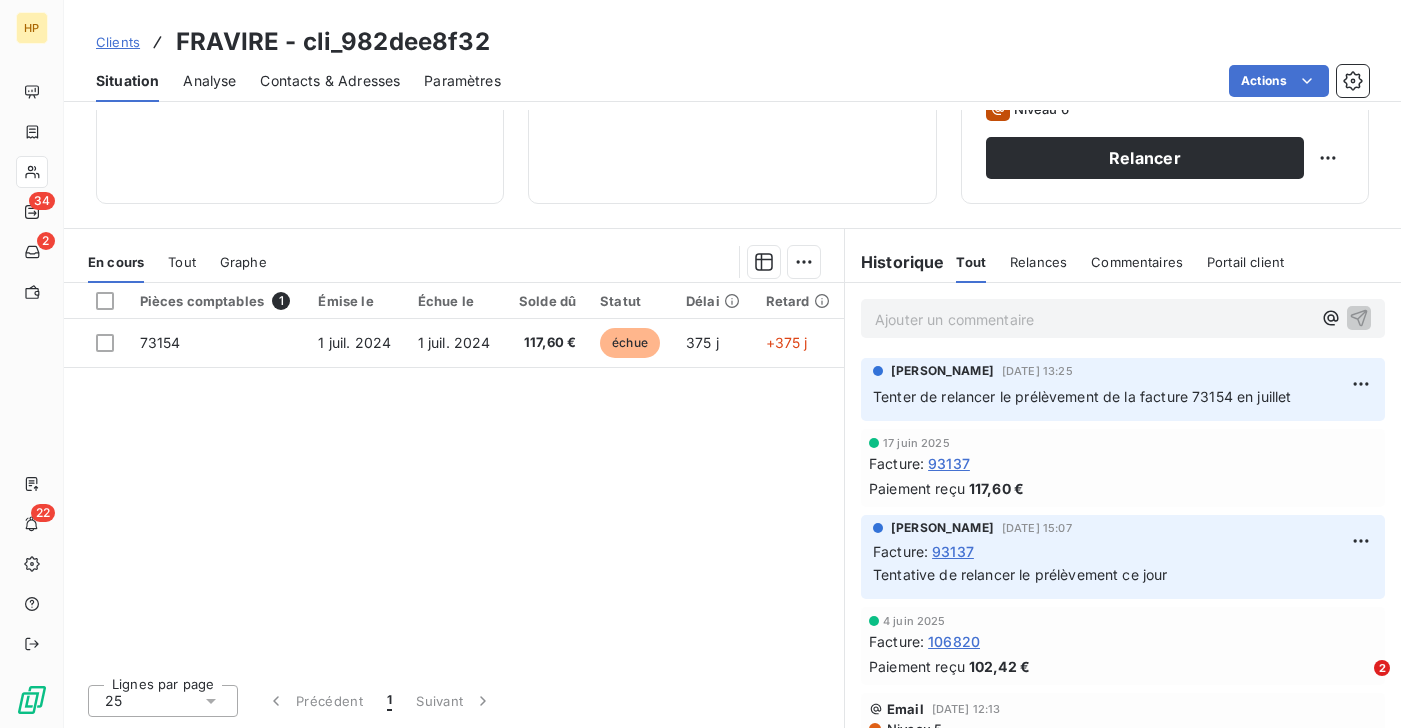 click on "Ajouter un commentaire ﻿" at bounding box center (1093, 319) 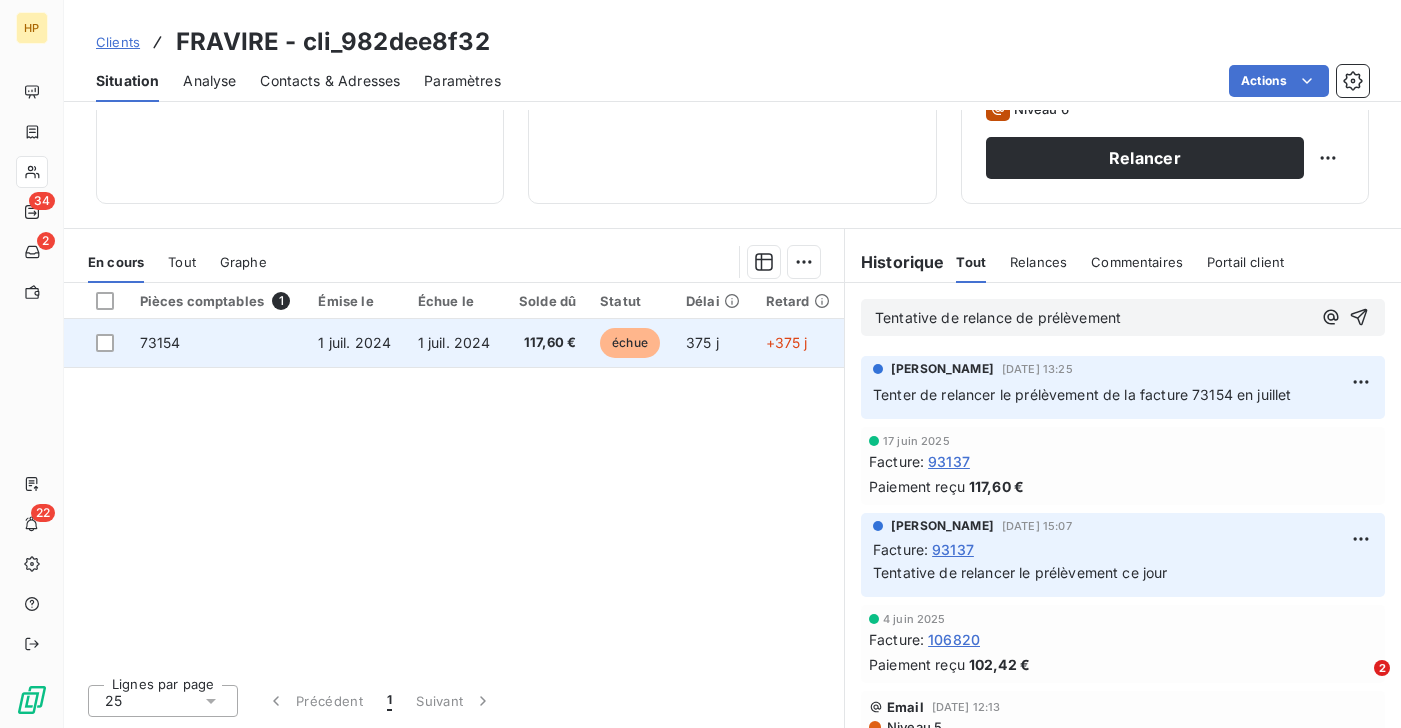 click on "117,60 €" at bounding box center [546, 343] 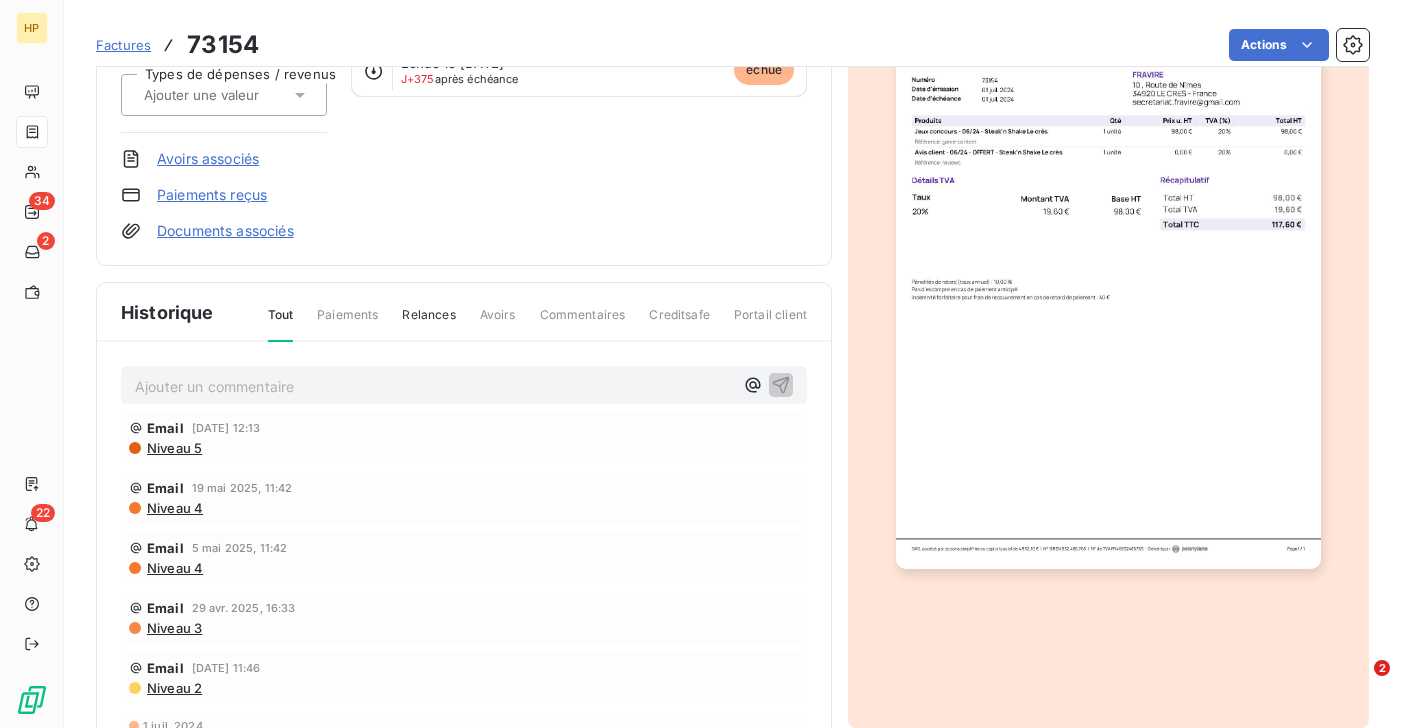 scroll, scrollTop: 290, scrollLeft: 0, axis: vertical 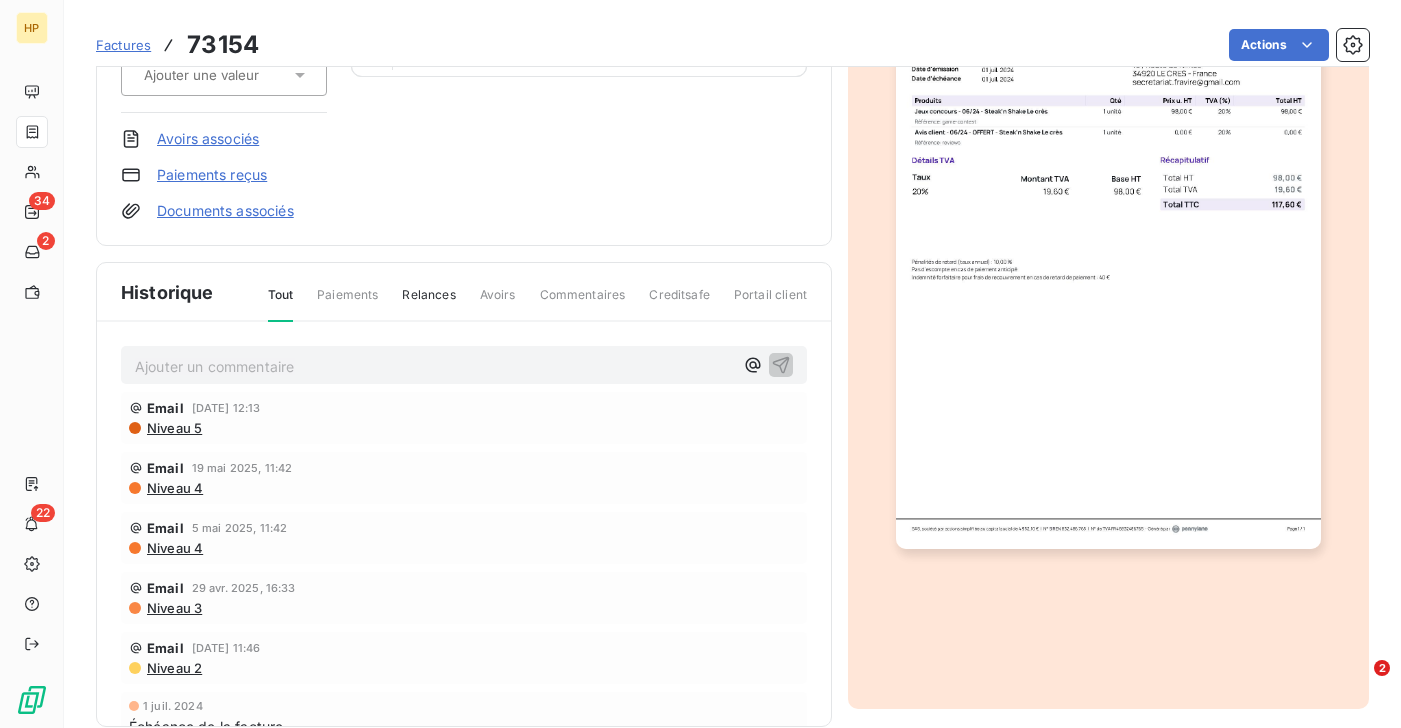 click on "Ajouter un commentaire ﻿" at bounding box center [434, 366] 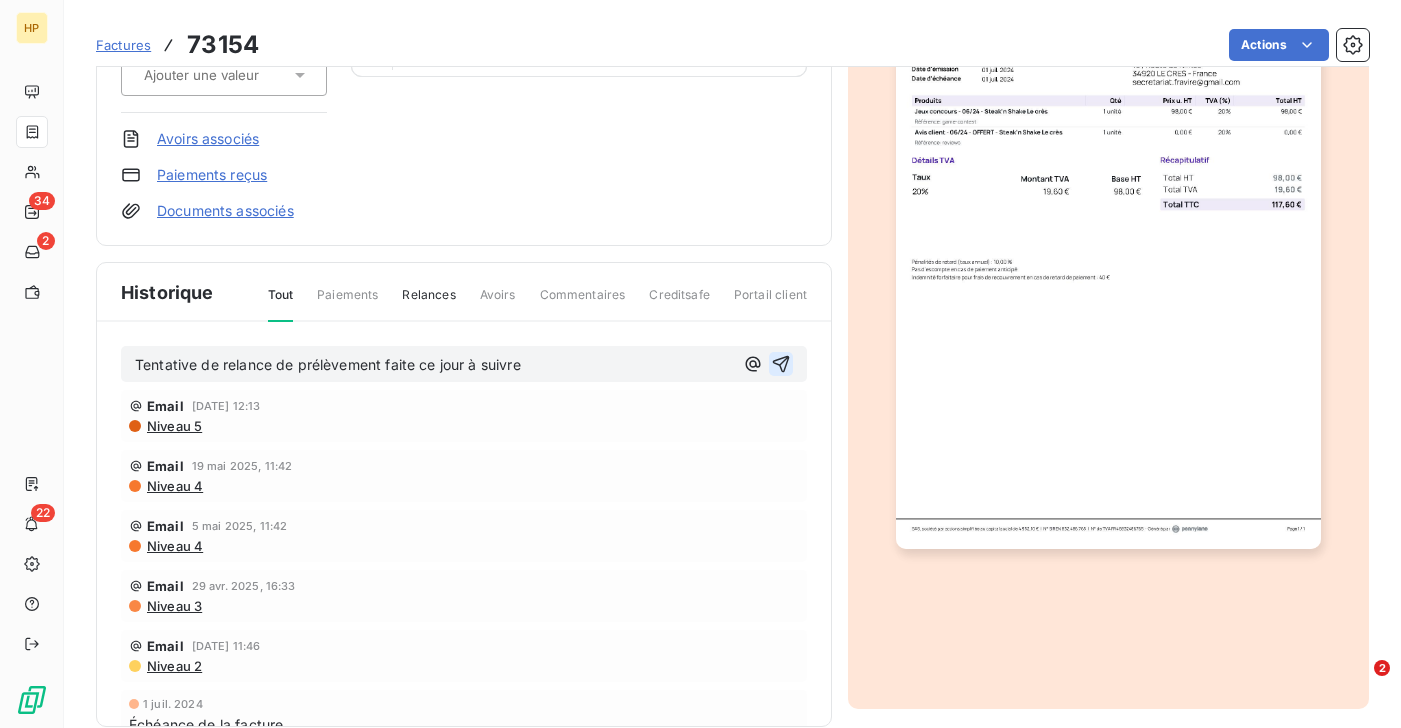 click 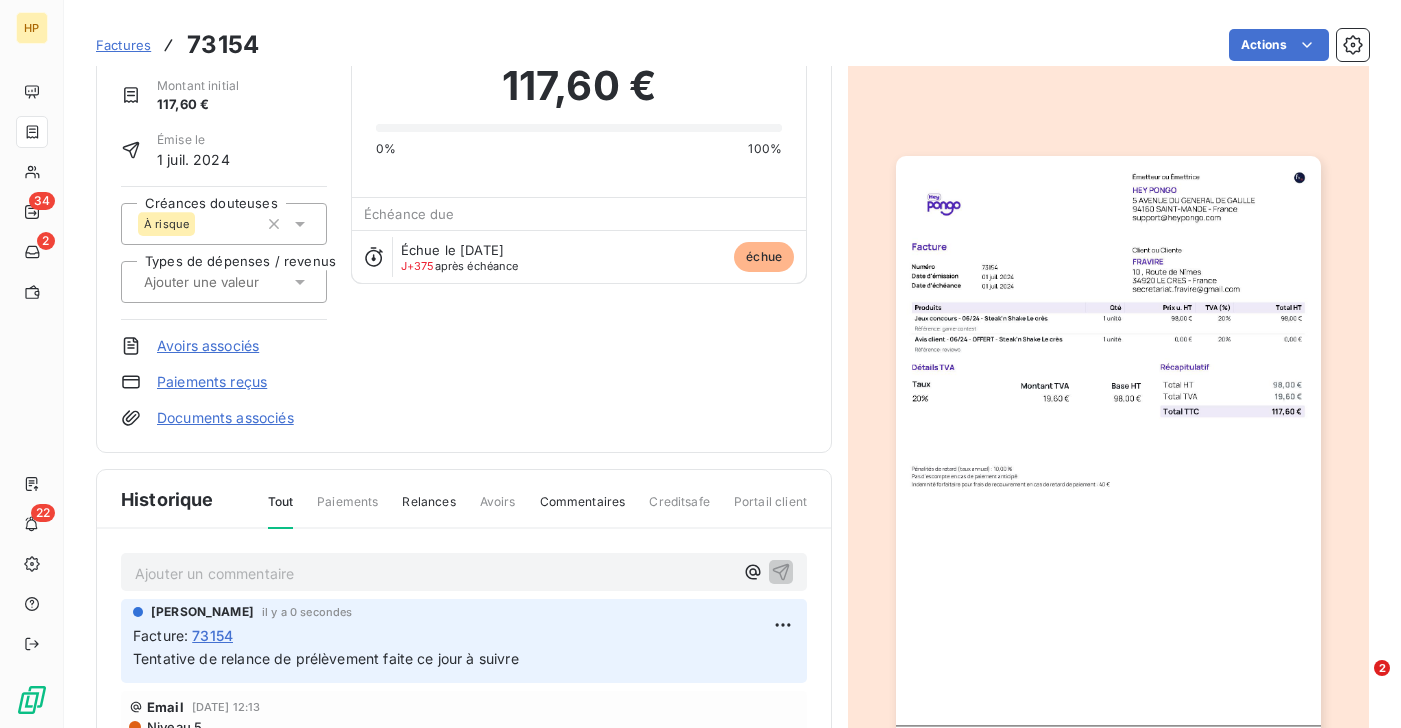 scroll, scrollTop: 0, scrollLeft: 0, axis: both 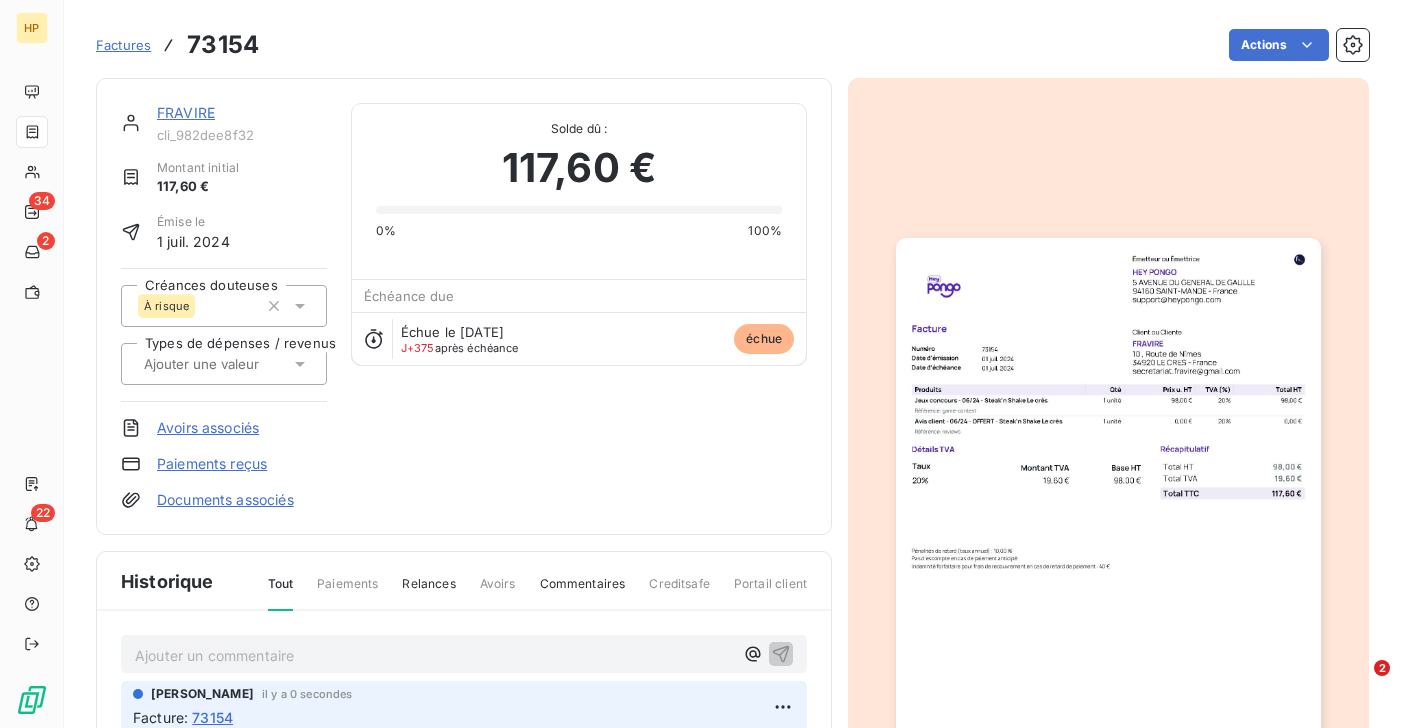 click on "Relances" at bounding box center (428, 592) 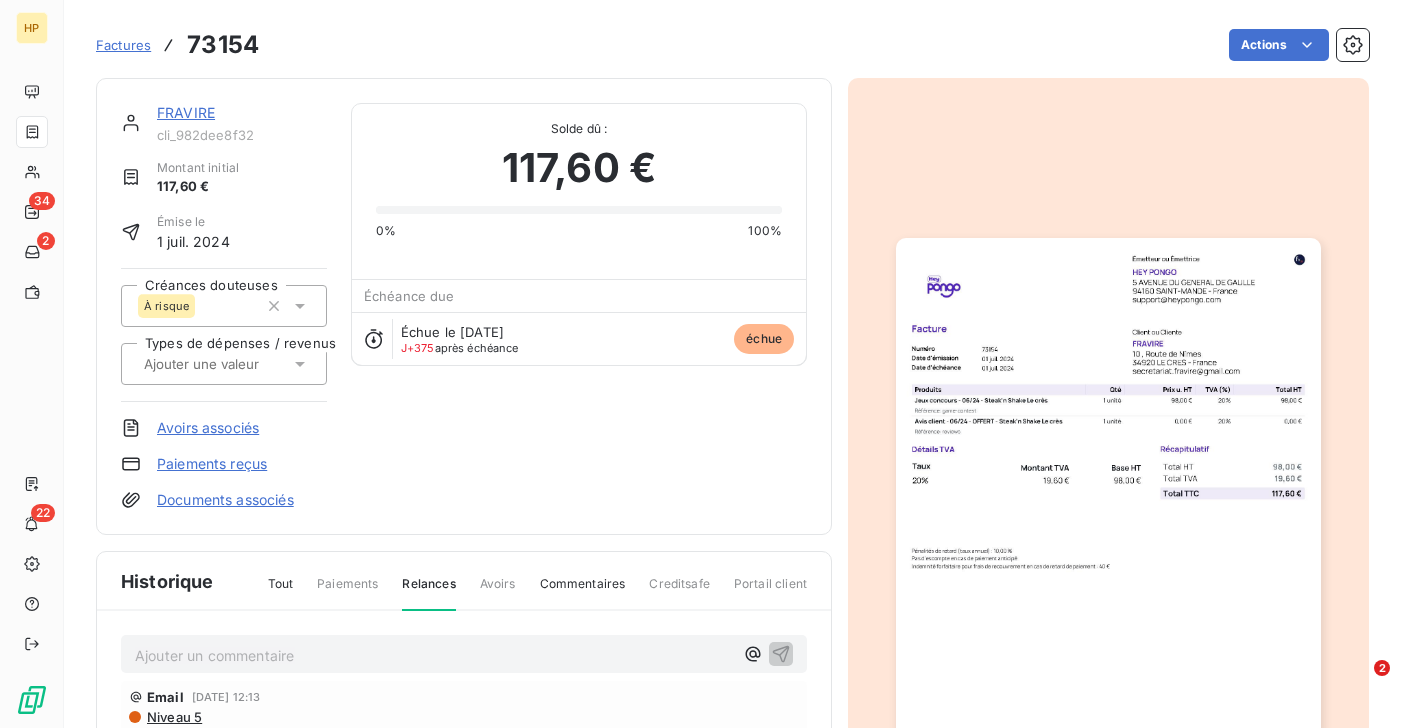 click on "Tout" at bounding box center [281, 592] 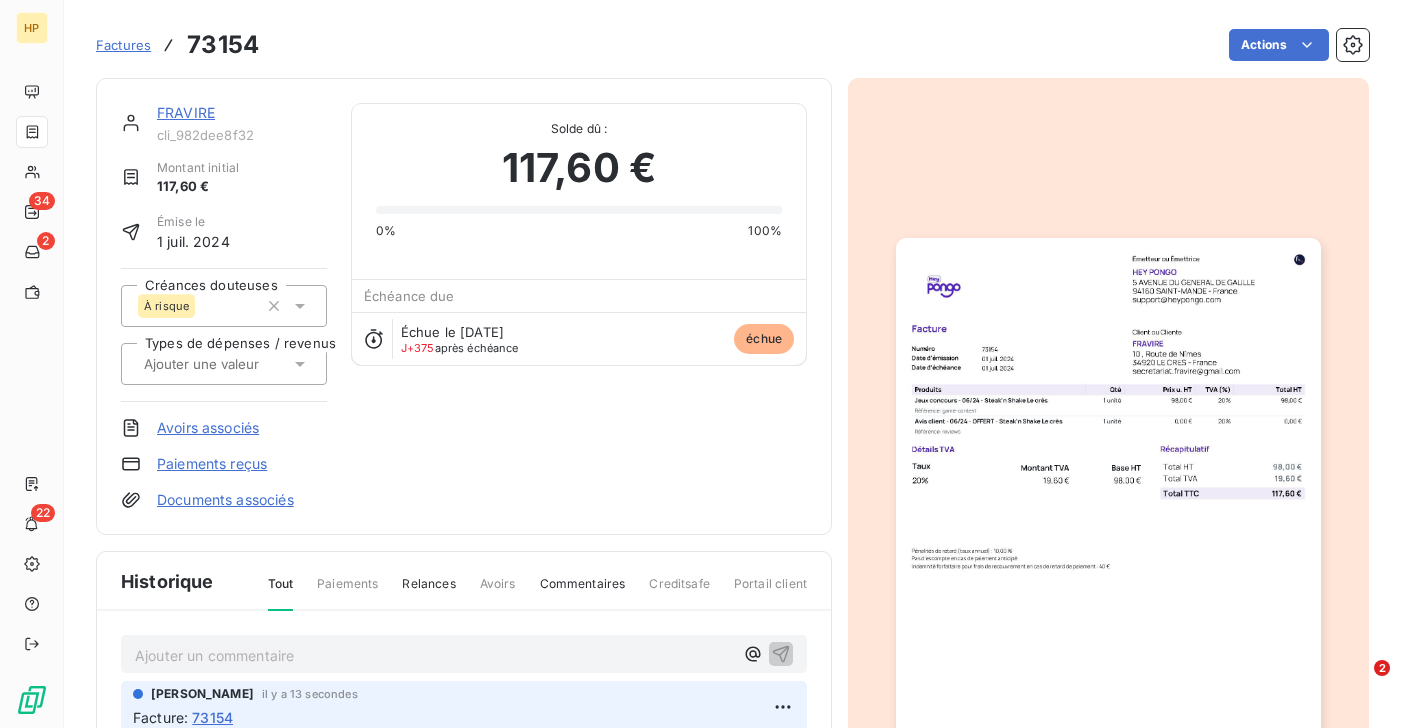 click on "FRAVIRE" at bounding box center (186, 112) 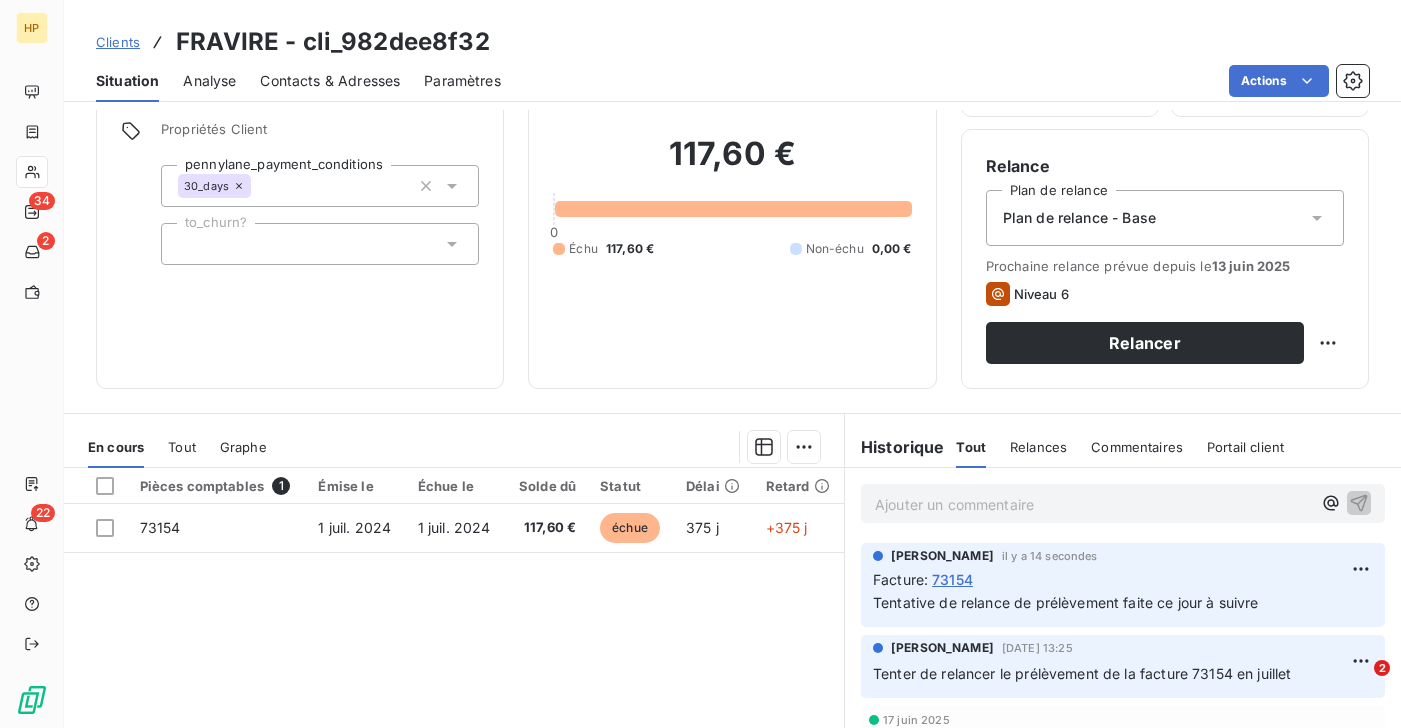 scroll, scrollTop: 328, scrollLeft: 0, axis: vertical 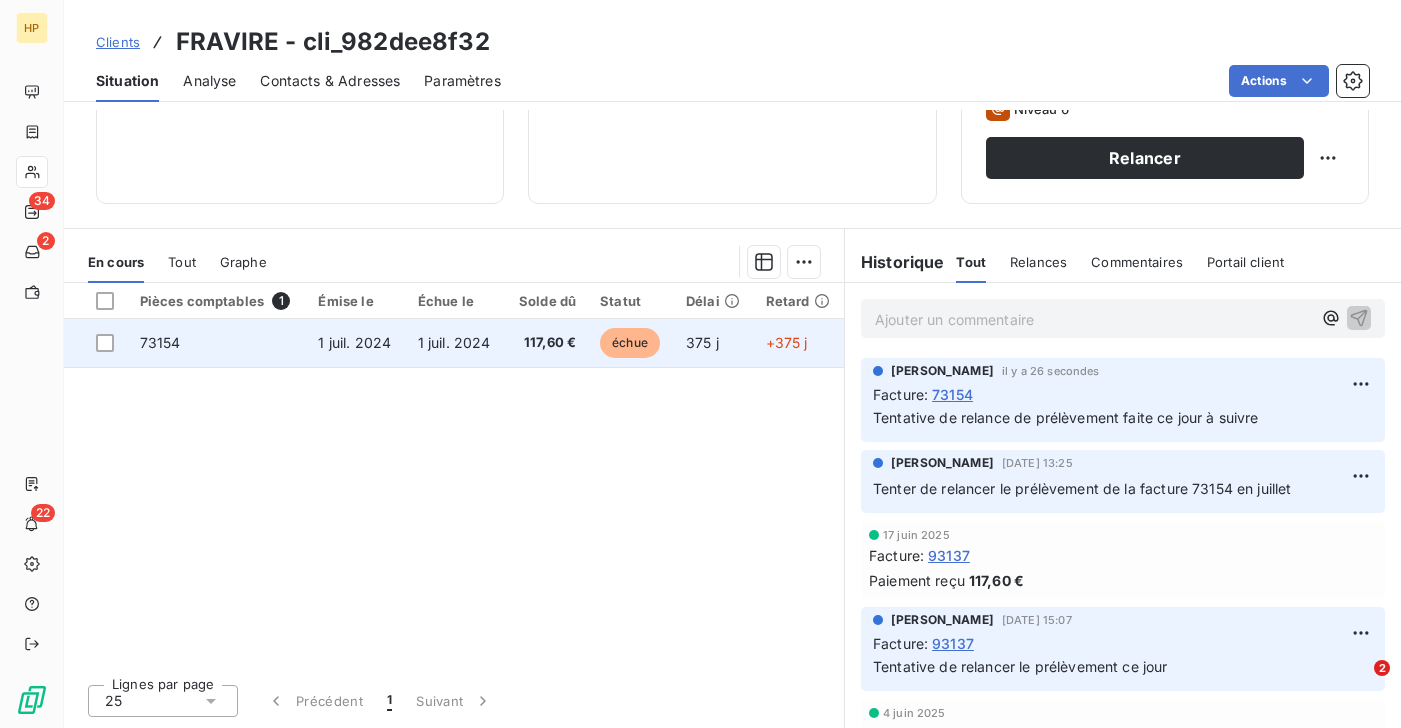 click on "1 juil. 2024" at bounding box center (454, 342) 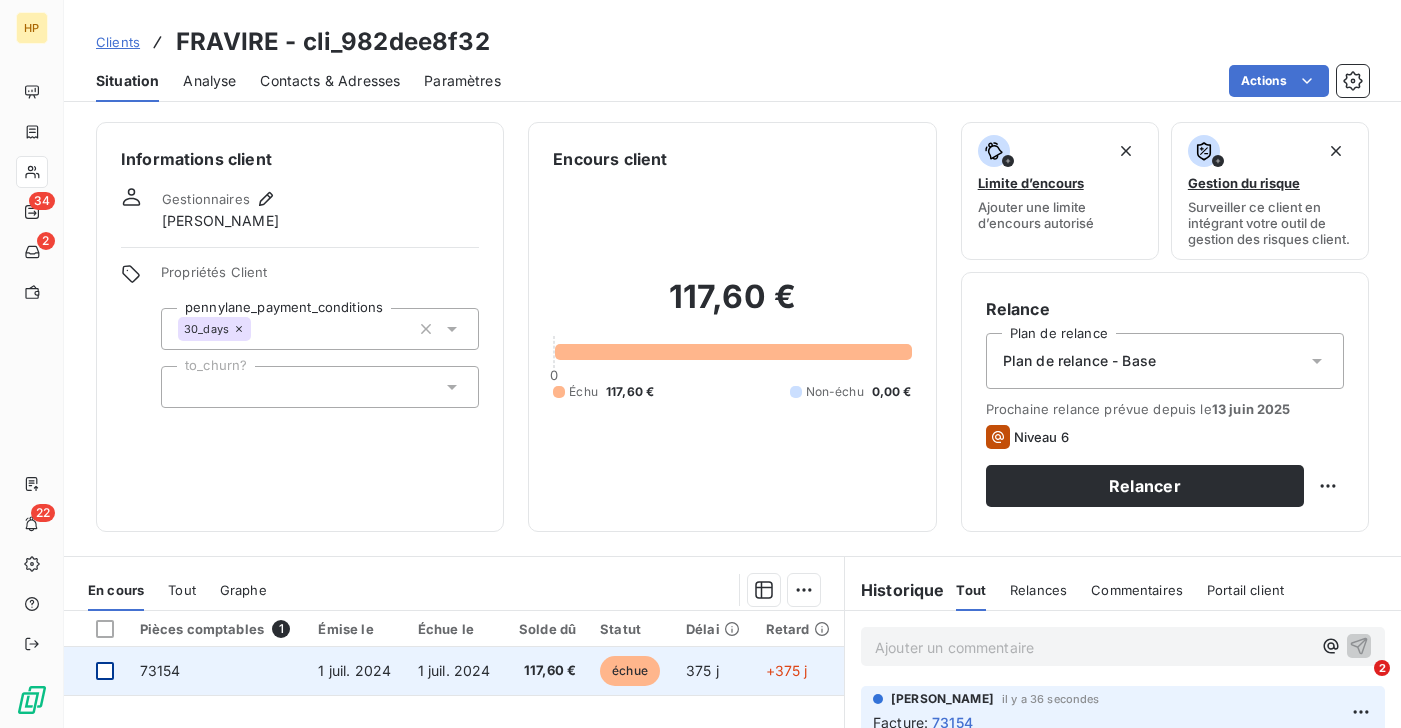 click at bounding box center (105, 671) 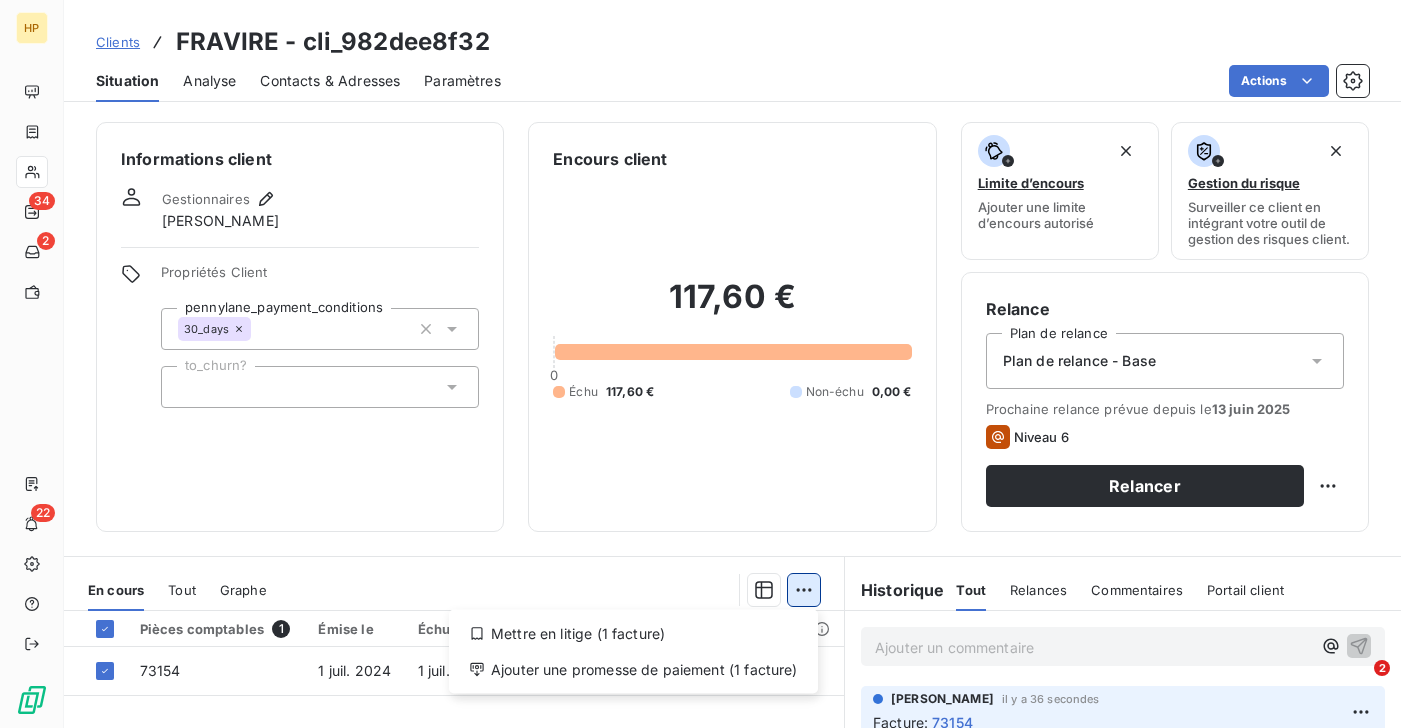 click on "HP 34 2 22 Clients FRAVIRE - cli_982dee8f32 Situation Analyse Contacts & Adresses Paramètres Actions Informations client Gestionnaires [PERSON_NAME] Propriétés Client pennylane_payment_conditions 30_days to_churn? Encours client   117,60 € 0 Échu 117,60 € Non-échu 0,00 €     Limite d’encours Ajouter une limite d’encours autorisé Gestion du risque Surveiller ce client en intégrant votre outil de gestion des risques client. Relance Plan de relance Plan de relance - Base Prochaine relance prévue depuis le  [DATE] Niveau 6 Relancer En cours Tout Graphe Mettre en litige (1 facture) Ajouter une promesse de paiement (1 facture) Pièces comptables 1 Émise le Échue le Solde dû Statut Délai   Retard   73154 [DATE] [DATE] 117,60 € échue 375 j +375 j Lignes par page 25 Précédent 1 Suivant Historique Tout Relances Commentaires Portail client Tout Relances Commentaires Portail client Ajouter un commentaire ﻿ [PERSON_NAME] il y a 36 secondes Facture  :  :" at bounding box center (700, 364) 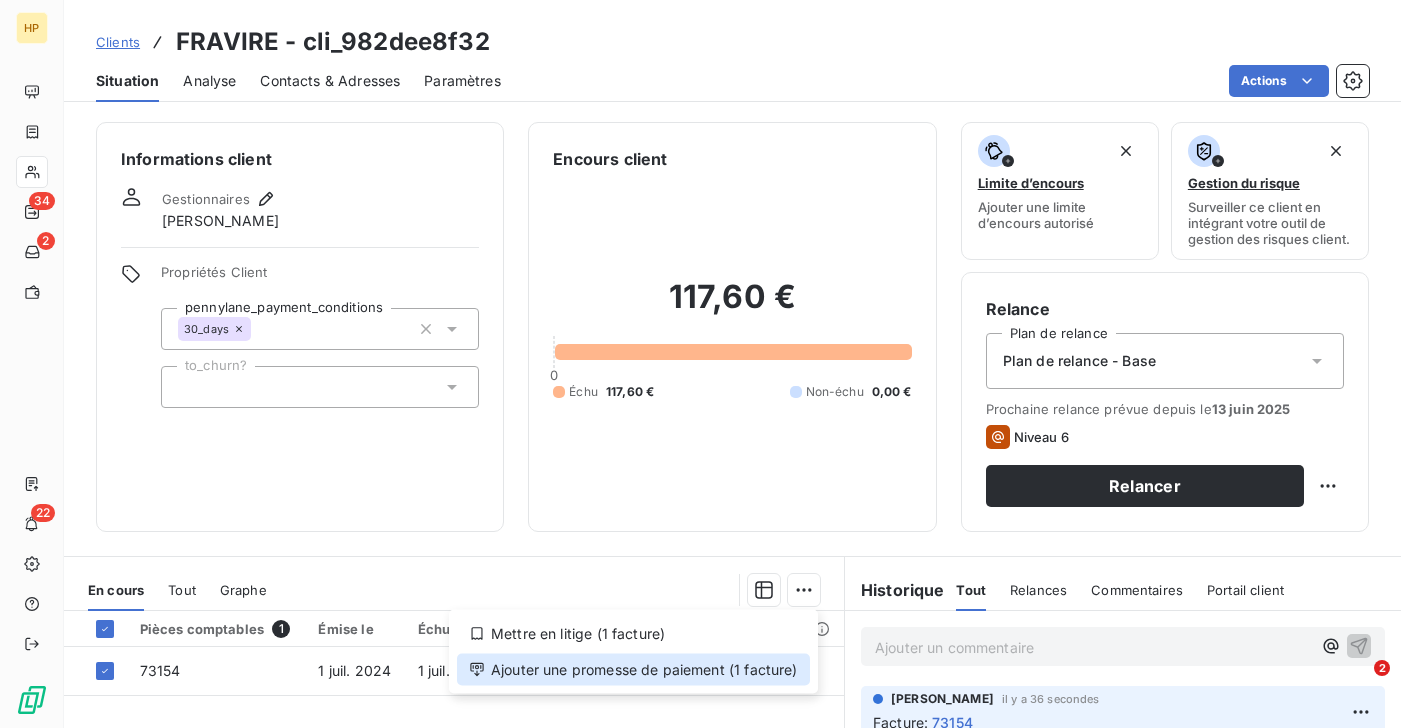 click on "Ajouter une promesse de paiement (1 facture)" at bounding box center (633, 670) 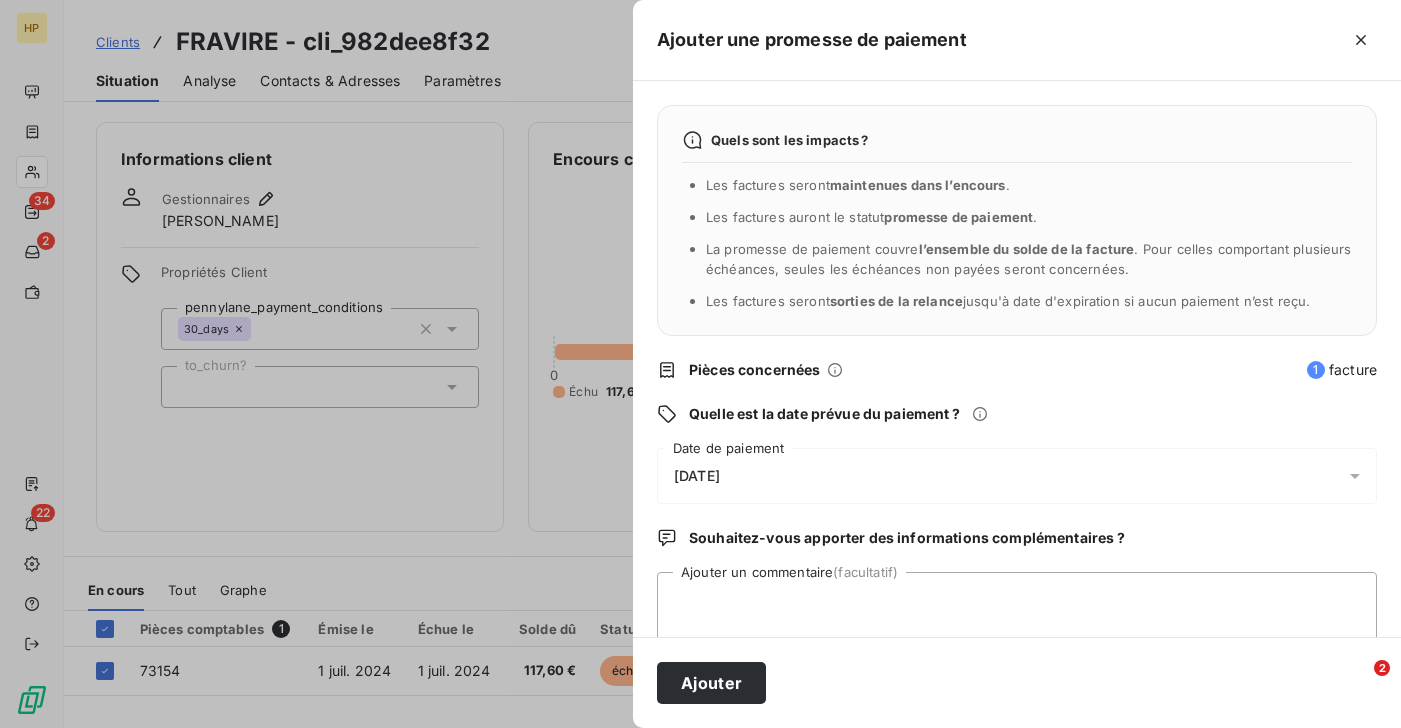 click on "[DATE]" at bounding box center [1017, 476] 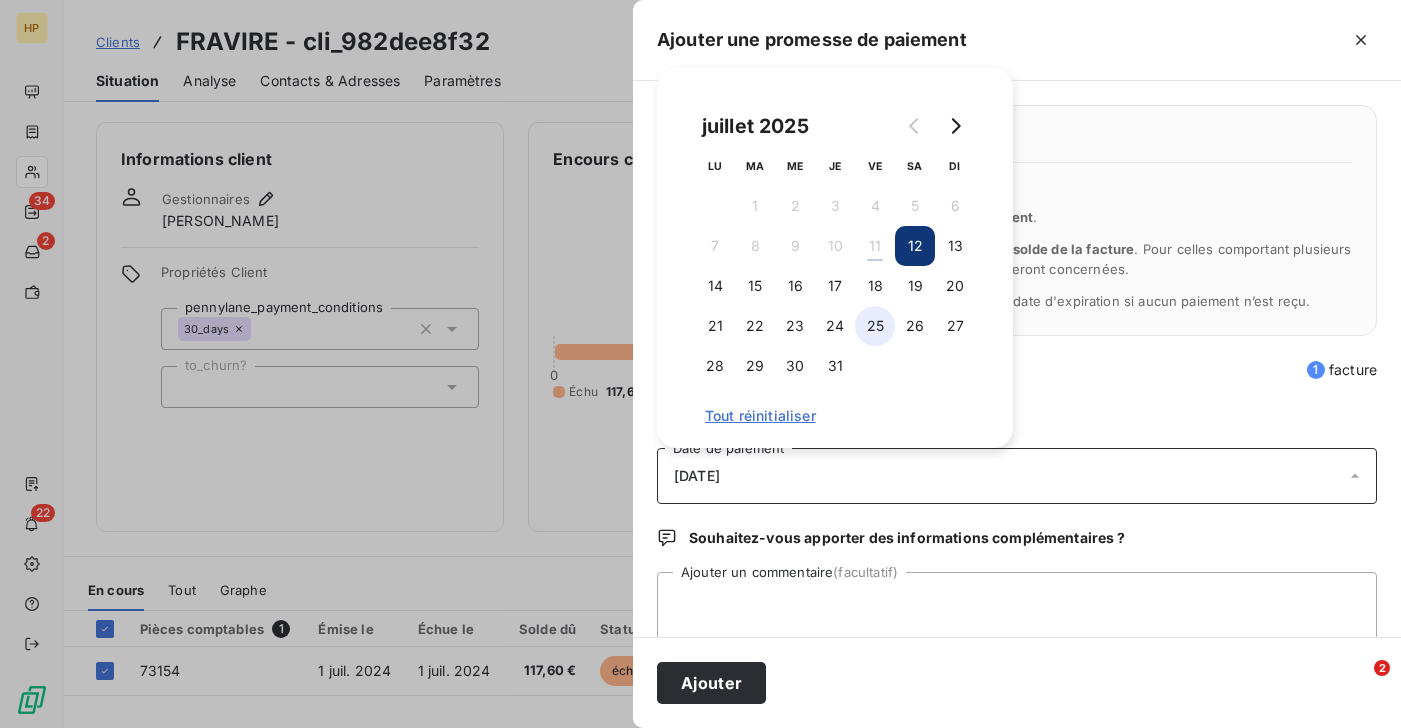 click on "25" at bounding box center [875, 326] 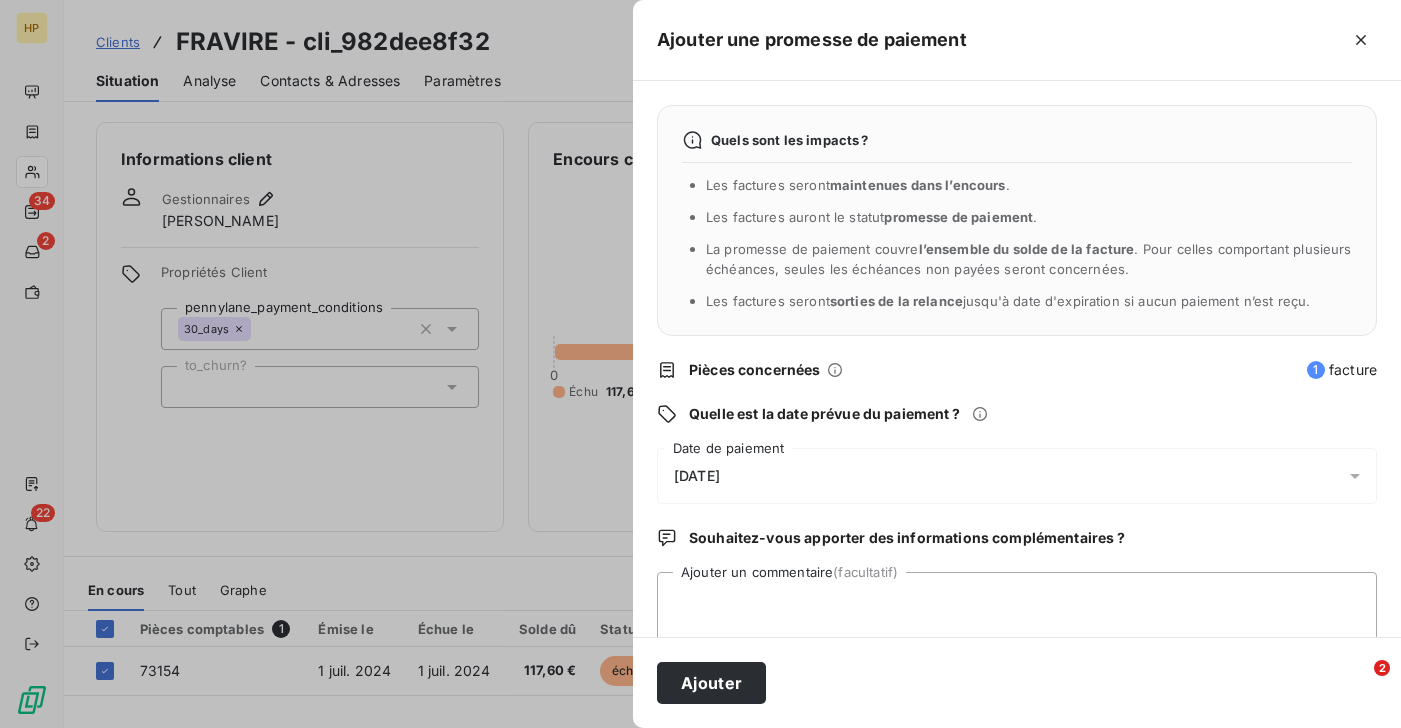 click on "Quels sont les impacts ? Les factures seront  maintenues dans l’encours . Les factures auront le statut  promesse de paiement . La promesse de paiement couvre  l’ensemble du solde de la facture . Pour celles comportant plusieurs échéances, seules les échéances non payées seront concernées. Les factures seront  sorties de la relance  jusqu'à date d'expiration si aucun paiement n’est reçu. Pièces concernées 1   facture Quelle est la date prévue du paiement ? [DATE] Date de paiement Souhaitez-vous apporter des informations complémentaires ? Ajouter un commentaire  (facultatif)" at bounding box center (1017, 359) 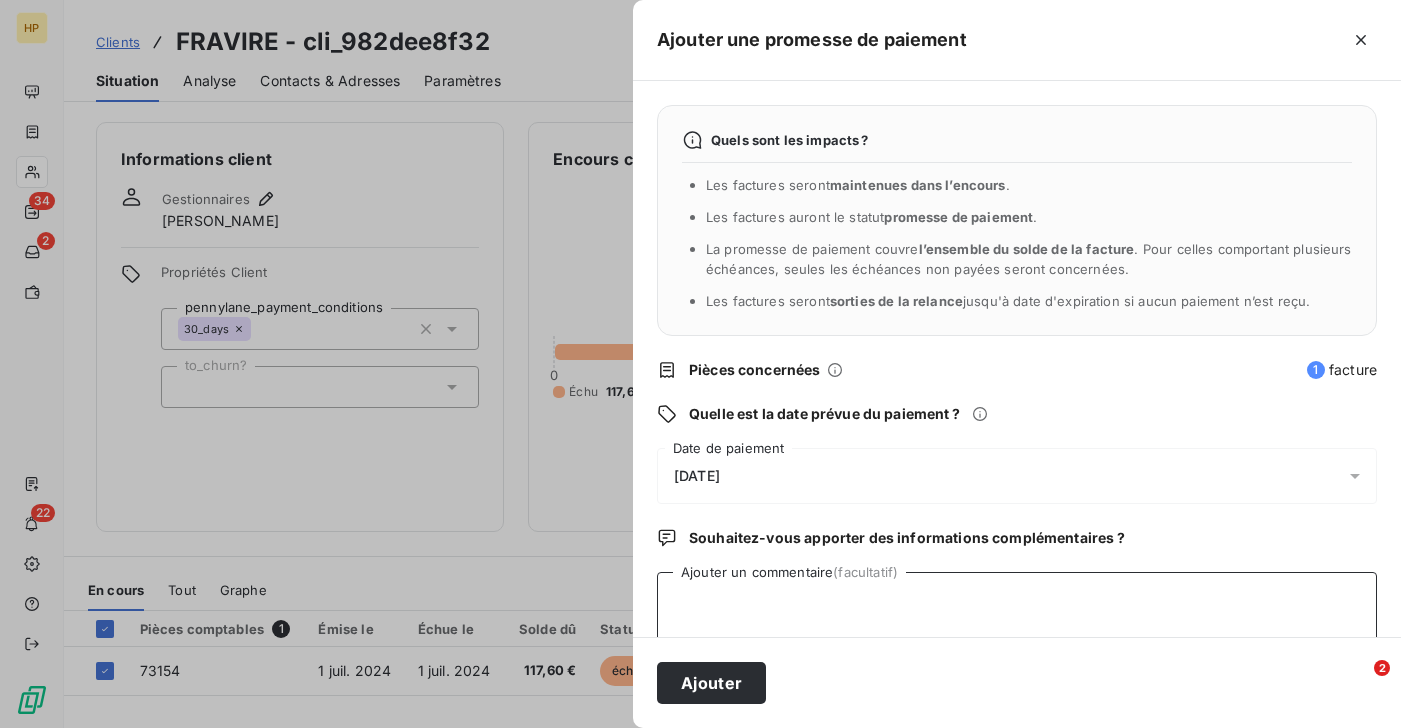 click on "Ajouter un commentaire  (facultatif)" at bounding box center [1017, 610] 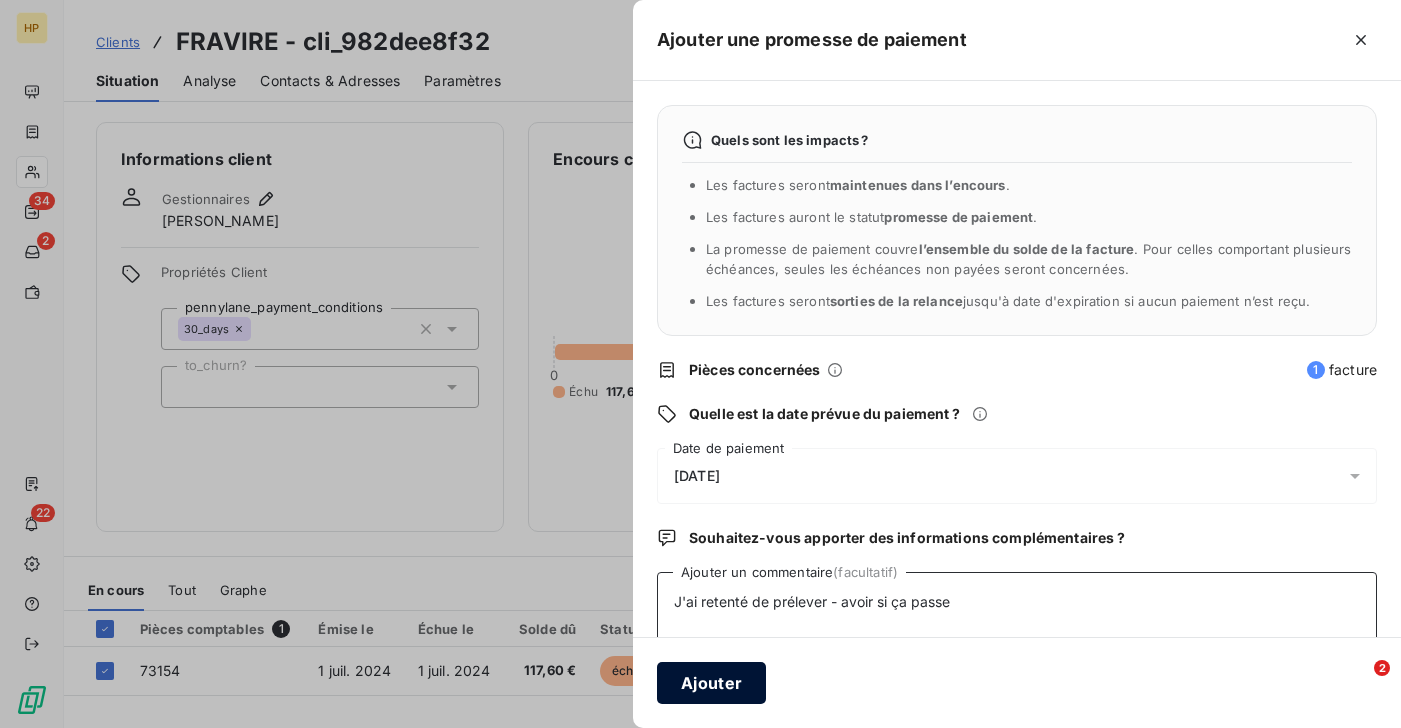 type on "J'ai retenté de prélever - avoir si ça passe" 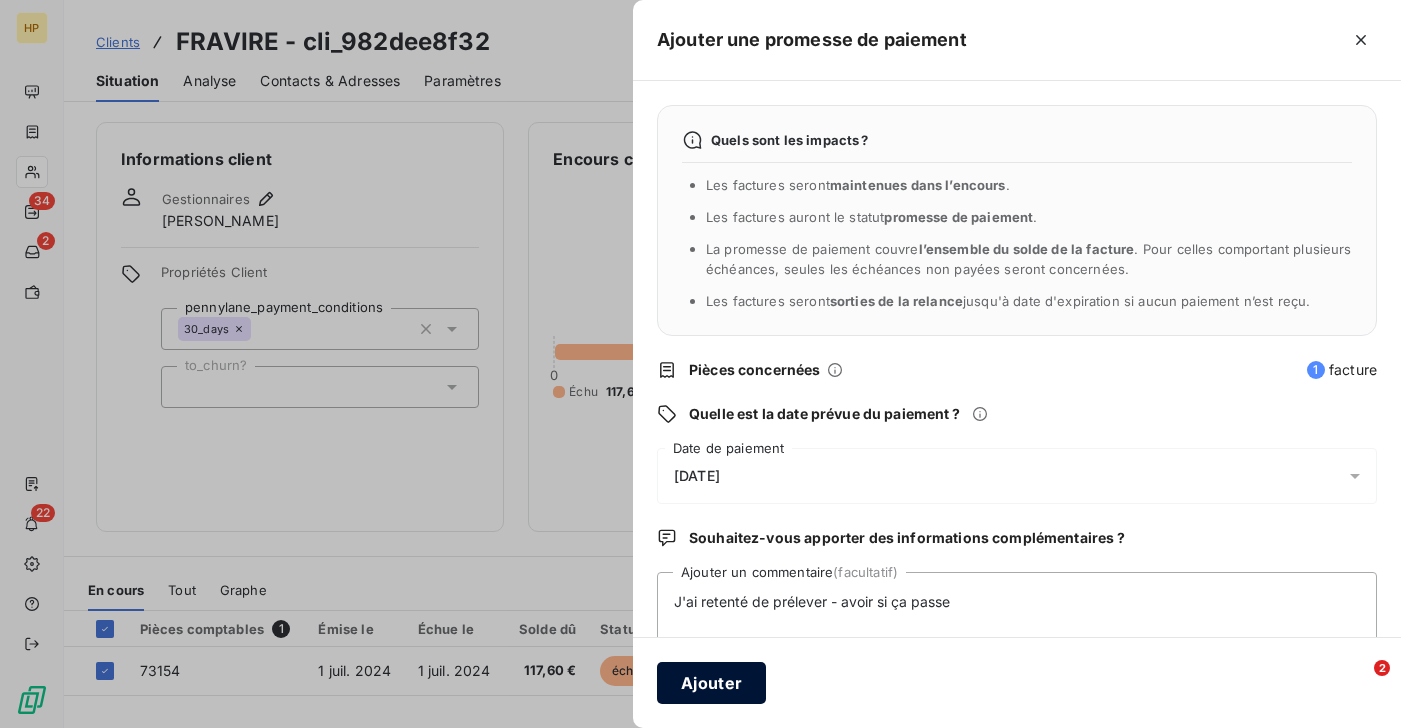click on "Ajouter" at bounding box center [711, 683] 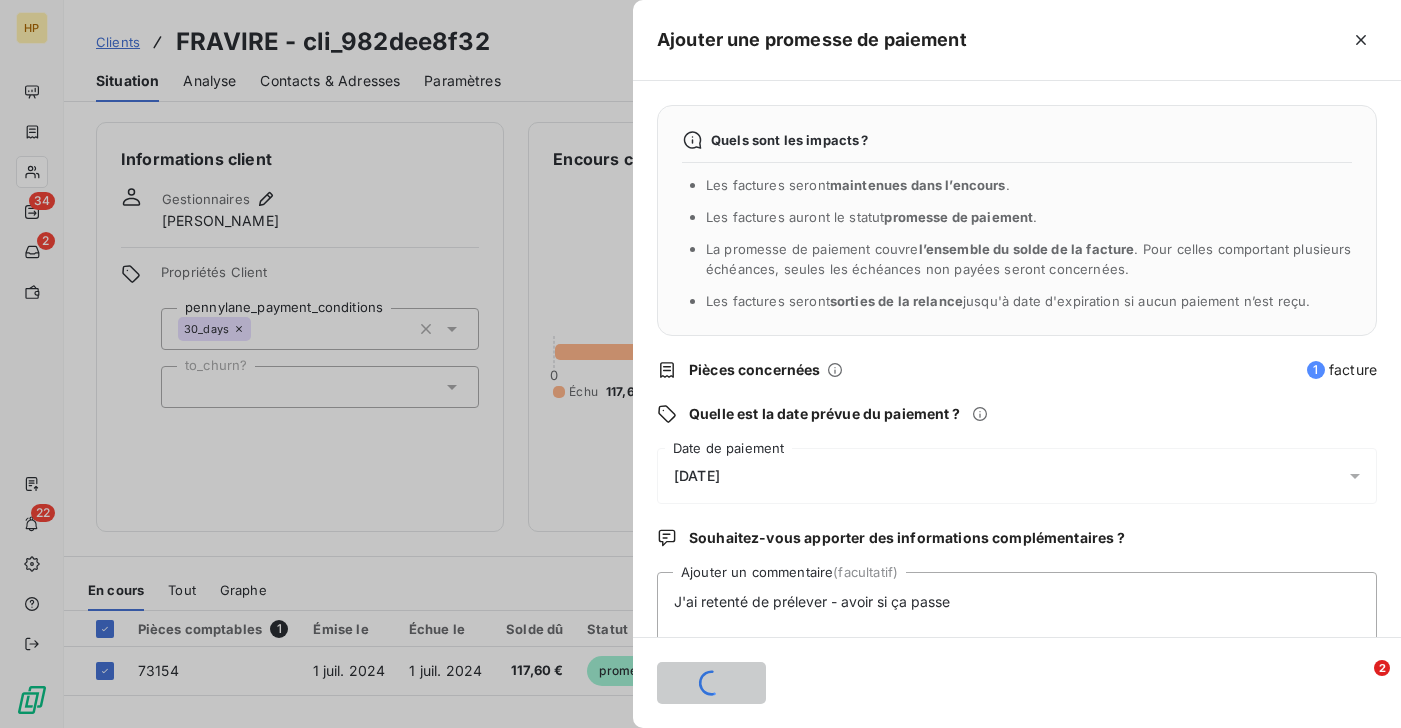 type 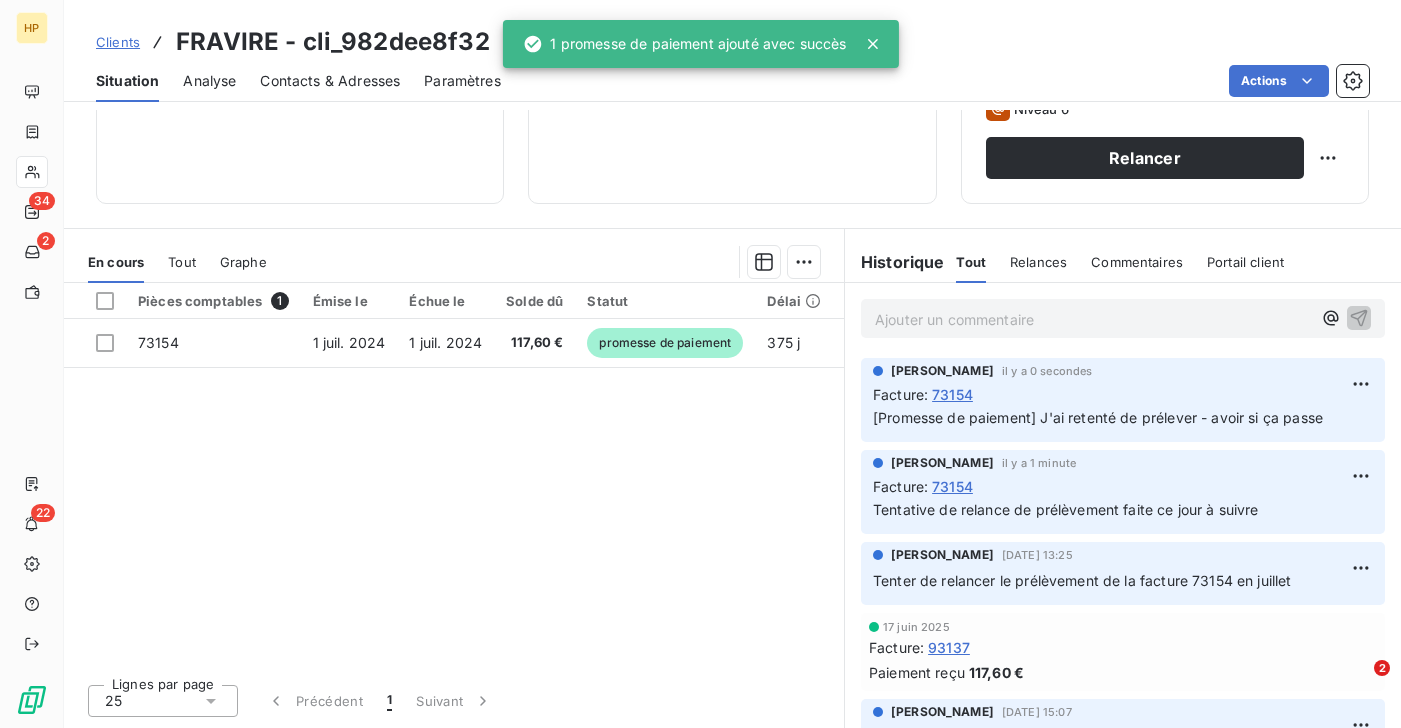 scroll, scrollTop: 0, scrollLeft: 0, axis: both 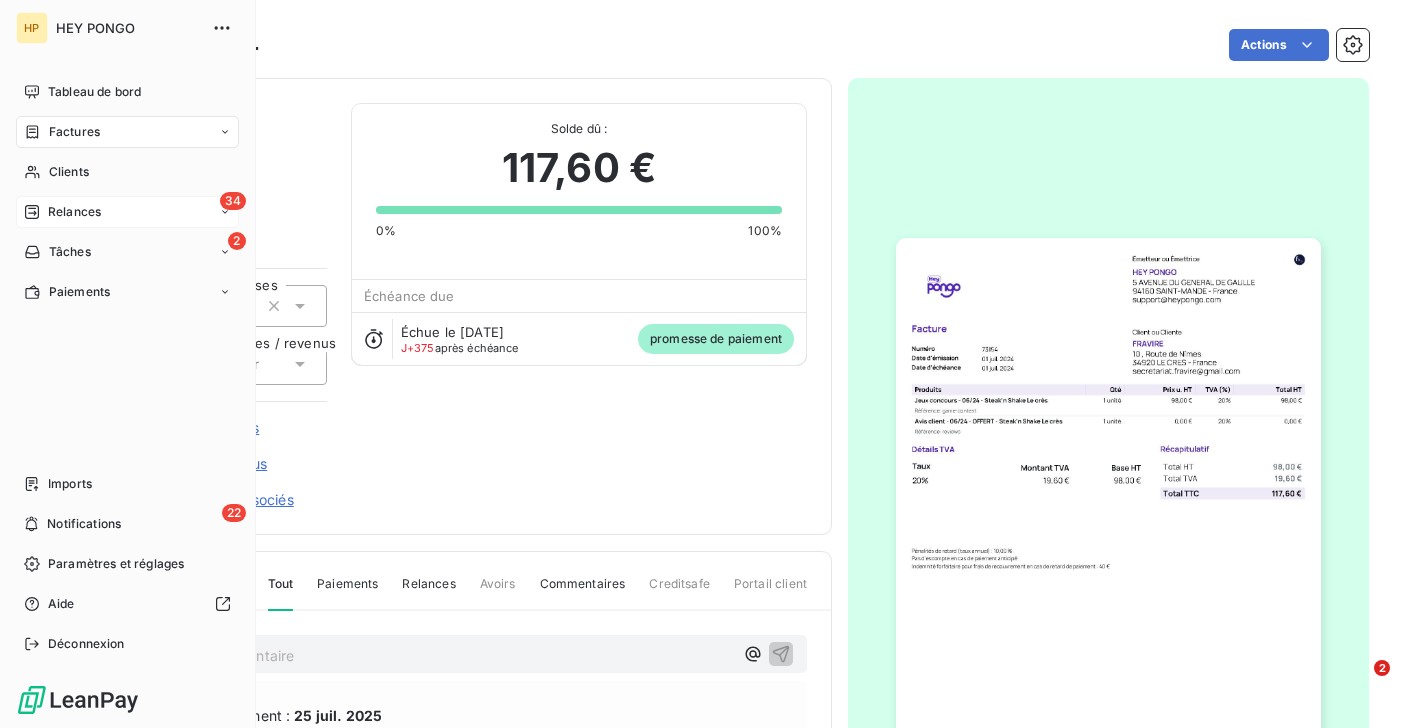 click on "Relances" at bounding box center [74, 212] 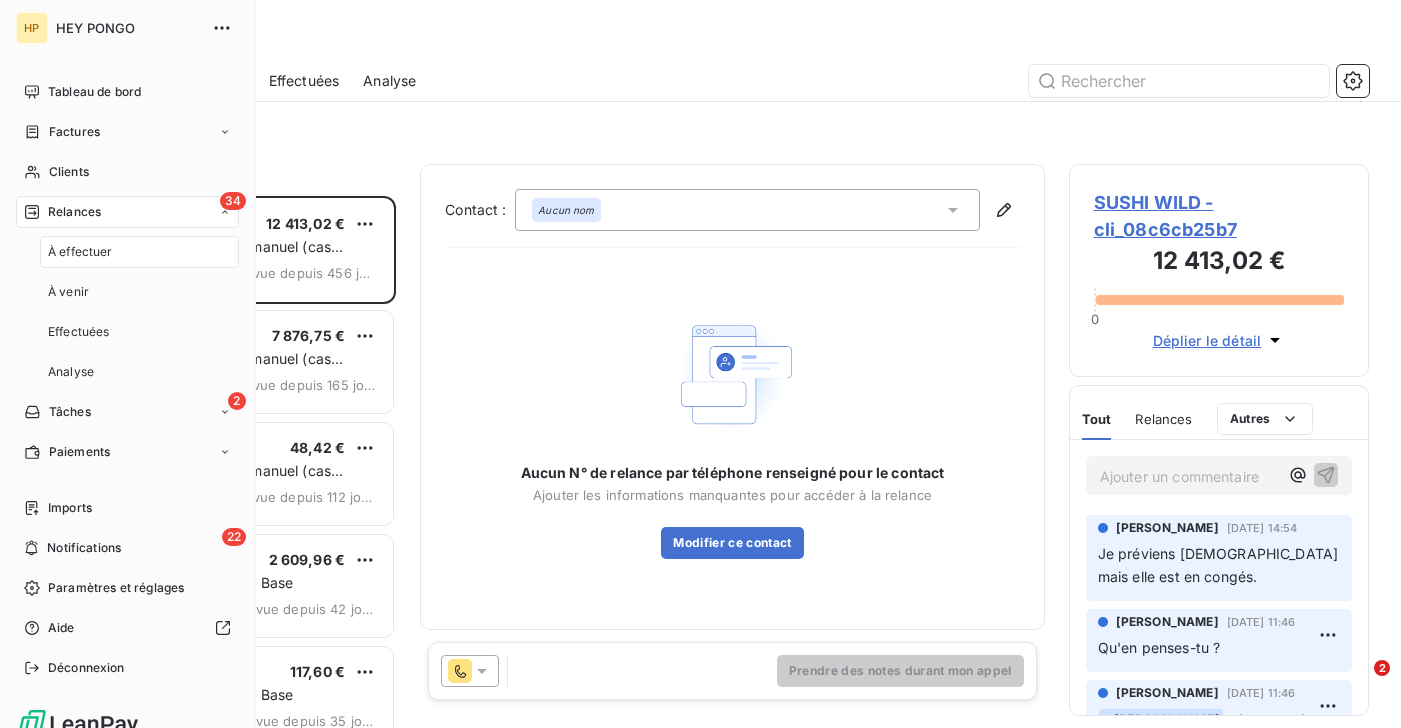 scroll, scrollTop: 1, scrollLeft: 0, axis: vertical 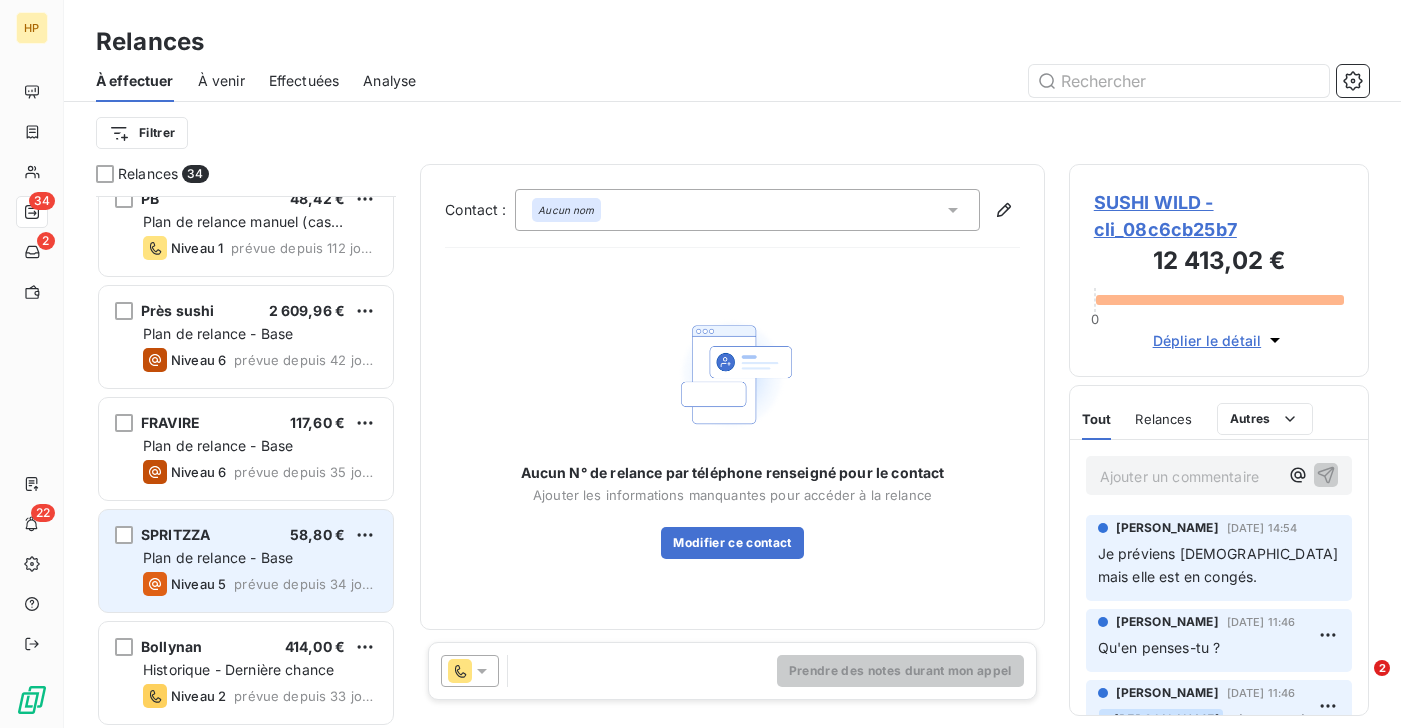 click on "Plan de relance - Base" at bounding box center [260, 558] 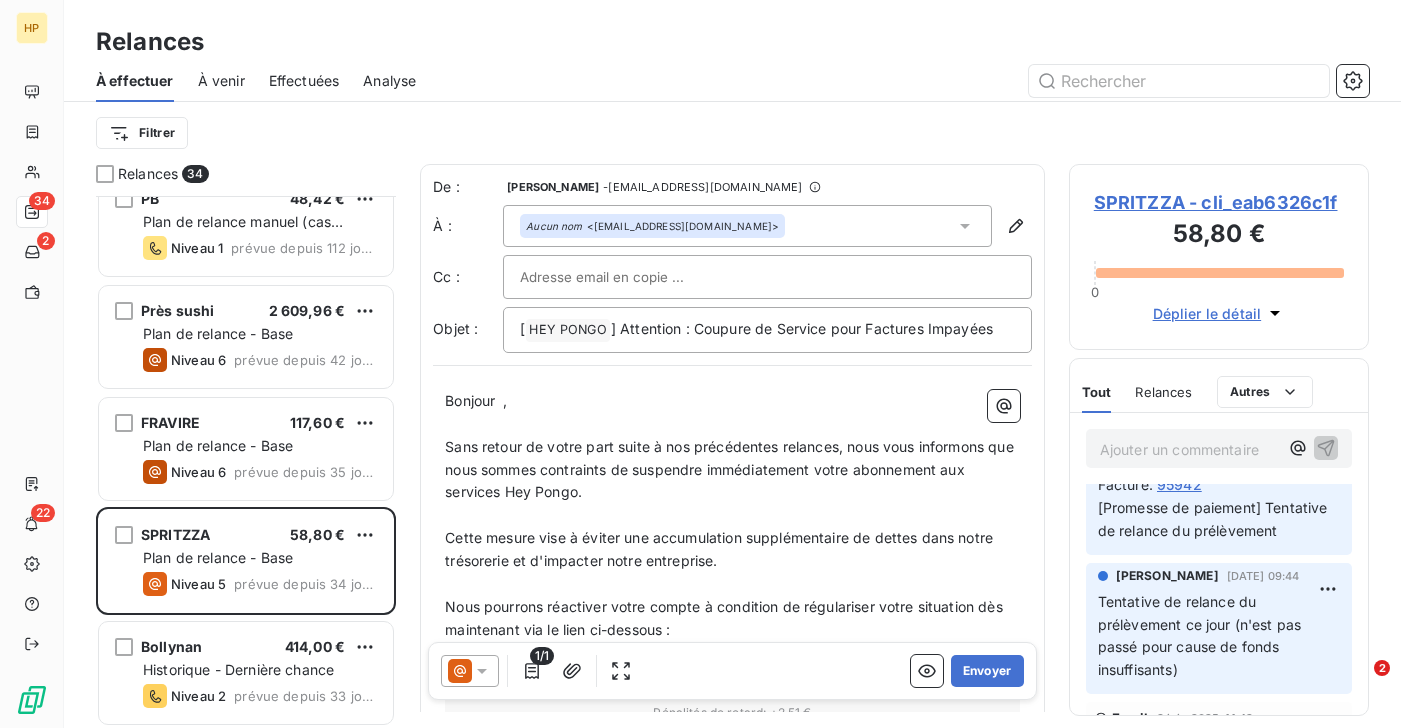 scroll, scrollTop: 0, scrollLeft: 0, axis: both 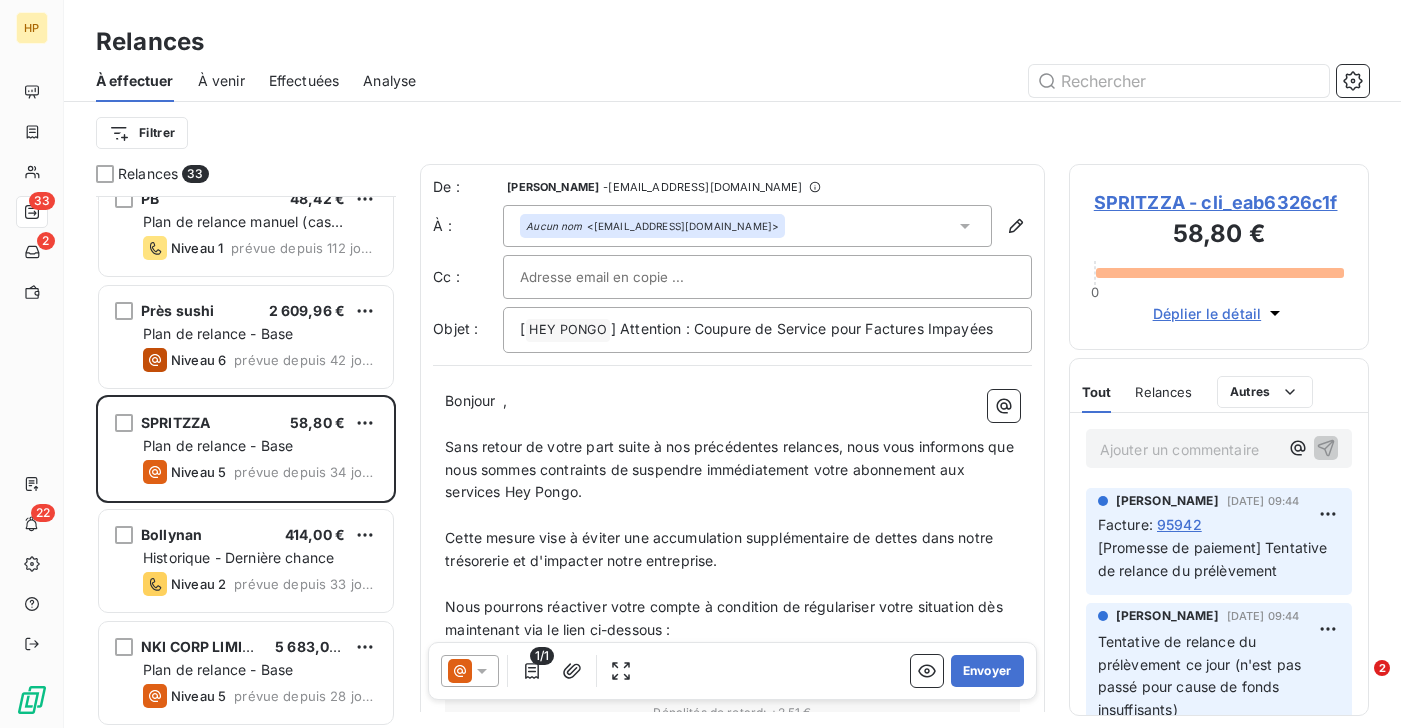click on "SPRITZZA -  cli_eab6326c1f" at bounding box center [1219, 202] 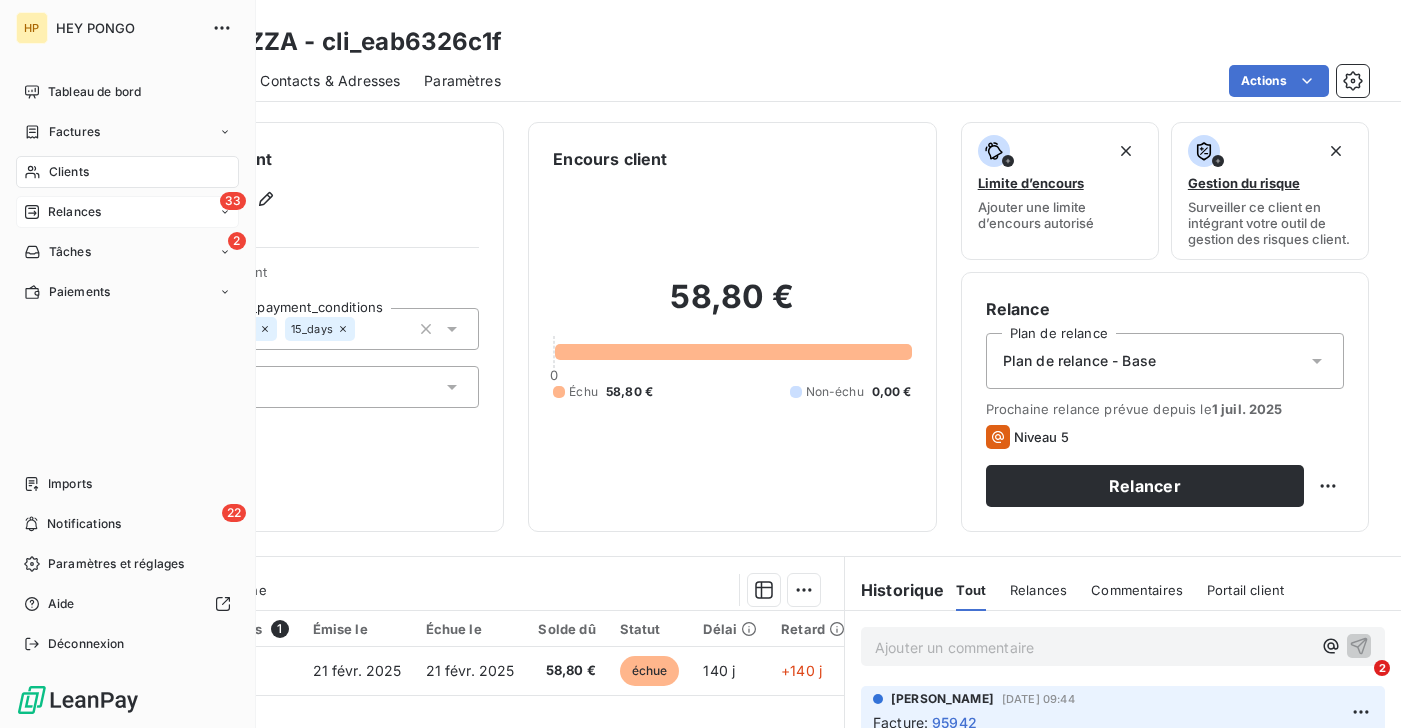 click on "Clients" at bounding box center (69, 172) 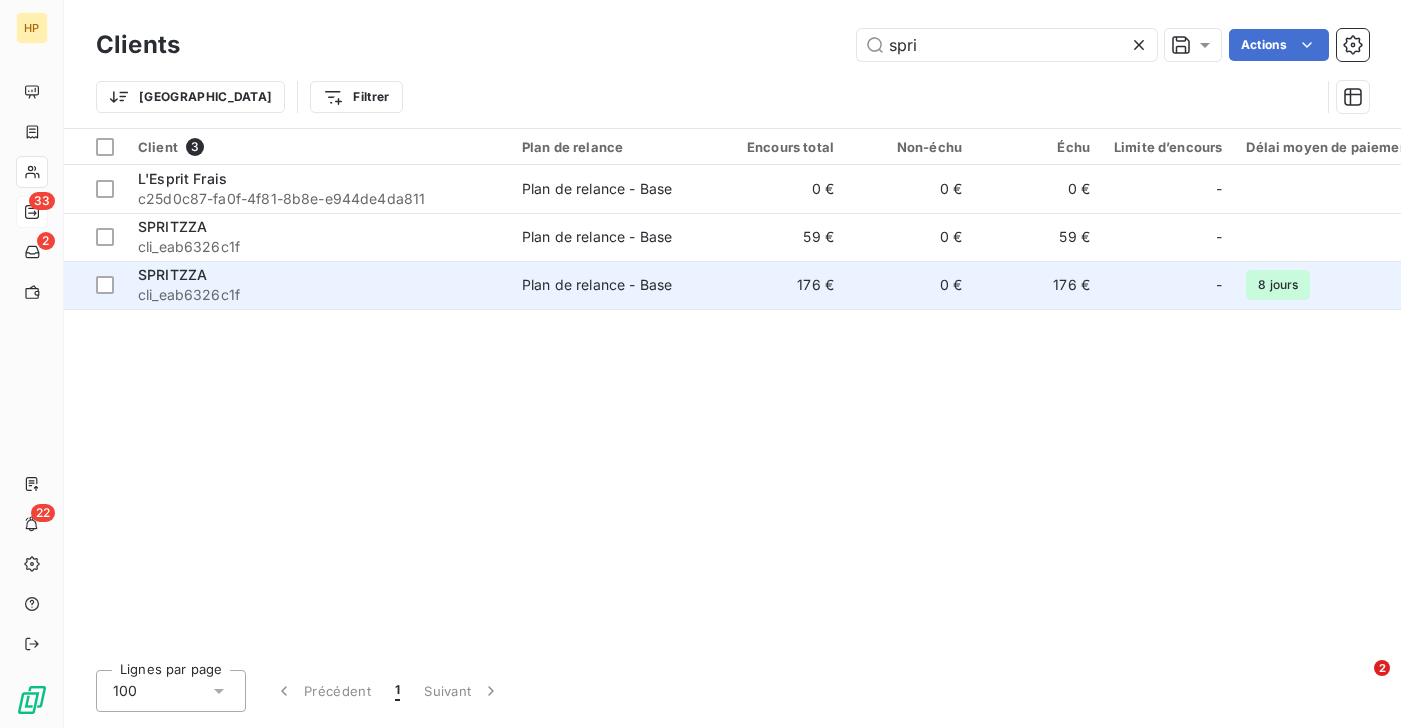 type on "spri" 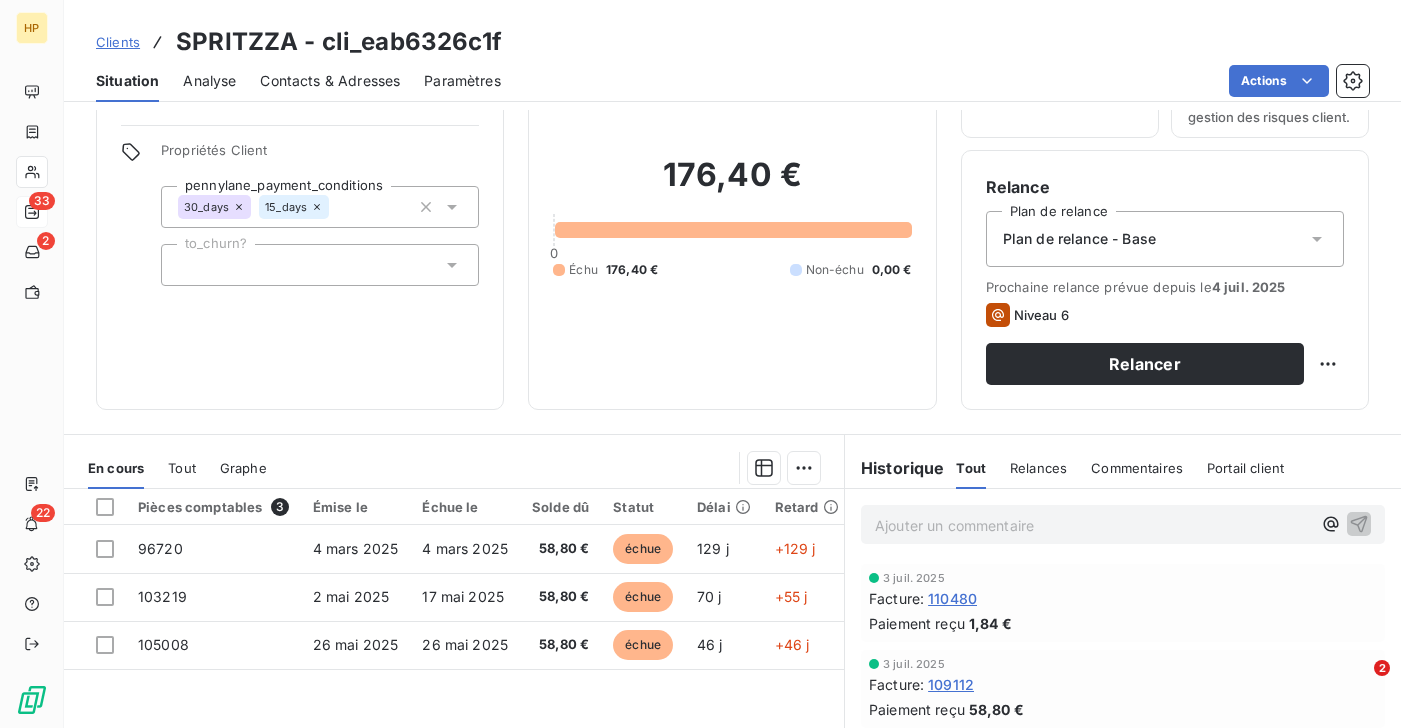 scroll, scrollTop: 328, scrollLeft: 0, axis: vertical 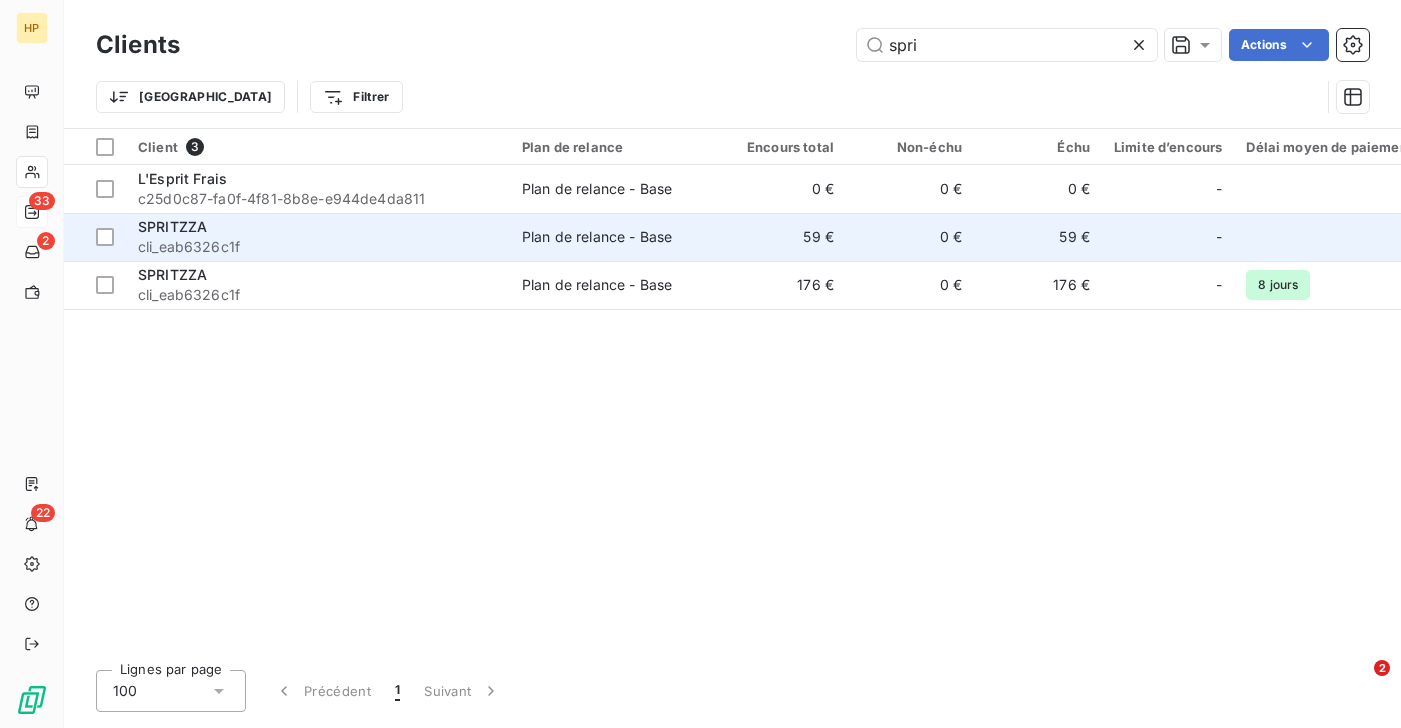 click on "SPRITZZA" at bounding box center [318, 227] 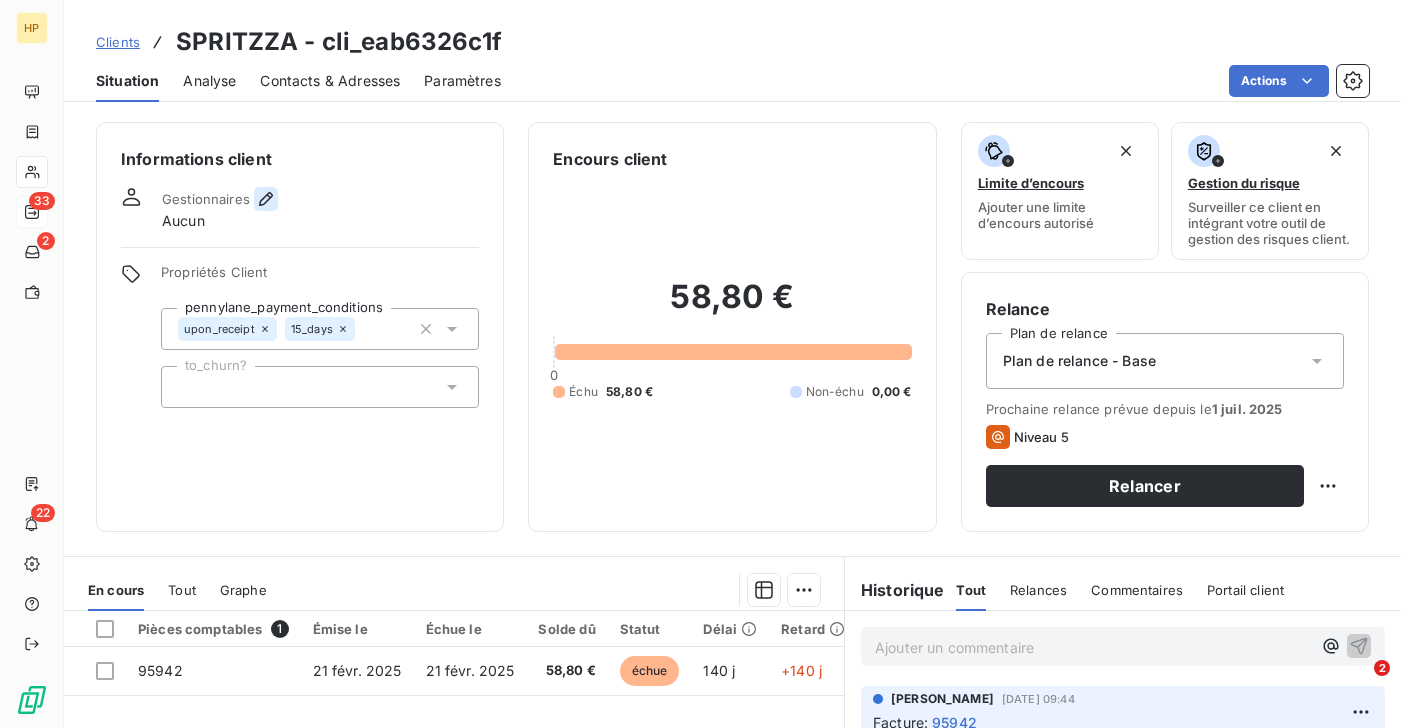 click 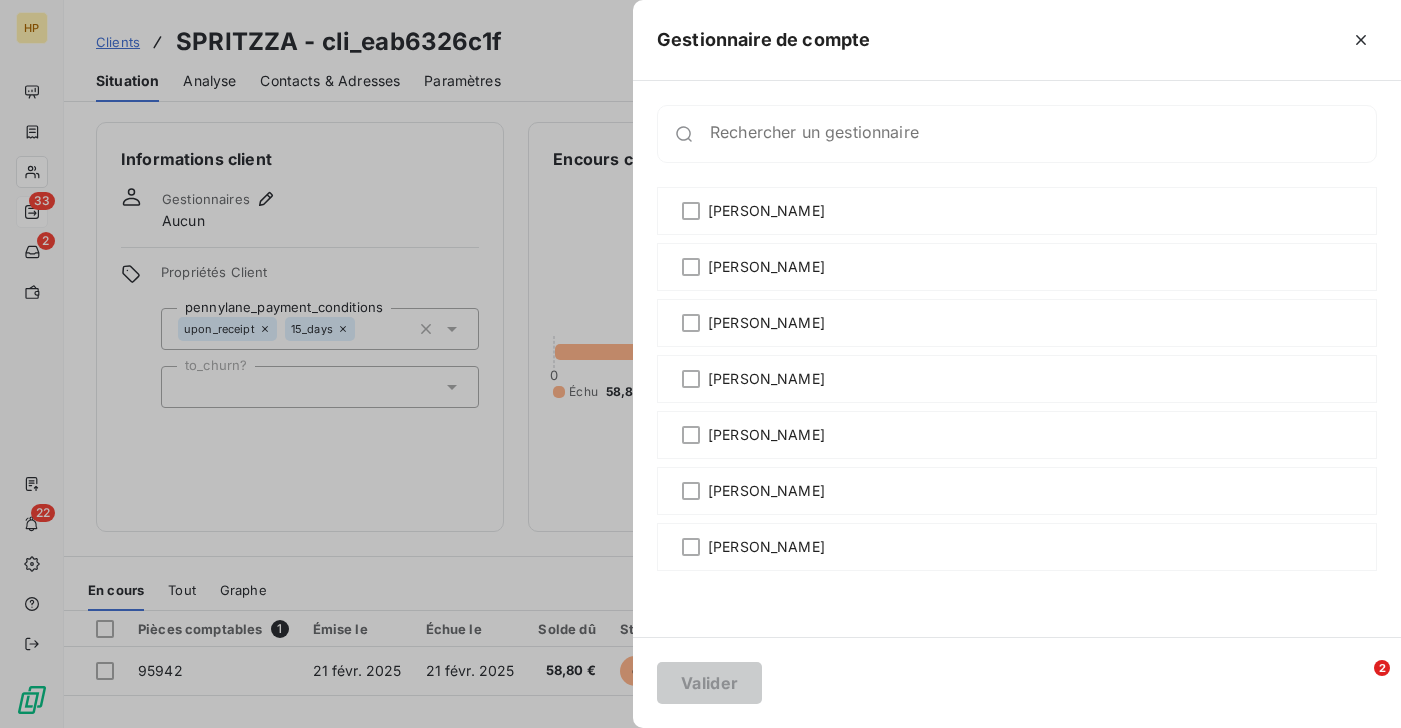 click on "Rechercher un gestionnaire" at bounding box center [1017, 134] 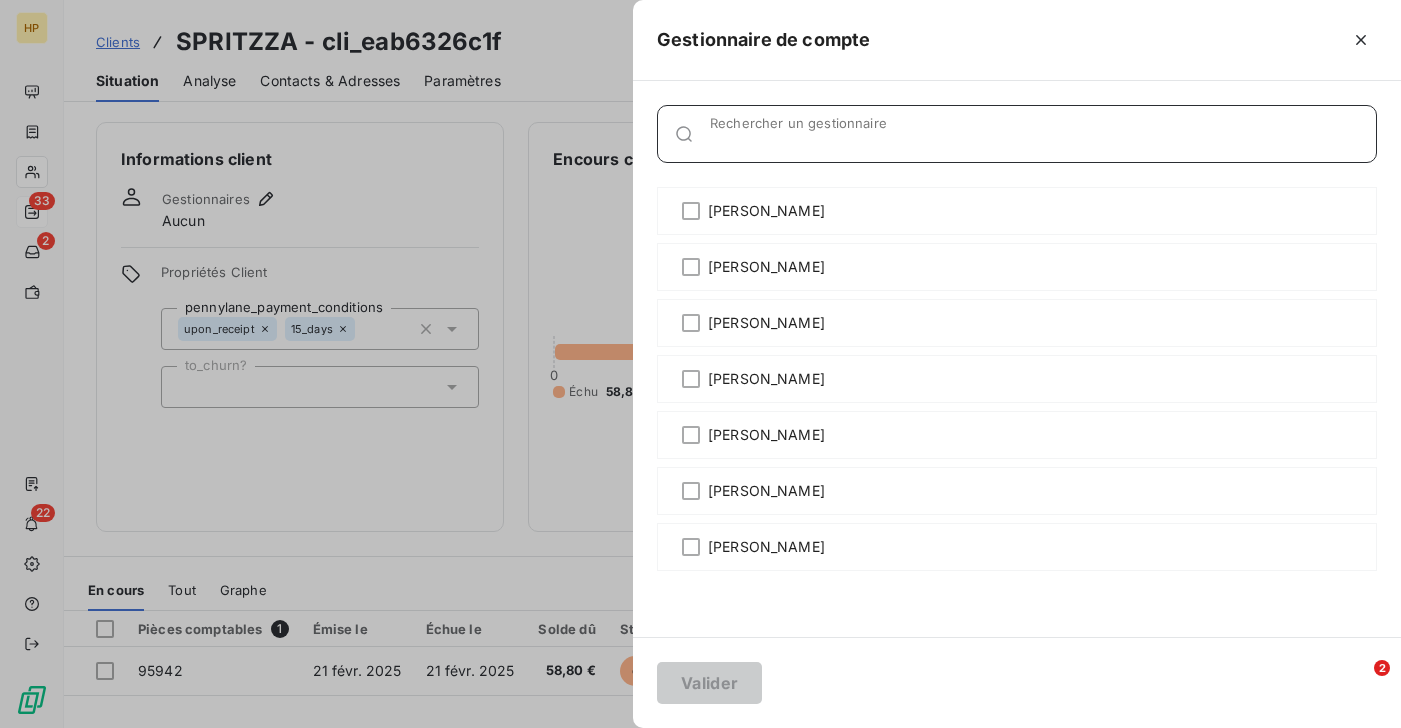 click on "Rechercher un gestionnaire" at bounding box center (1043, 142) 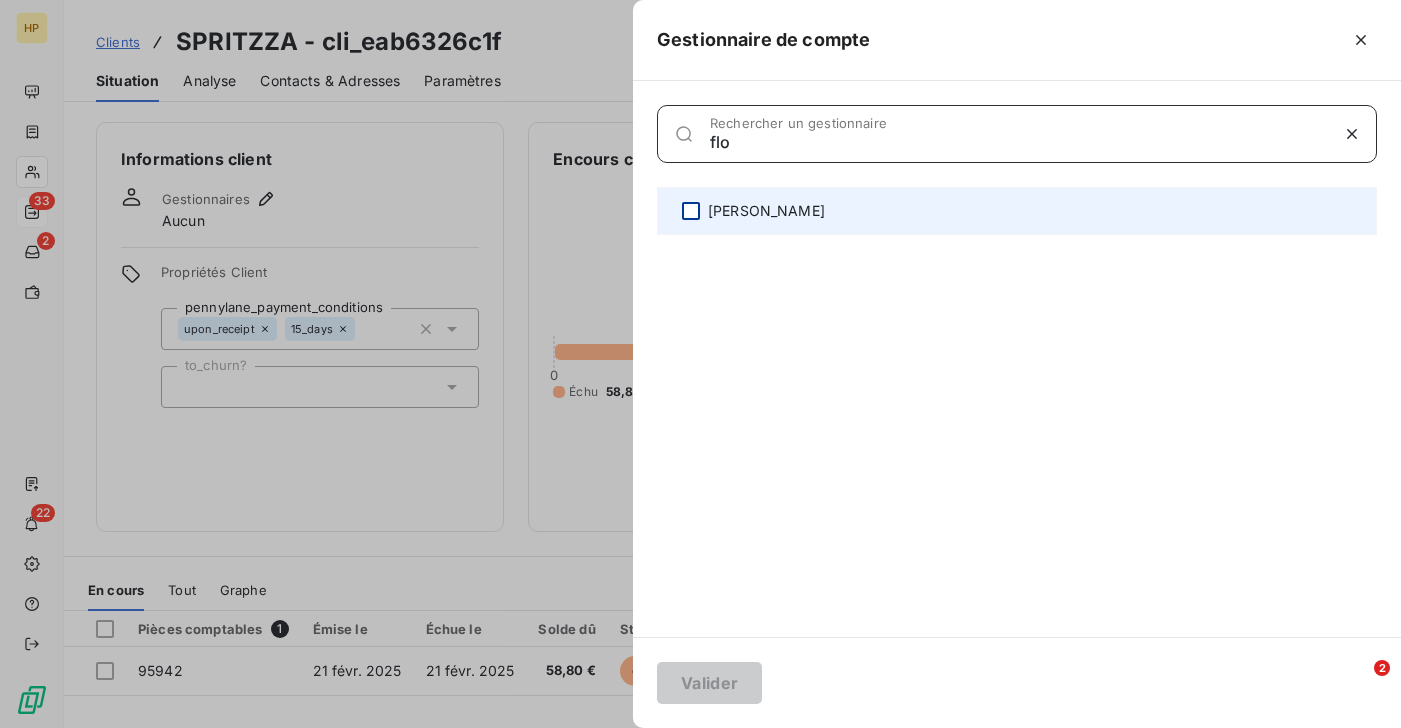 type on "flo" 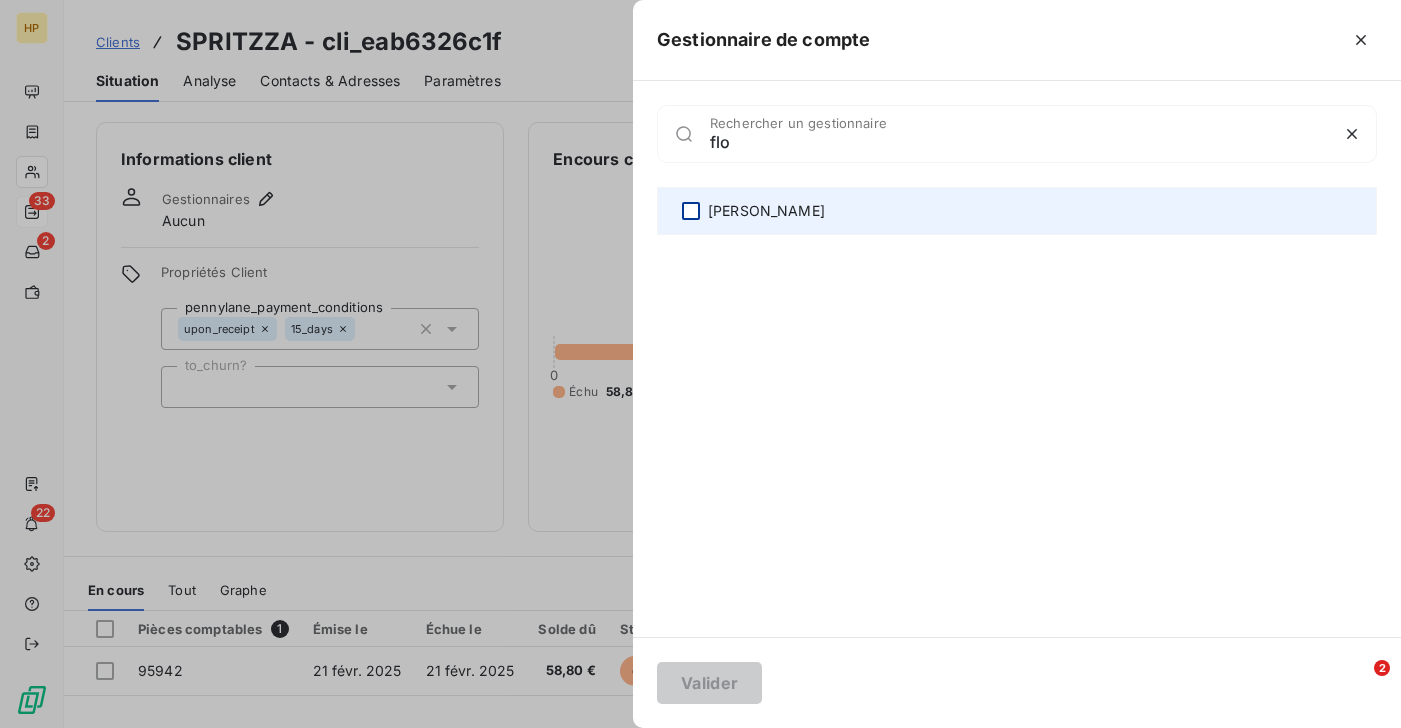 click at bounding box center (691, 211) 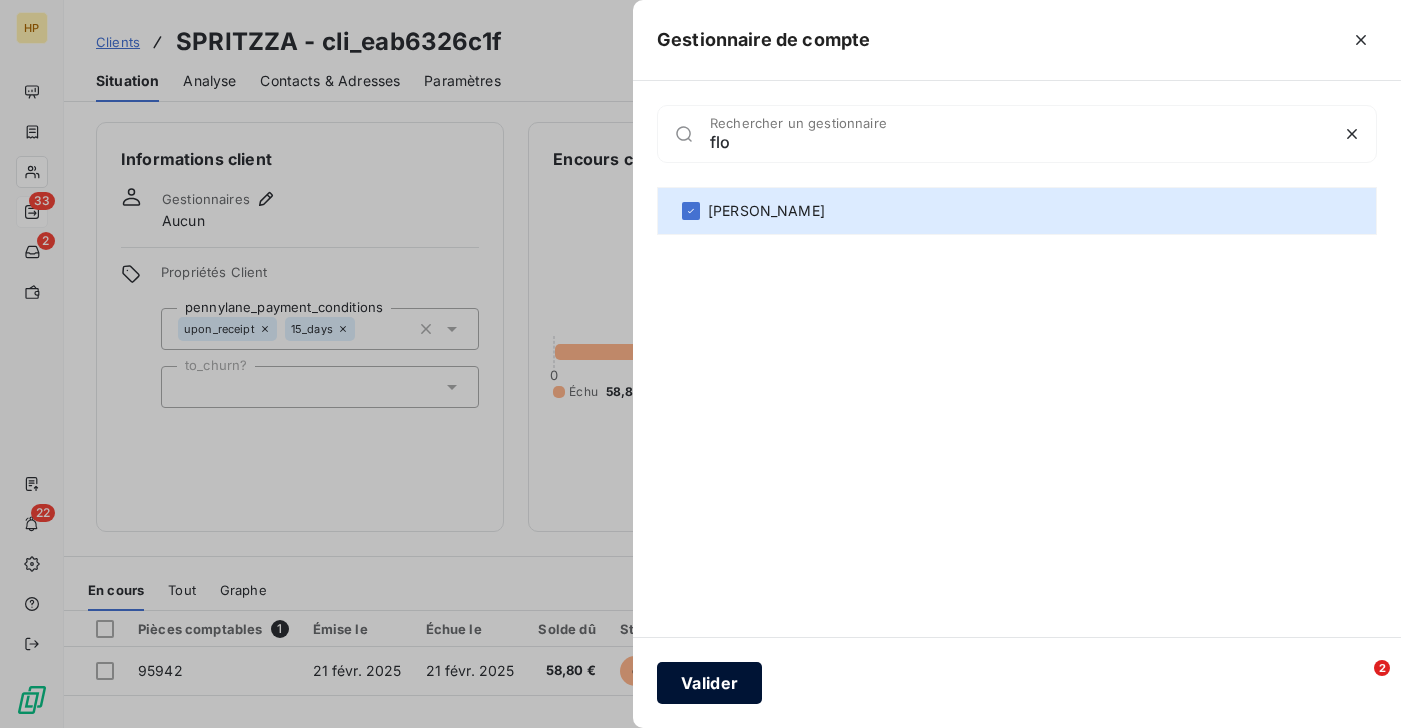 click on "Valider" at bounding box center [709, 683] 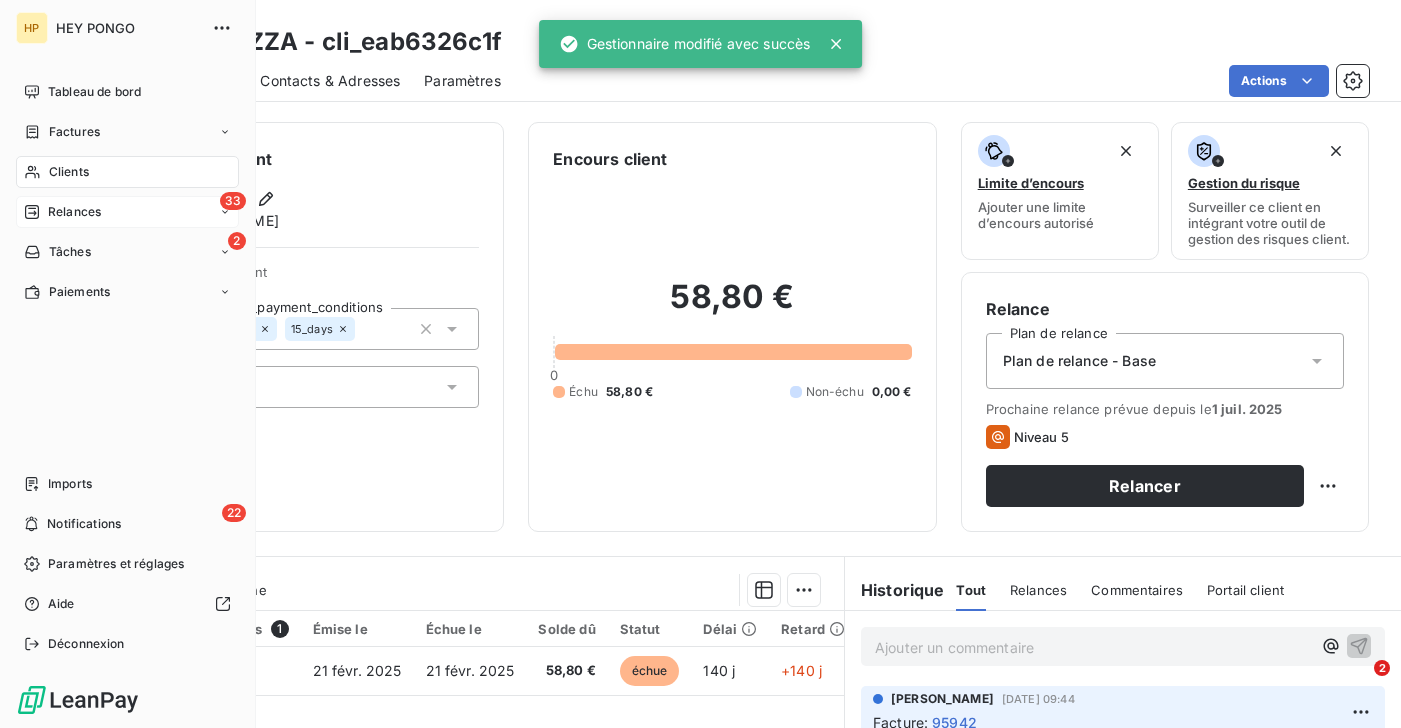 click on "Relances" at bounding box center (74, 212) 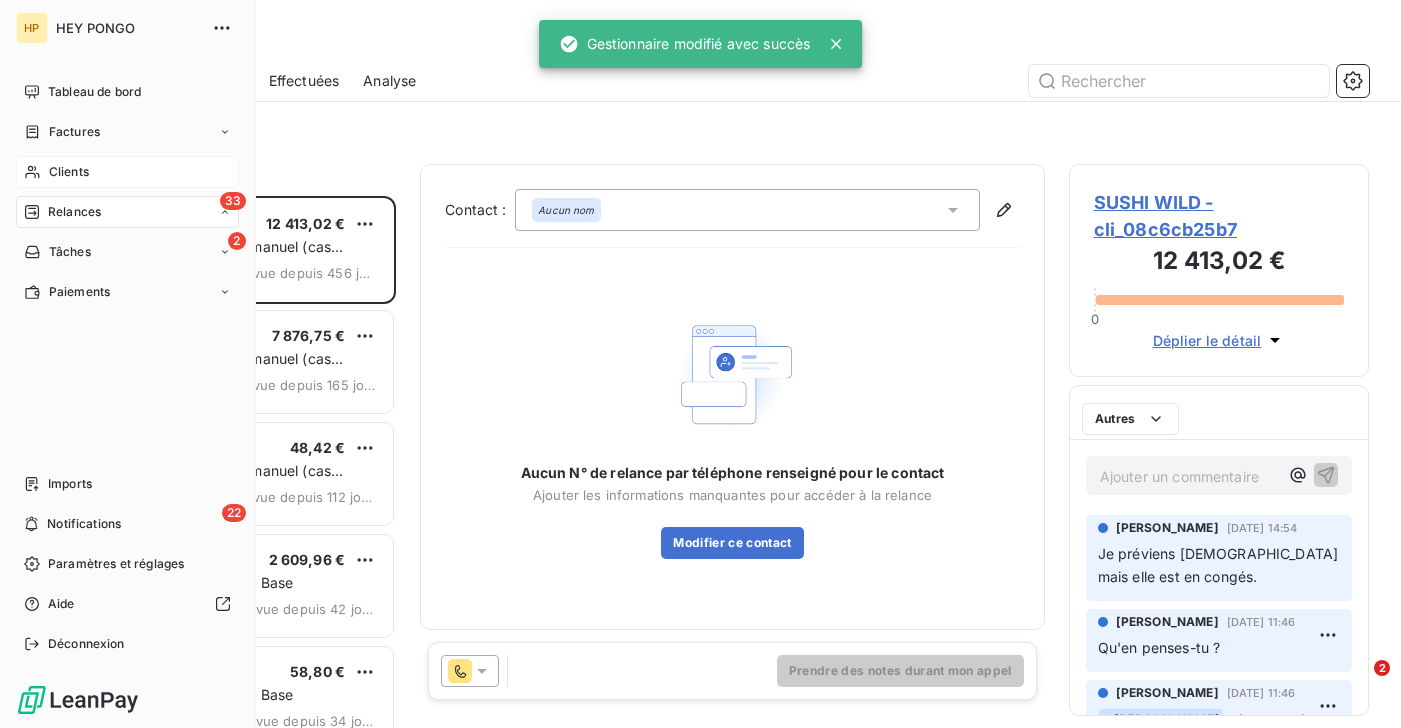 scroll, scrollTop: 1, scrollLeft: 0, axis: vertical 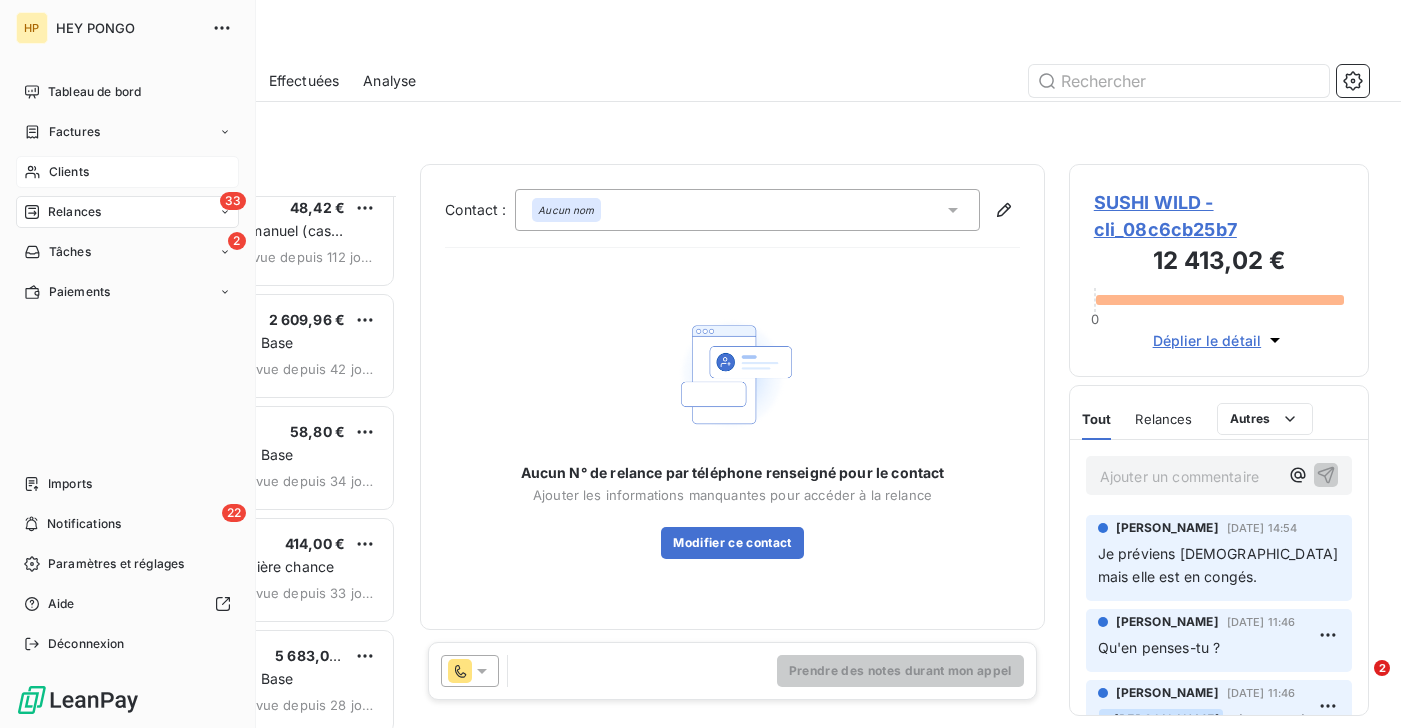 click 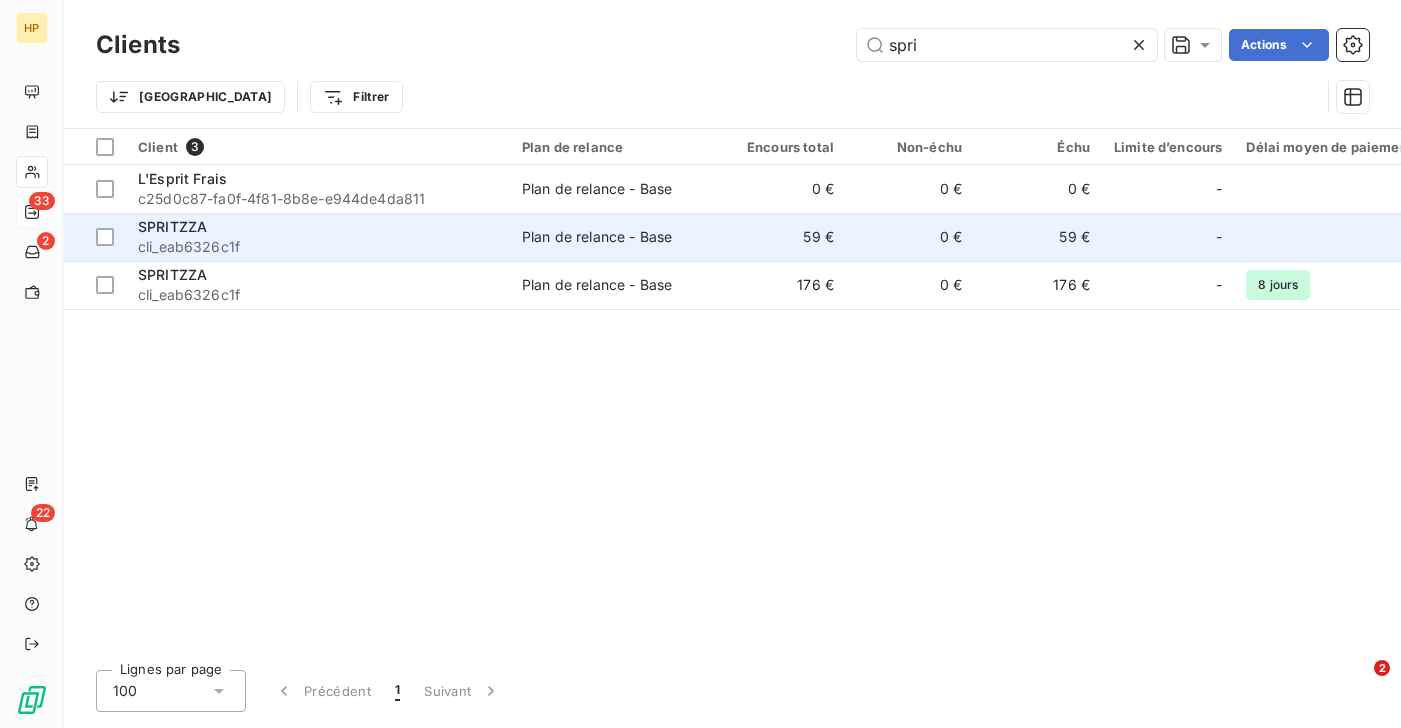 click on "cli_eab6326c1f" at bounding box center (318, 247) 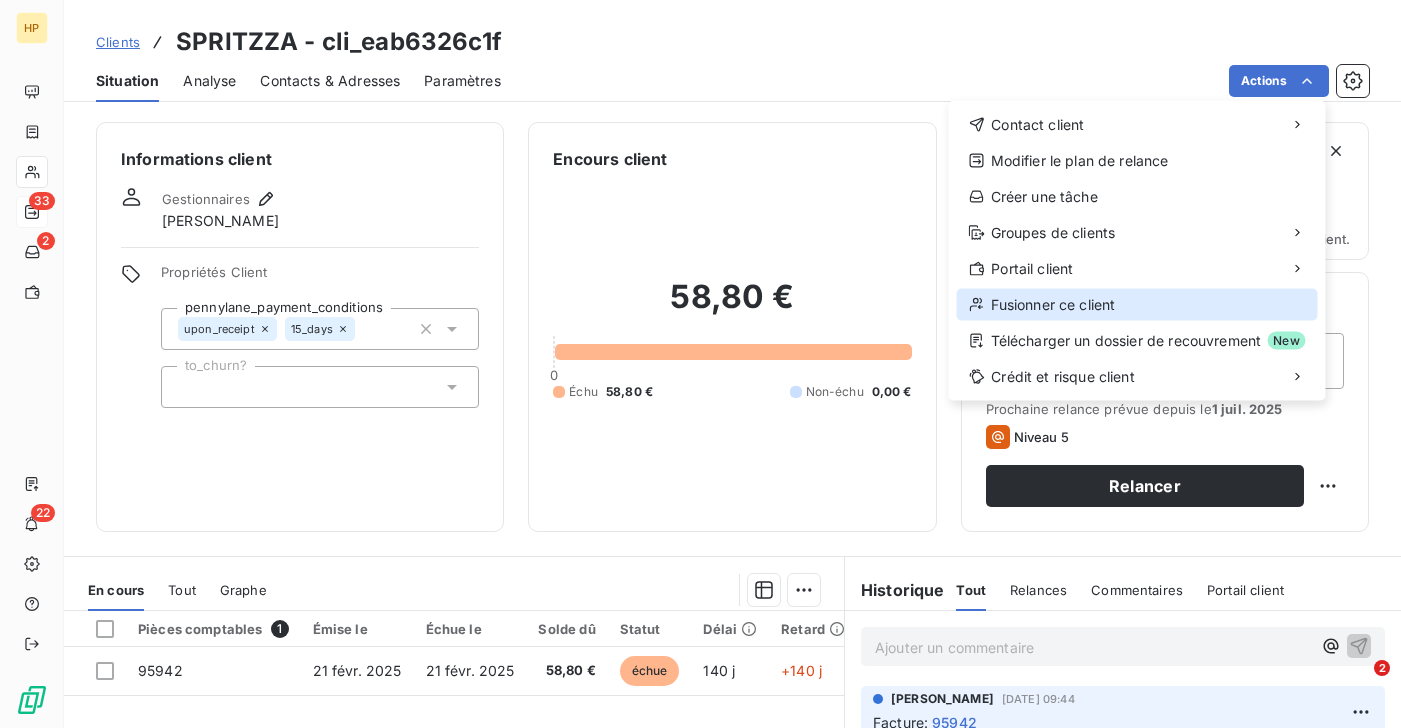 click on "Fusionner ce client" at bounding box center [1137, 305] 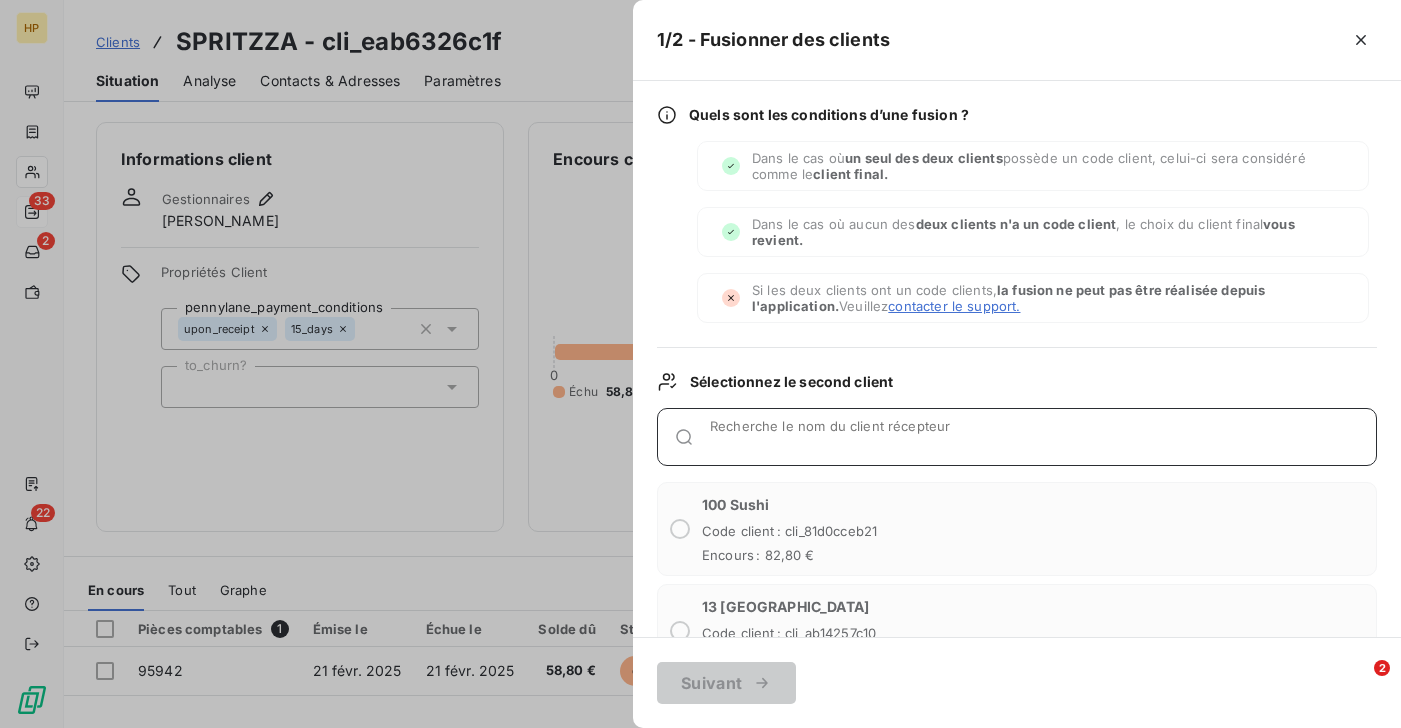 click on "Recherche le nom du client récepteur" at bounding box center [1043, 445] 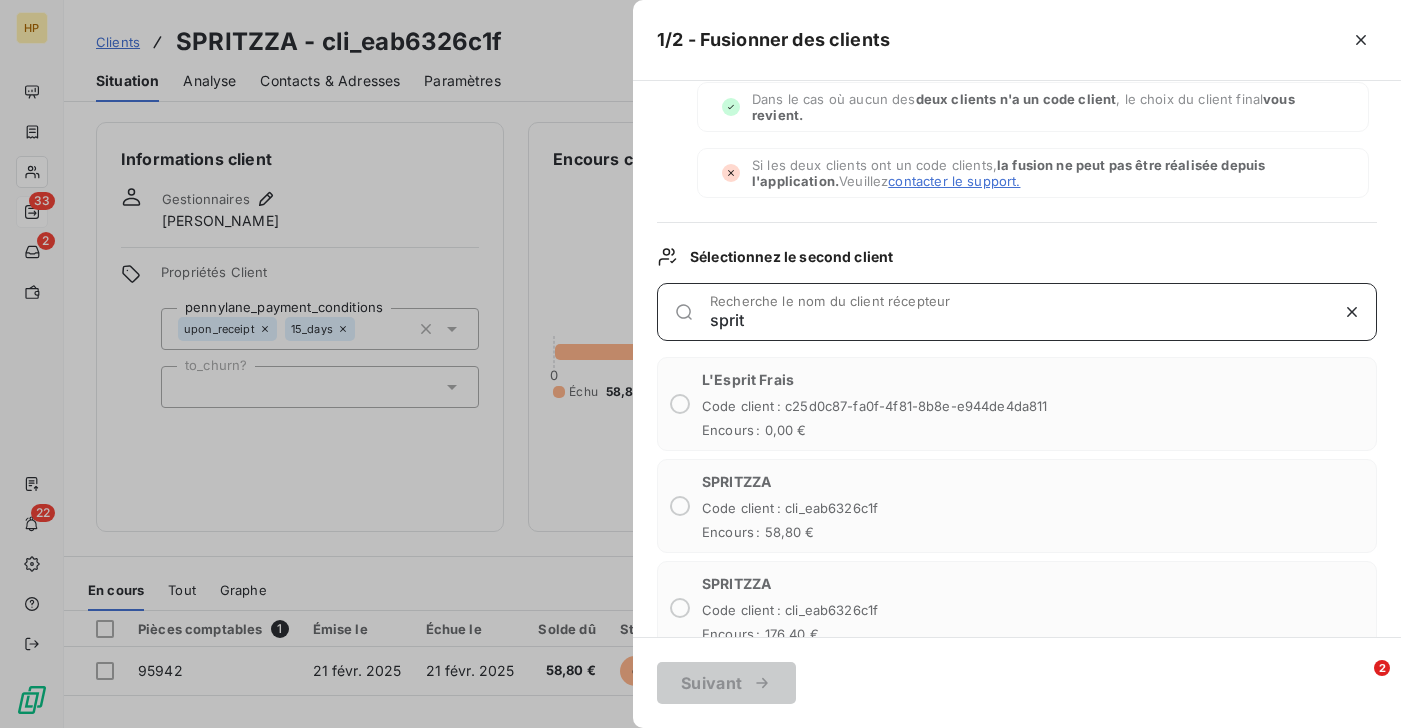 scroll, scrollTop: 167, scrollLeft: 0, axis: vertical 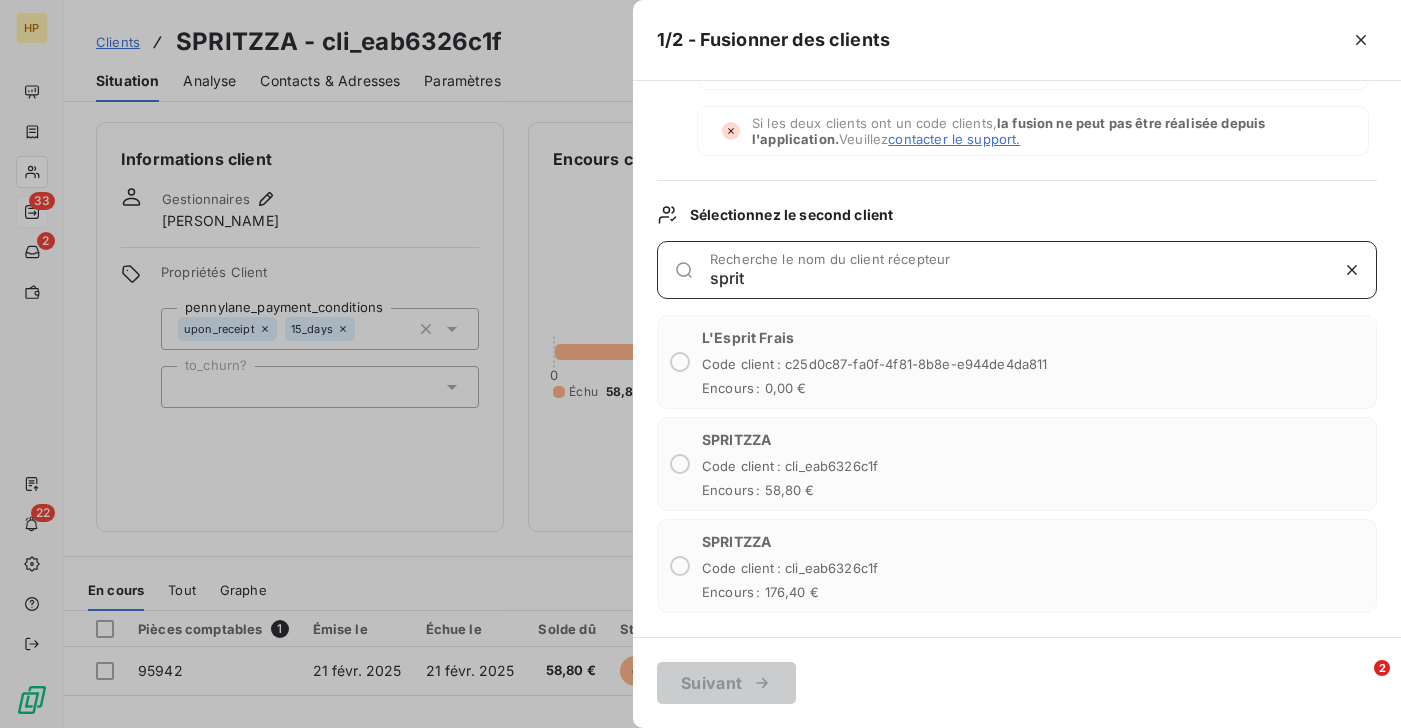 type on "sprit" 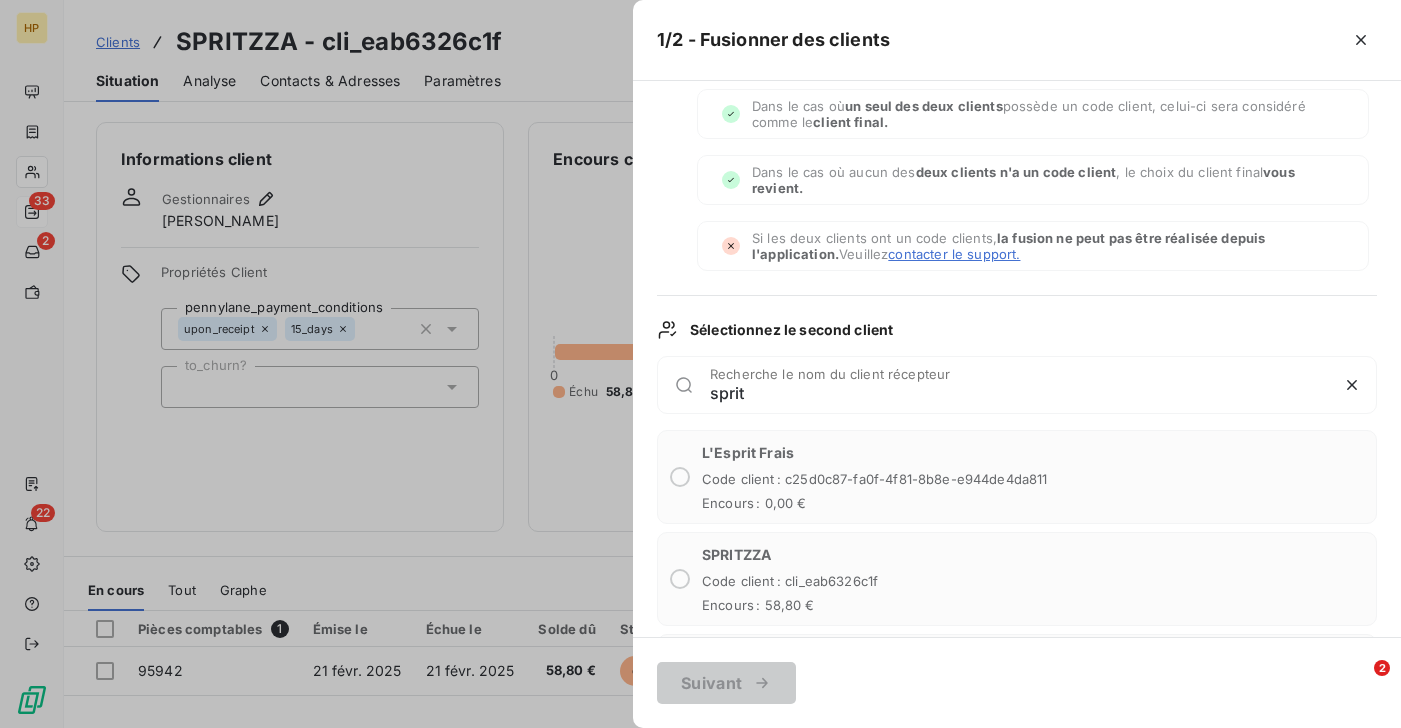 scroll, scrollTop: 31, scrollLeft: 0, axis: vertical 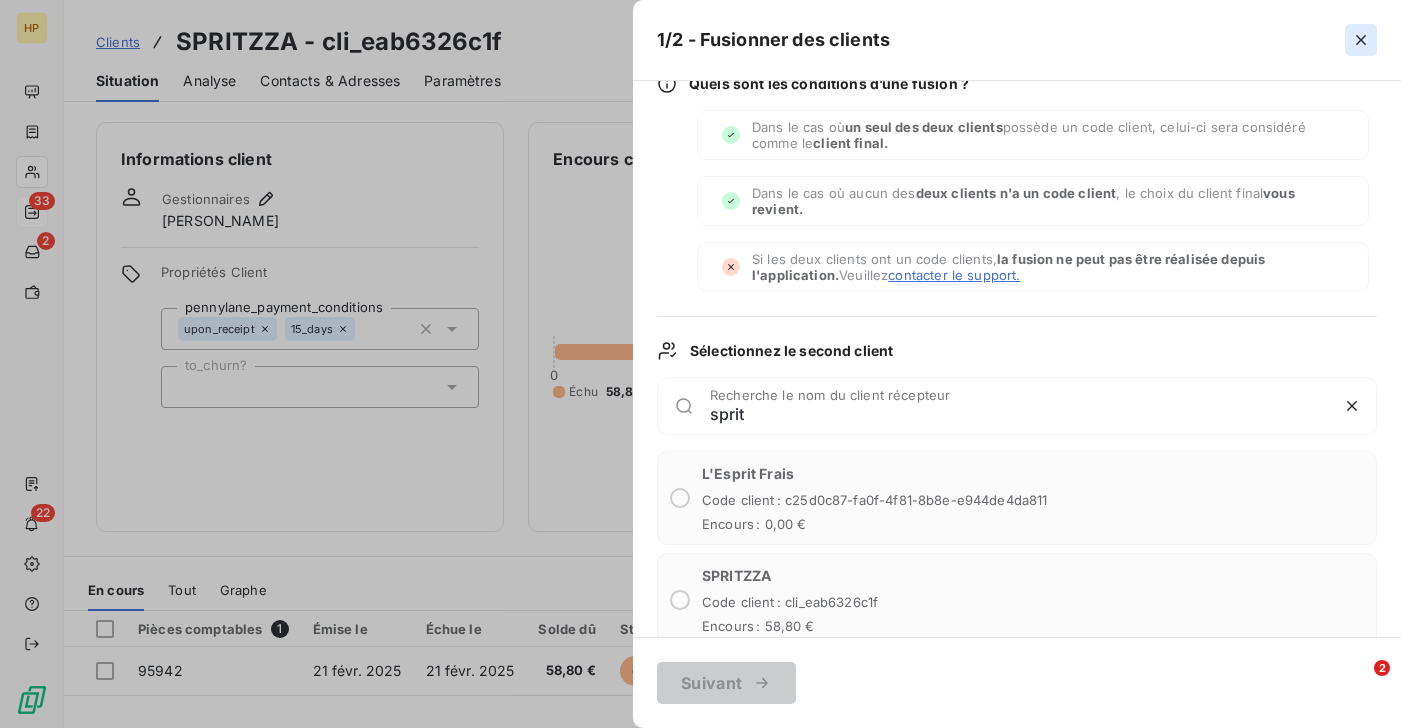 click 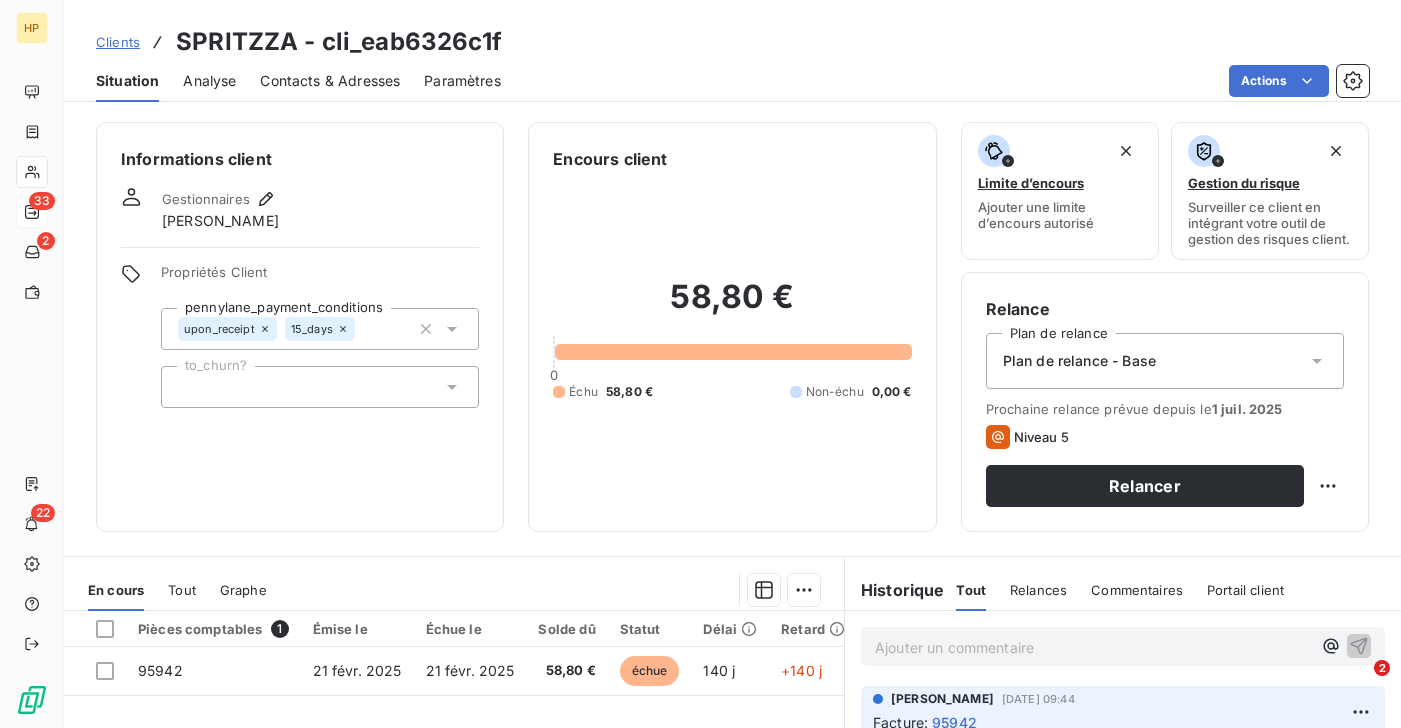 click on "Analyse" at bounding box center (209, 81) 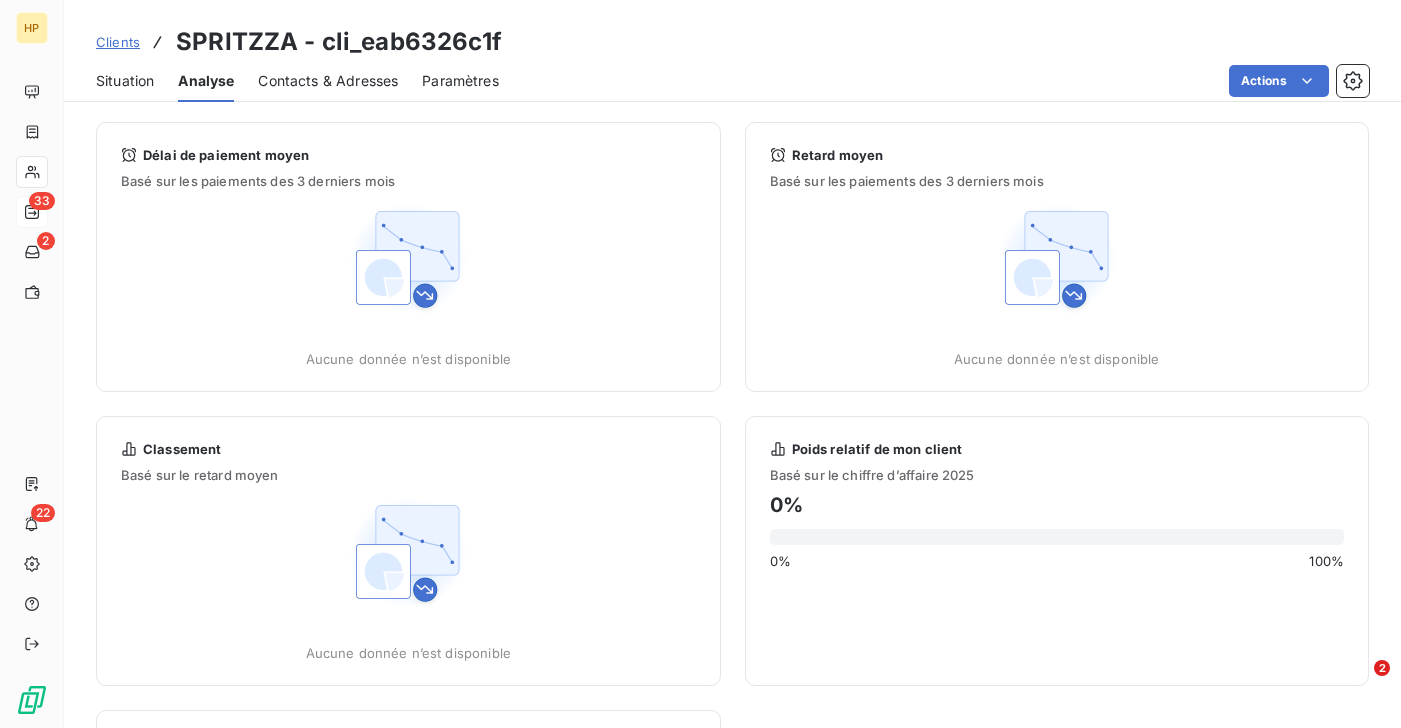 click on "Paramètres" at bounding box center (460, 81) 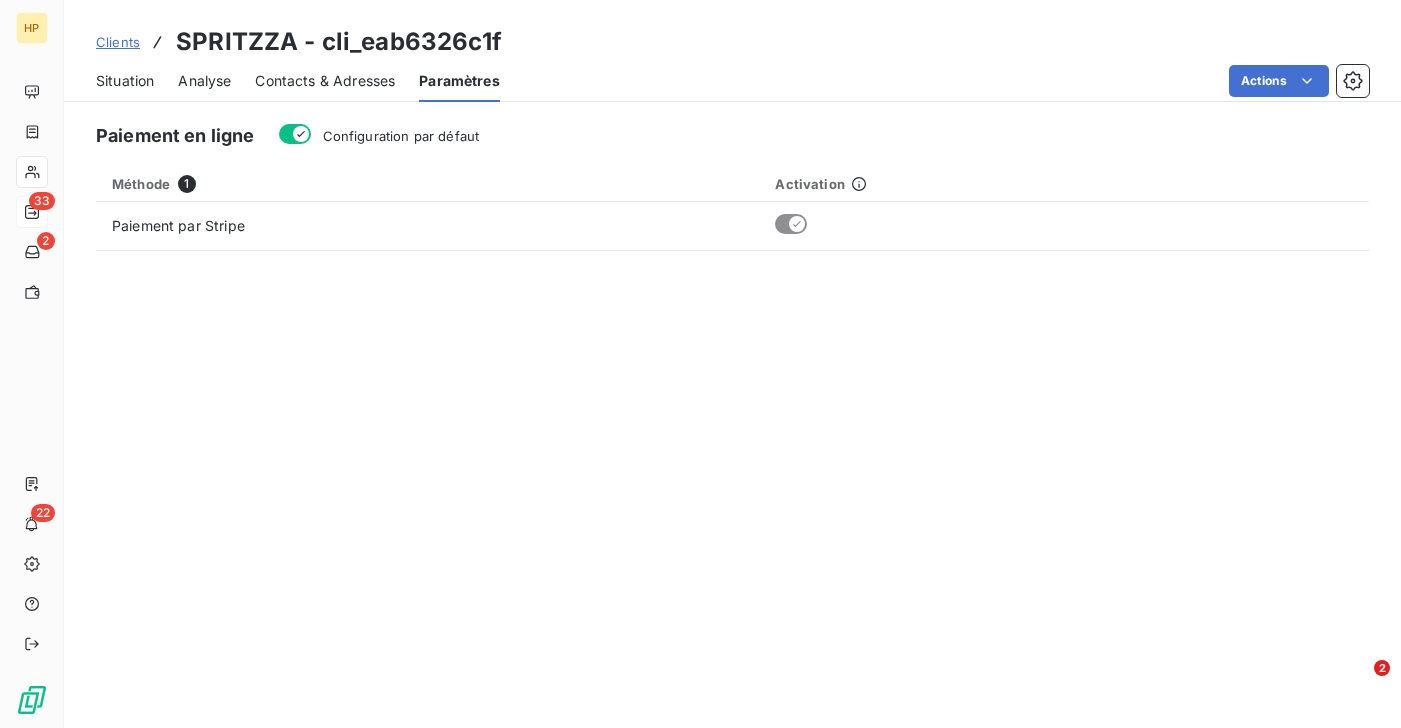 click on "Analyse" at bounding box center (204, 81) 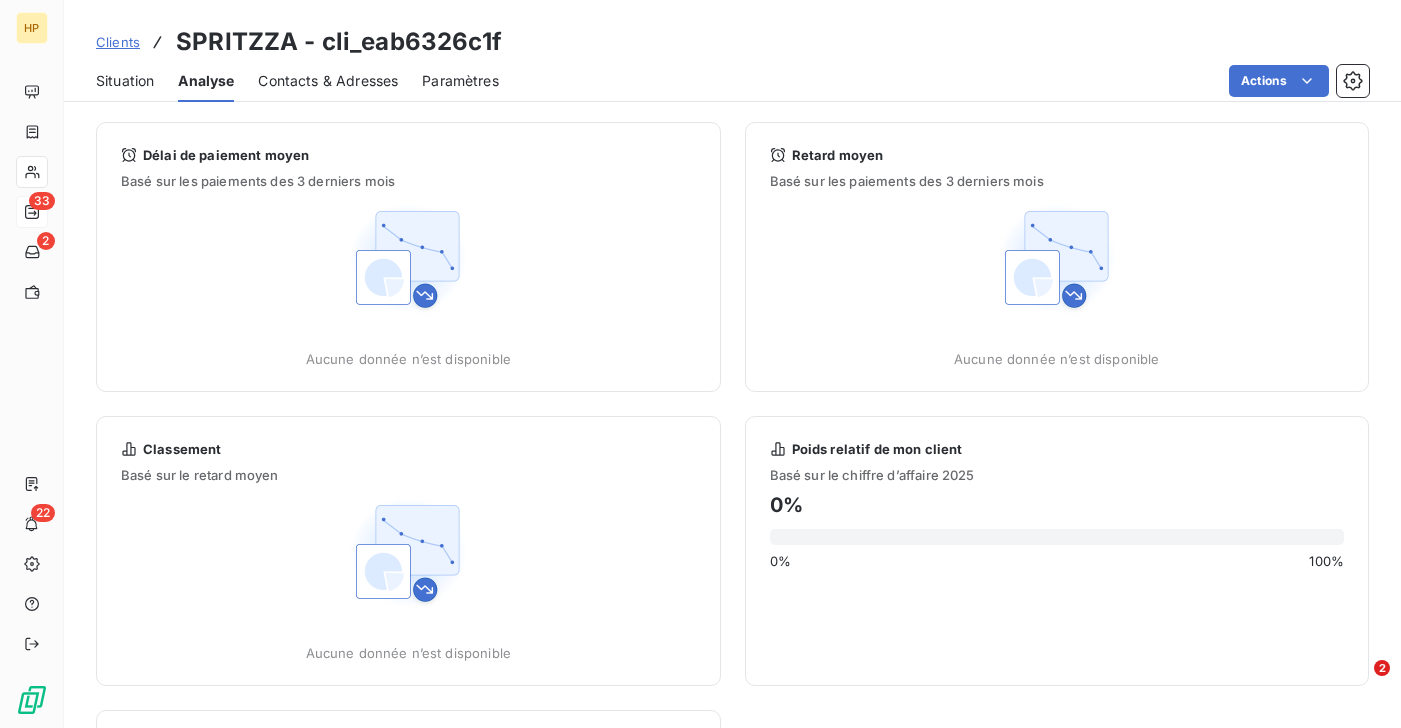 click on "Situation" at bounding box center [125, 81] 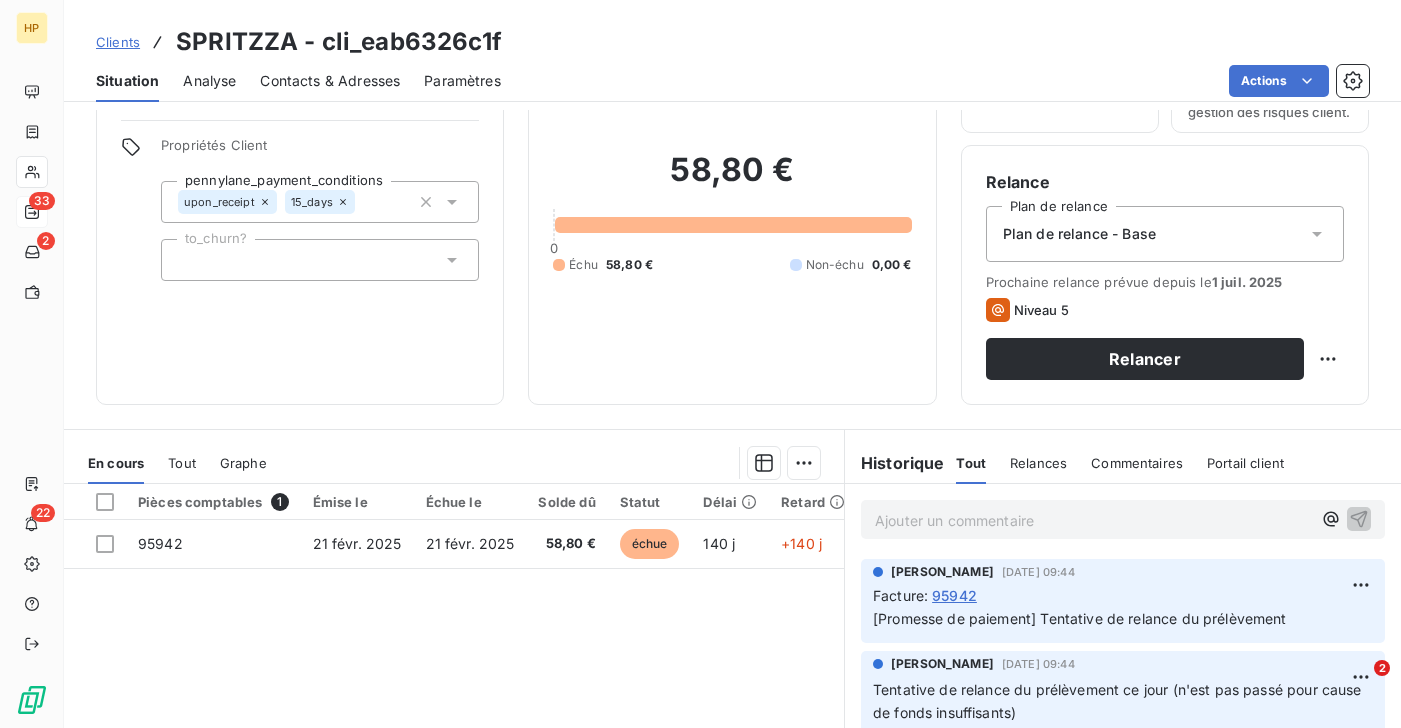 scroll, scrollTop: 0, scrollLeft: 0, axis: both 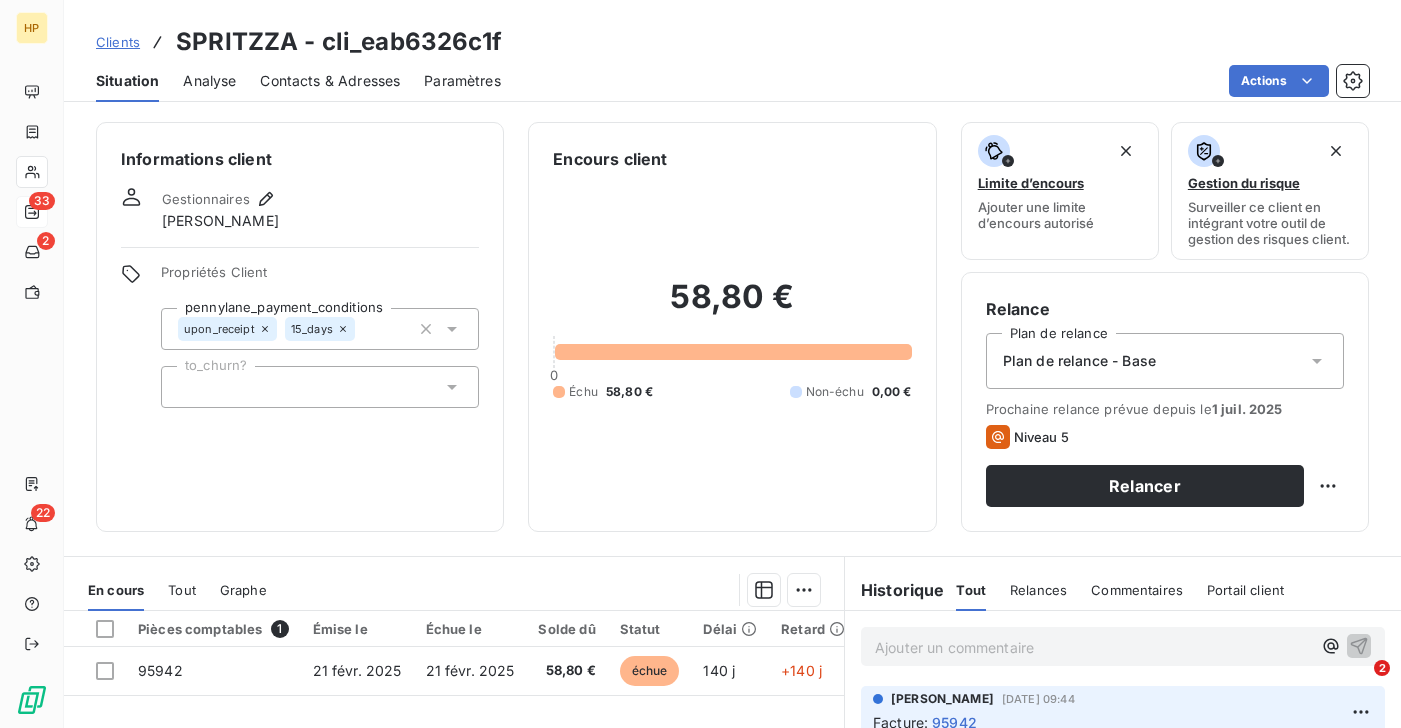 click on "HP 33 2 22 Clients SPRITZZA -  cli_eab6326c1f Situation Analyse Contacts & Adresses Paramètres Actions Informations client Gestionnaires [PERSON_NAME] Propriétés Client pennylane_payment_conditions upon_receipt 15_days to_churn? Encours client   58,80 € 0 Échu 58,80 € Non-échu 0,00 €     Limite d’encours Ajouter une limite d’encours autorisé Gestion du risque Surveiller ce client en intégrant votre outil de gestion des risques client. Relance Plan de relance Plan de relance - Base Prochaine relance prévue depuis le  [DATE] Niveau 5 Relancer En cours Tout Graphe Pièces comptables 1 Émise le Échue le Solde dû Statut Délai   Retard   95942 [DATE] [DATE] 58,80 € échue 140 j +140 j Lignes par page 25 Précédent 1 Suivant Historique Tout Relances Commentaires Portail client Tout Relances Commentaires Portail client Ajouter un commentaire ﻿ [PERSON_NAME] [DATE] 09:44 Facture  : 95942 [PERSON_NAME] [DATE] 09:44 Email Niveau 4 Email" at bounding box center (700, 364) 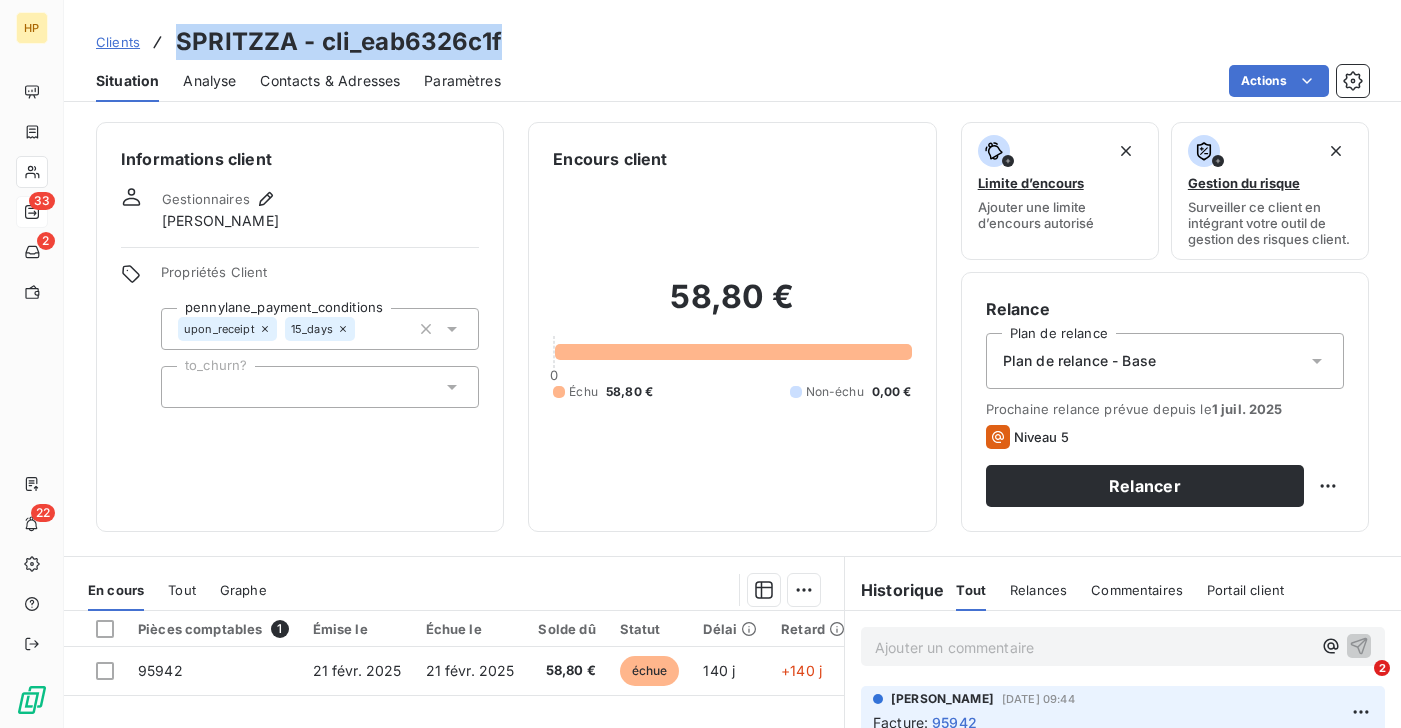 drag, startPoint x: 179, startPoint y: 38, endPoint x: 502, endPoint y: 39, distance: 323.00156 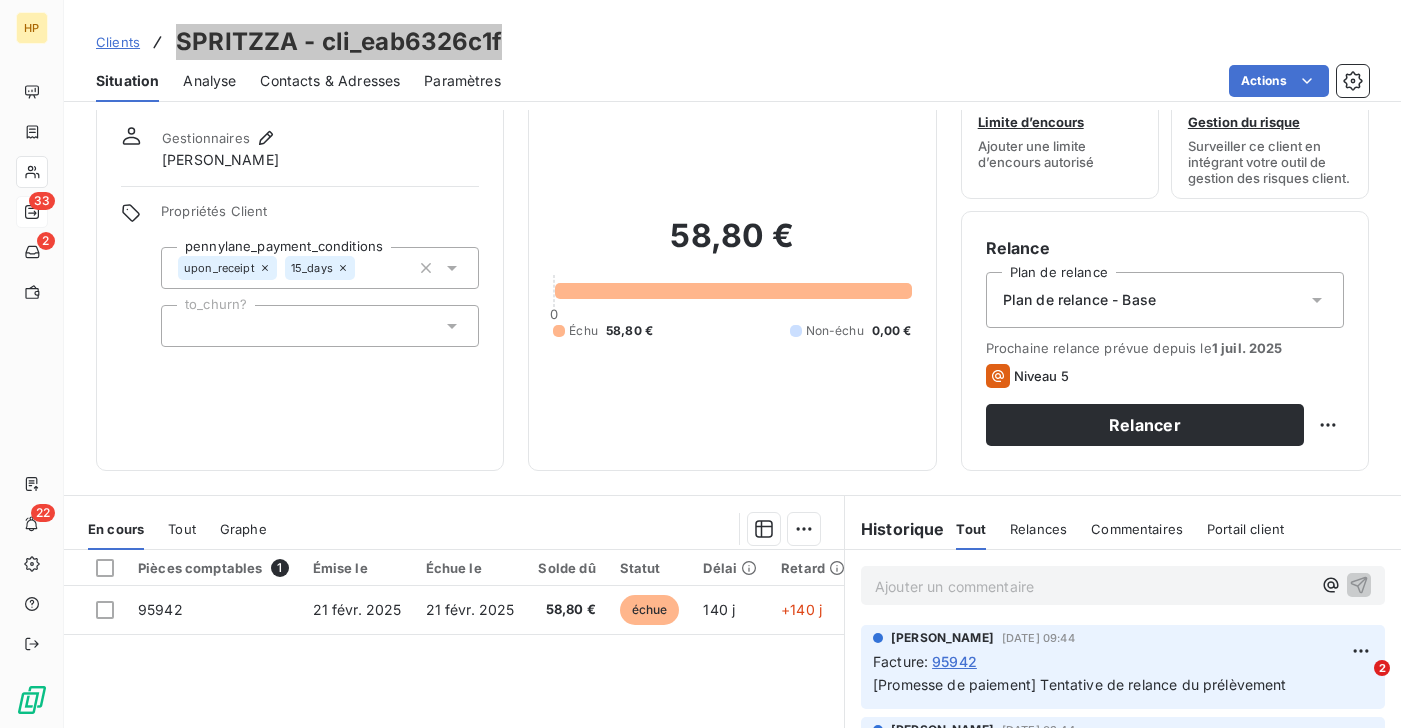 scroll, scrollTop: 0, scrollLeft: 0, axis: both 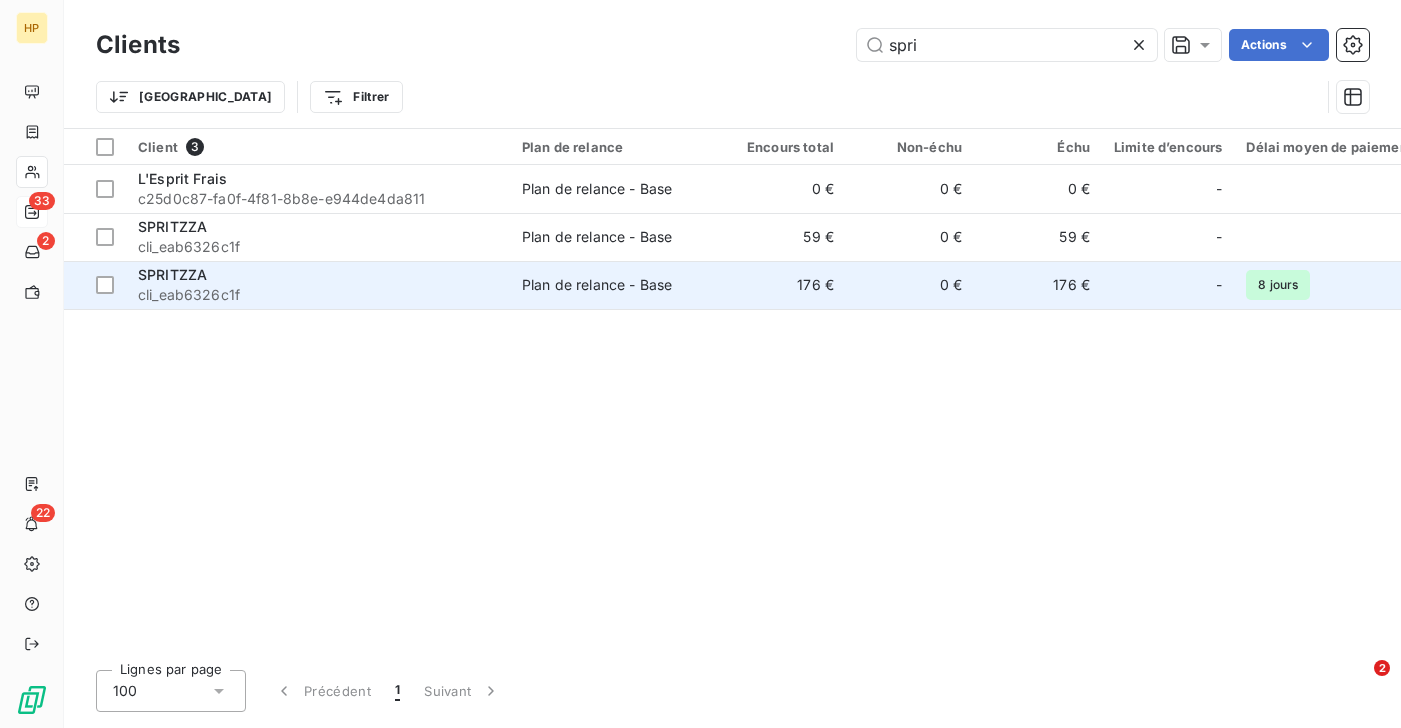 click on "SPRITZZA" at bounding box center [318, 275] 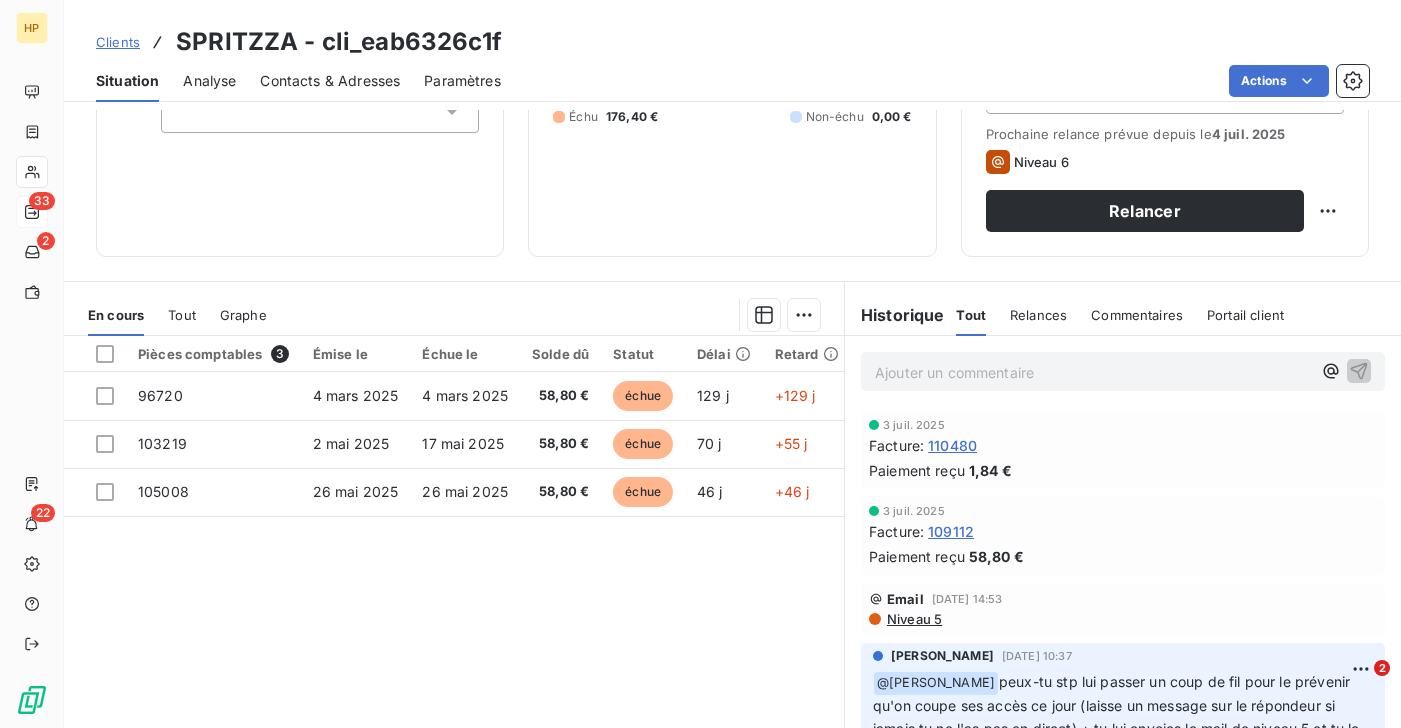 scroll, scrollTop: 321, scrollLeft: 0, axis: vertical 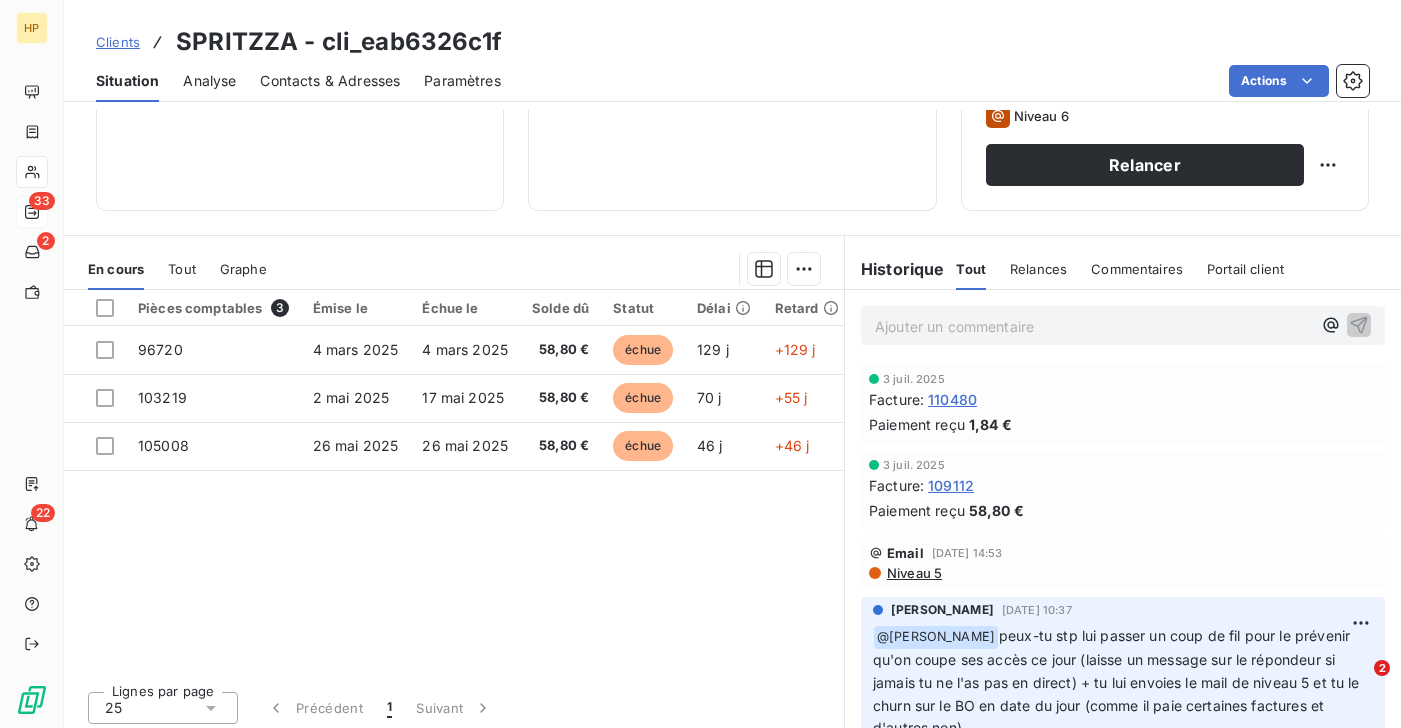click on "Ajouter un commentaire ﻿" at bounding box center [1093, 326] 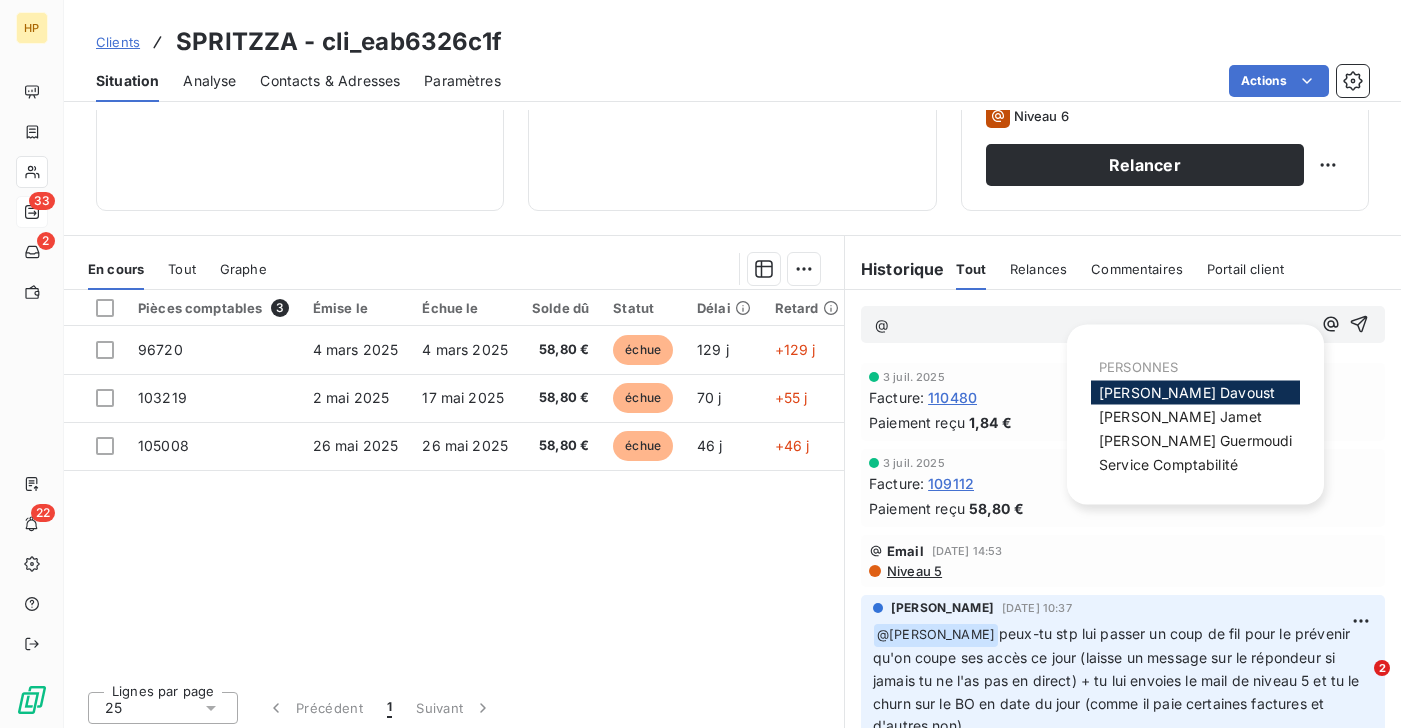 click on "[PERSON_NAME]" at bounding box center (1187, 392) 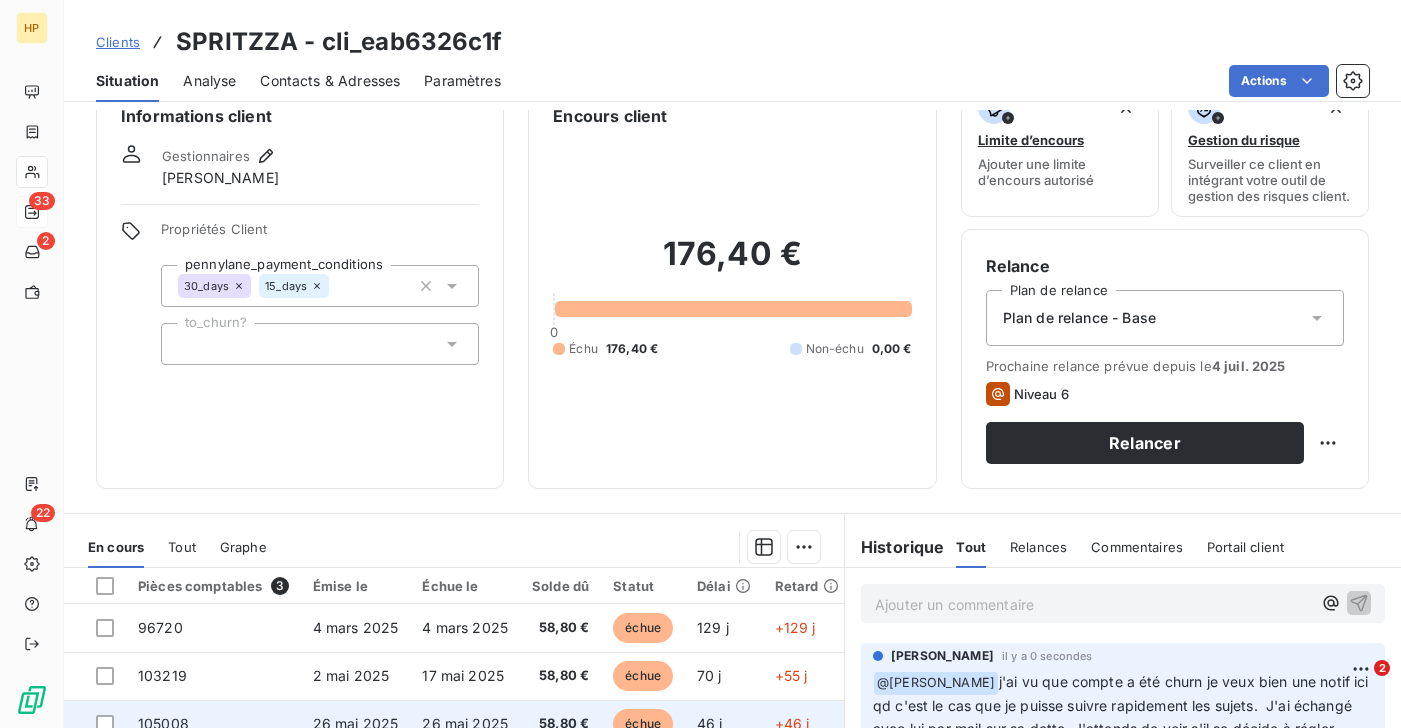 scroll, scrollTop: 0, scrollLeft: 0, axis: both 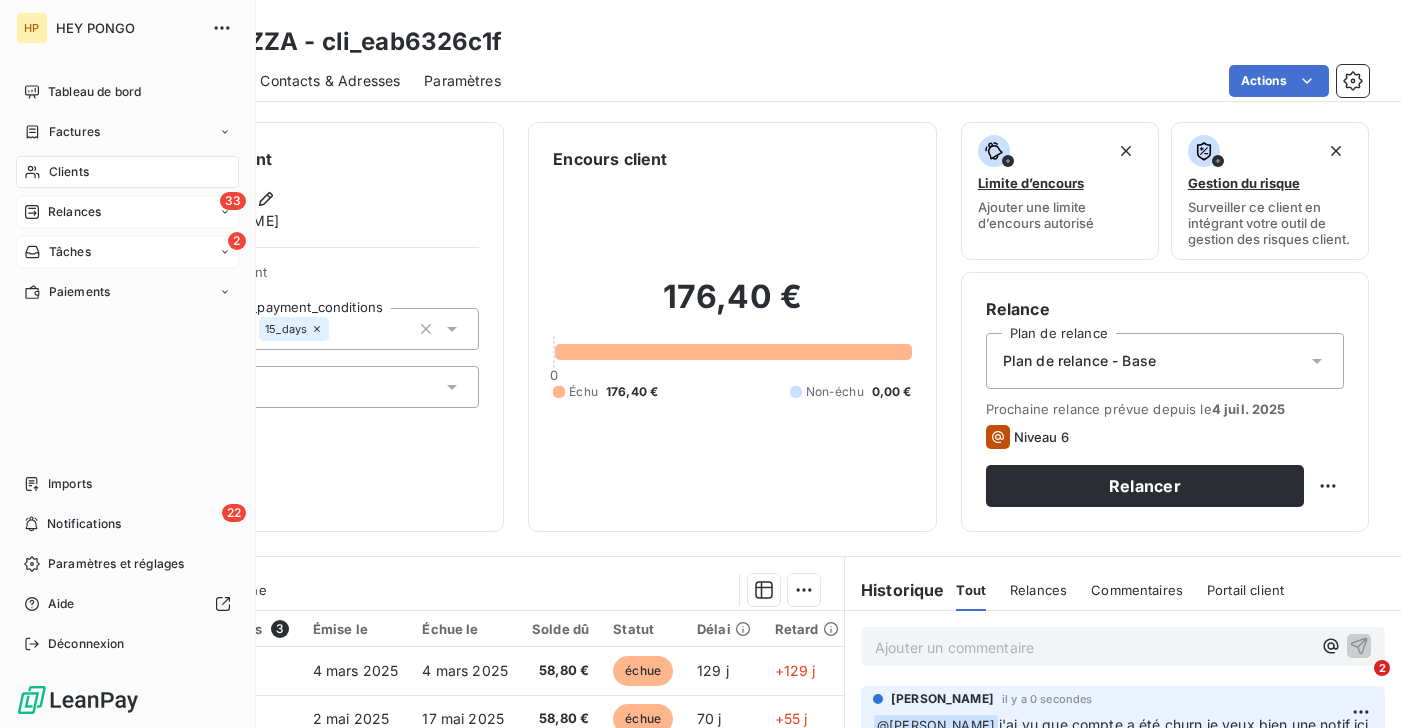 click on "Tâches" at bounding box center [70, 252] 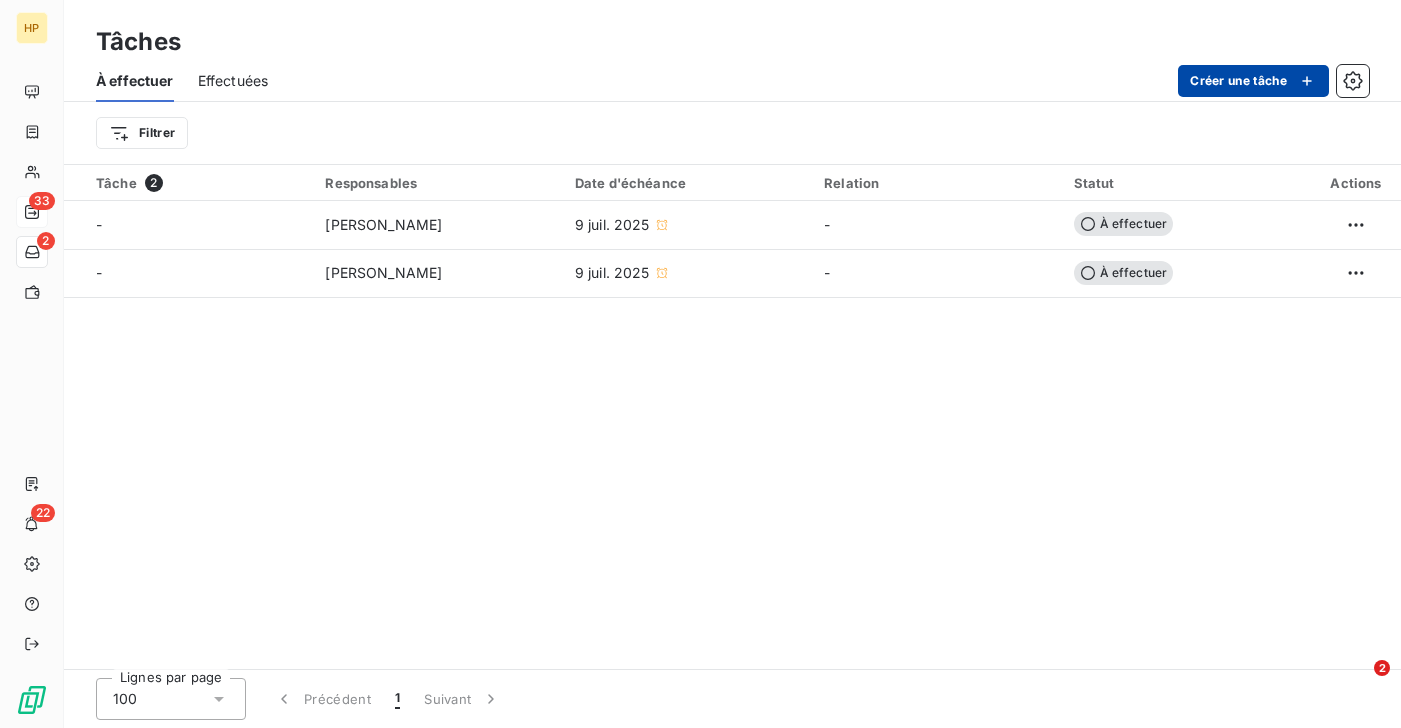 click on "Créer une tâche" at bounding box center [1253, 81] 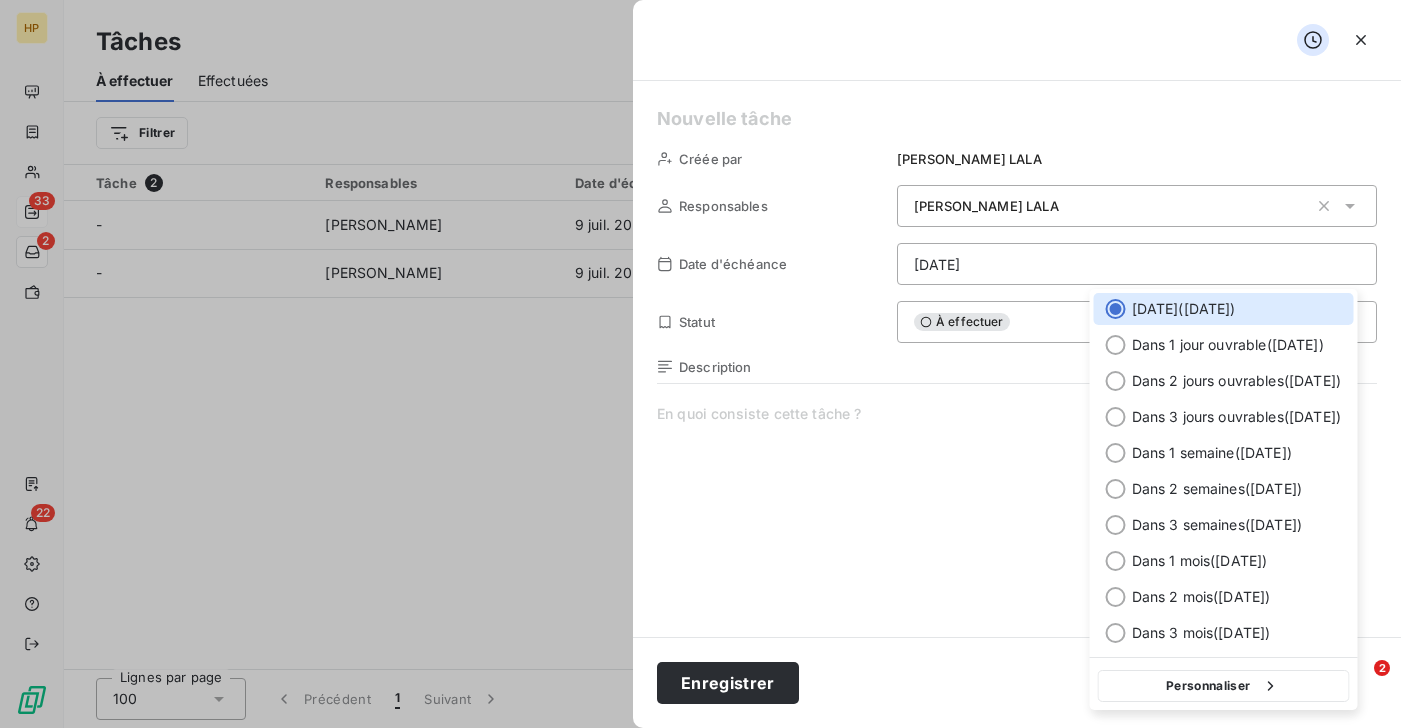 click on "HP 33 2 22 Tâches À effectuer Effectuées Créer une tâche Filtrer Tâche 2 Responsables Date d'échéance Relation Statut Actions - [PERSON_NAME] [DATE] - À effectuer - [PERSON_NAME] [DATE] - À effectuer Lignes par page 100 Précédent 1 Suivant
2 Créée par [PERSON_NAME] Responsables [PERSON_NAME] Date d'échéance [DATE] [DATE]  ( [DATE] ) Dans 1 jour ouvrable  ( [DATE] ) Dans 2 jours ouvrables  ( [DATE] ) Dans 3 jours ouvrables  ( [DATE] ) Dans 1 semaine  ( [DATE] ) Dans 2 semaines  ( [DATE] ) Dans 3 semaines  ( [DATE] ) Dans 1 mois  ( [DATE] ) Dans 2 mois  ( [DATE] ) Dans 3 mois  ( [DATE] ) Personnaliser Statut À effectuer Description Enregistrer" at bounding box center [700, 364] 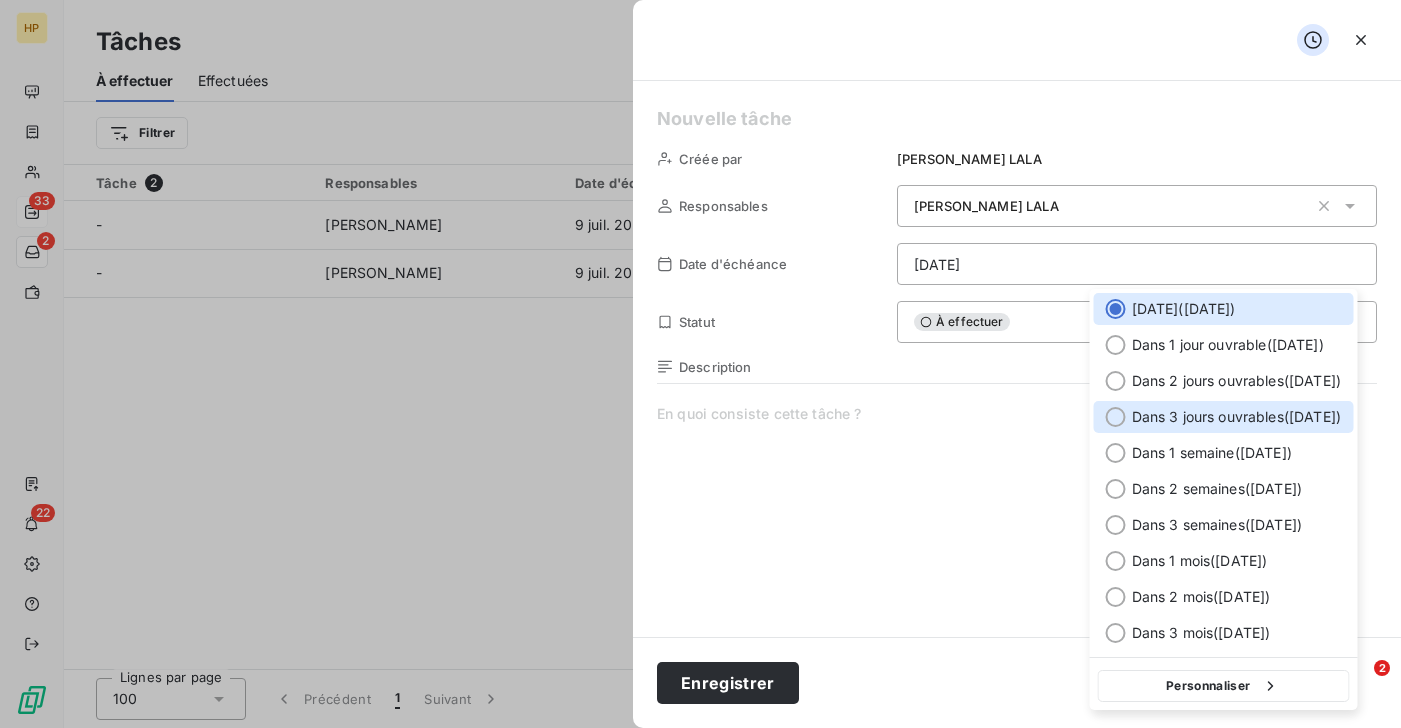 click on "Dans 3 jours ouvrables  ( [DATE] )" at bounding box center [1237, 417] 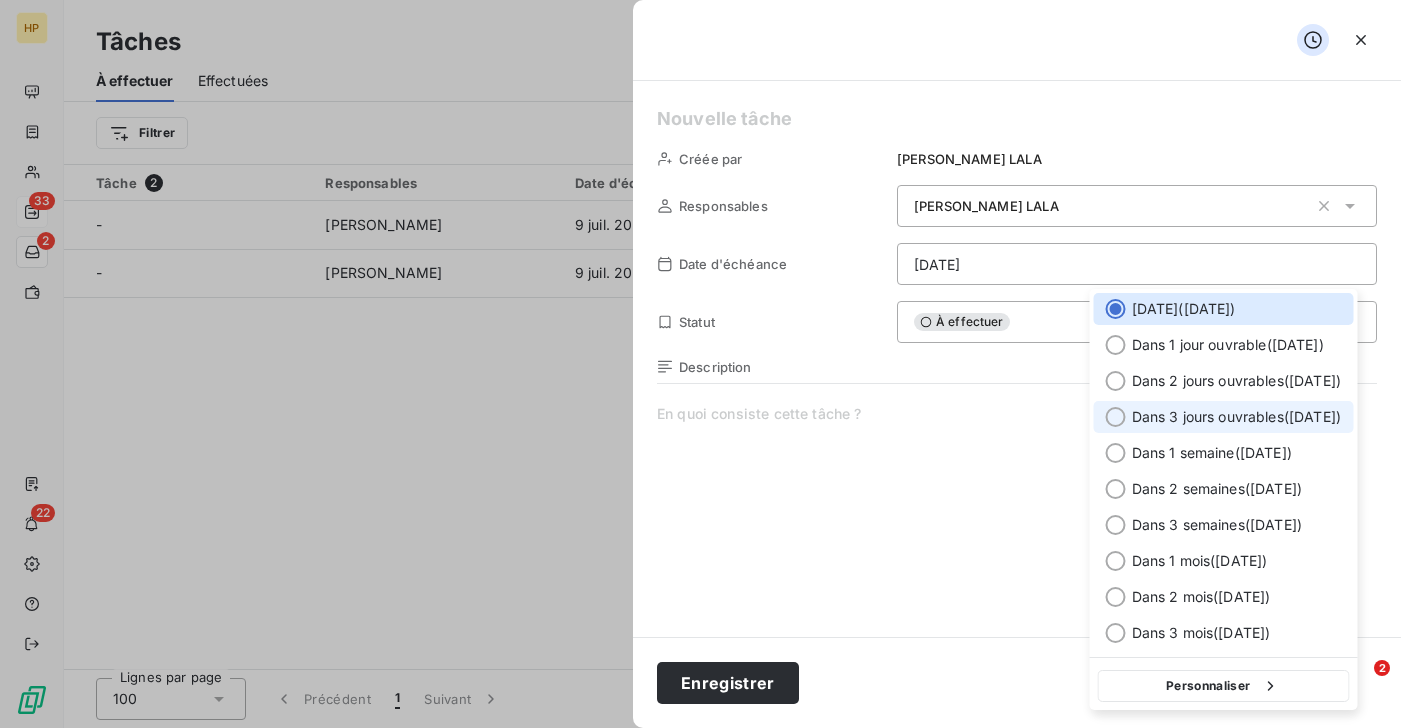 type on "[DATE]" 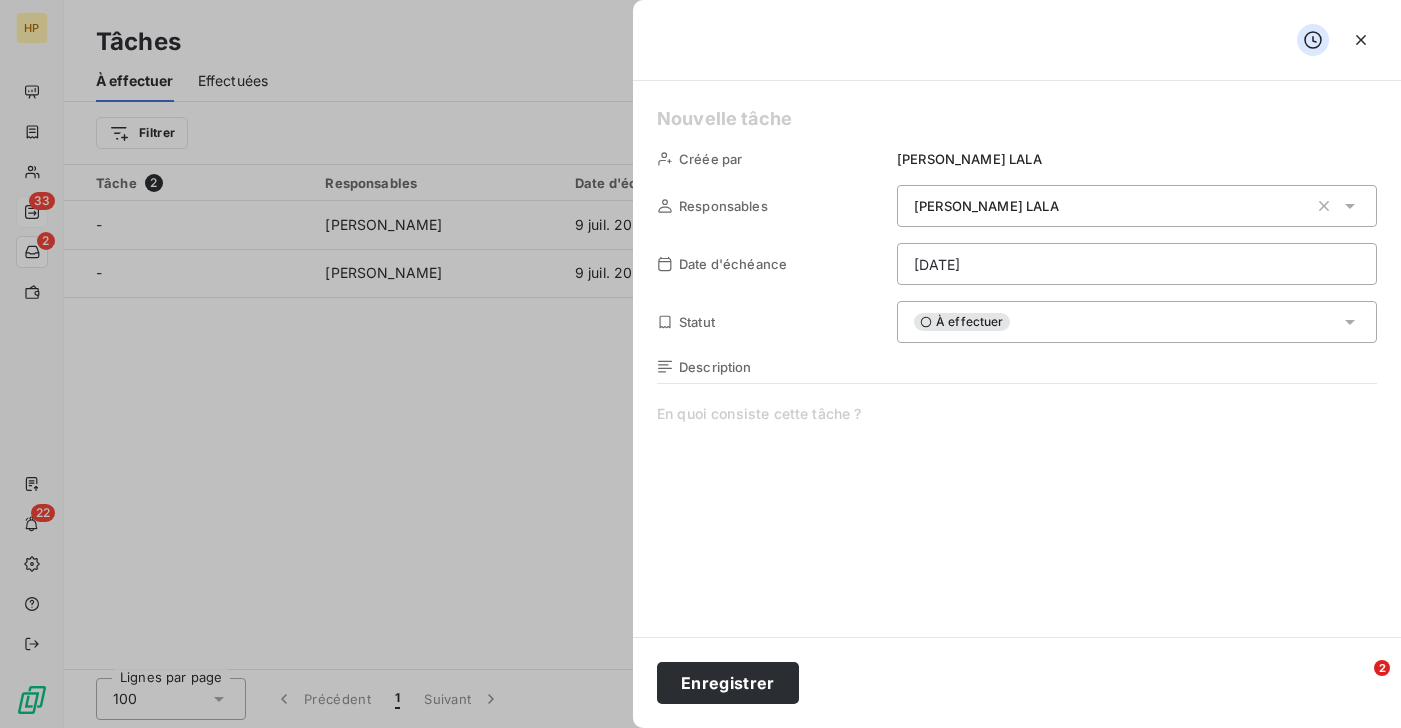 click at bounding box center [1017, 596] 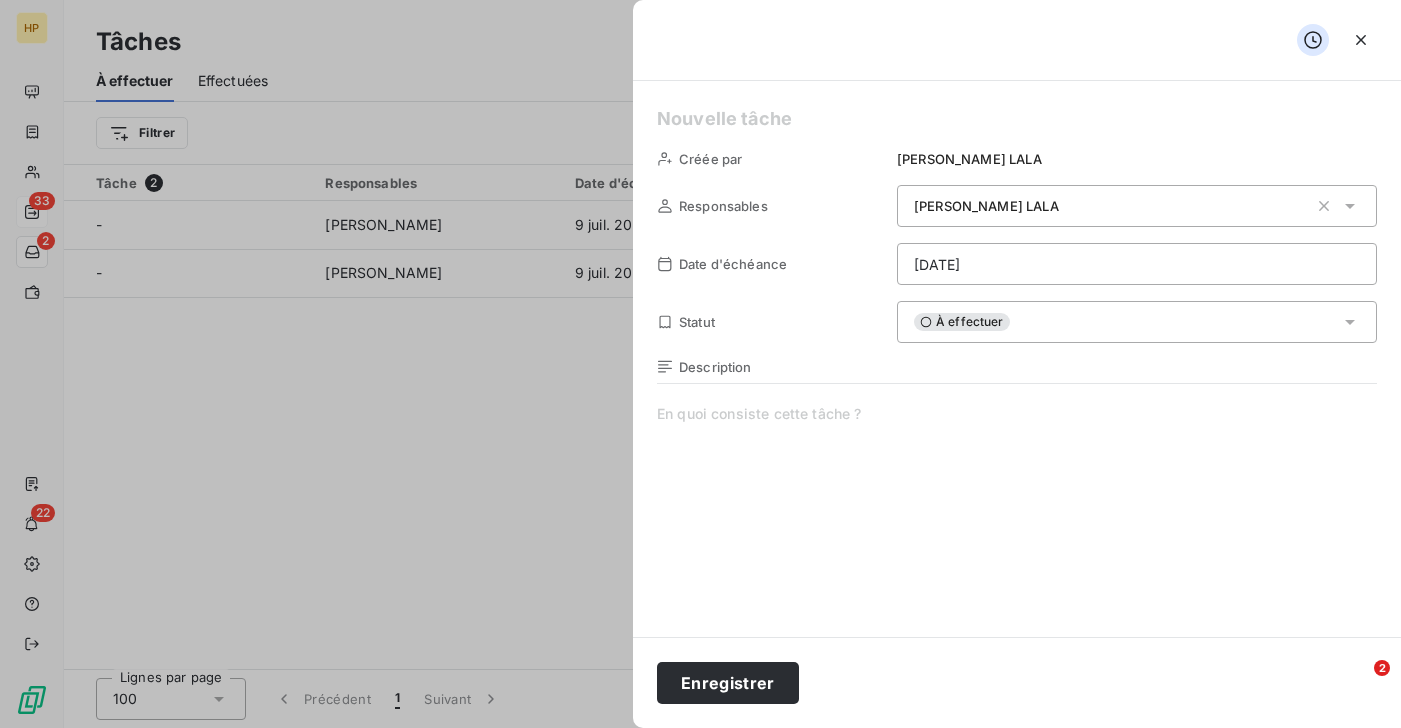 type 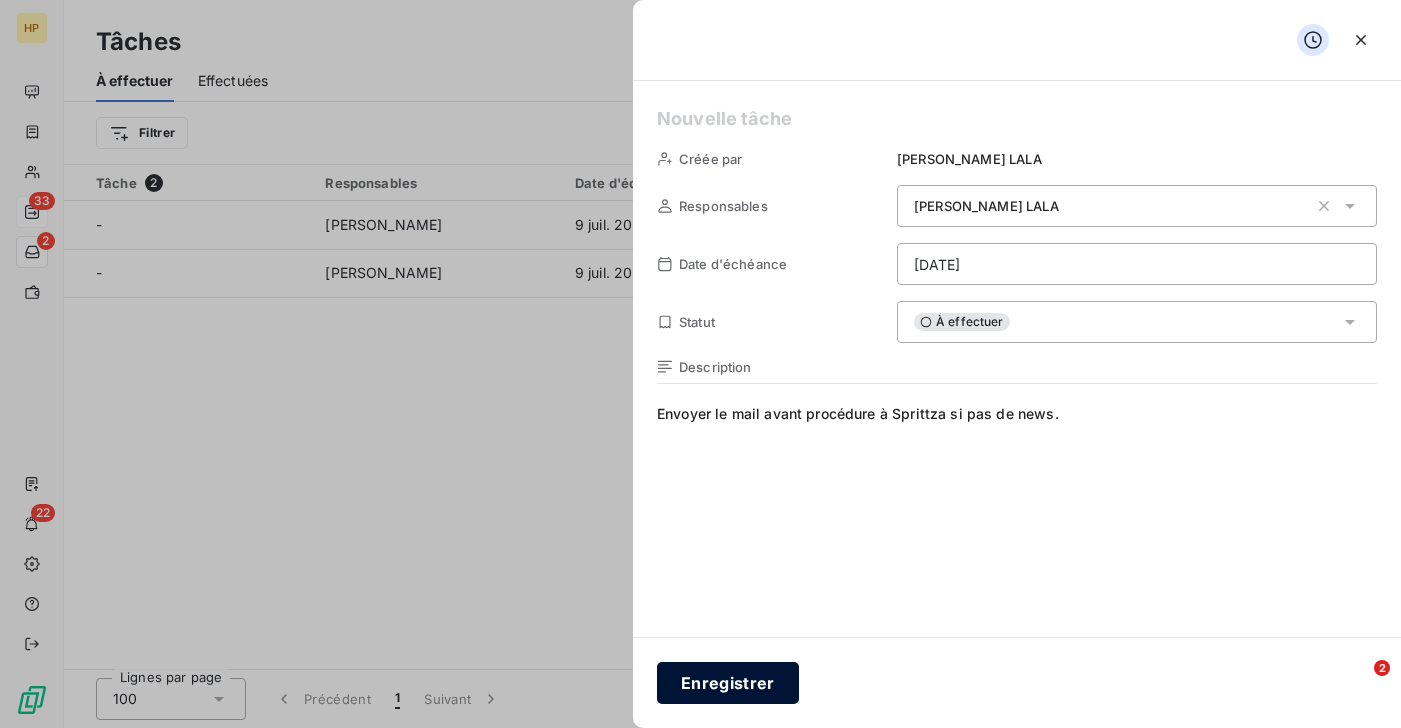 click on "Enregistrer" at bounding box center (728, 683) 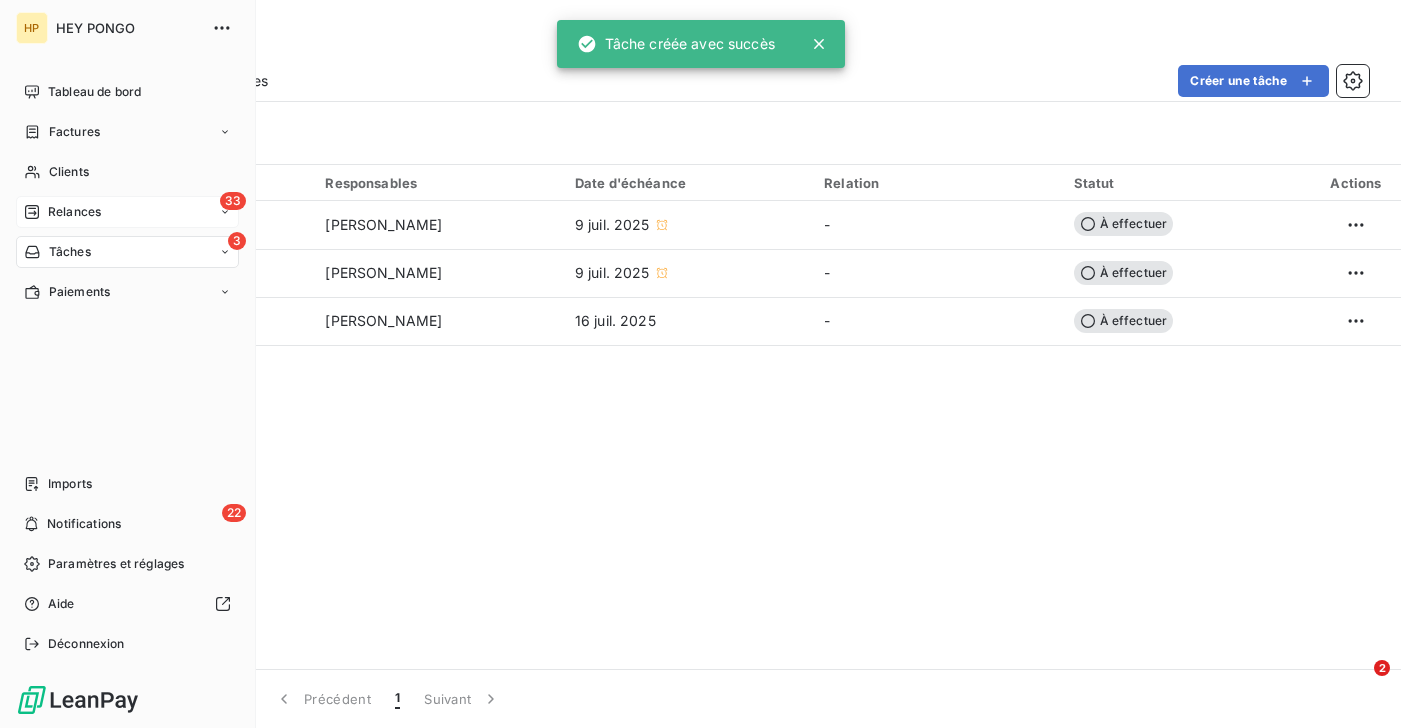 click on "Relances" at bounding box center [74, 212] 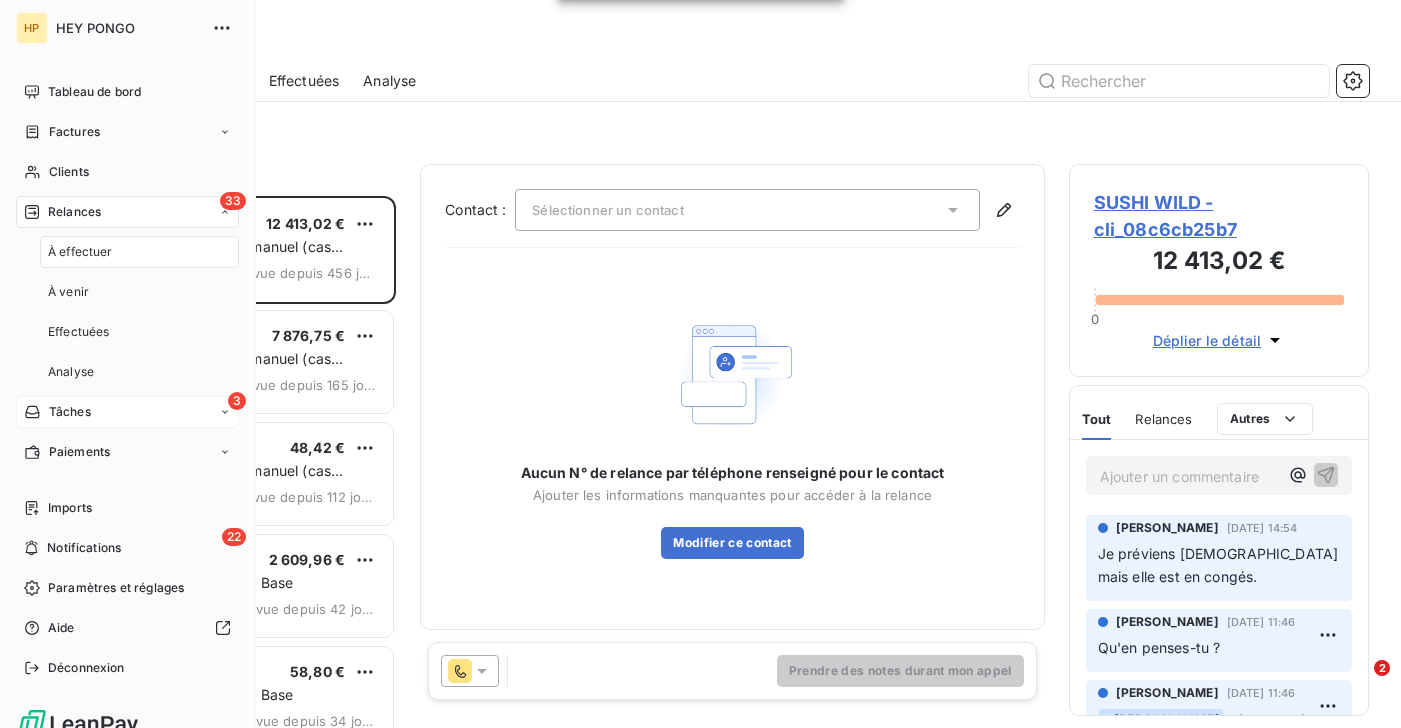 scroll, scrollTop: 1, scrollLeft: 0, axis: vertical 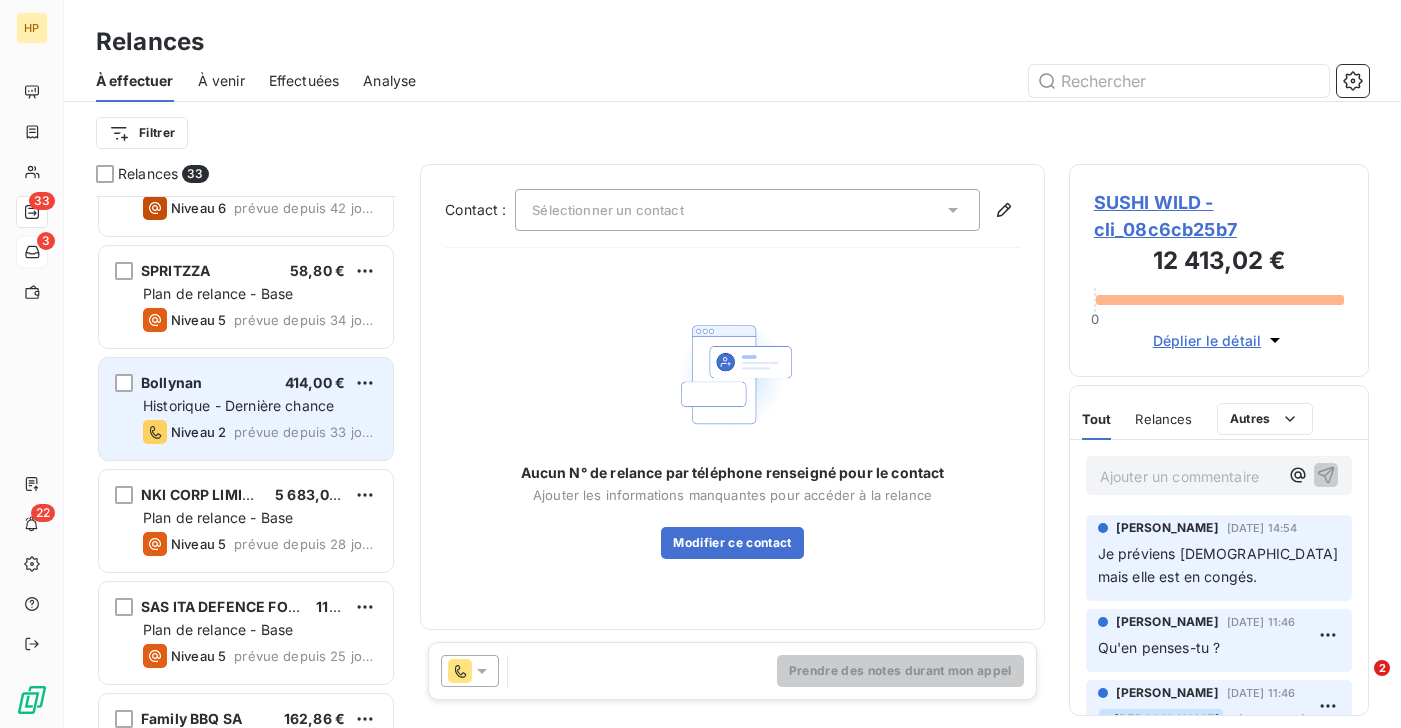 click on "Historique - Dernière chance" at bounding box center [238, 405] 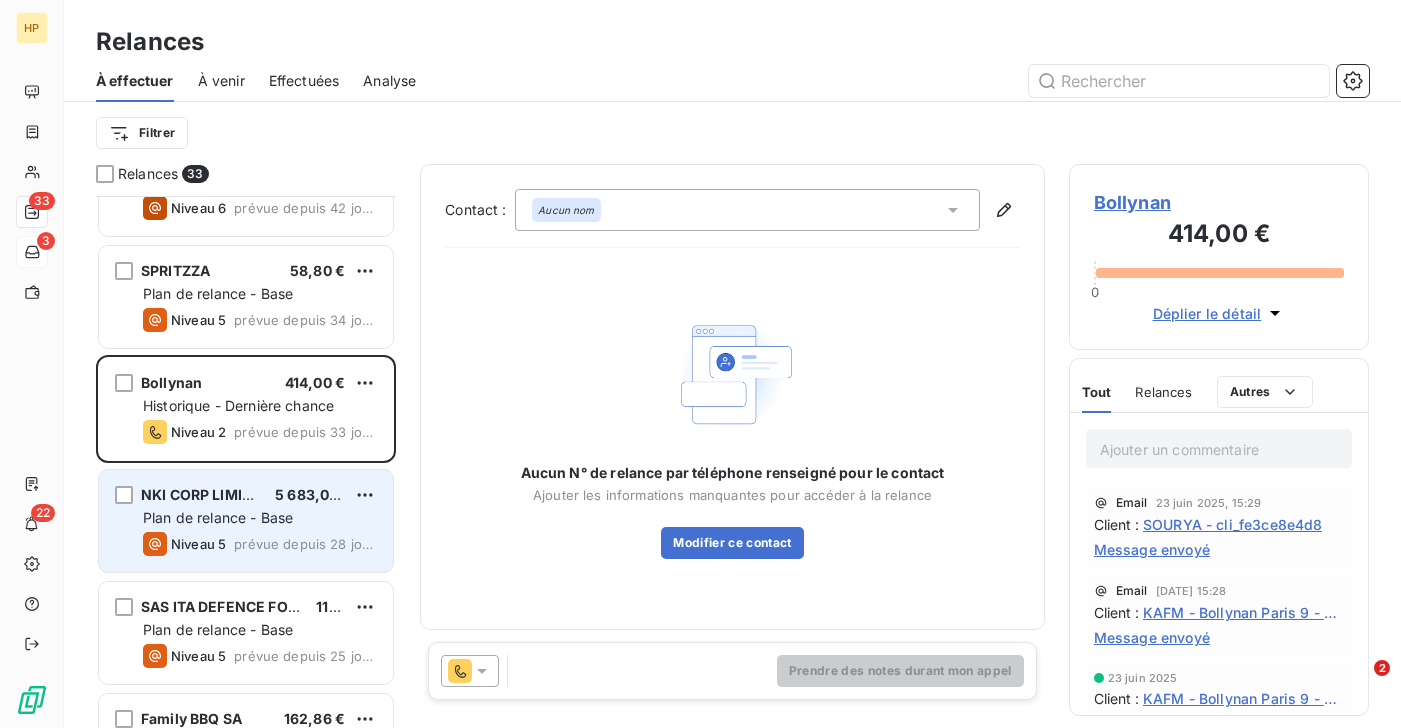 click on "Niveau 5" at bounding box center (198, 544) 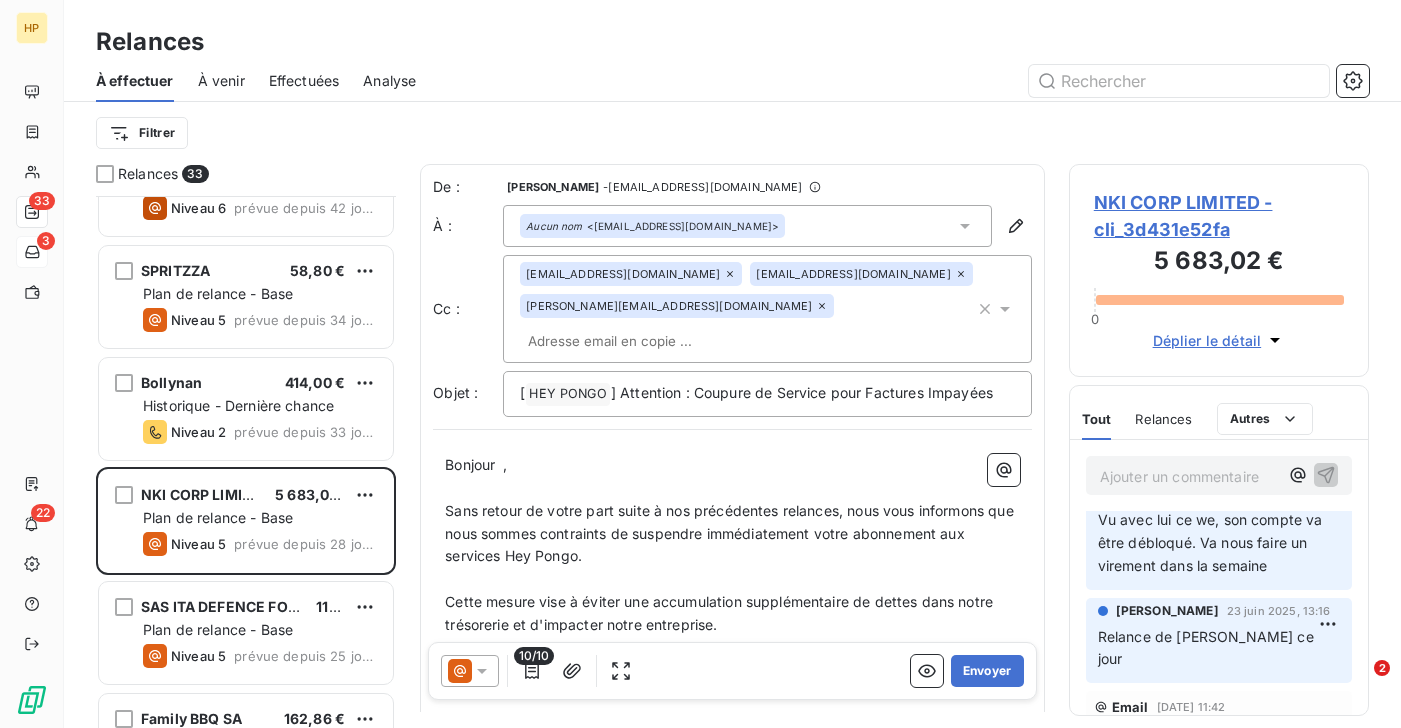 scroll, scrollTop: 0, scrollLeft: 0, axis: both 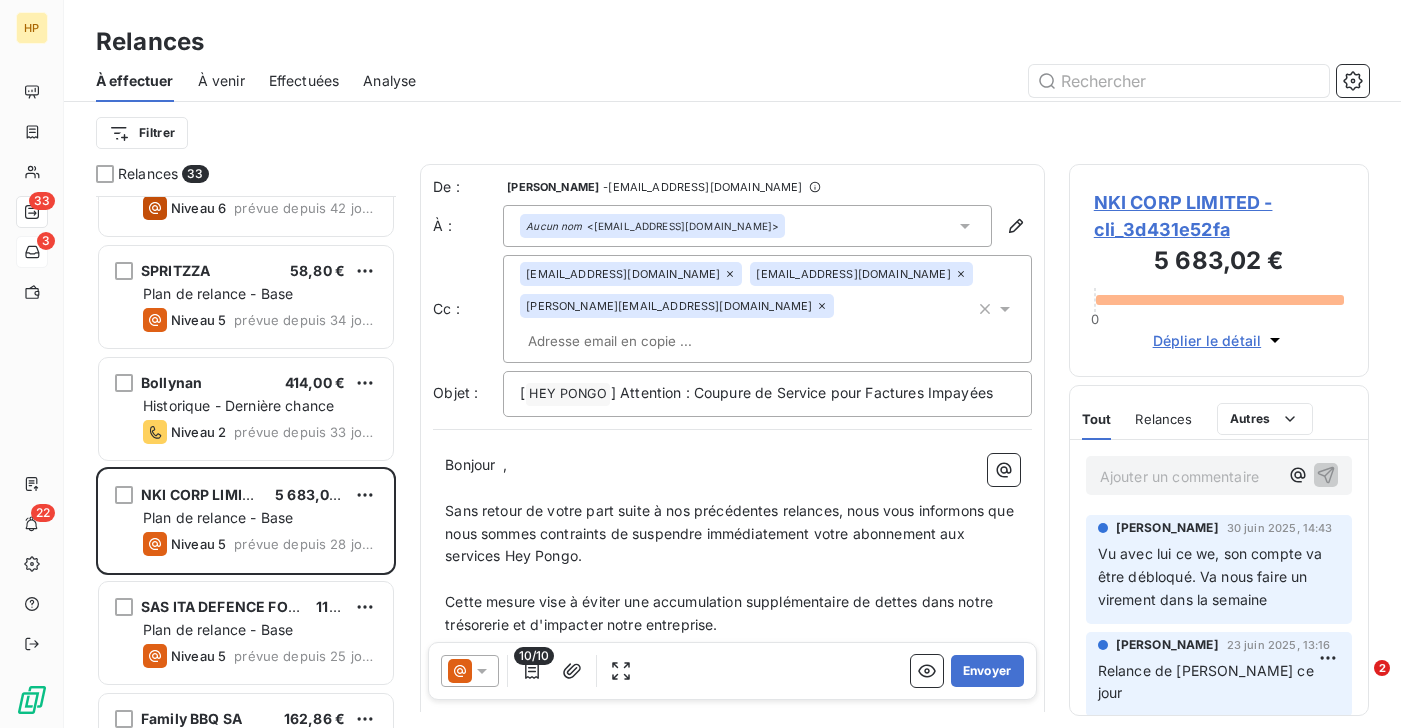 click on "Ajouter un commentaire ﻿" at bounding box center (1189, 476) 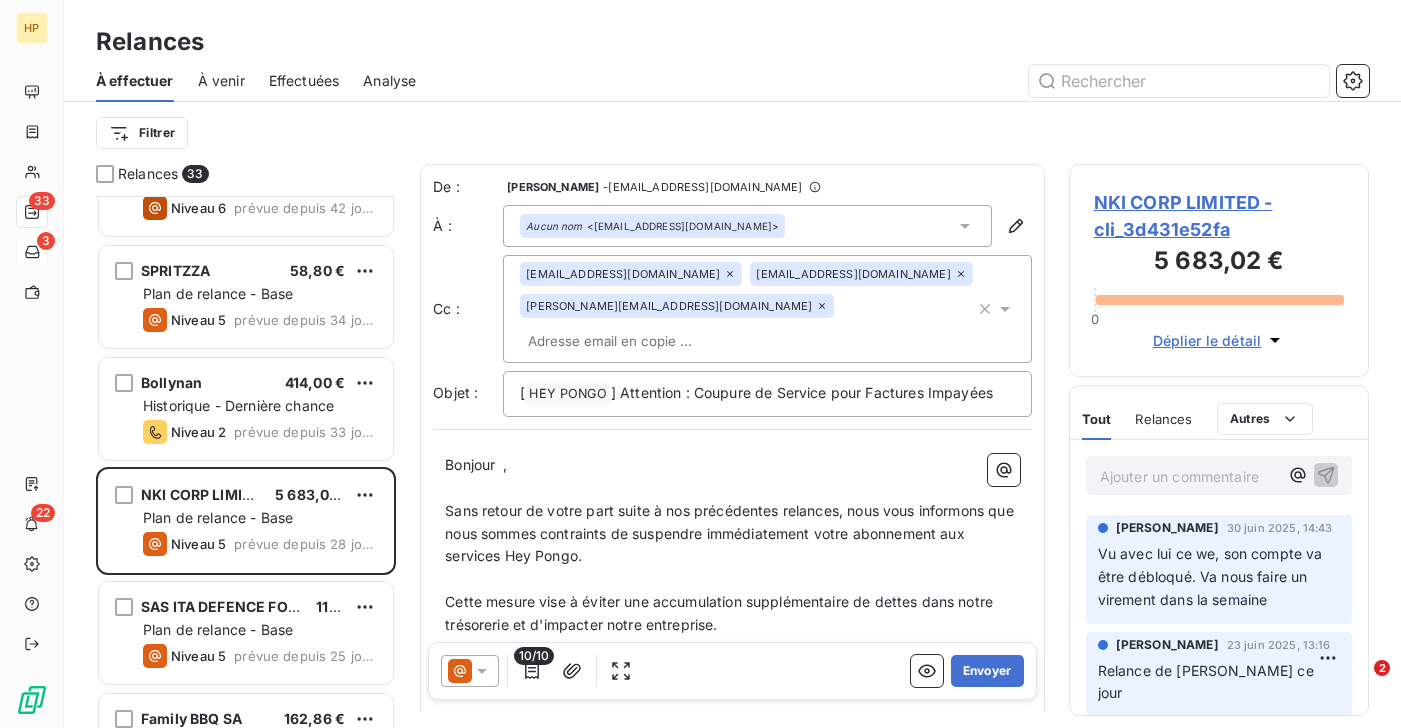 click on "NKI CORP LIMITED - cli_3d431e52fa" at bounding box center [1219, 216] 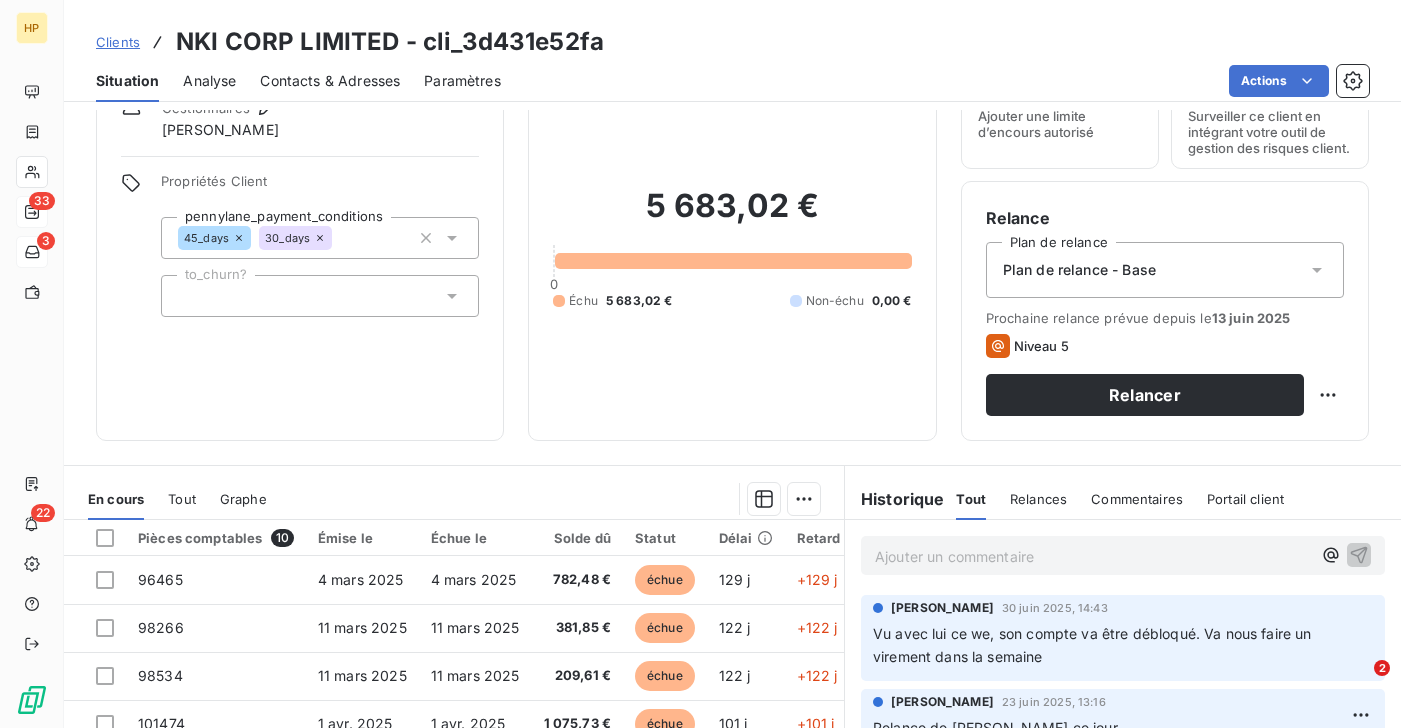 scroll, scrollTop: 138, scrollLeft: 0, axis: vertical 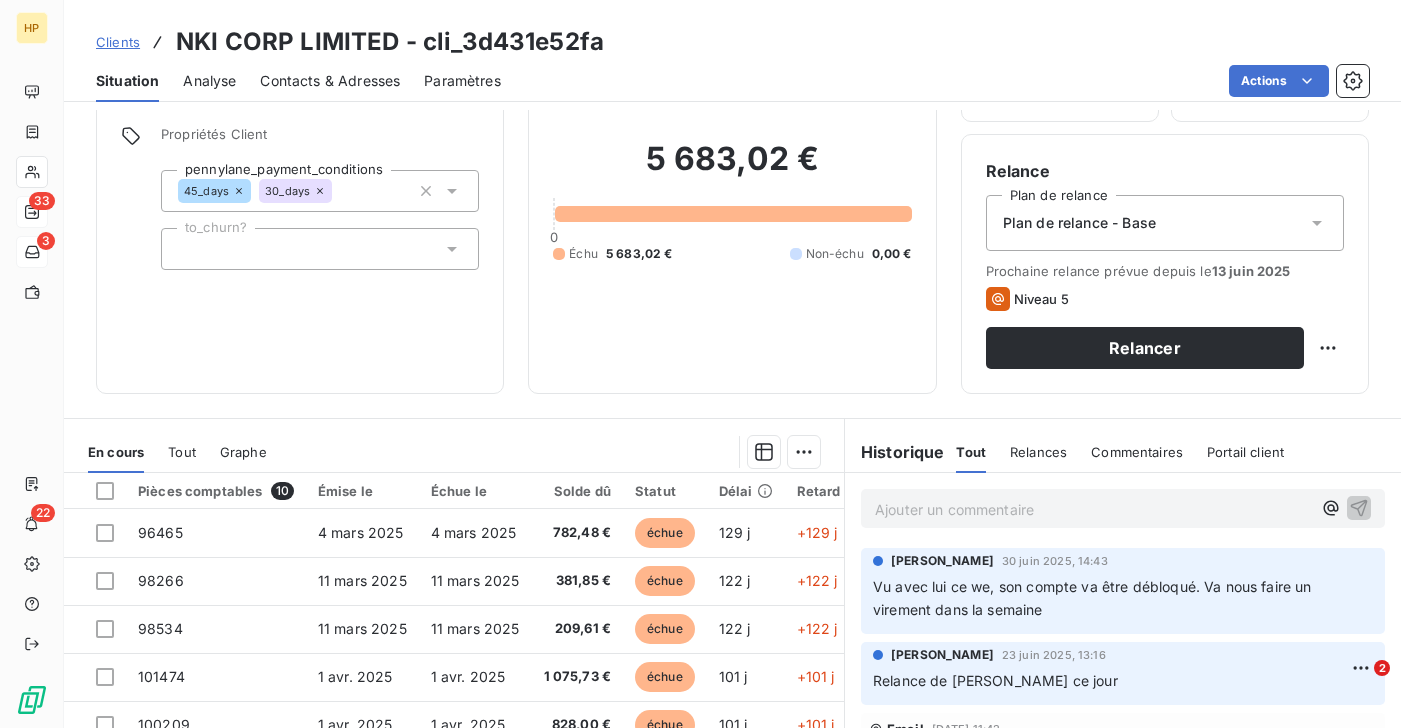 click on "Ajouter un commentaire ﻿" at bounding box center (1093, 509) 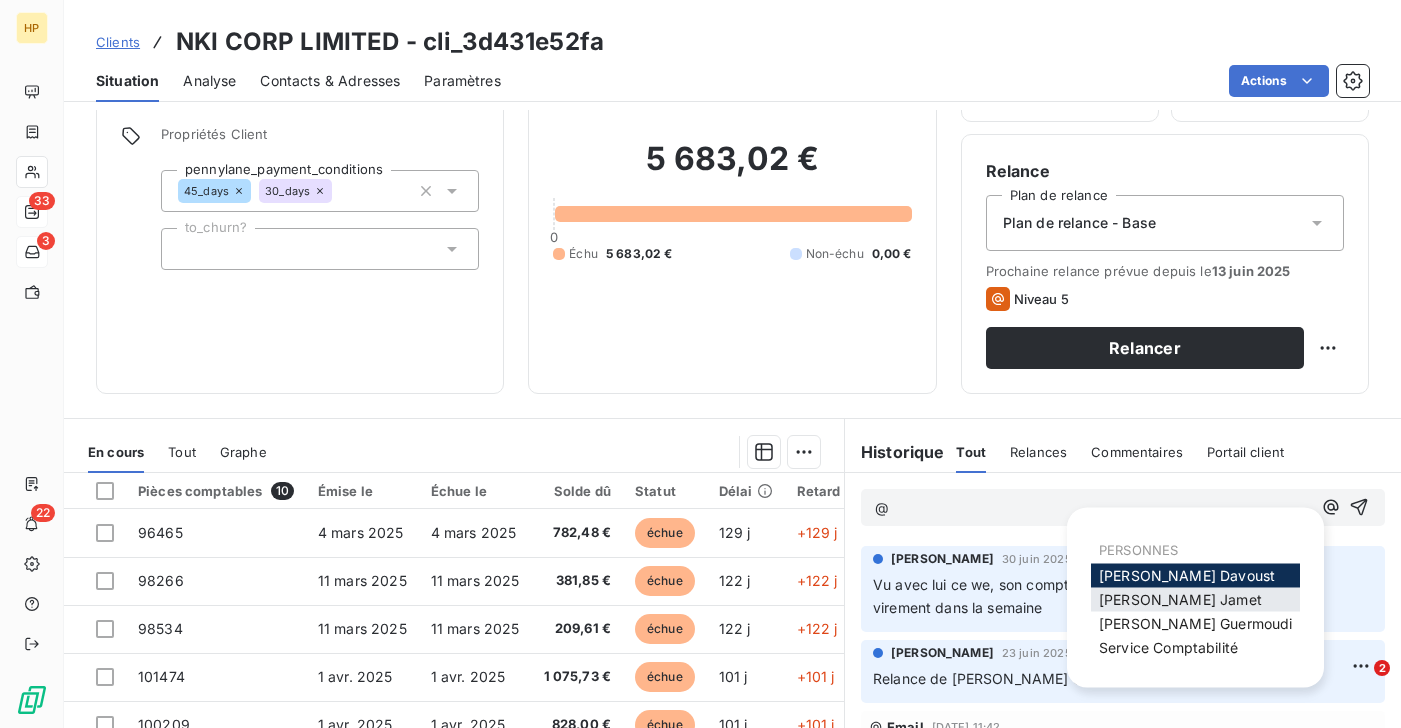 click on "[PERSON_NAME]" at bounding box center (1180, 599) 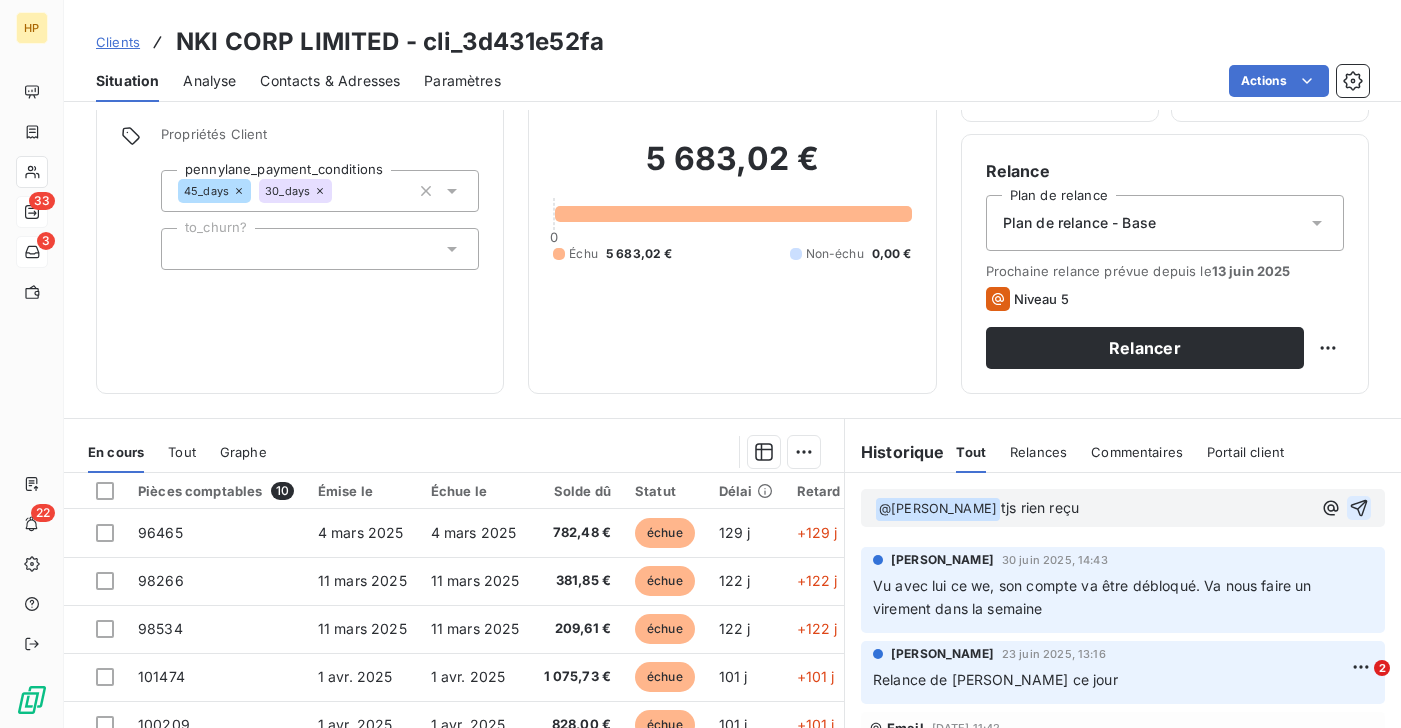click 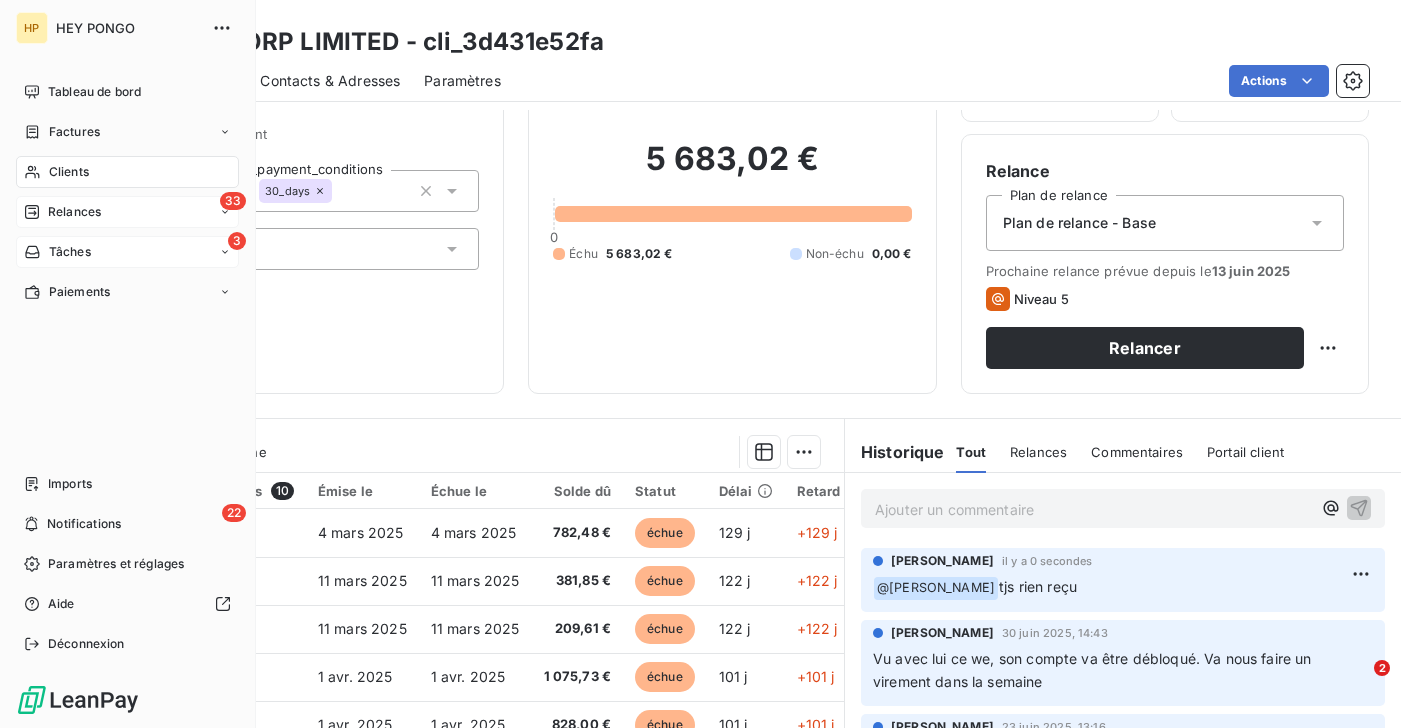 click on "Clients" at bounding box center [69, 172] 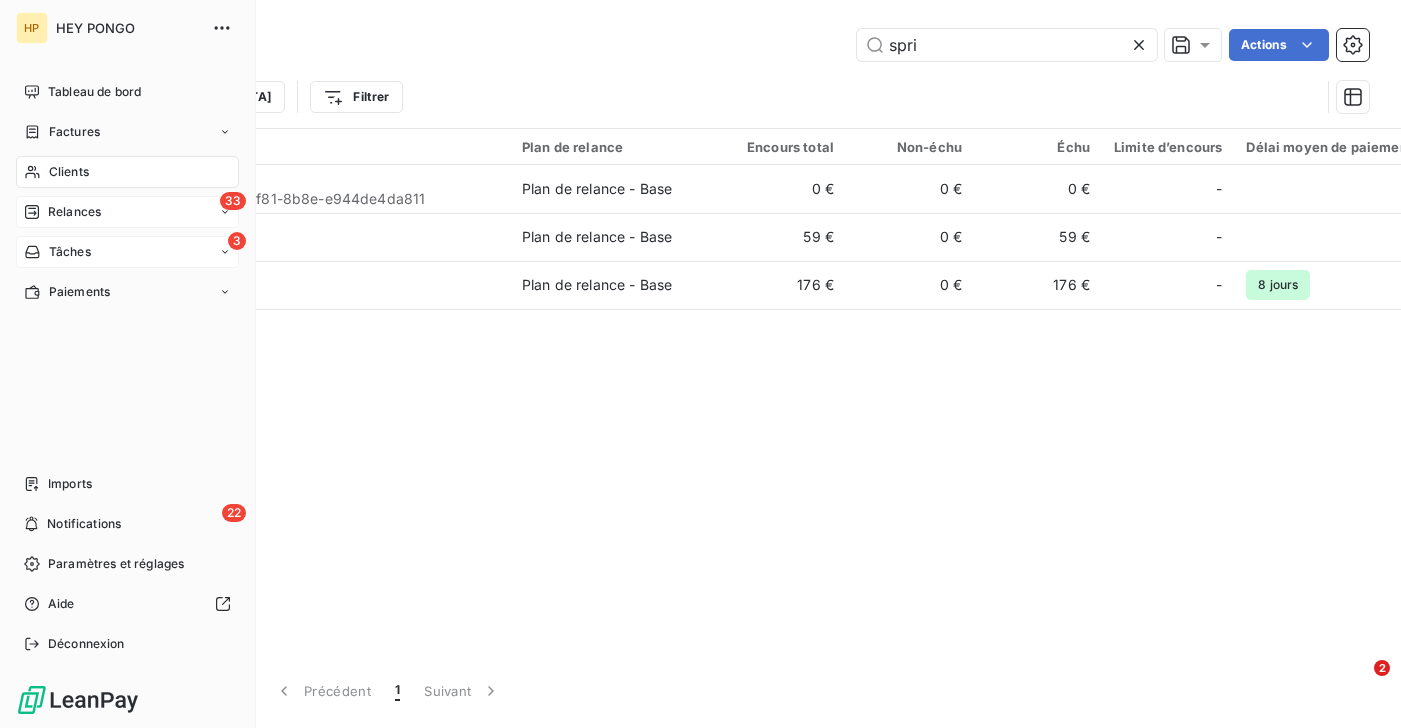 click on "Relances" at bounding box center (74, 212) 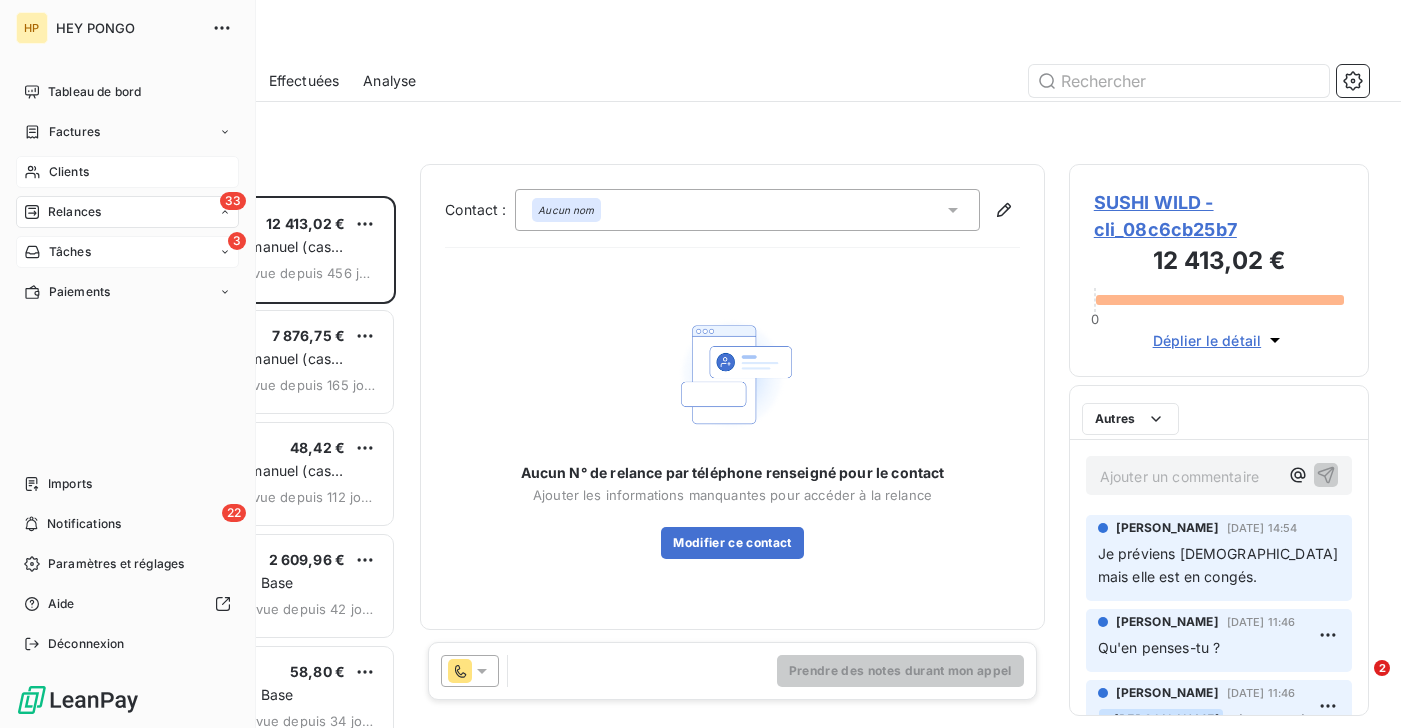 scroll, scrollTop: 1, scrollLeft: 0, axis: vertical 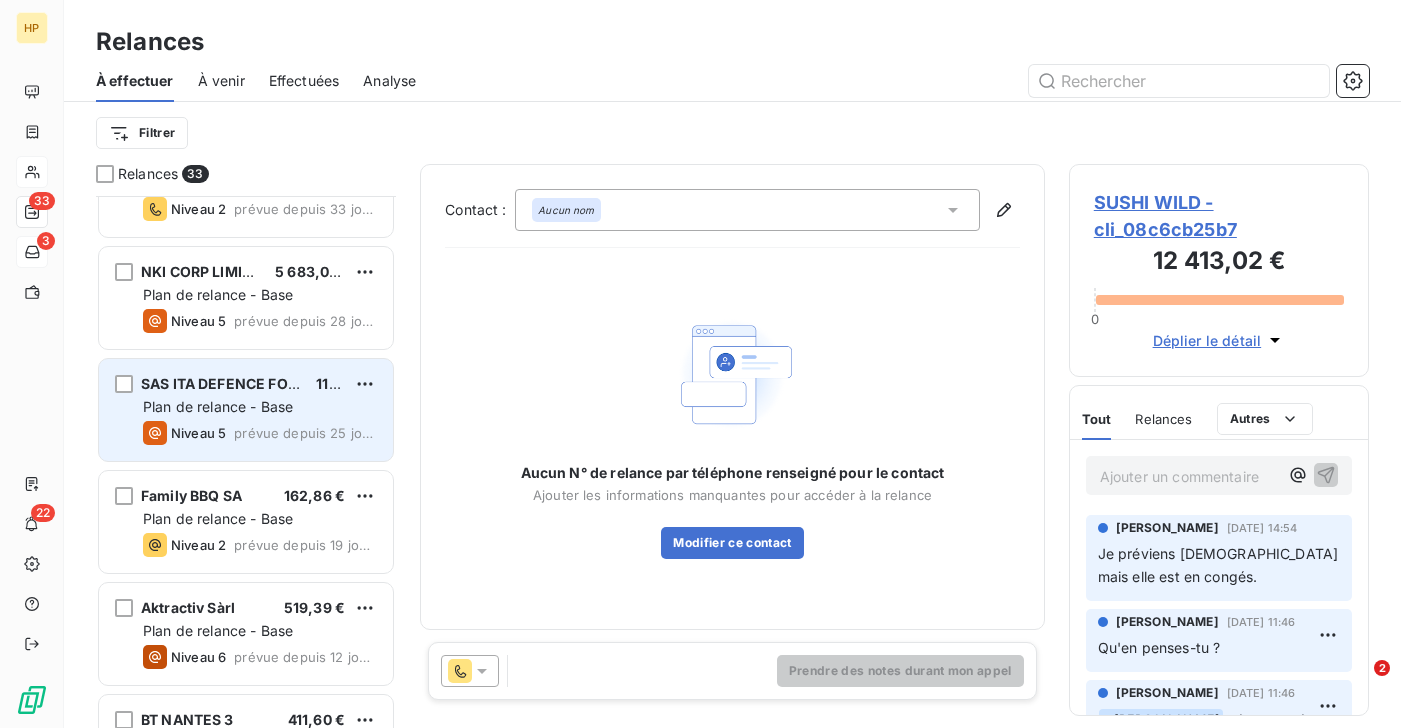 click on "Plan de relance - Base" at bounding box center [218, 406] 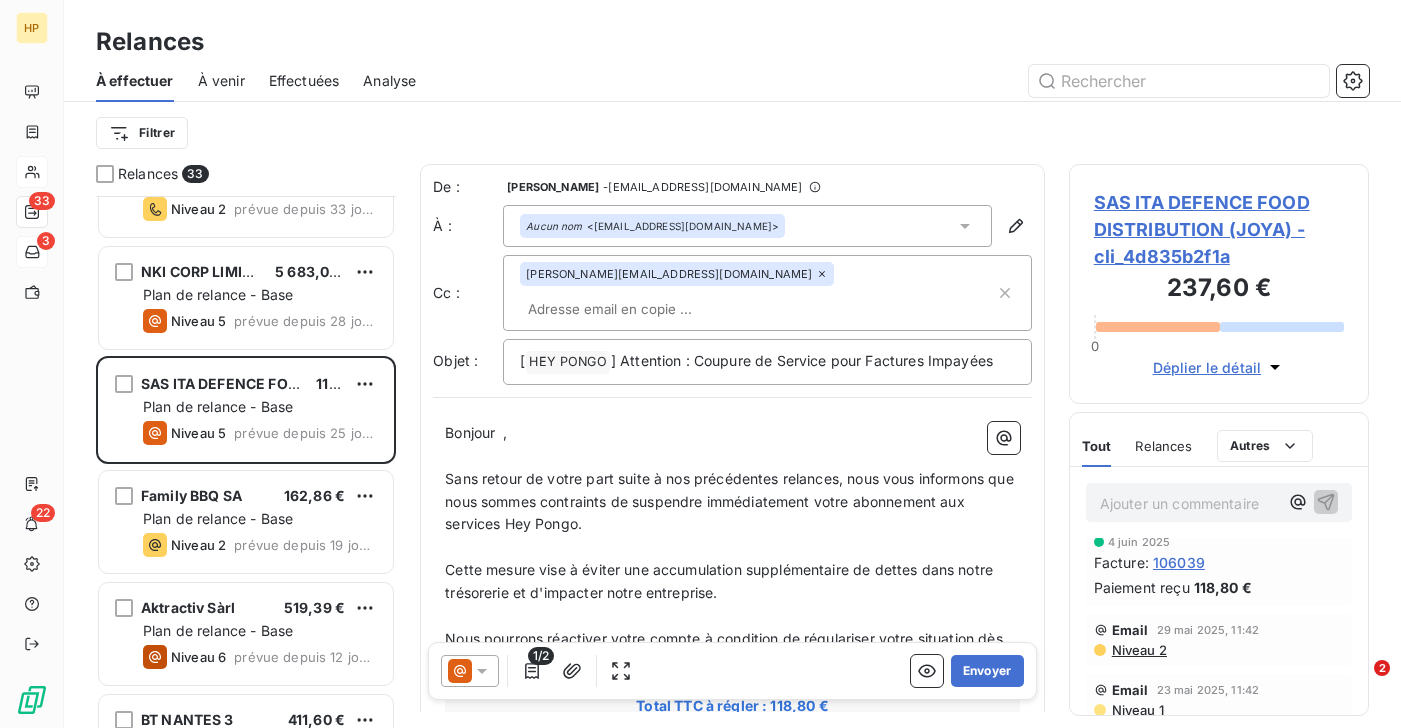 scroll, scrollTop: 0, scrollLeft: 0, axis: both 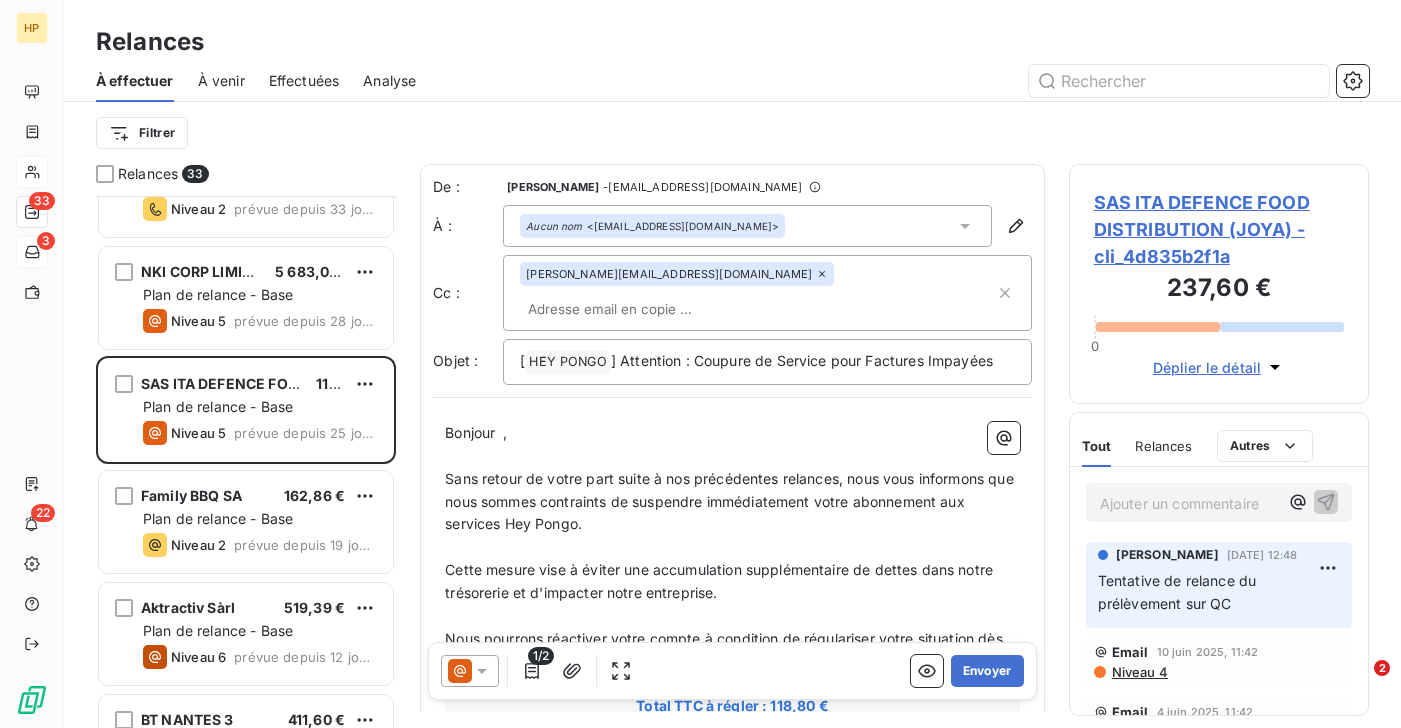click on "SAS ITA DEFENCE FOOD DISTRIBUTION (JOYA) - cli_4d835b2f1a" at bounding box center (1219, 229) 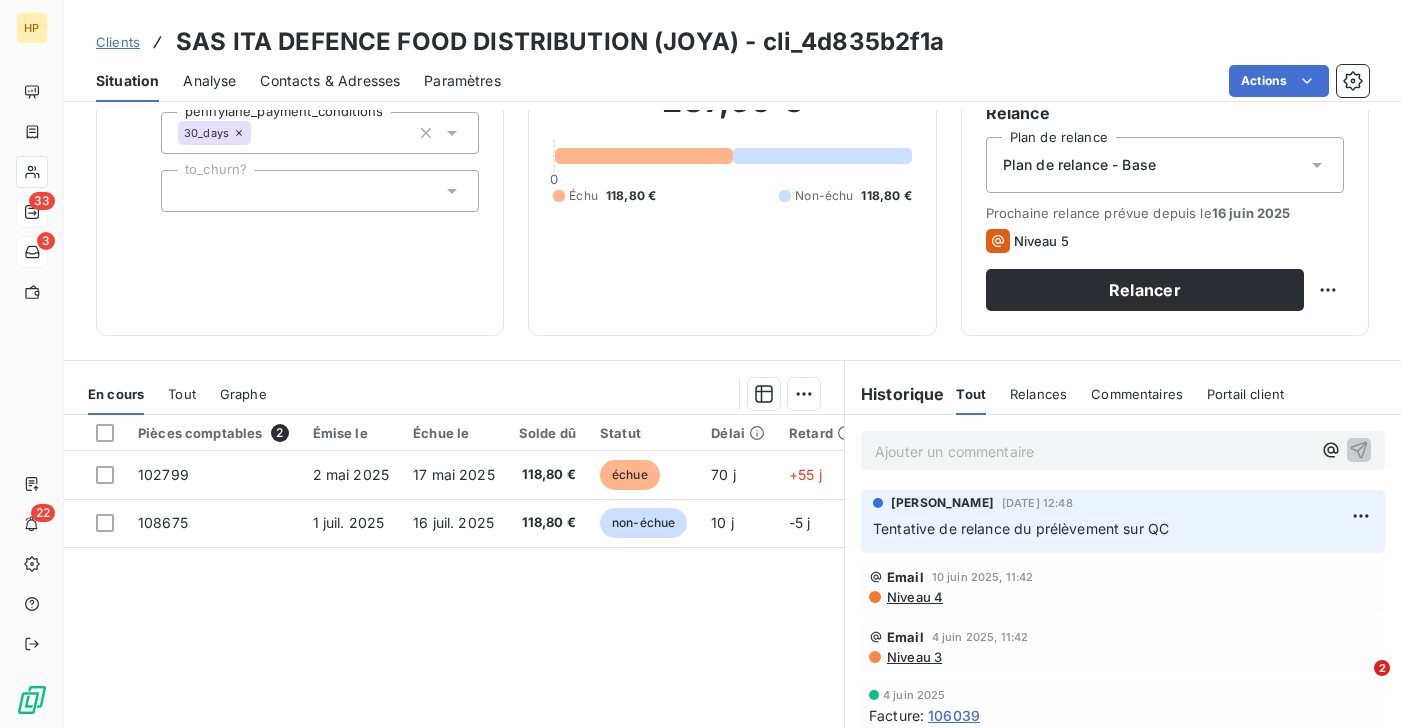 scroll, scrollTop: 241, scrollLeft: 0, axis: vertical 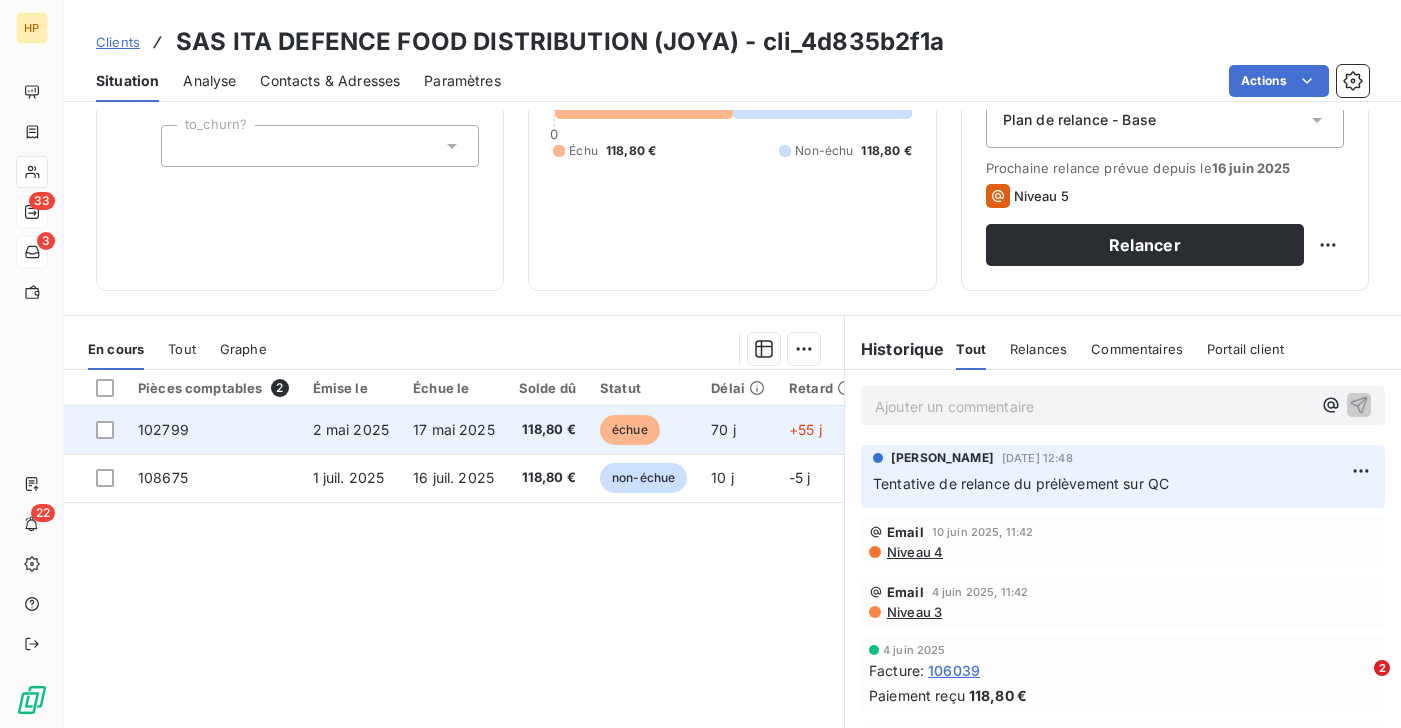 click on "118,80 €" at bounding box center [547, 430] 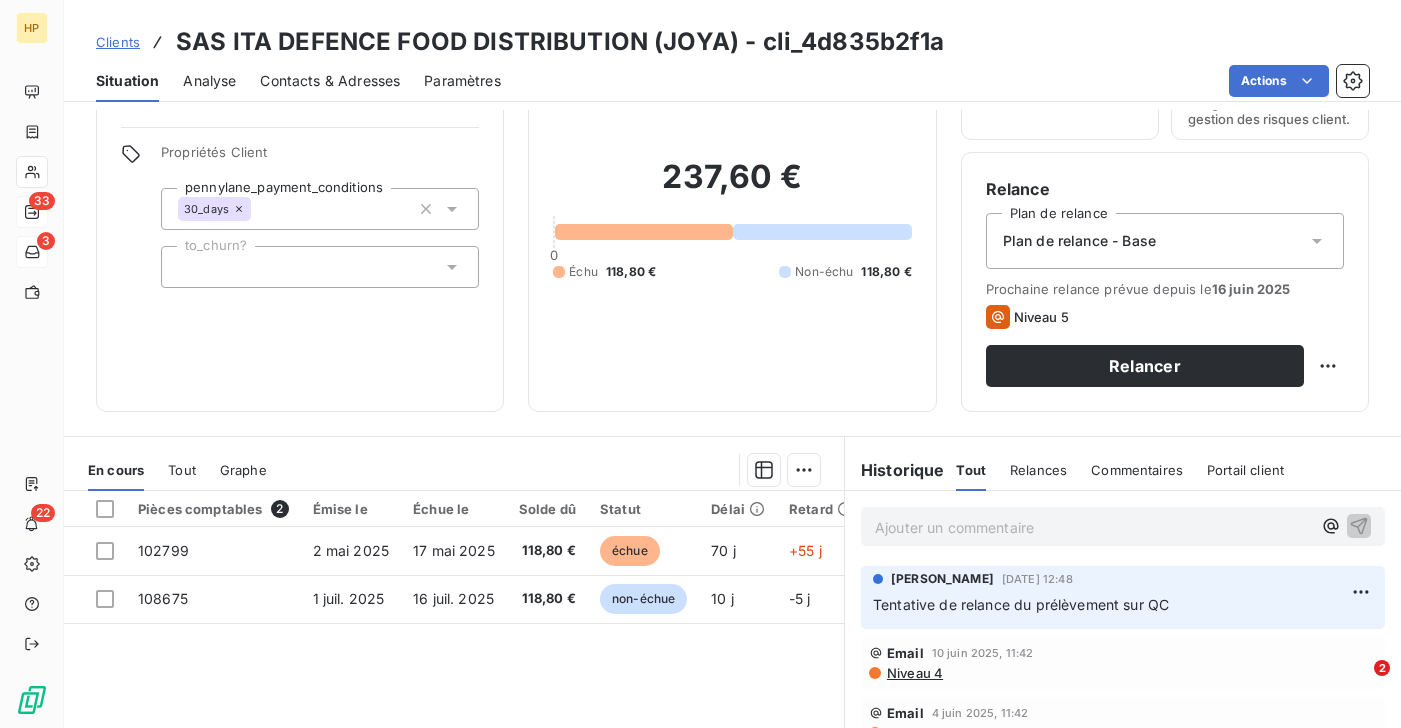 scroll, scrollTop: 130, scrollLeft: 0, axis: vertical 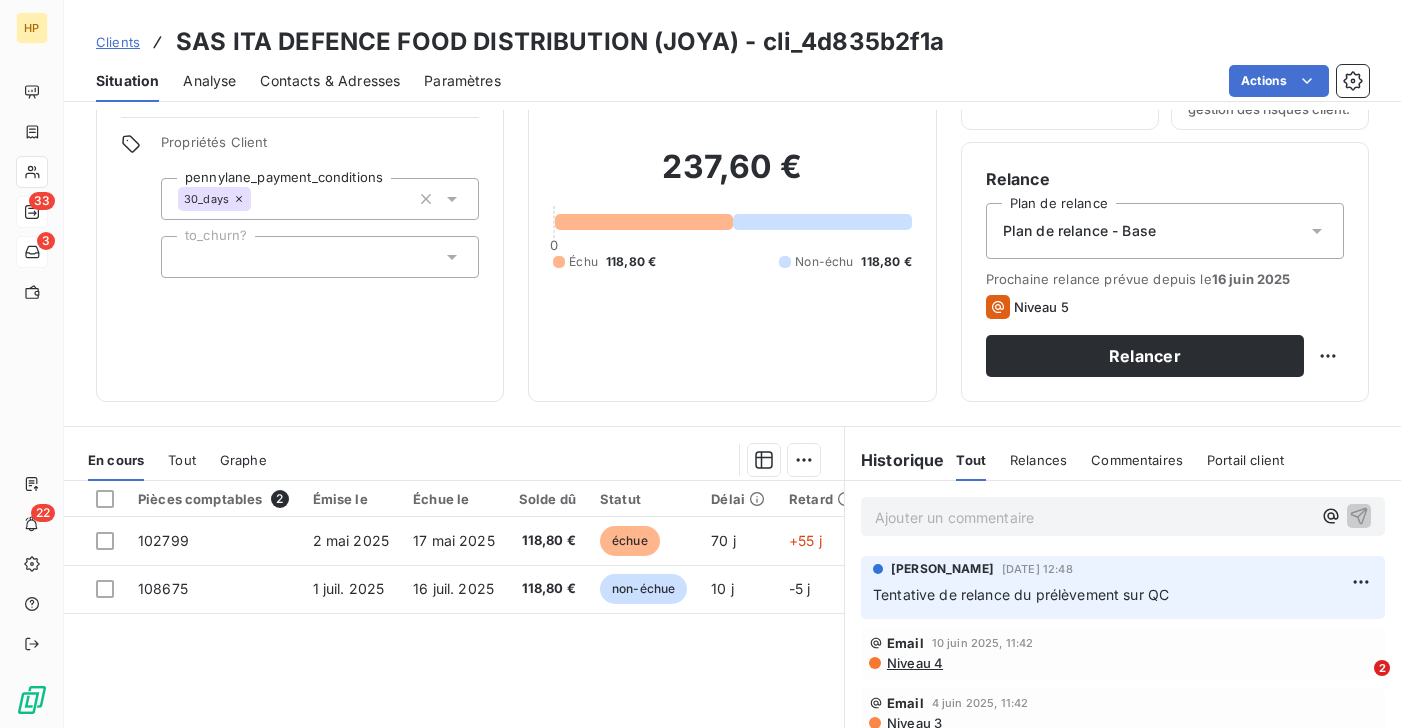 click on "Ajouter un commentaire ﻿" at bounding box center [1093, 517] 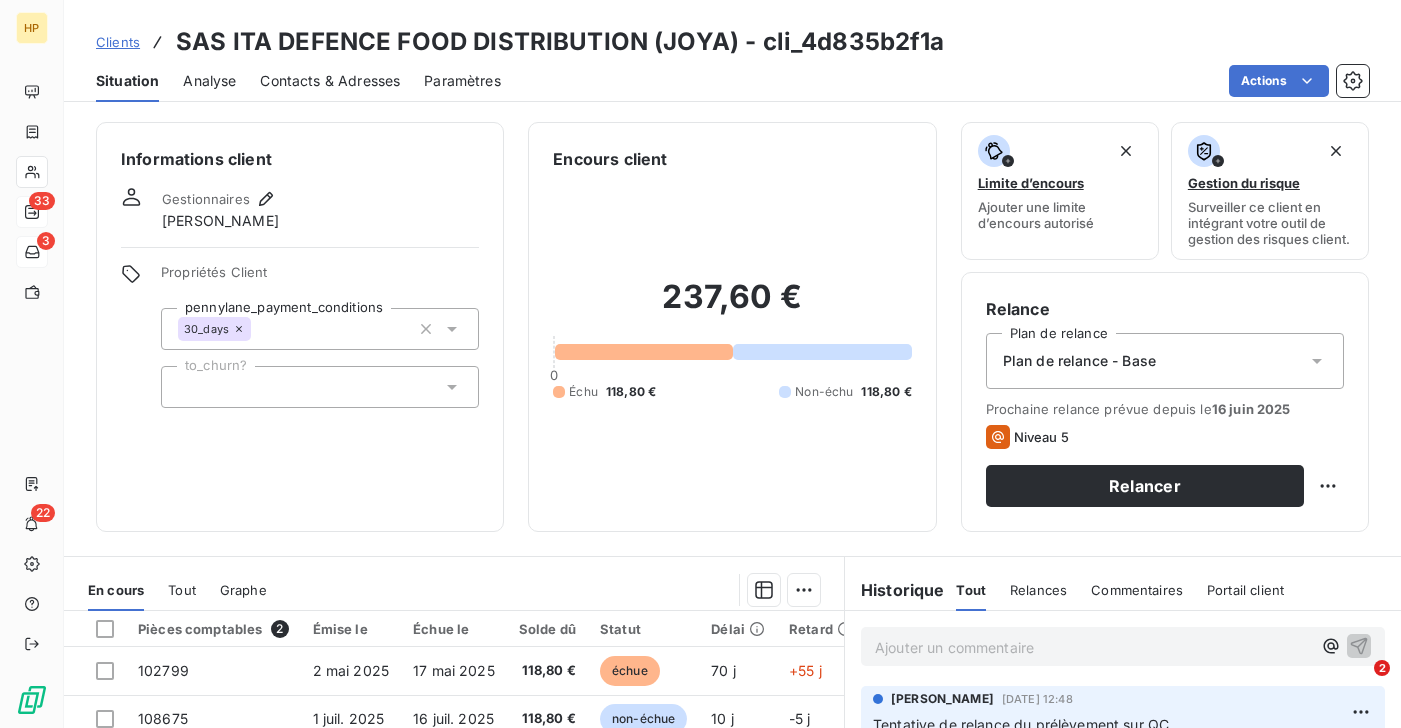 scroll, scrollTop: 328, scrollLeft: 0, axis: vertical 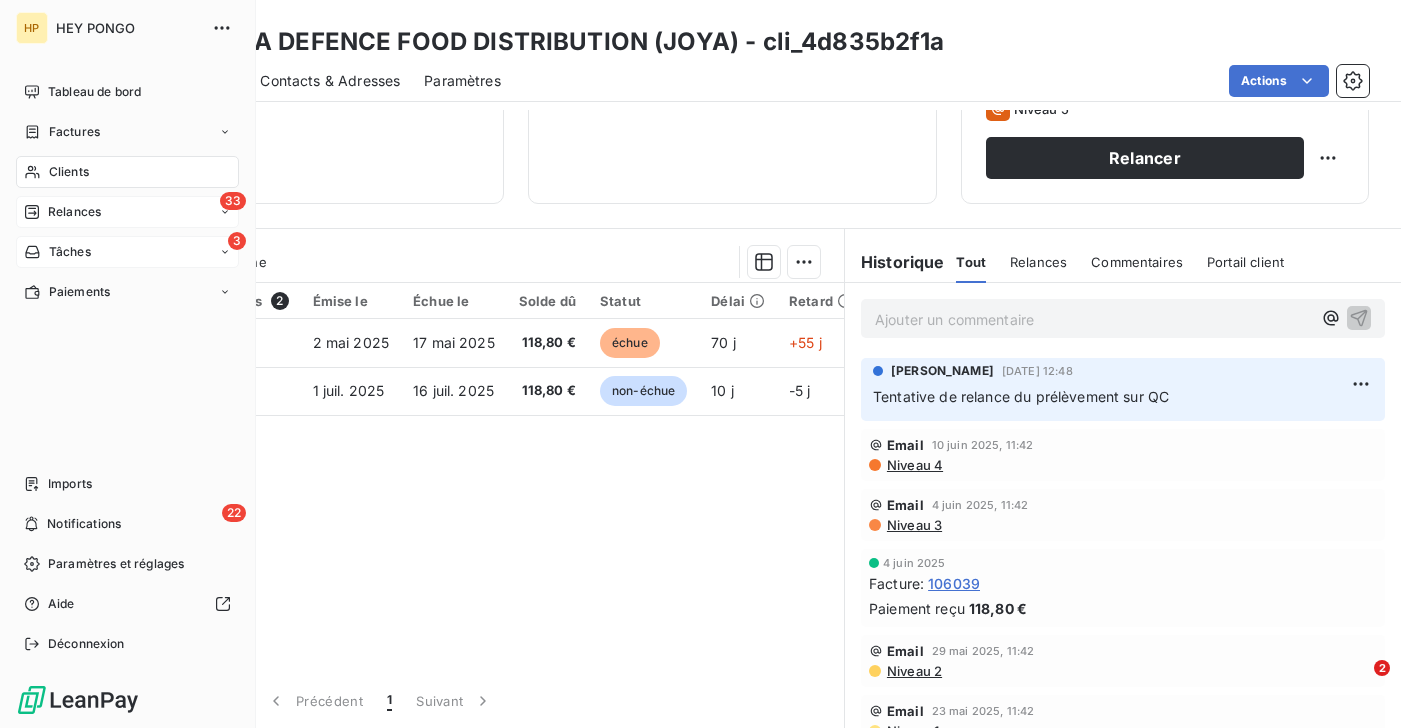 click on "Relances" at bounding box center (74, 212) 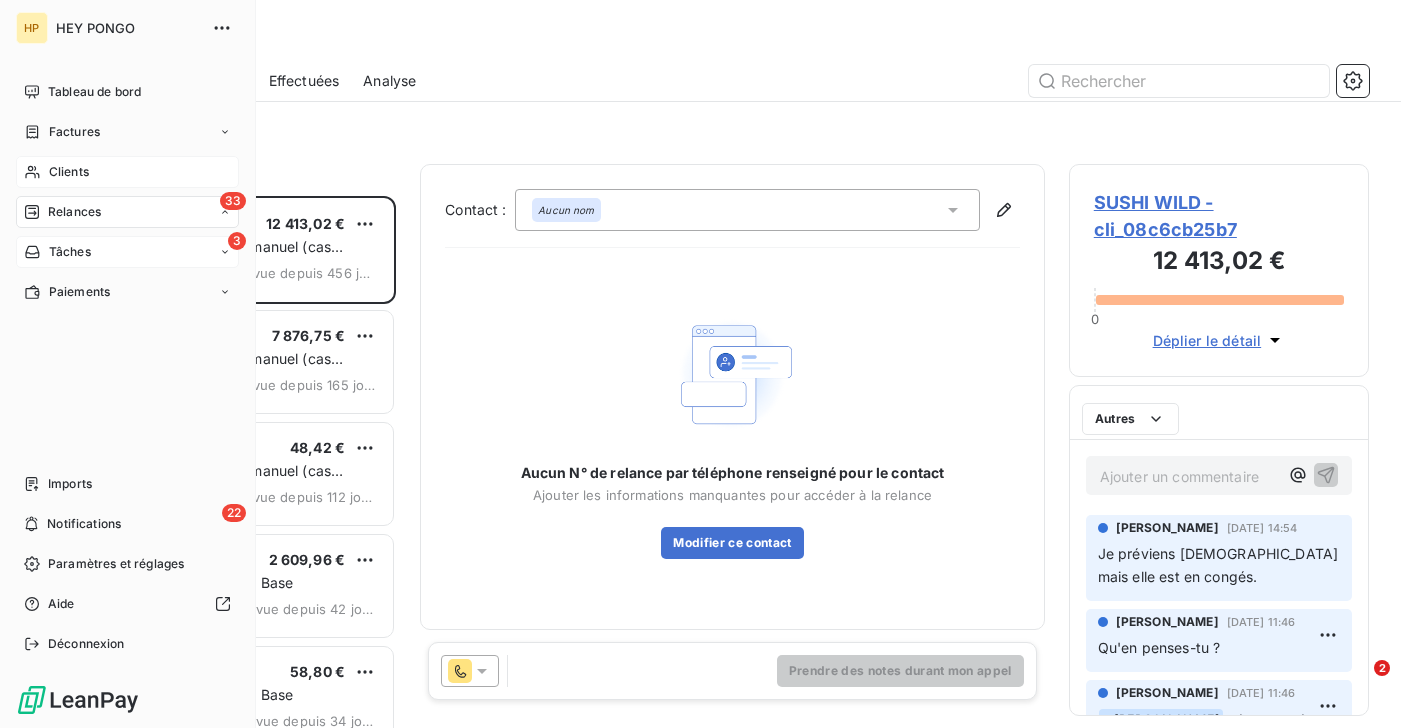 scroll, scrollTop: 1, scrollLeft: 0, axis: vertical 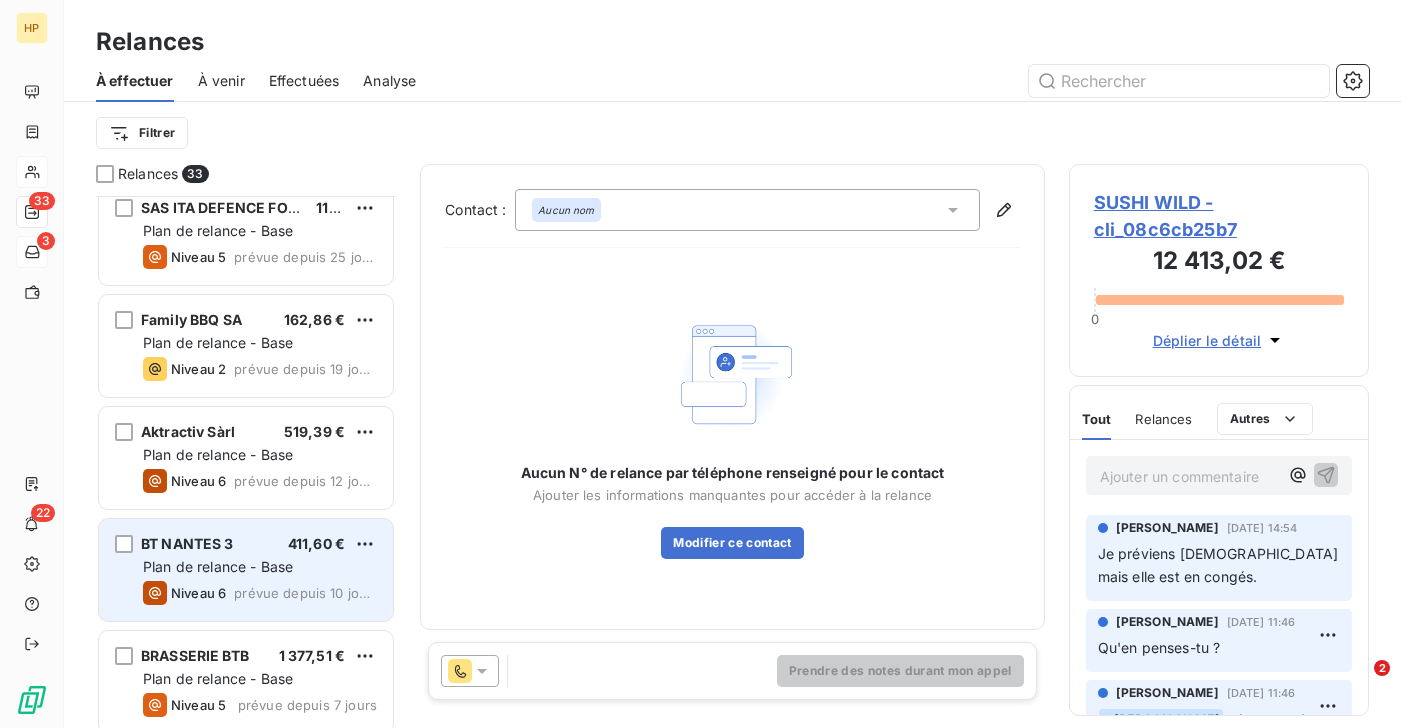 click on "BT NANTES 3" at bounding box center [187, 543] 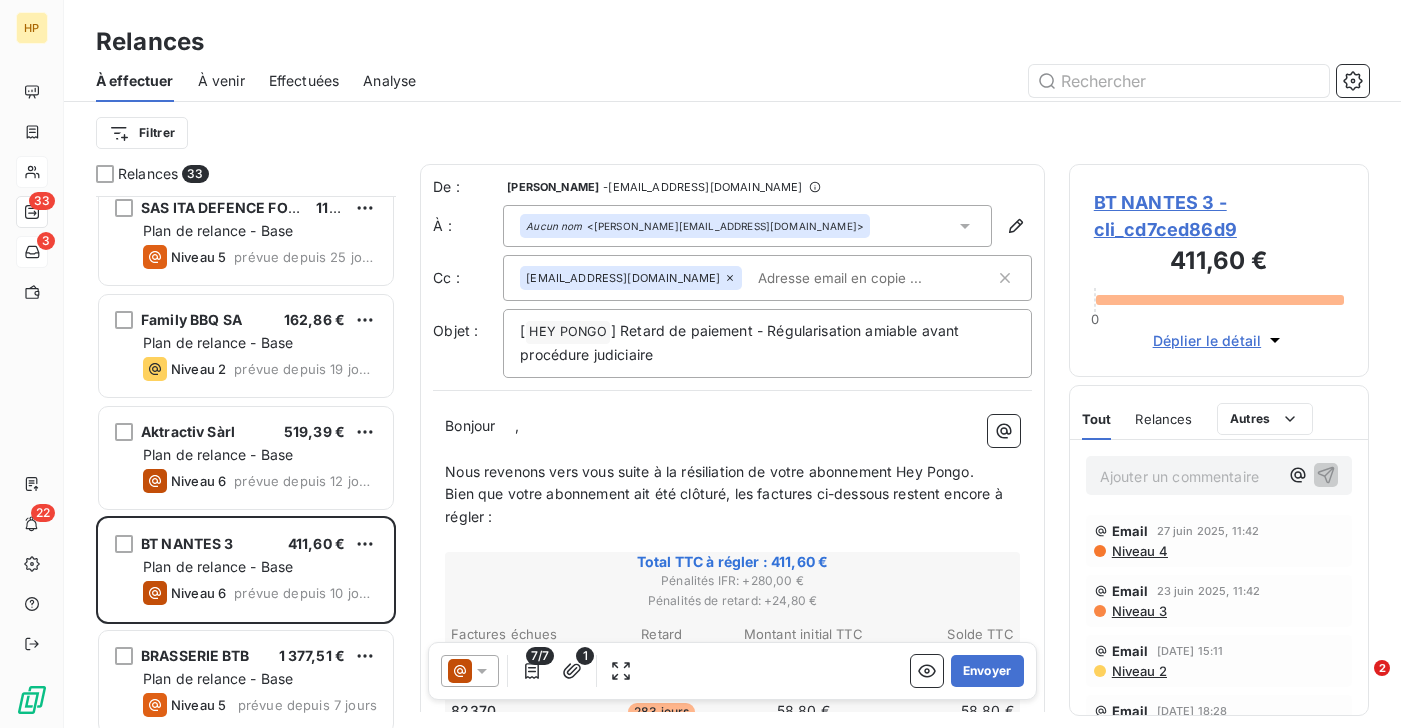 scroll, scrollTop: 325, scrollLeft: 0, axis: vertical 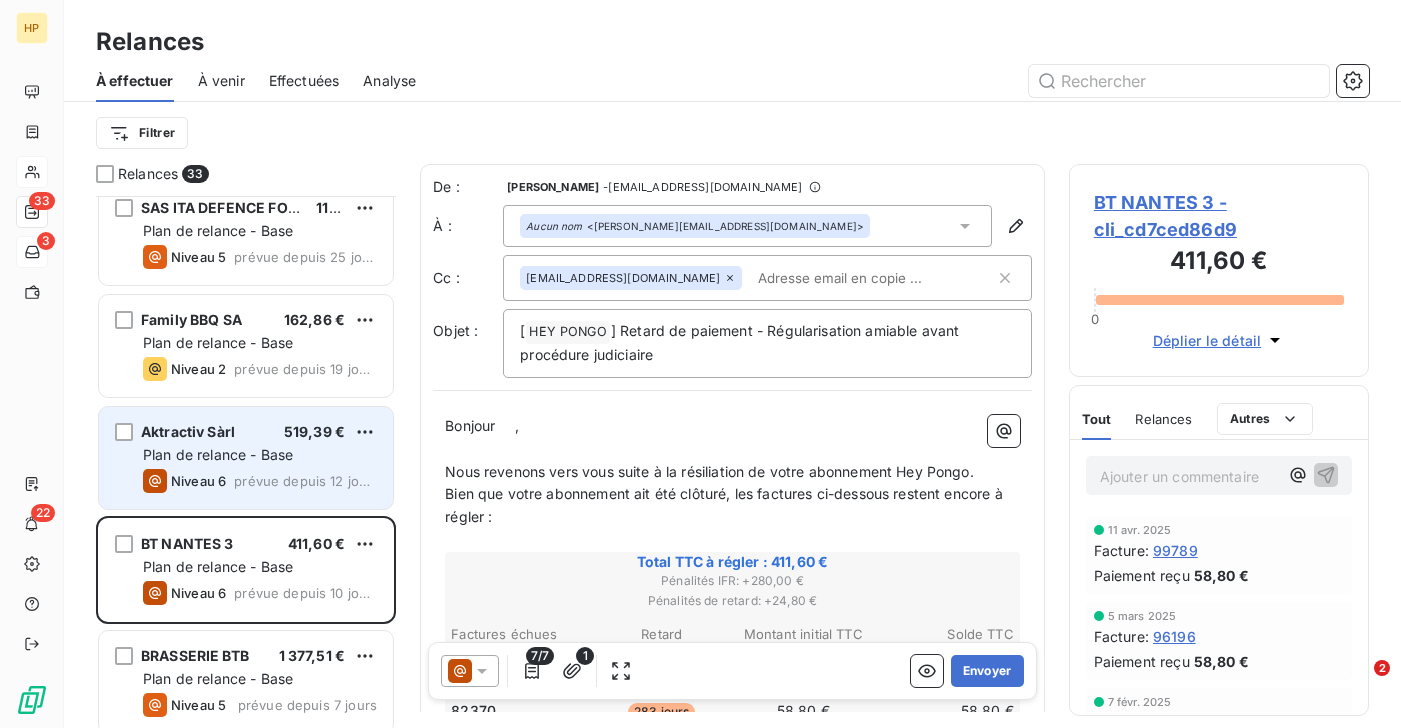 click on "Aktractiv Sàrl 519,39 € Plan de relance - Base Niveau 6 prévue depuis 12 jours" at bounding box center (246, 458) 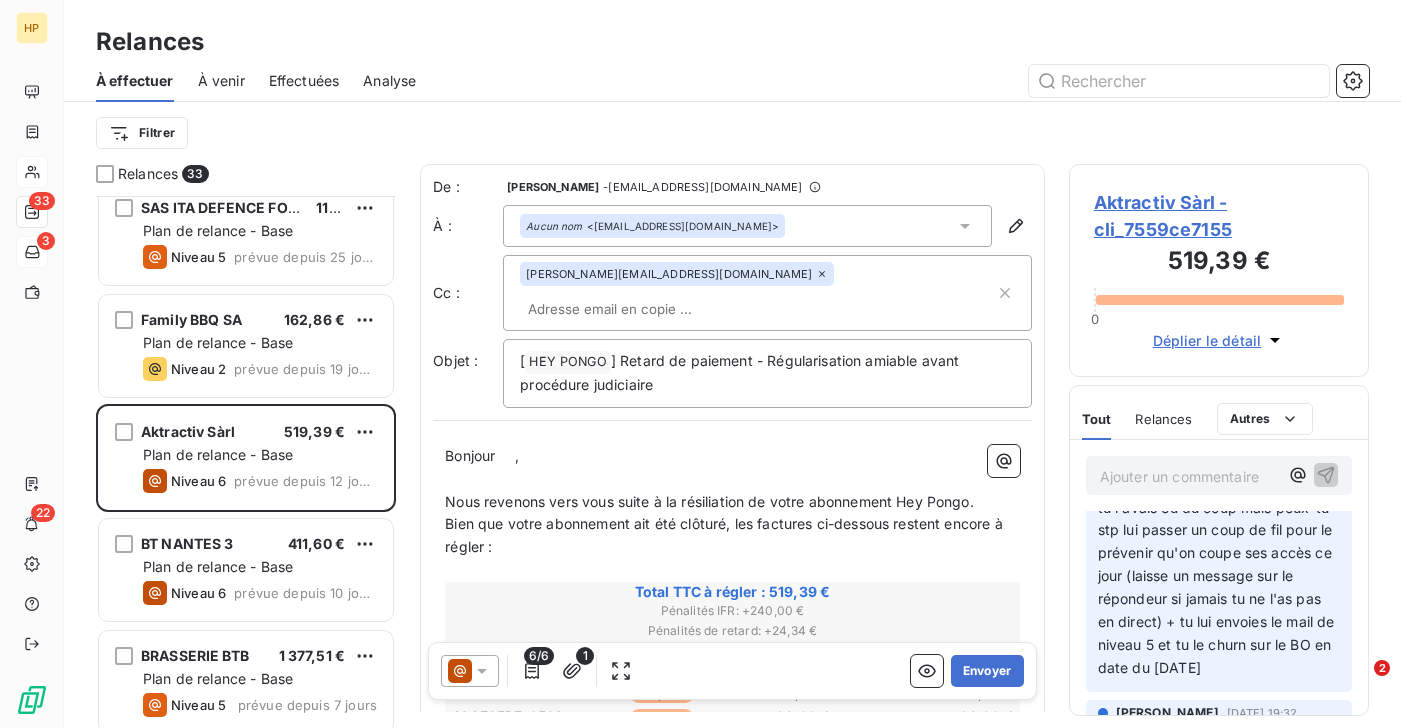scroll, scrollTop: 223, scrollLeft: 0, axis: vertical 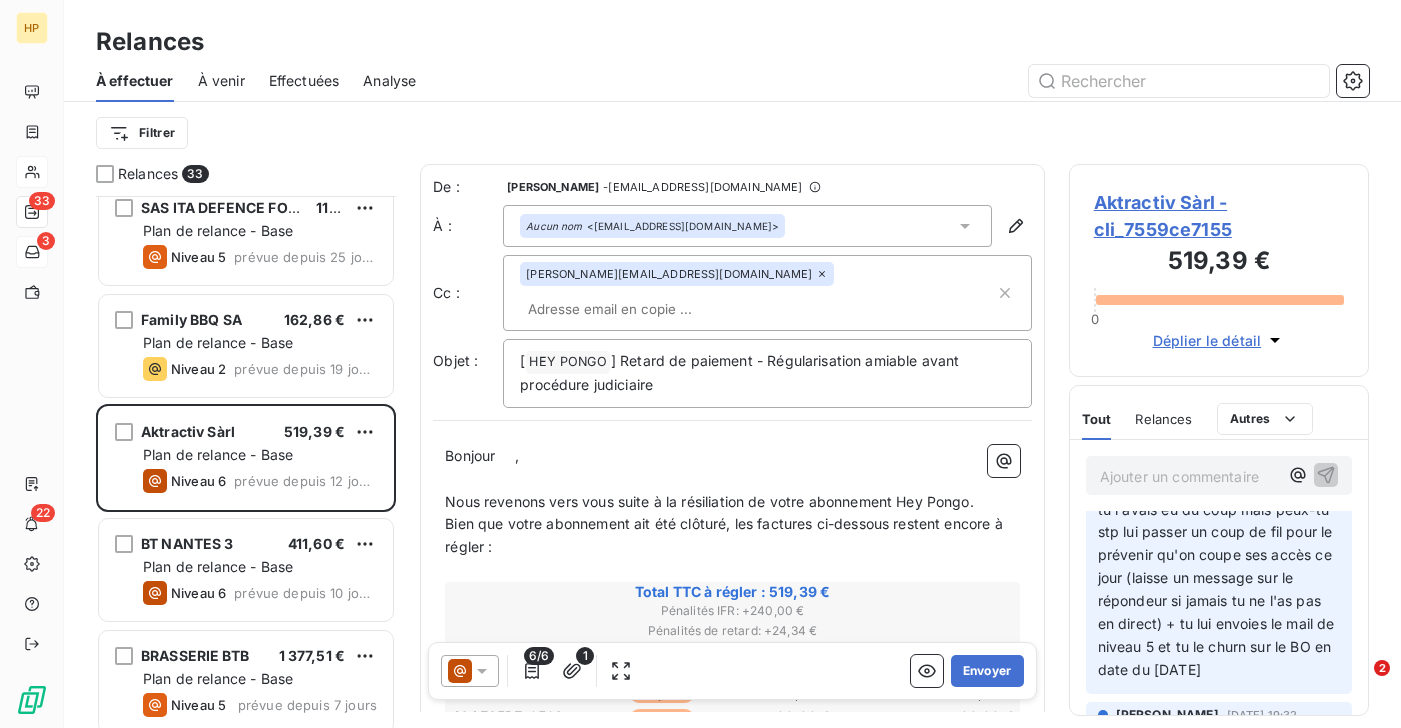 drag, startPoint x: 1283, startPoint y: 665, endPoint x: 1119, endPoint y: 550, distance: 200.30228 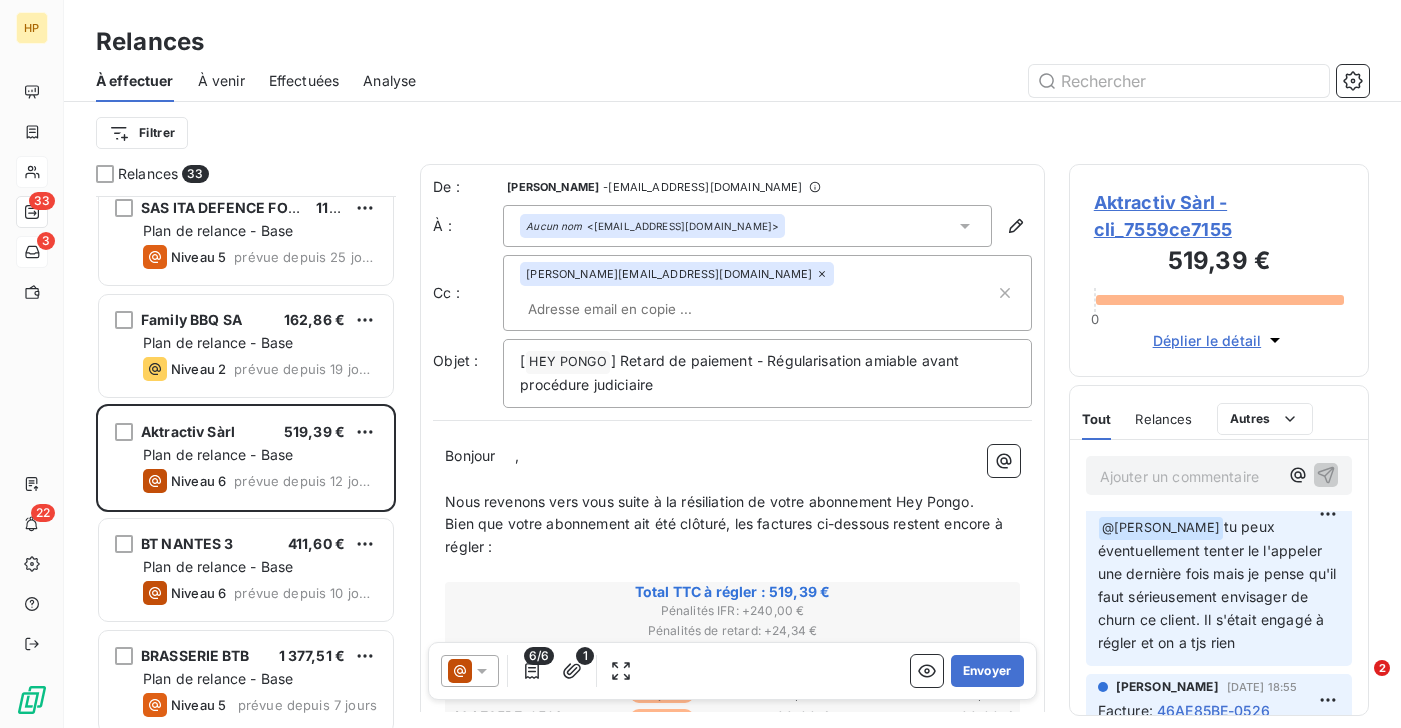 scroll, scrollTop: 560, scrollLeft: 0, axis: vertical 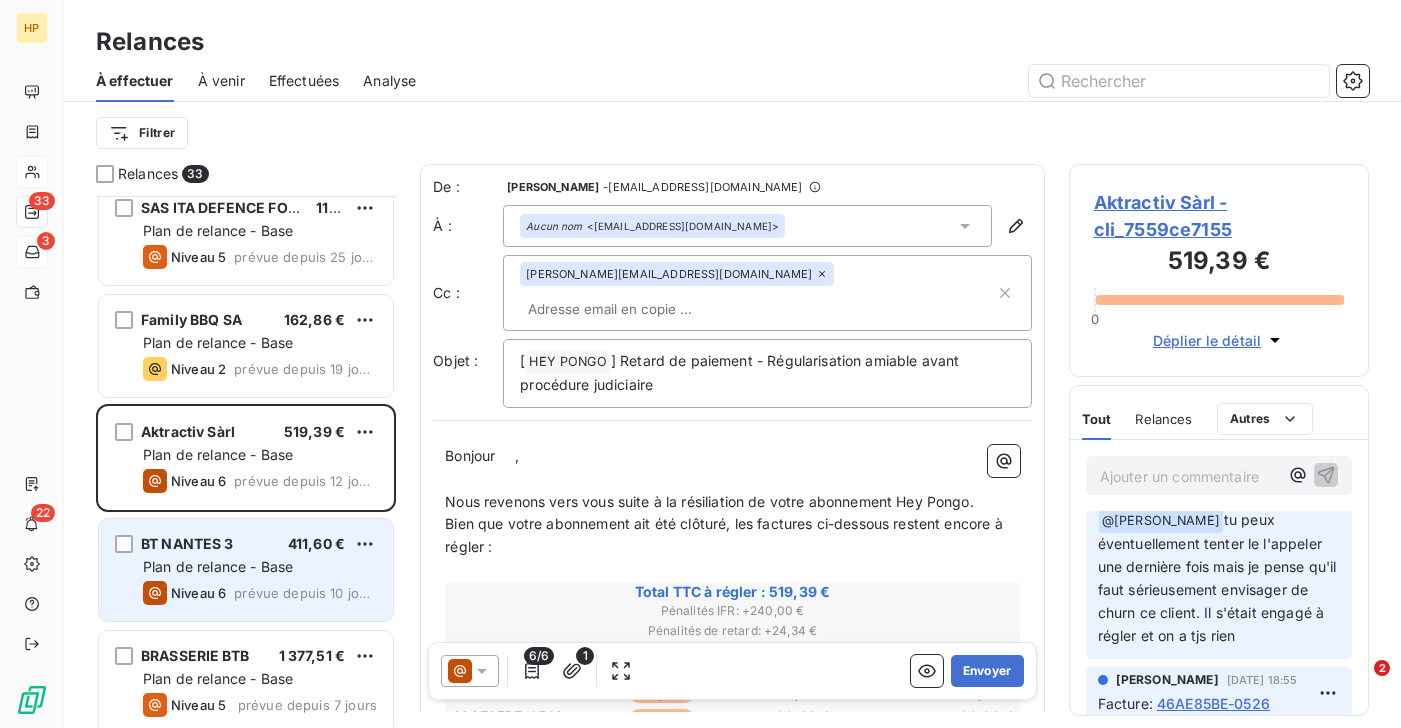 click on "Plan de relance - Base" at bounding box center (260, 567) 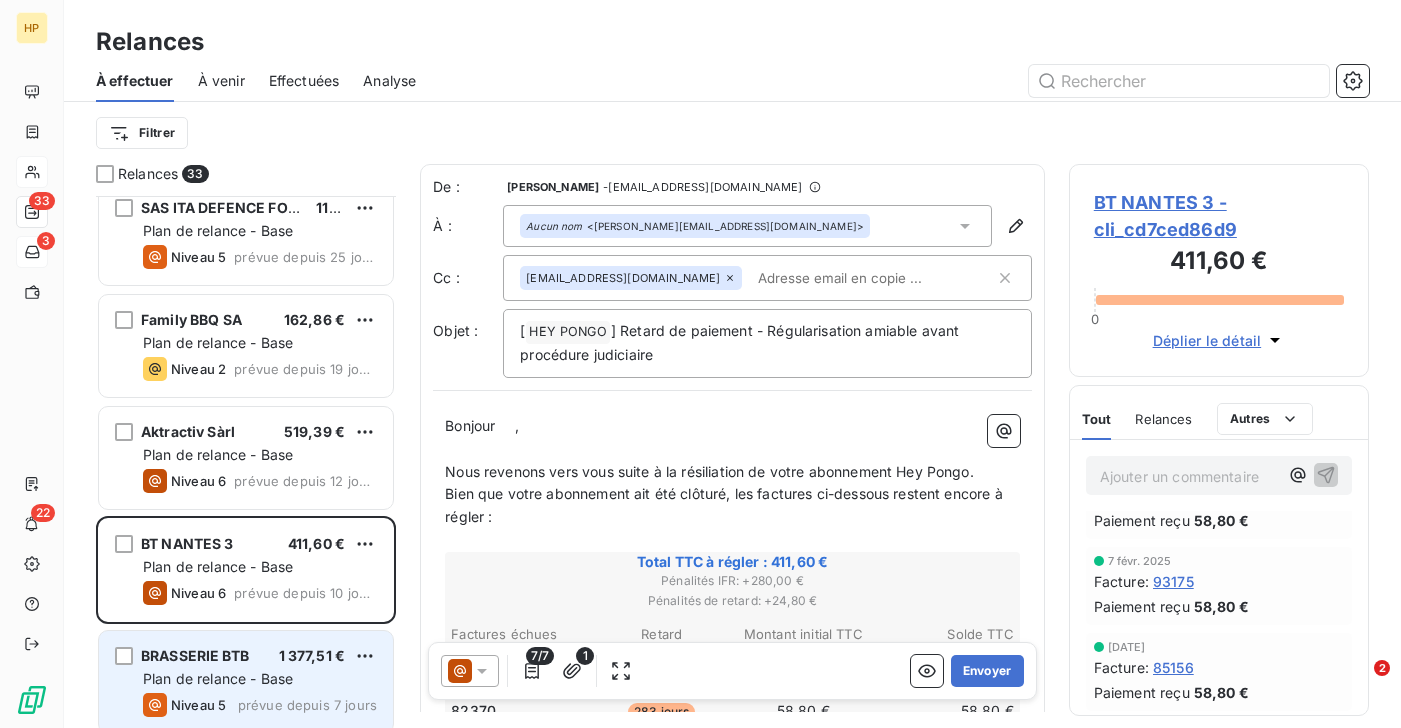 click on "Plan de relance - Base" at bounding box center (218, 678) 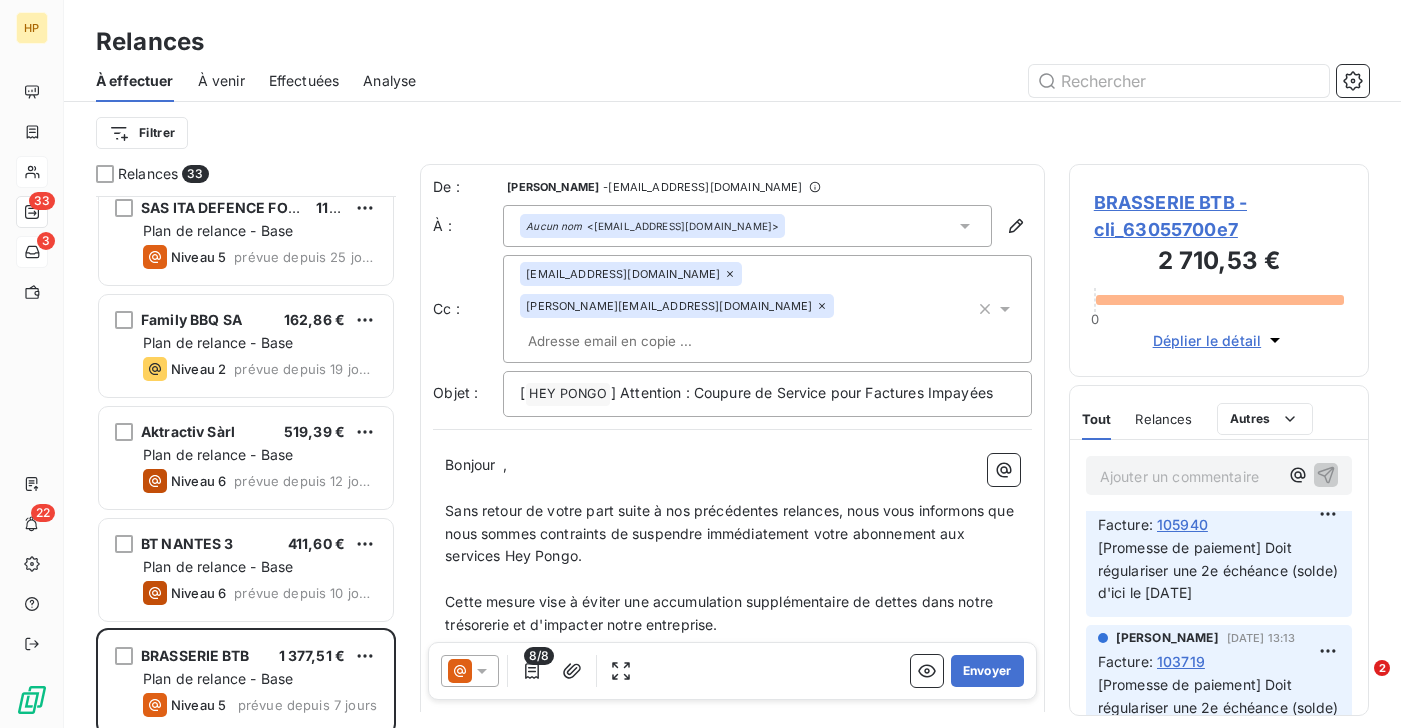 scroll, scrollTop: 360, scrollLeft: 0, axis: vertical 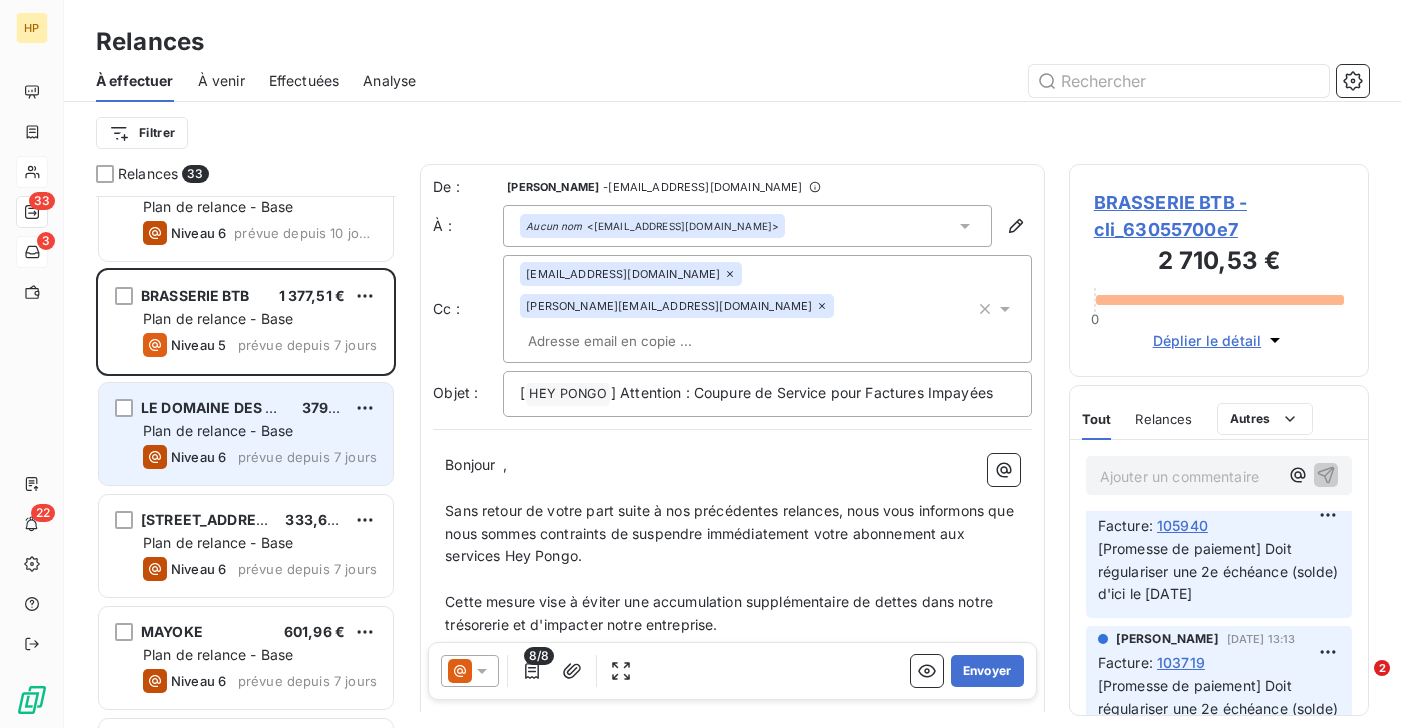 click on "prévue depuis 7 jours" at bounding box center (307, 457) 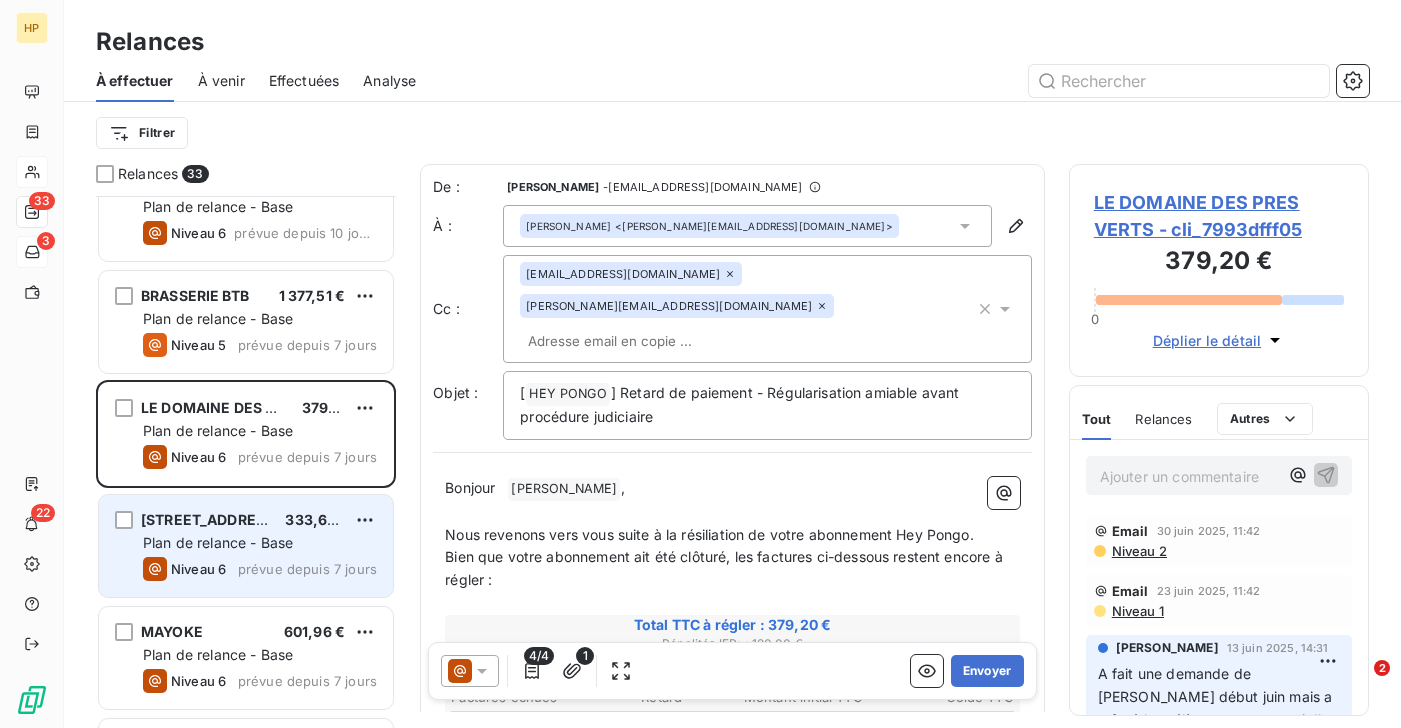 click on "Plan de relance - Base" at bounding box center [218, 542] 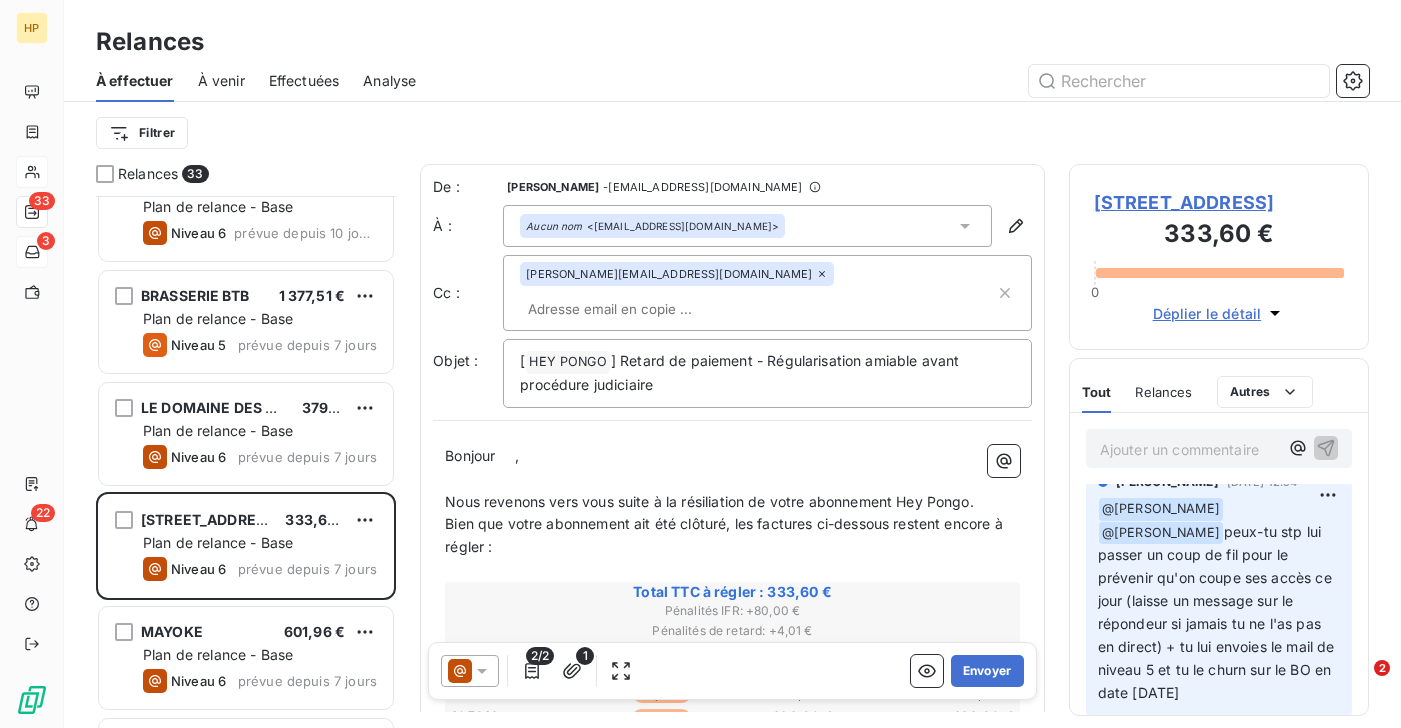 scroll, scrollTop: 171, scrollLeft: 0, axis: vertical 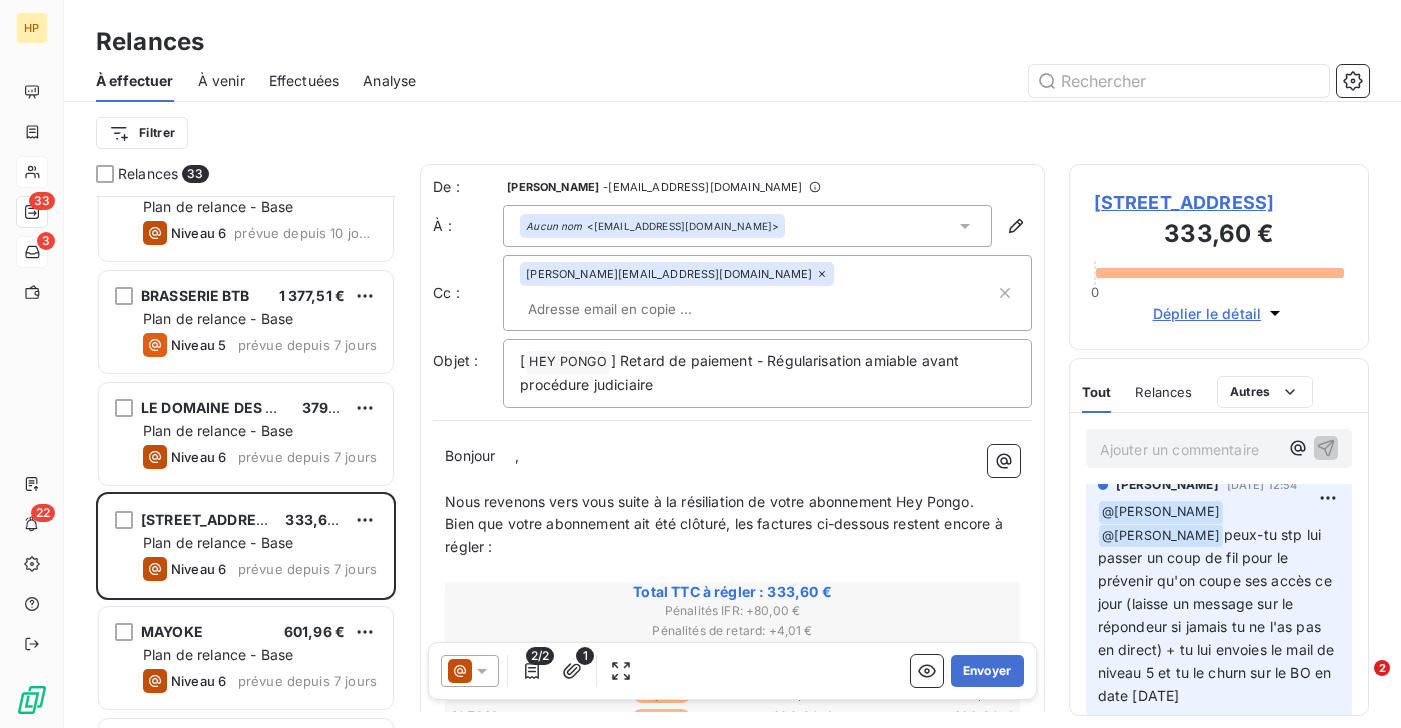 drag, startPoint x: 1284, startPoint y: 697, endPoint x: 1100, endPoint y: 563, distance: 227.6225 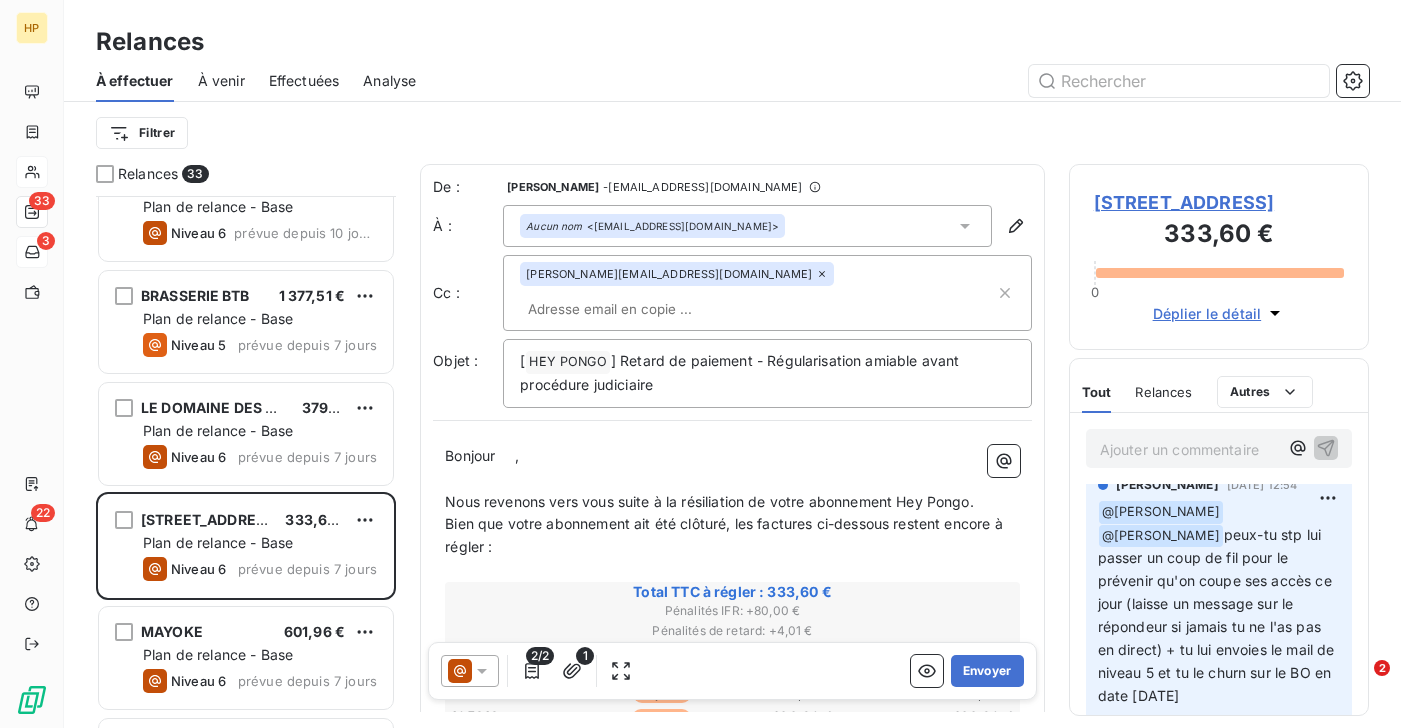 click on "﻿ @ [PERSON_NAME]   @ [PERSON_NAME] peux-tu stp lui passer un coup de fil pour le prévenir qu'on coupe ses accès ce jour (laisse un message sur le répondeur si jamais tu ne l'as pas en direct) + tu lui envoies le mail de niveau 5 et tu le churn sur le BO en date [DATE]" at bounding box center [1219, 604] 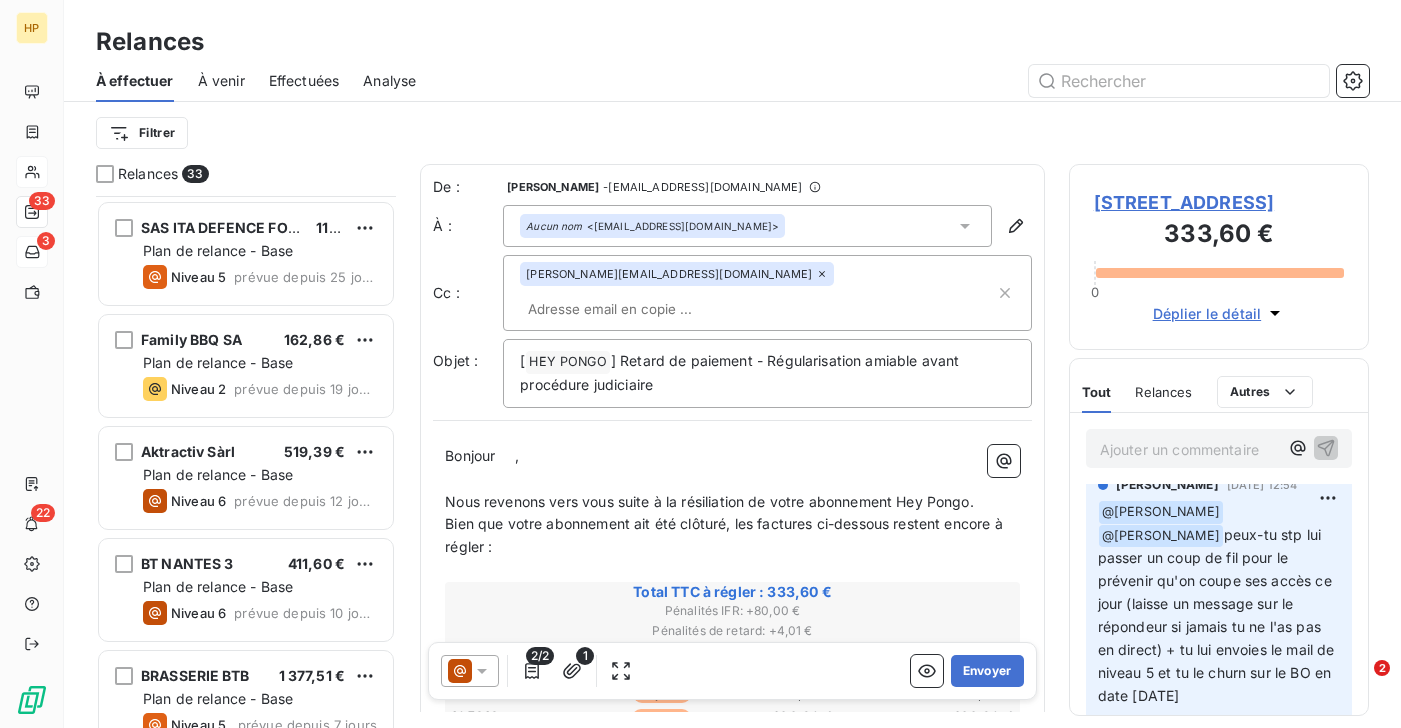 scroll, scrollTop: 780, scrollLeft: 0, axis: vertical 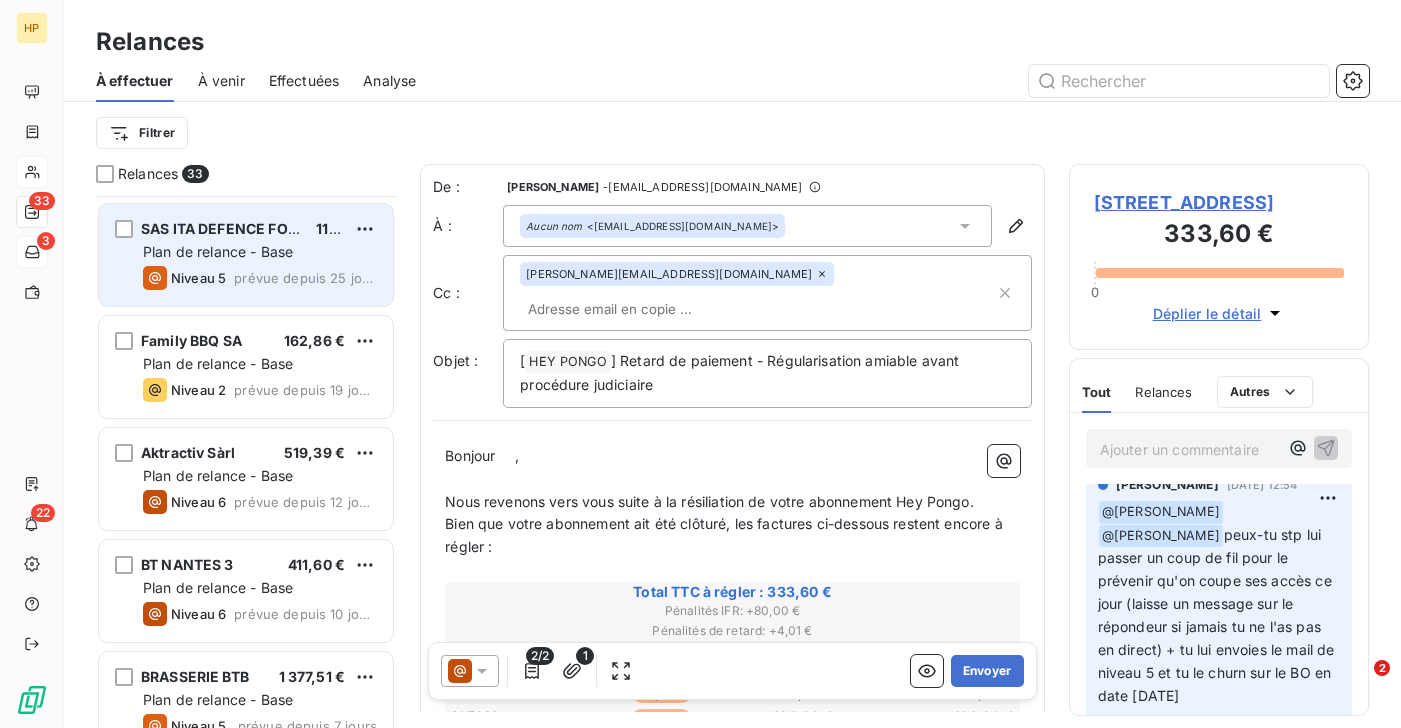 click on "prévue depuis 25 jours" at bounding box center (305, 278) 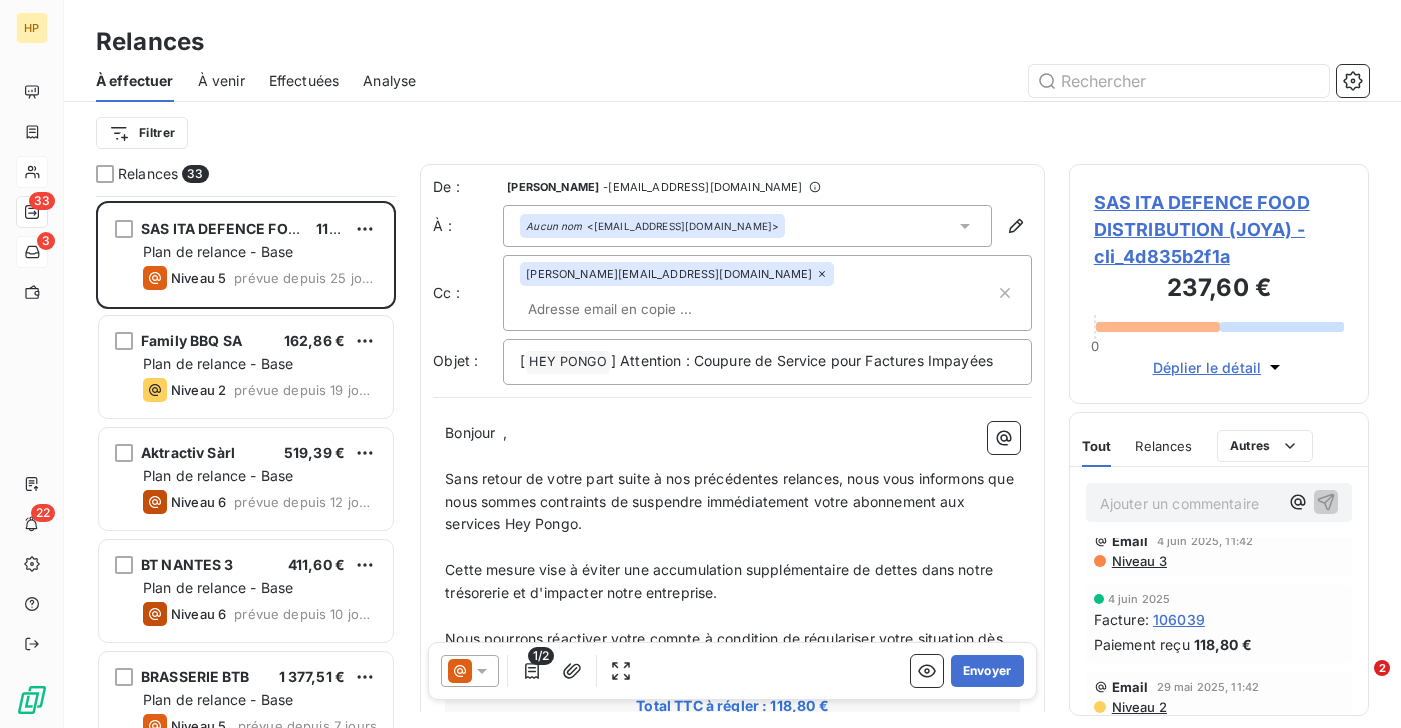 scroll, scrollTop: 0, scrollLeft: 0, axis: both 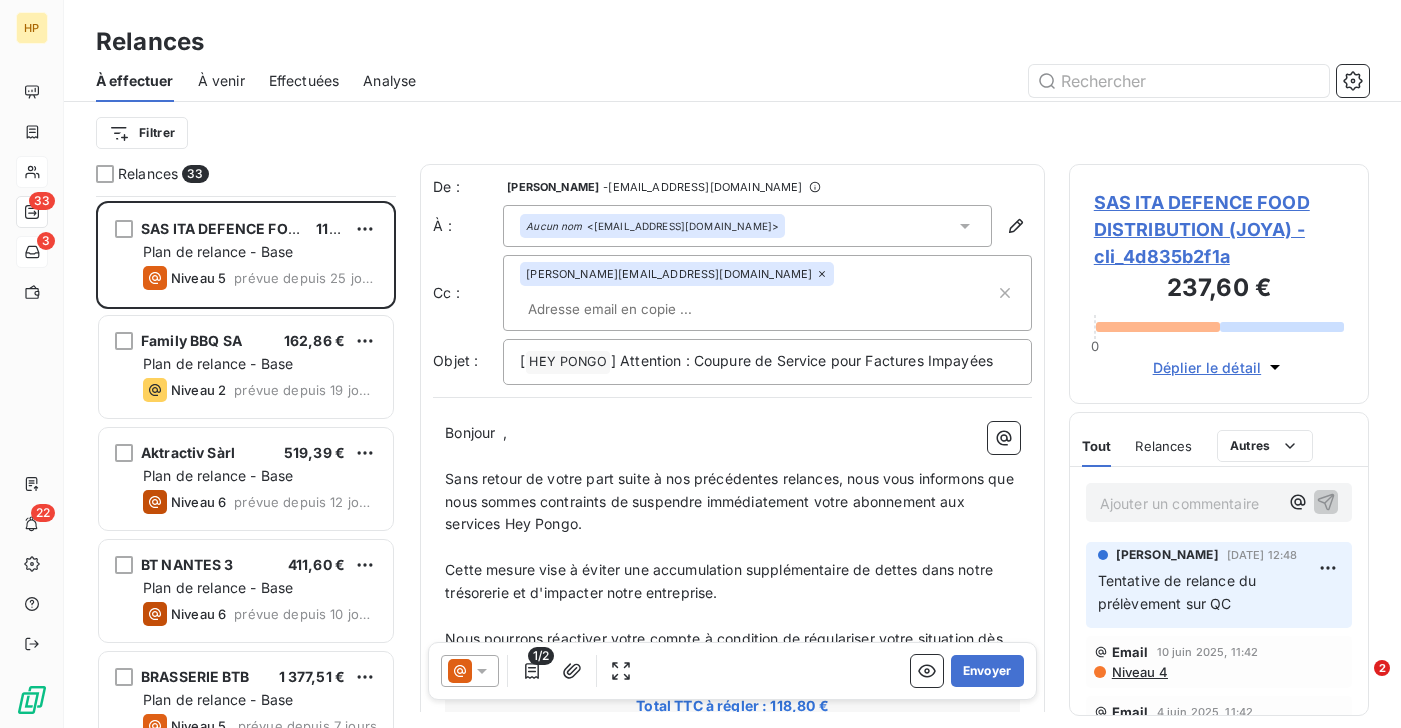 click on "SAS ITA DEFENCE FOOD DISTRIBUTION (JOYA) - cli_4d835b2f1a" at bounding box center [1219, 229] 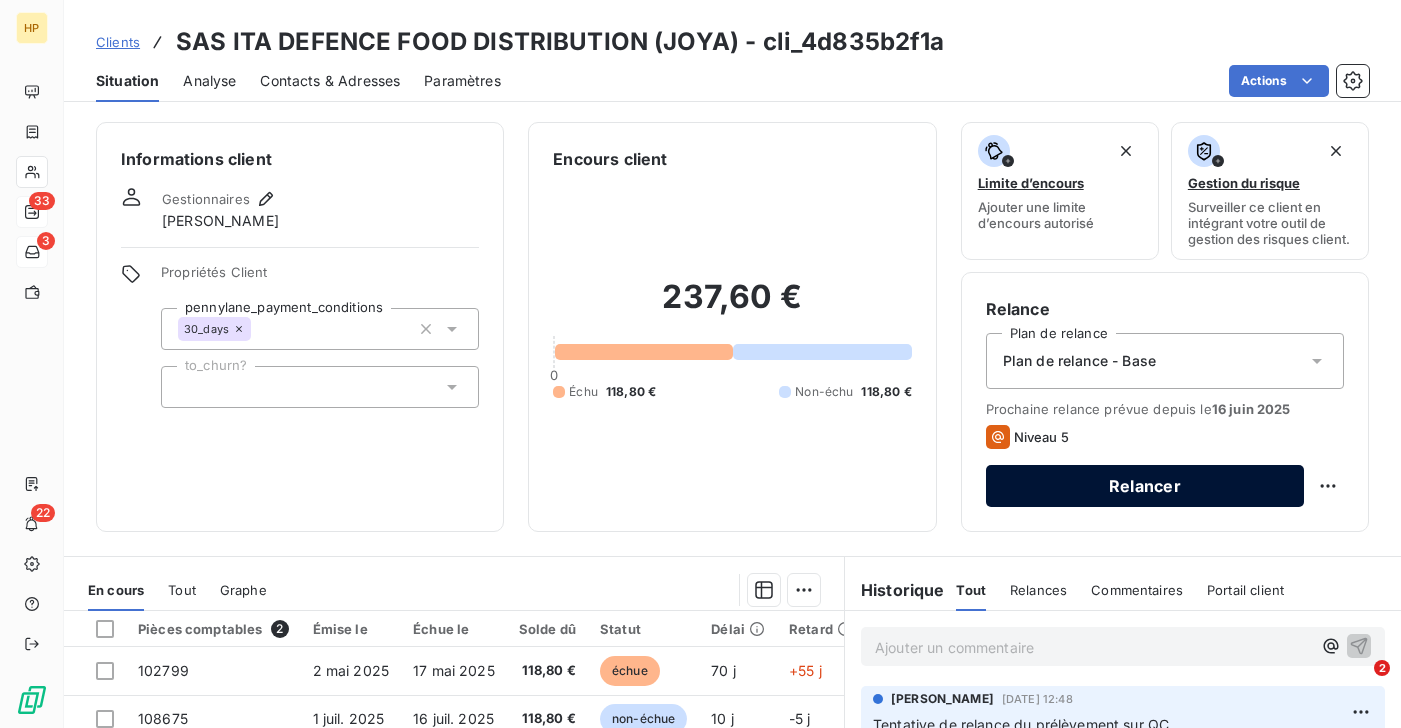 scroll, scrollTop: 176, scrollLeft: 0, axis: vertical 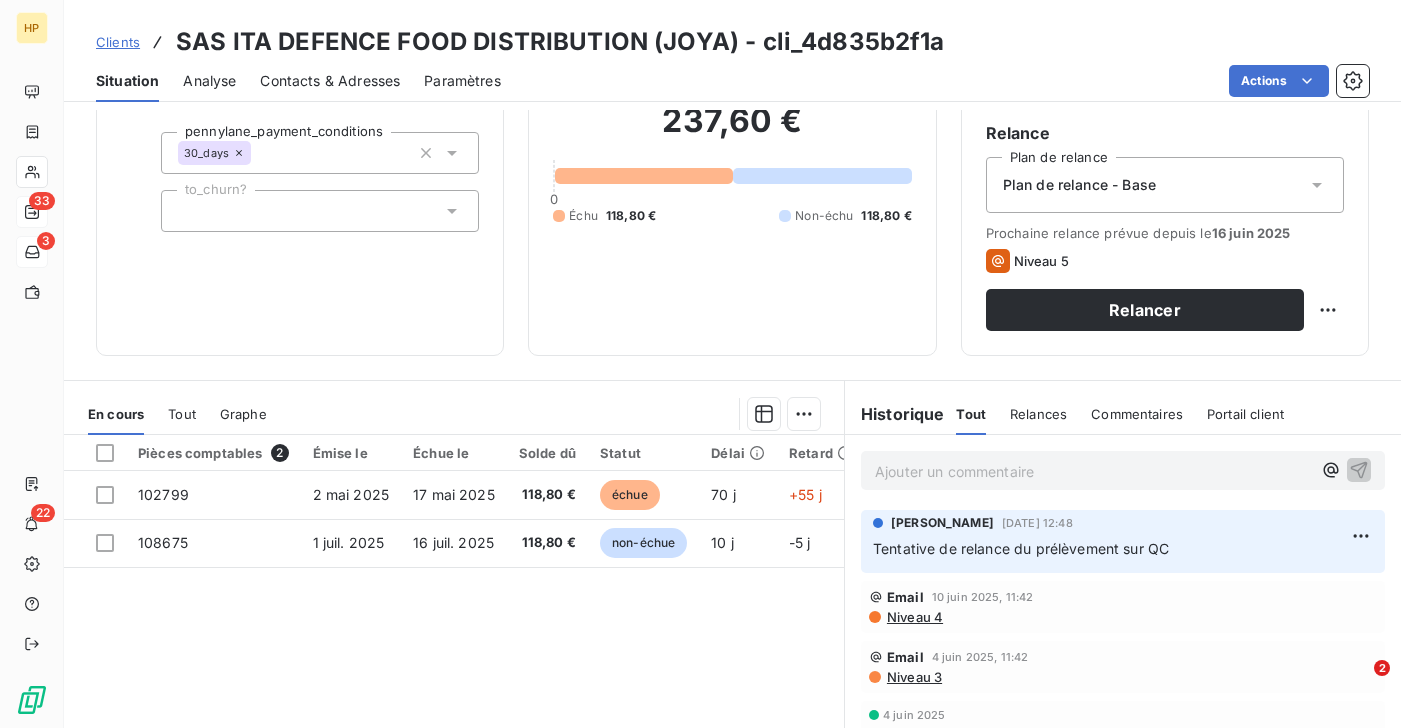 click on "Ajouter un commentaire ﻿" at bounding box center [1093, 471] 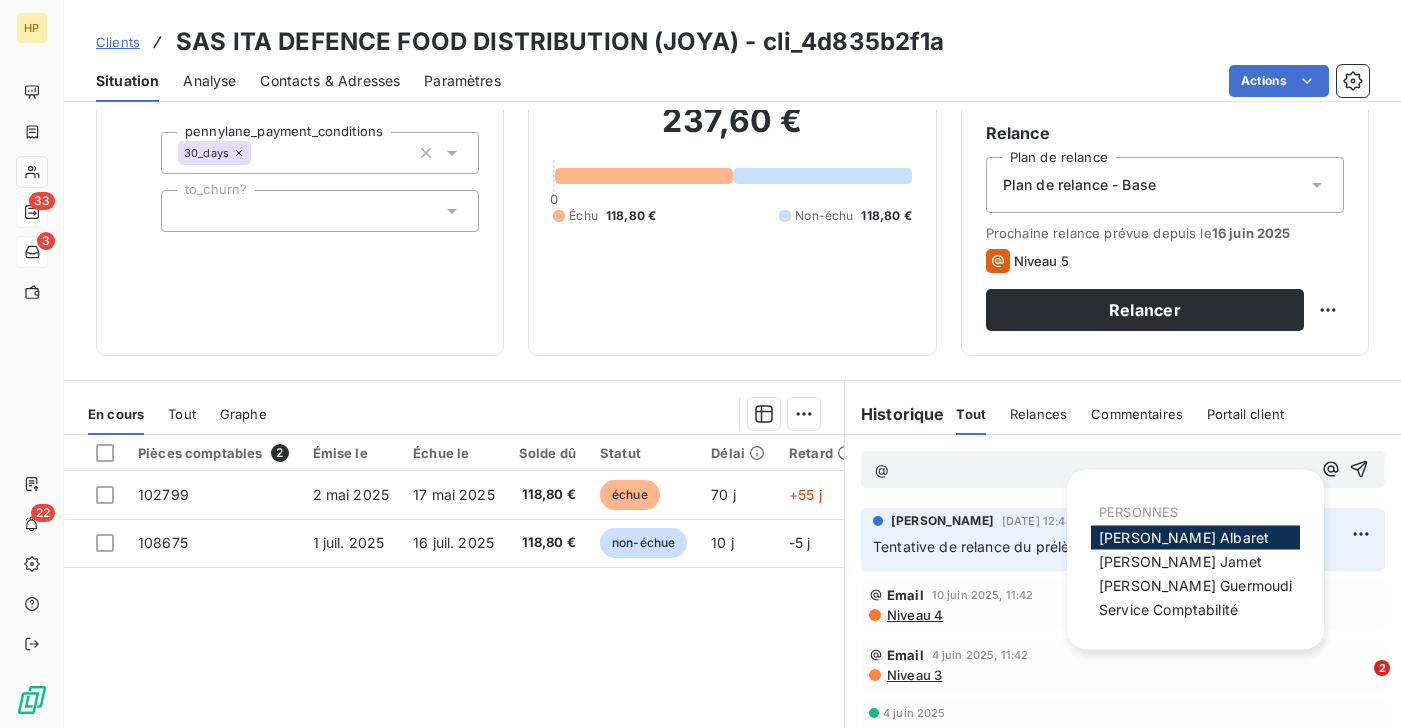 click on "[PERSON_NAME]" at bounding box center (1195, 538) 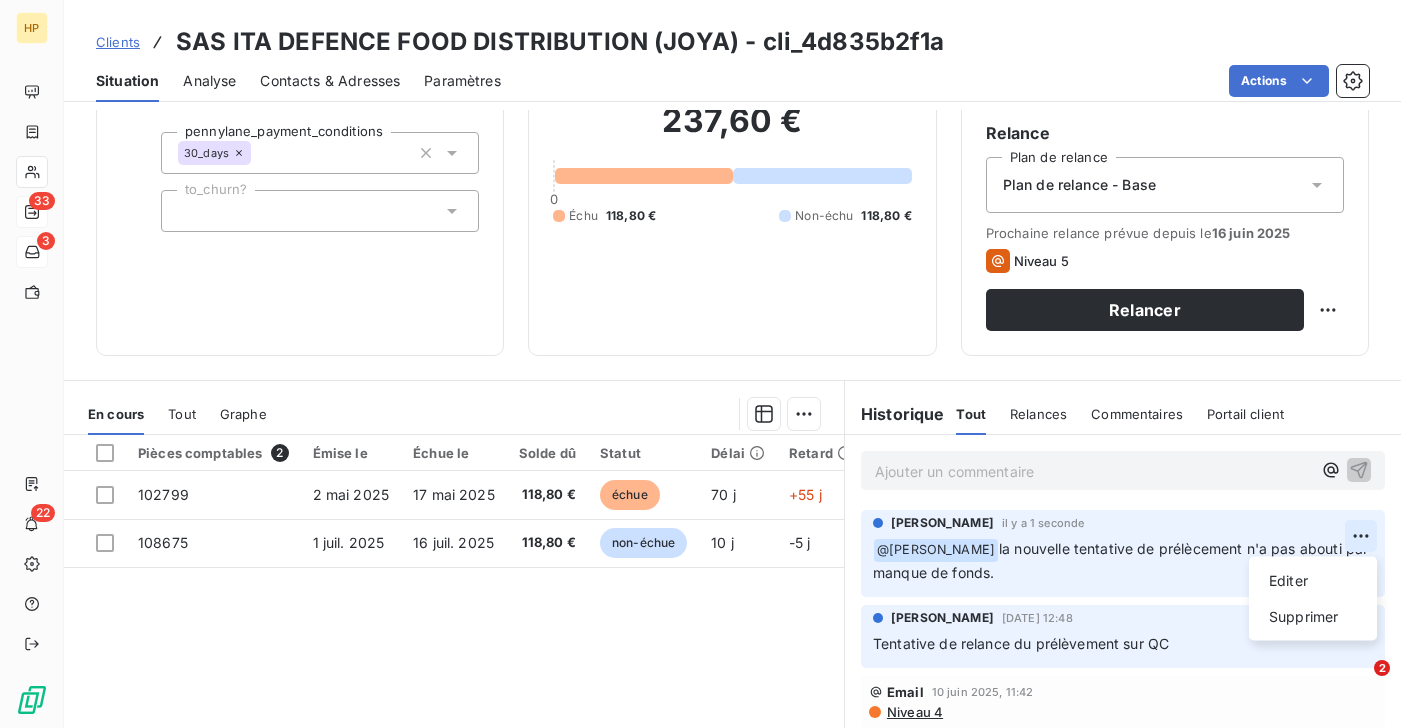 click on "HP 33 3 22 Clients SAS ITA DEFENCE FOOD DISTRIBUTION (JOYA) - cli_4d835b2f1a Situation Analyse Contacts & Adresses Paramètres Actions Informations client Gestionnaires [PERSON_NAME] Propriétés Client pennylane_payment_conditions 30_days to_churn? Encours client   237,60 € 0 Échu 118,80 € Non-échu 118,80 €     Limite d’encours Ajouter une limite d’encours autorisé Gestion du risque Surveiller ce client en intégrant votre outil de gestion des risques client. Relance Plan de relance Plan de relance - Base Prochaine relance prévue depuis le  [DATE] Niveau 5 Relancer En cours Tout Graphe Pièces comptables 2 Émise le Échue le Solde dû Statut Délai   Retard   102799 [DATE] [DATE] 118,80 € échue 70 j +55 j 108675 [DATE] [DATE] 118,80 € non-échue 10 j -5 j Lignes par page 25 Précédent 1 Suivant Historique Tout Relances Commentaires Portail client Tout Relances Commentaires Portail client Ajouter un commentaire ﻿ [PERSON_NAME] ﻿ @ 2" at bounding box center (700, 364) 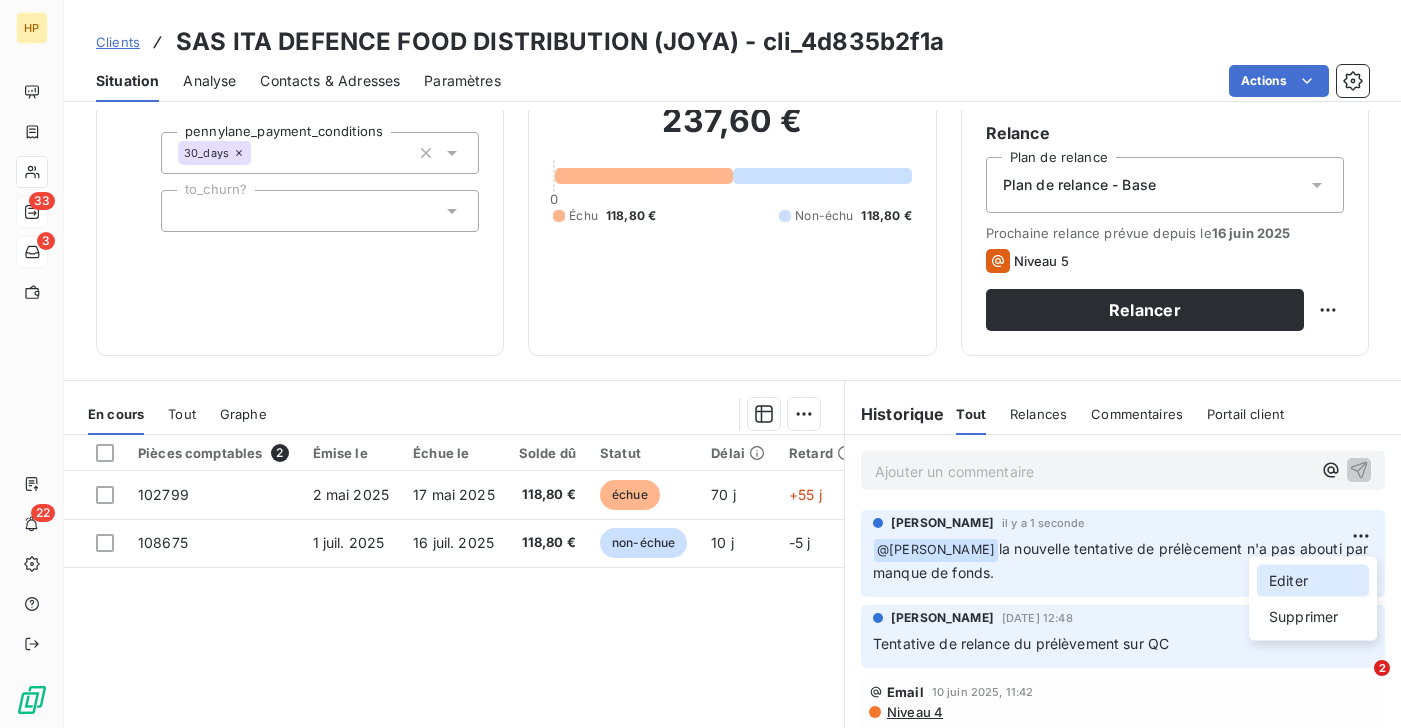 click on "Editer" at bounding box center [1313, 581] 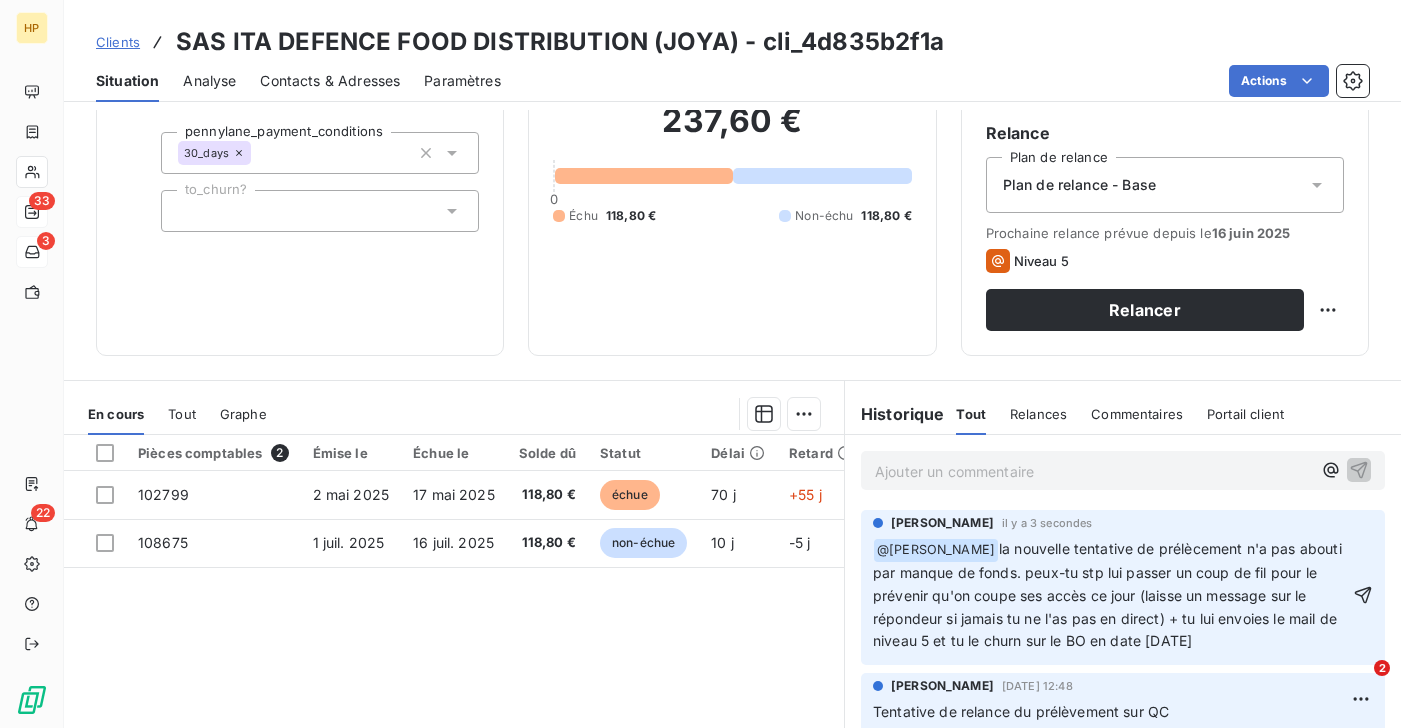 click on "la nouvelle tentative de prélècement n'a pas abouti par manque de fonds. peux-tu stp lui passer un coup de fil pour le prévenir qu'on coupe ses accès ce jour (laisse un message sur le répondeur si jamais tu ne l'as pas en direct) + tu lui envoies le mail de niveau 5 et tu le churn sur le BO en date [DATE]" at bounding box center [1109, 595] 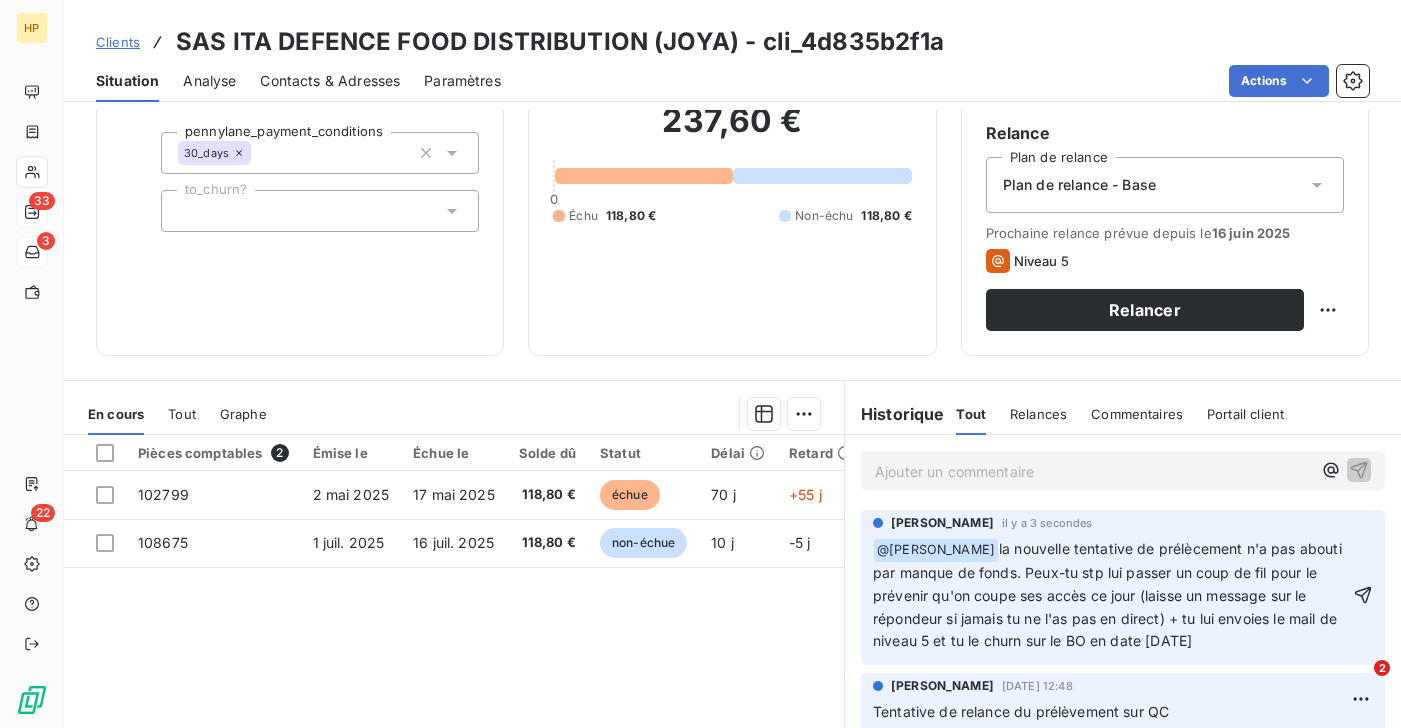 click on "la nouvelle tentative de prélècement n'a pas abouti par manque de fonds. Peux-tu stp lui passer un coup de fil pour le prévenir qu'on coupe ses accès ce jour (laisse un message sur le répondeur si jamais tu ne l'as pas en direct) + tu lui envoies le mail de niveau 5 et tu le churn sur le BO en date [DATE]" at bounding box center [1109, 595] 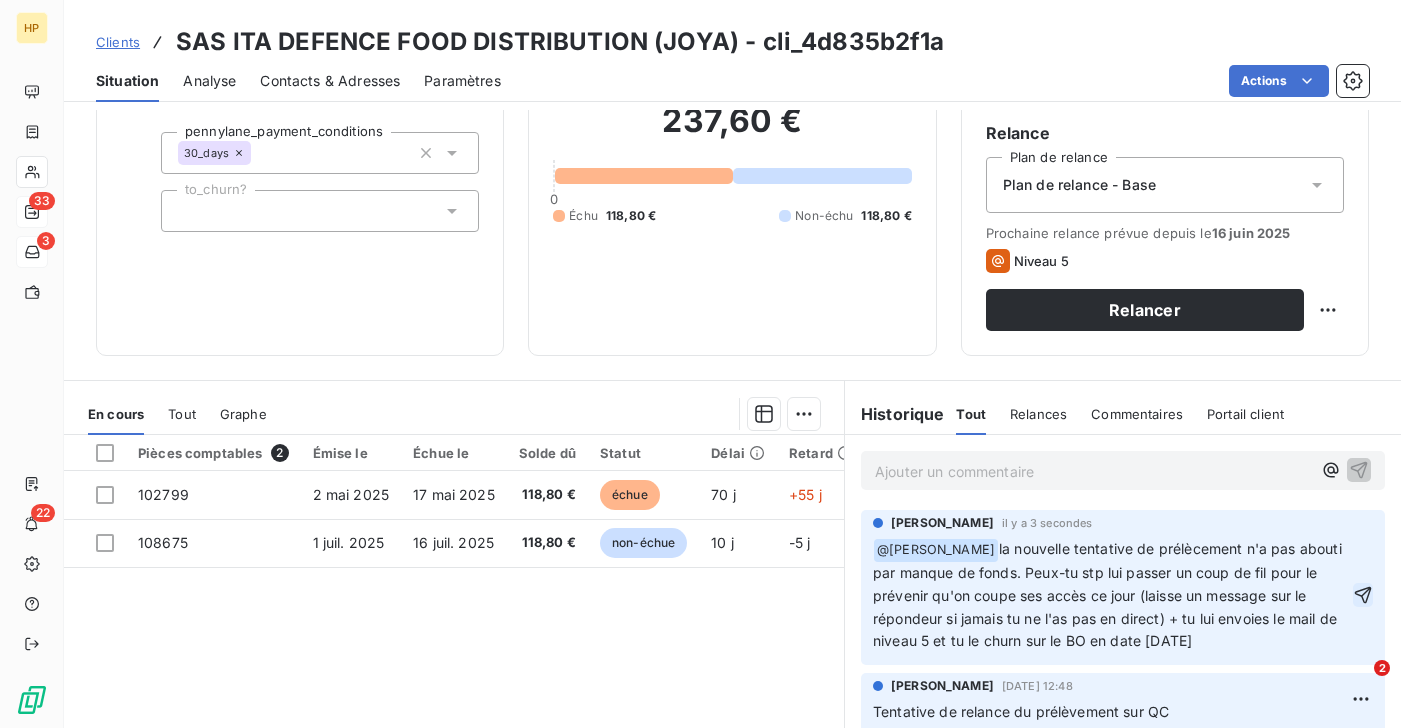 click 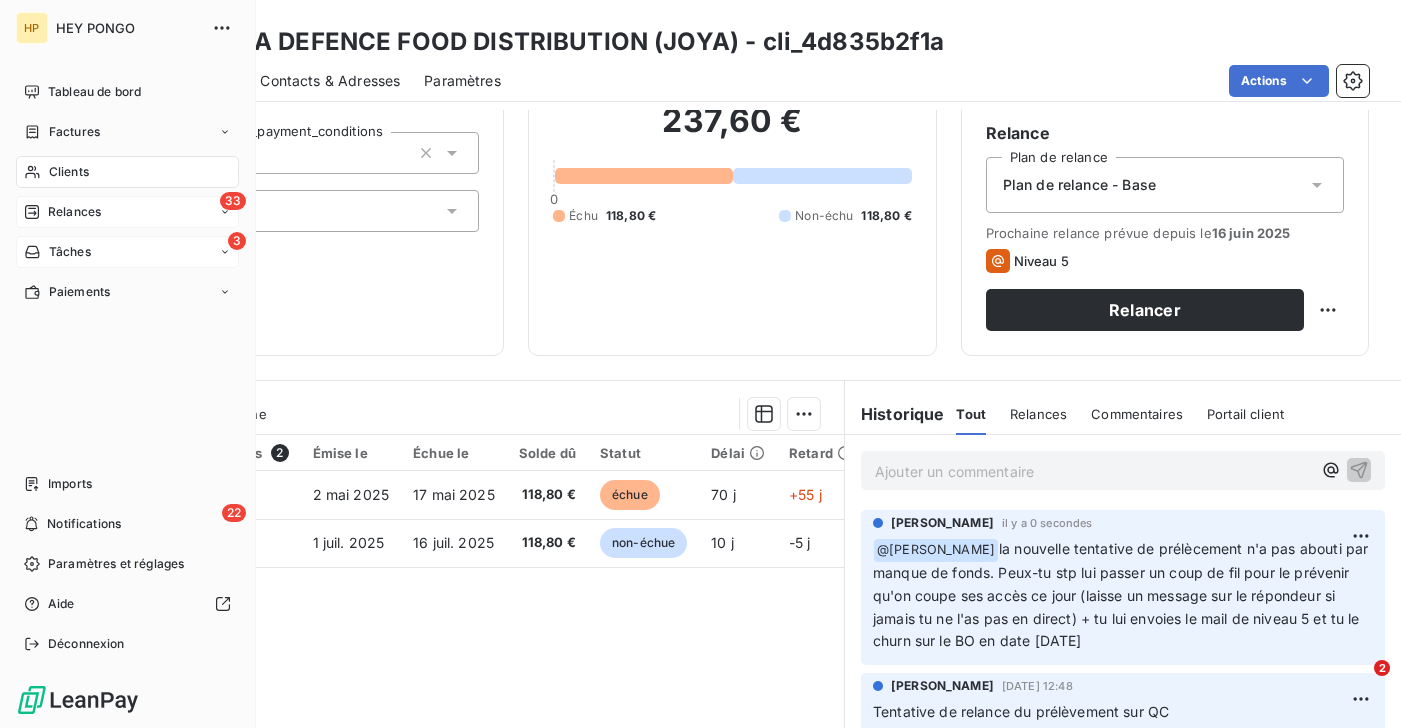 click on "Relances" at bounding box center [74, 212] 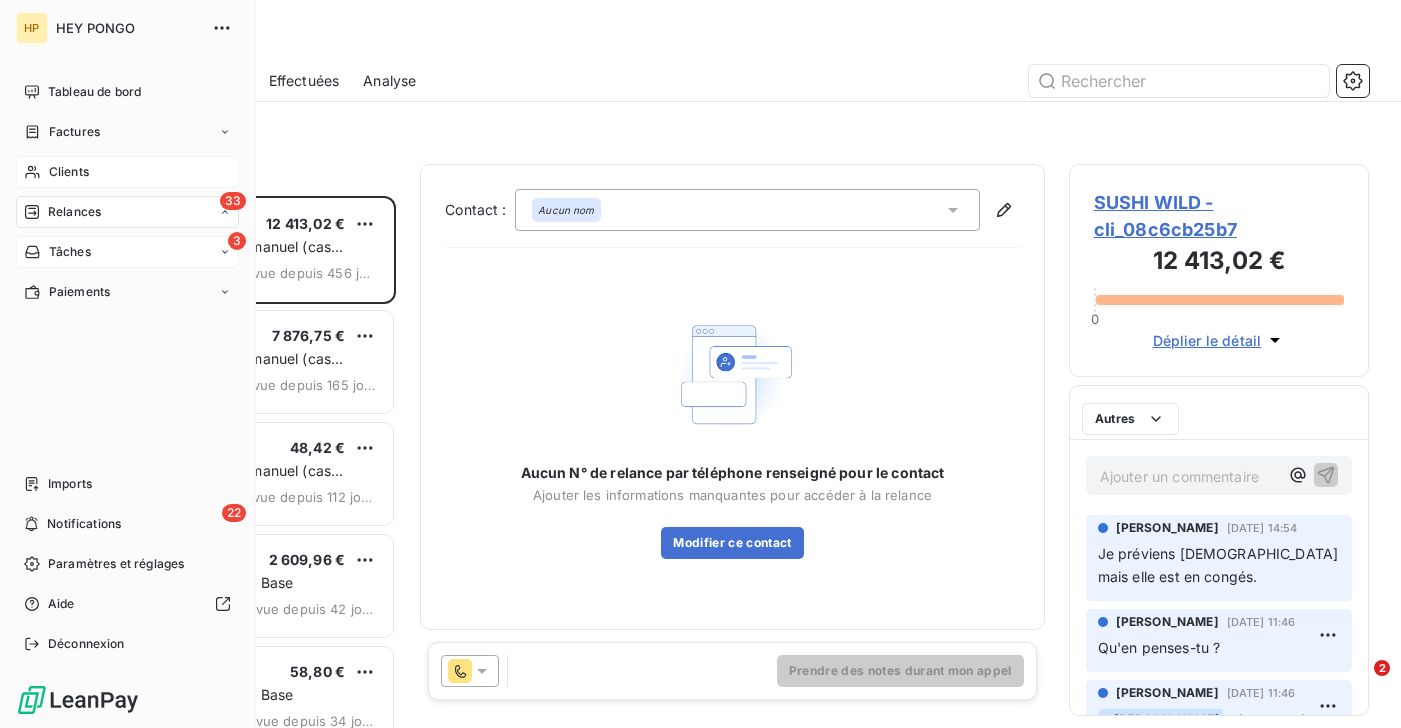 scroll, scrollTop: 1, scrollLeft: 0, axis: vertical 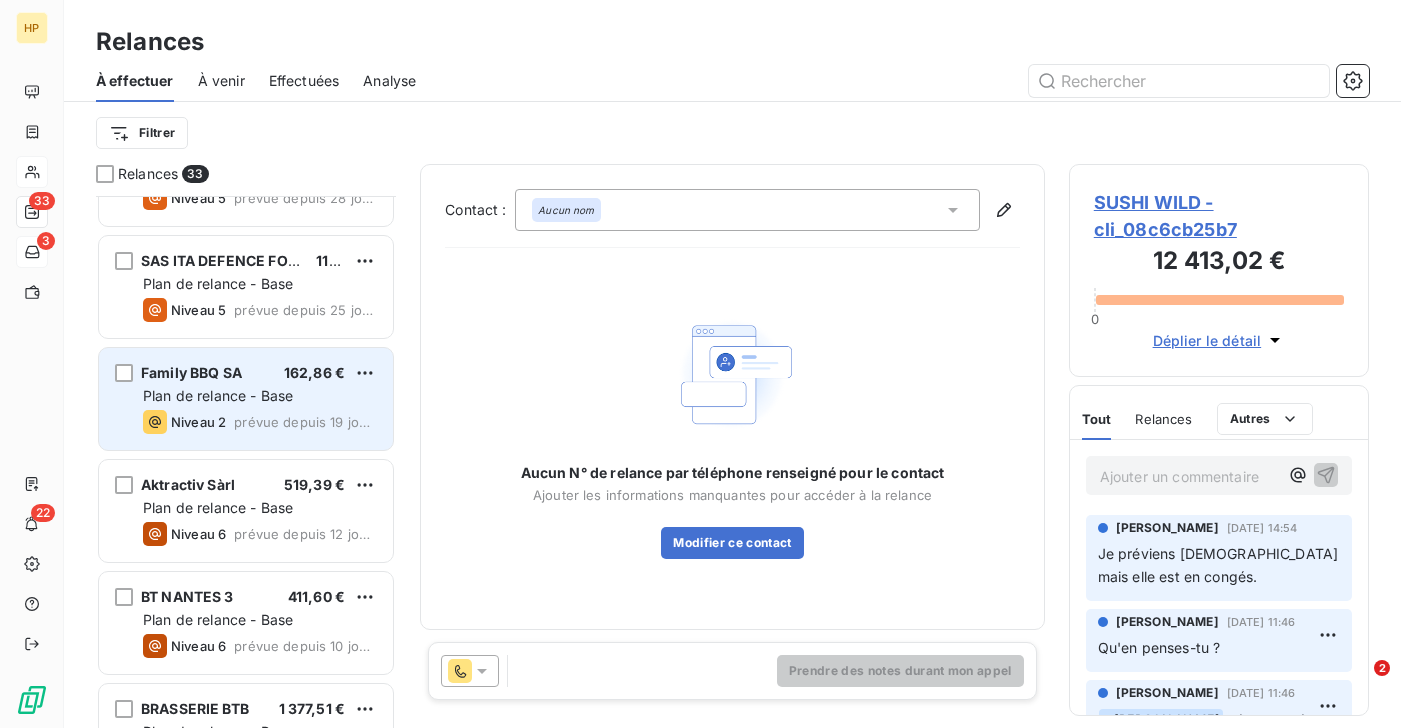 click on "Family BBQ SA 162,86 € Plan de relance - Base Niveau 2 prévue depuis 19 jours" at bounding box center (246, 399) 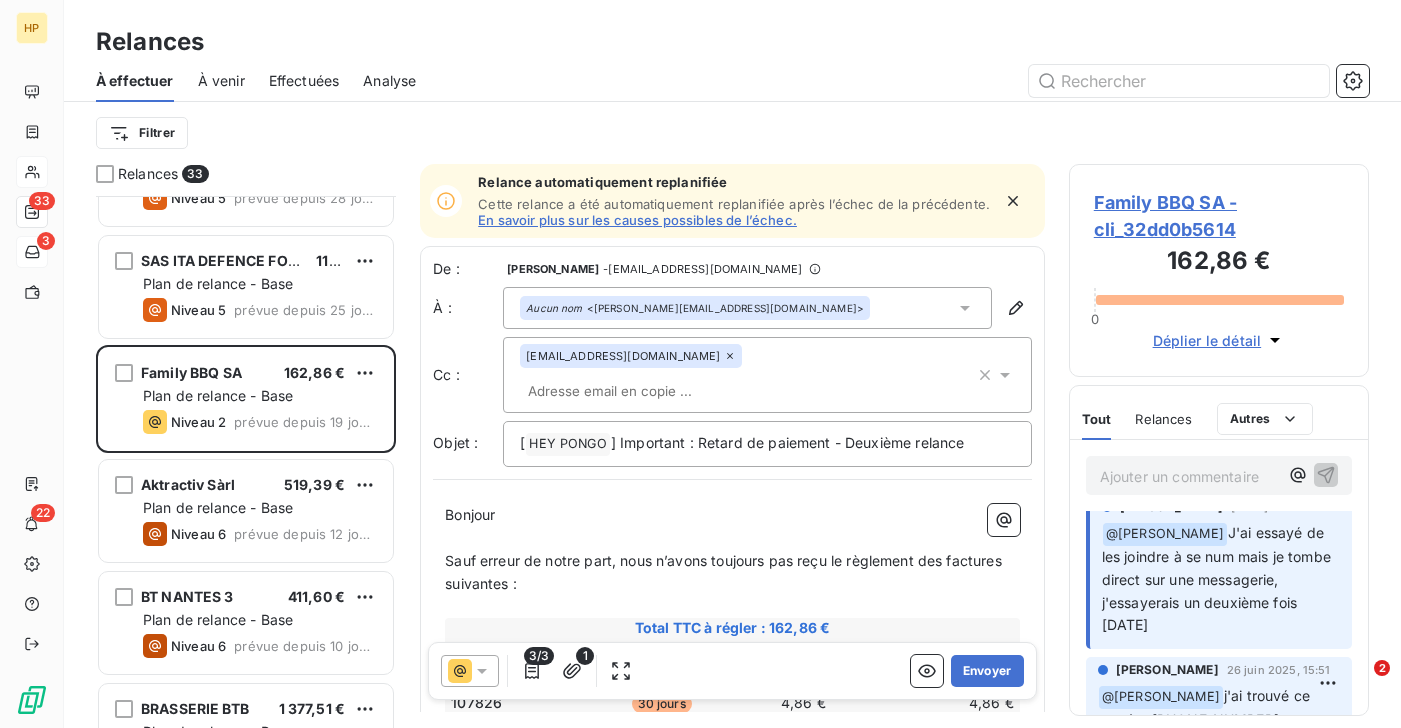scroll, scrollTop: 0, scrollLeft: 0, axis: both 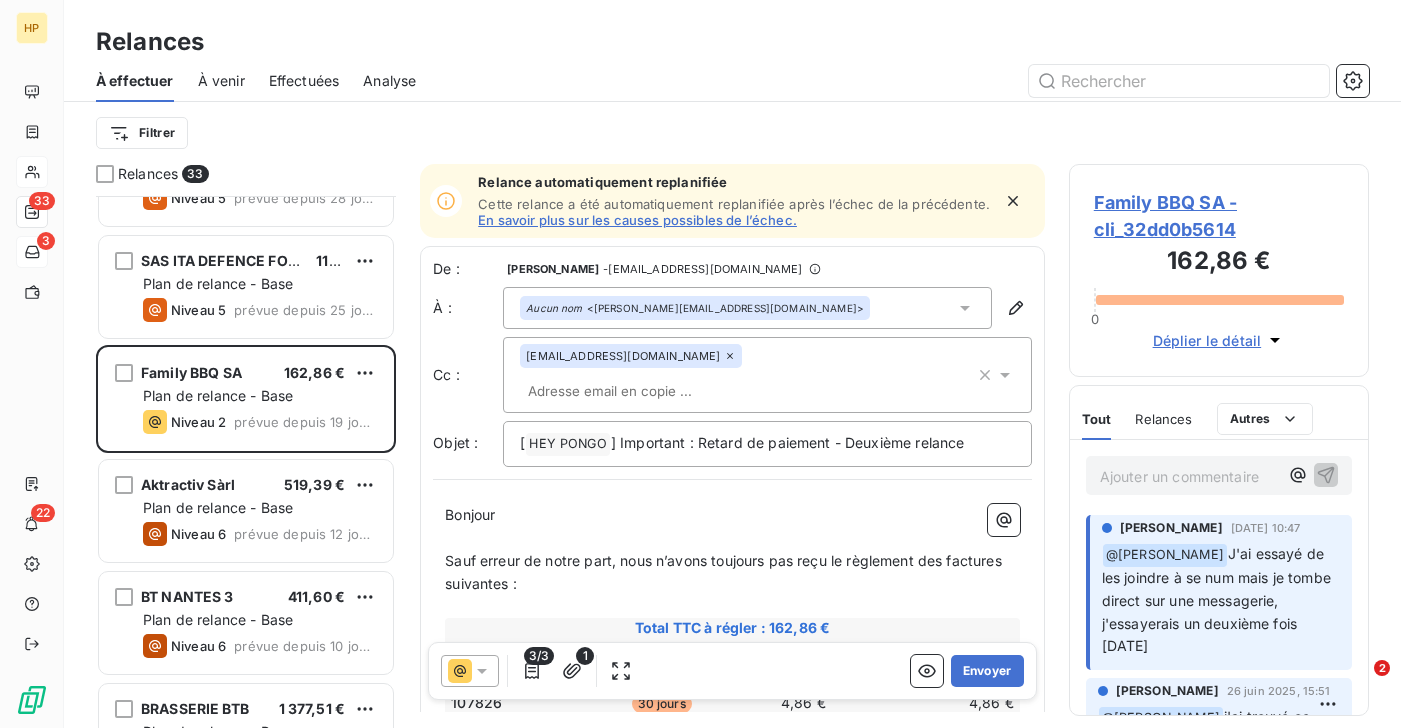 click on "Family BBQ SA - cli_32dd0b5614" at bounding box center (1219, 216) 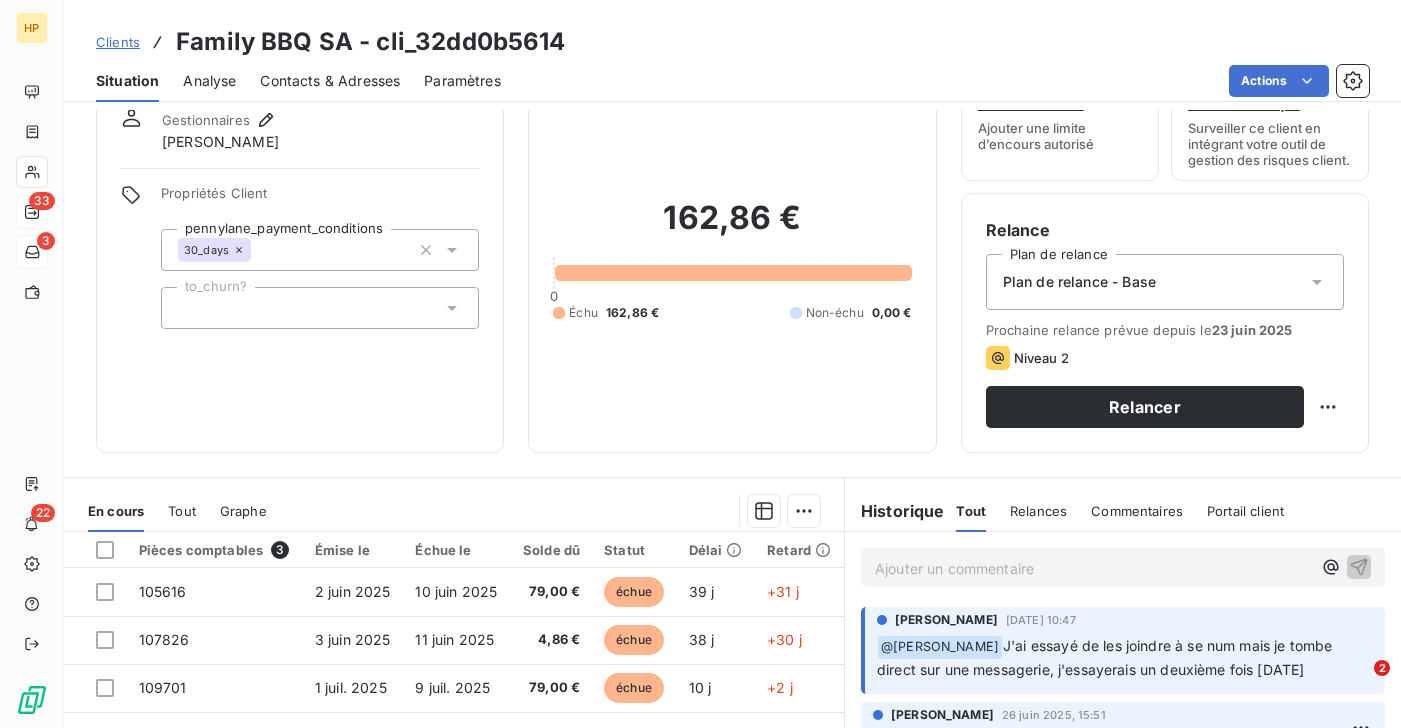 scroll, scrollTop: 189, scrollLeft: 0, axis: vertical 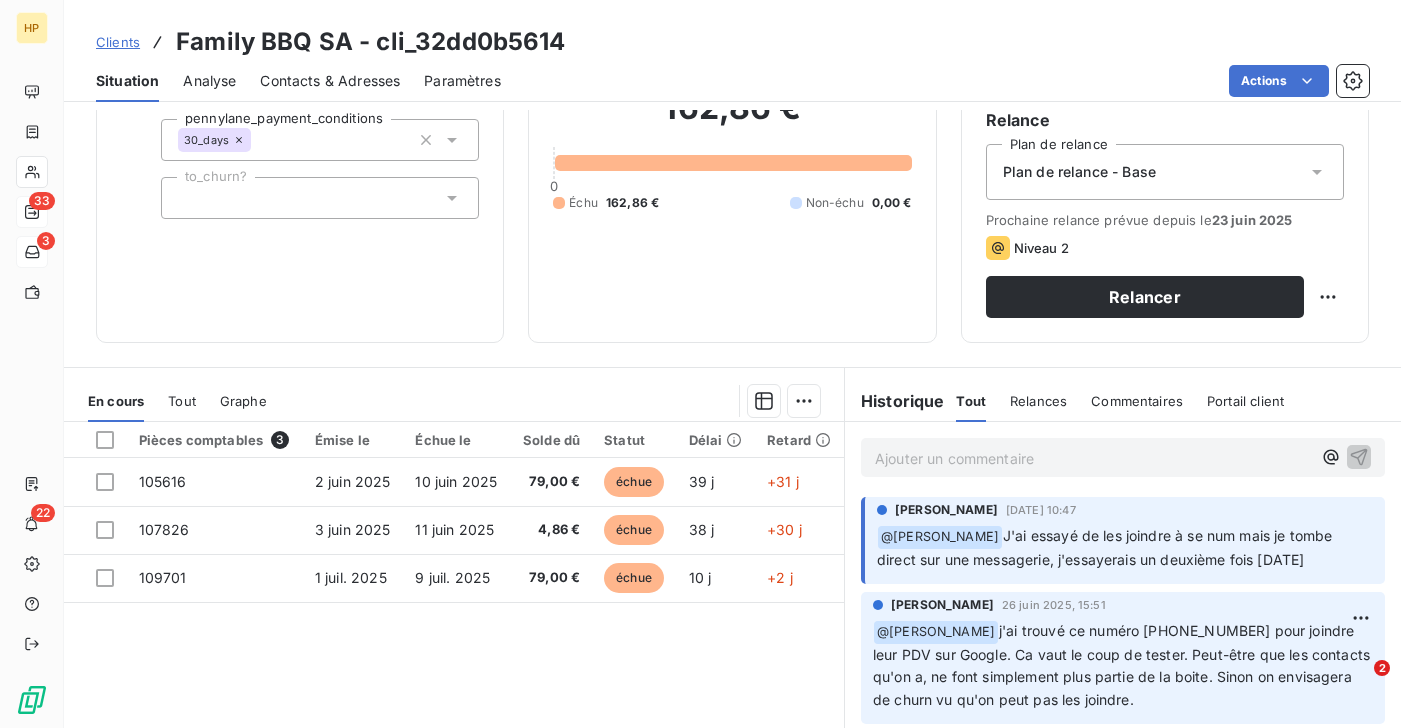 click on "Ajouter un commentaire ﻿" at bounding box center (1093, 458) 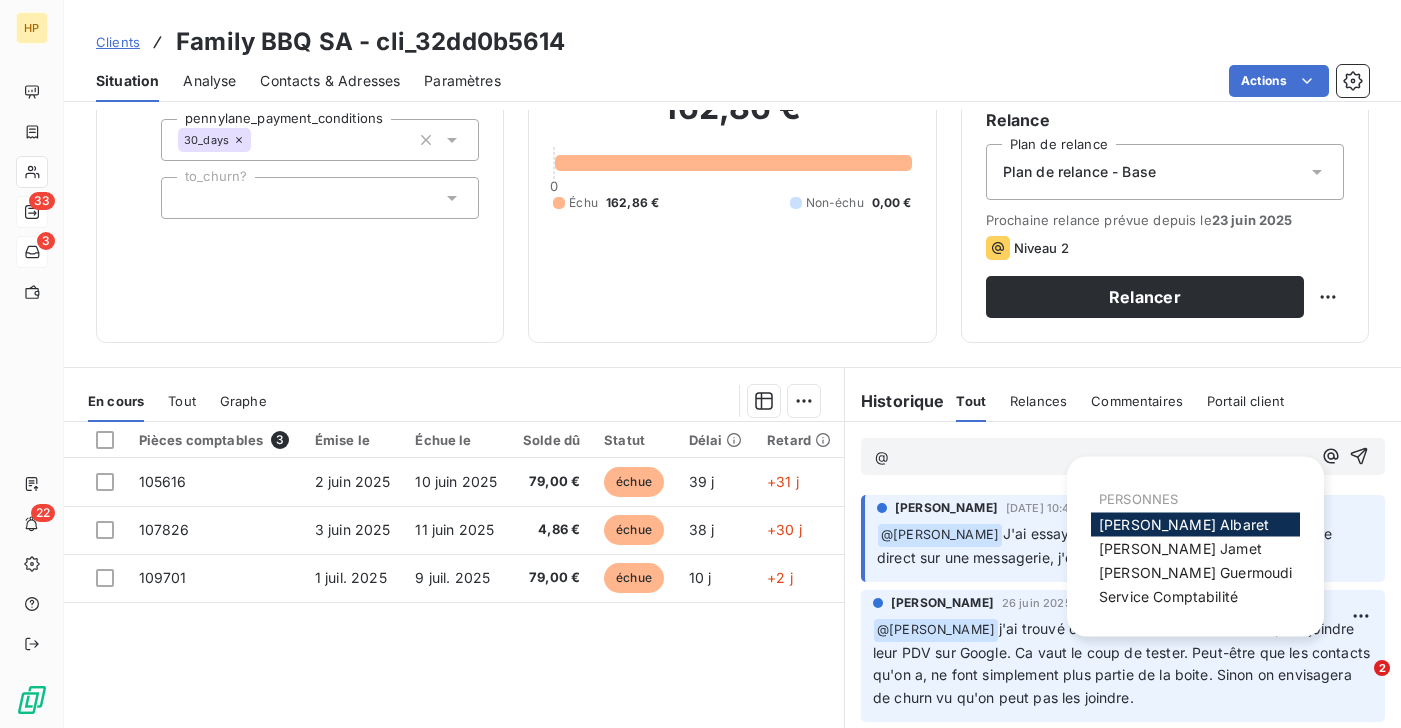 click on "[PERSON_NAME]" at bounding box center (1184, 524) 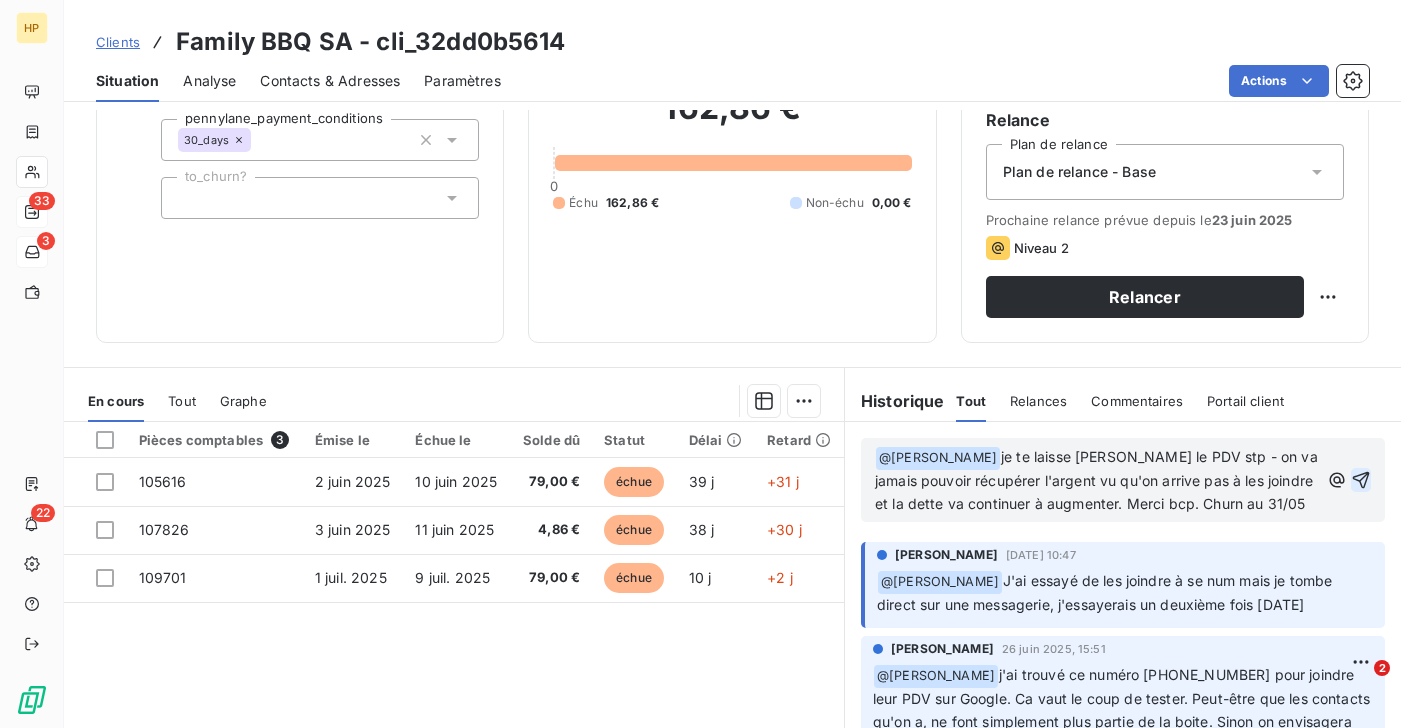 click 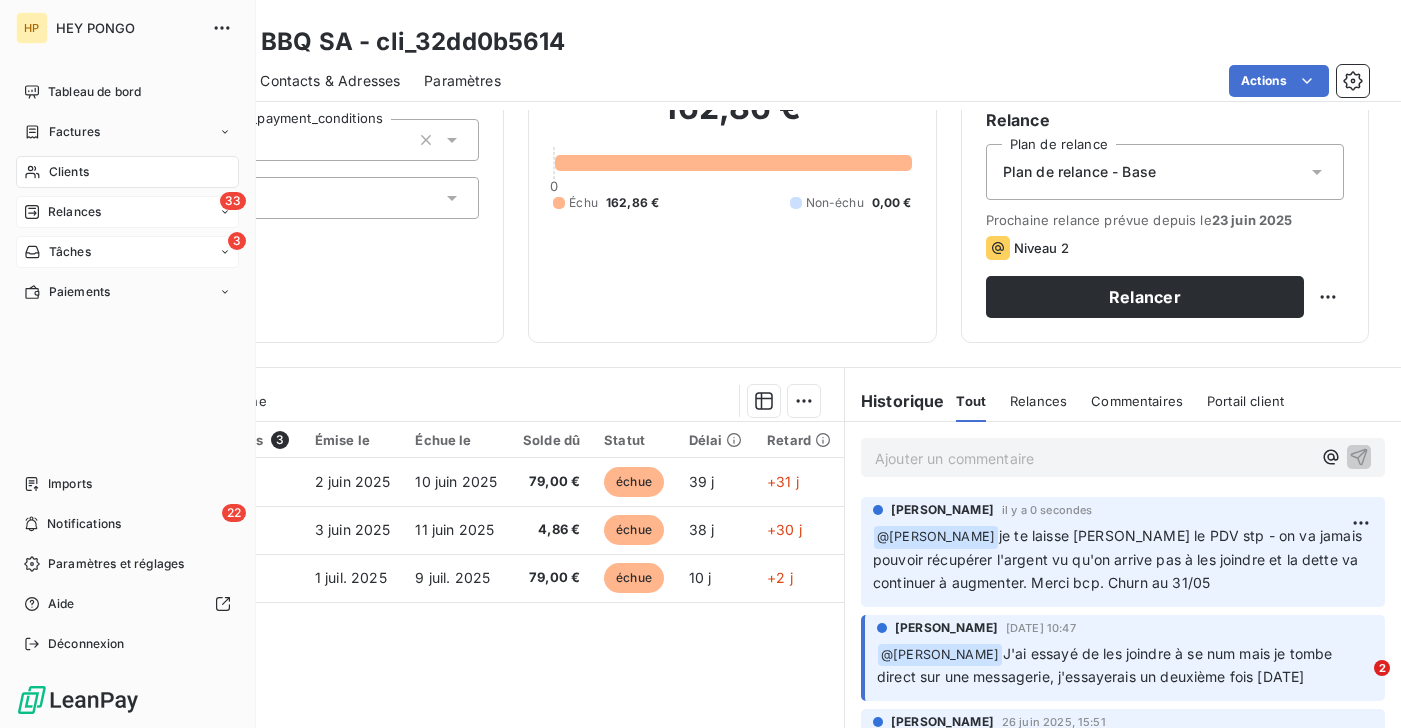 click on "Relances" at bounding box center (74, 212) 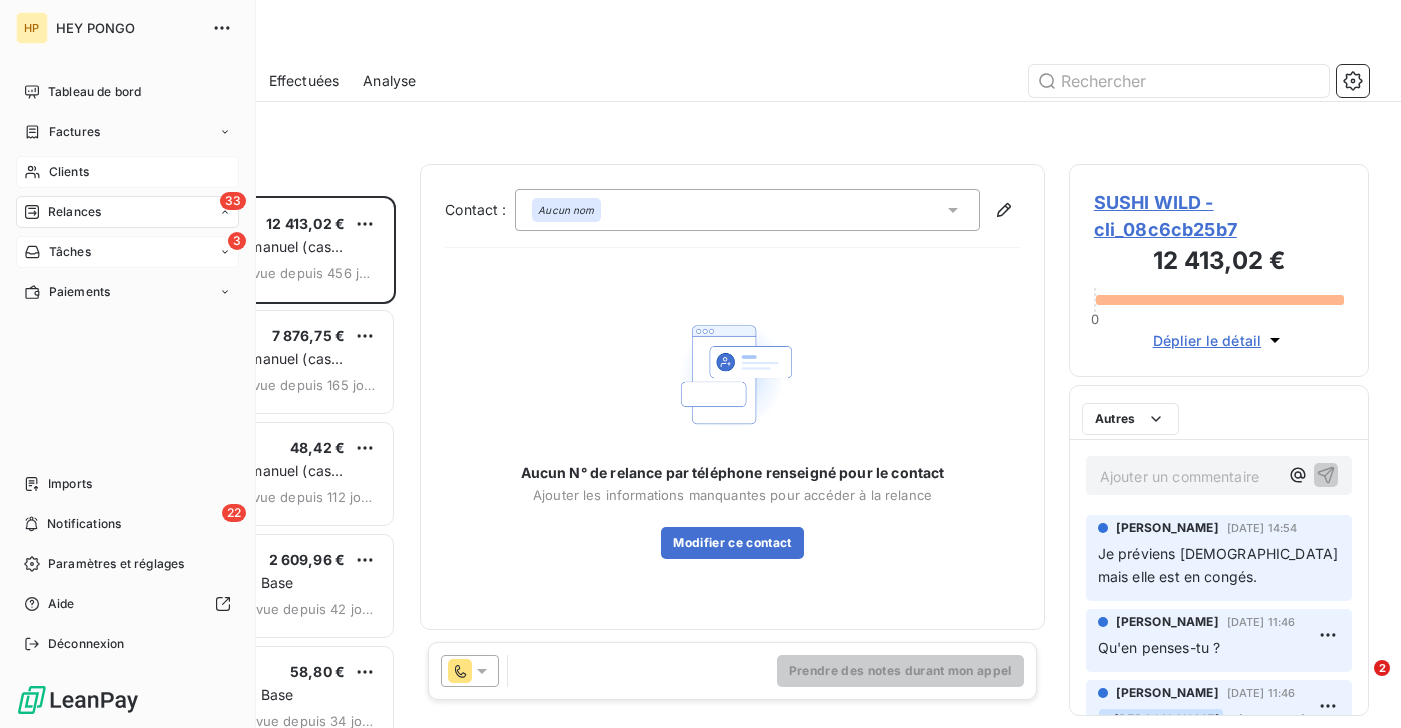 scroll, scrollTop: 1, scrollLeft: 0, axis: vertical 